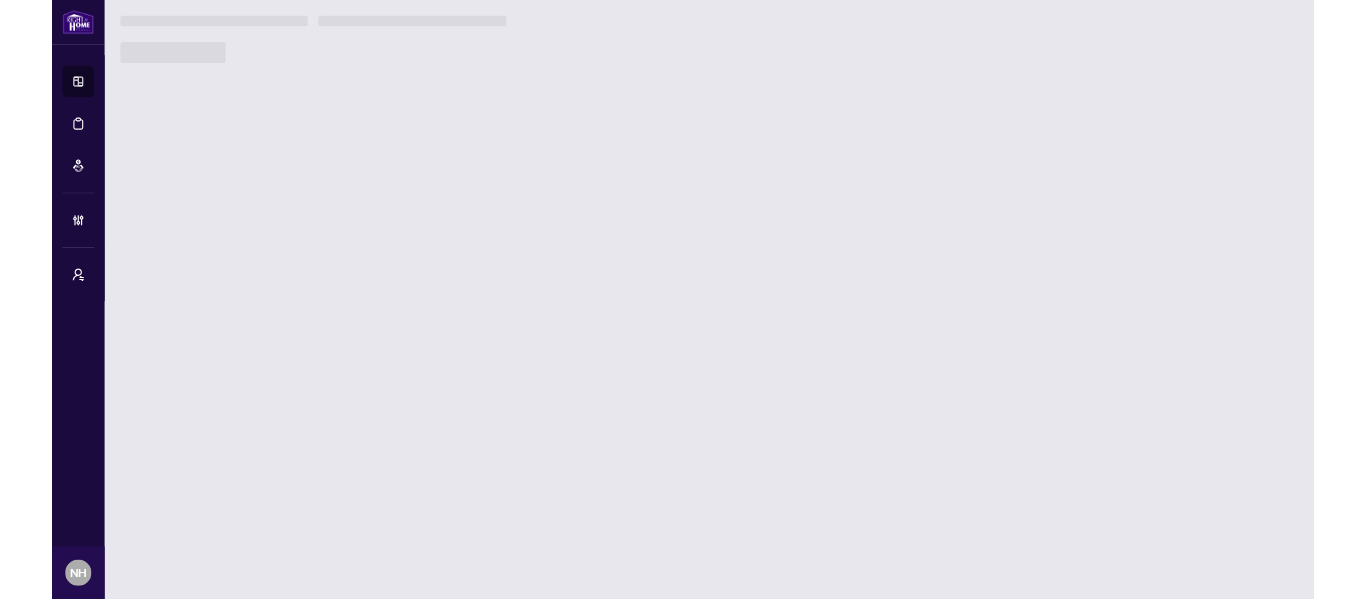 scroll, scrollTop: 0, scrollLeft: 0, axis: both 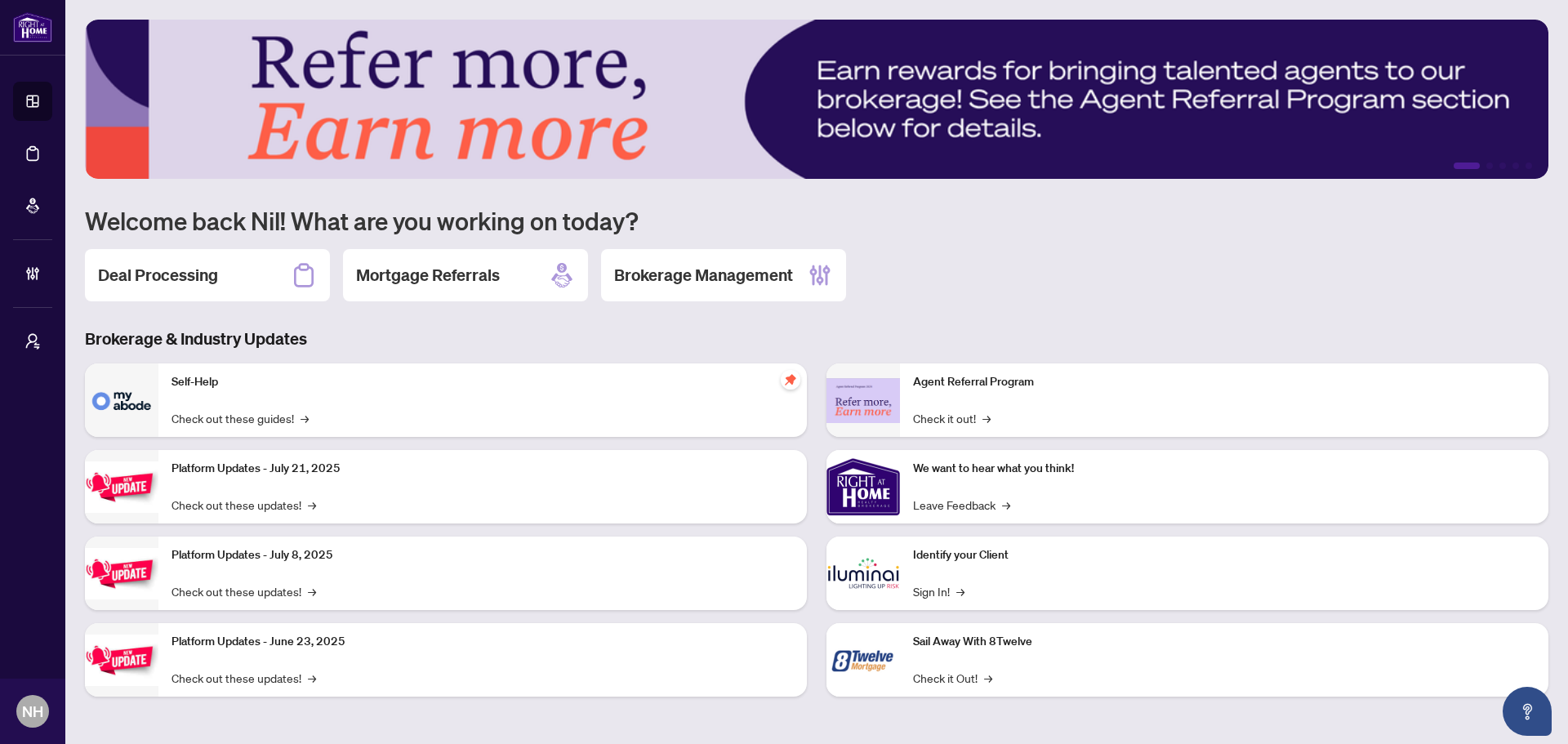 click on "Deal Processing" at bounding box center [207, 275] 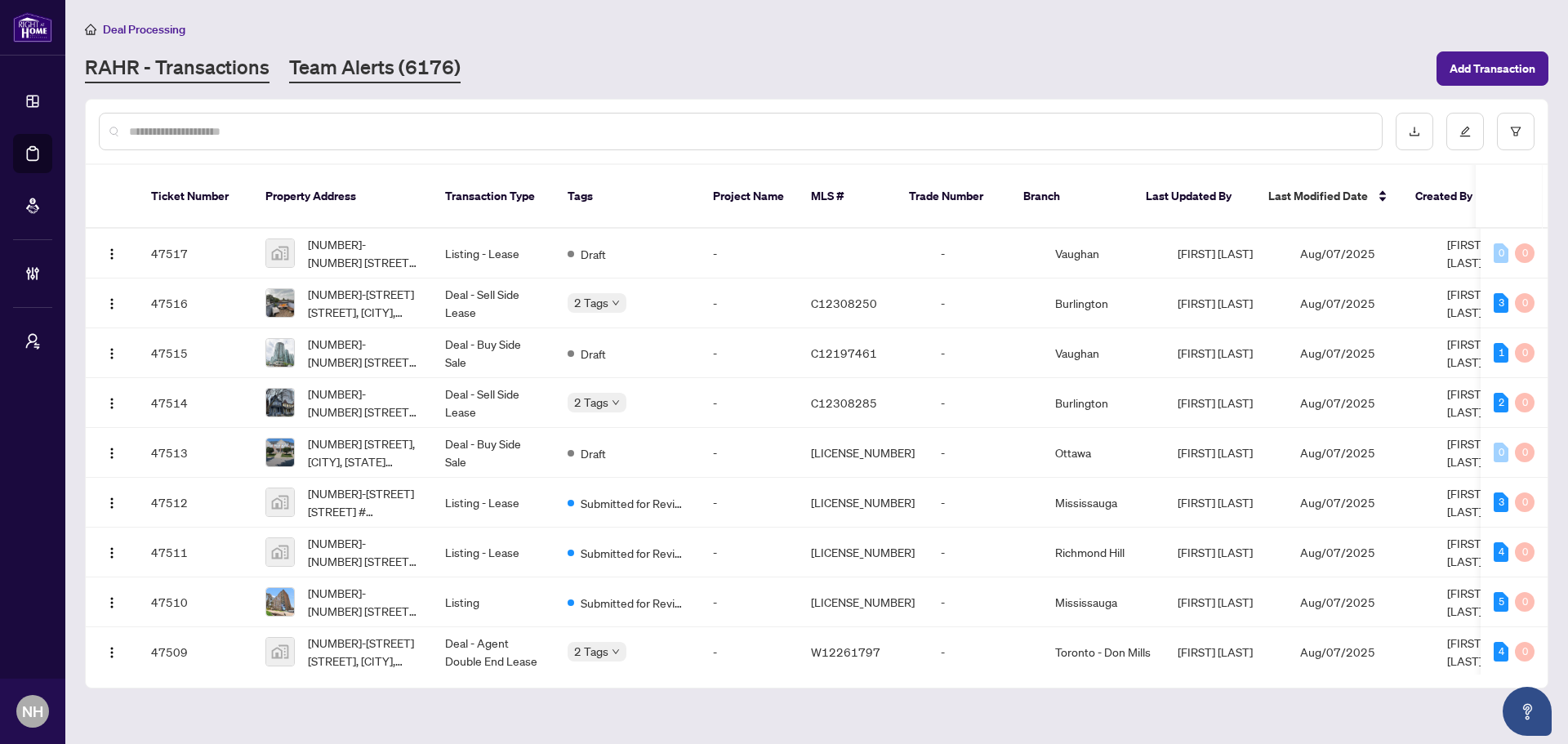 click on "Team Alerts   (6176)" at bounding box center (375, 69) 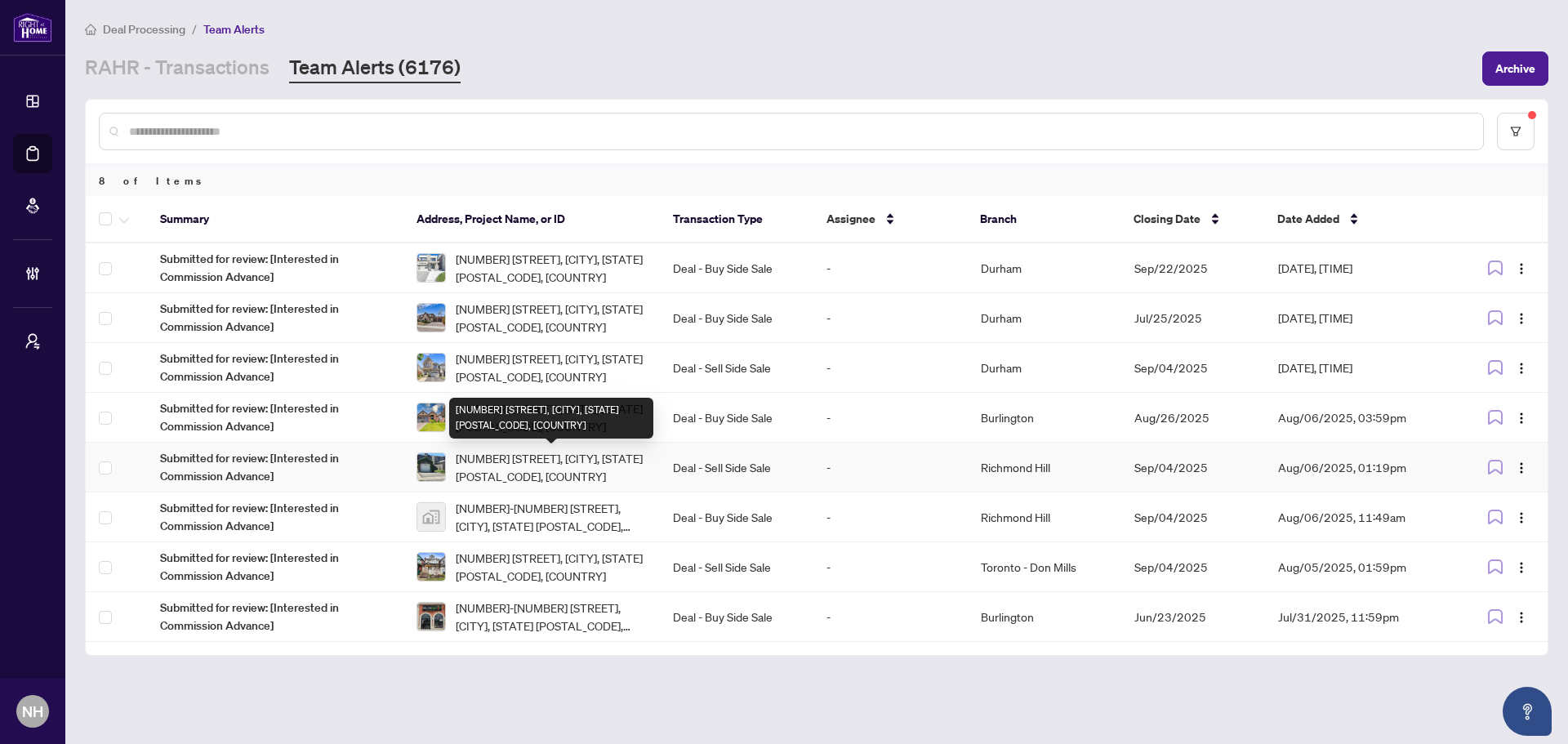 click on "[NUMBER] [STREET], [CITY], [PROVINCE] [POSTAL_CODE], [COUNTRY]" at bounding box center (551, 418) 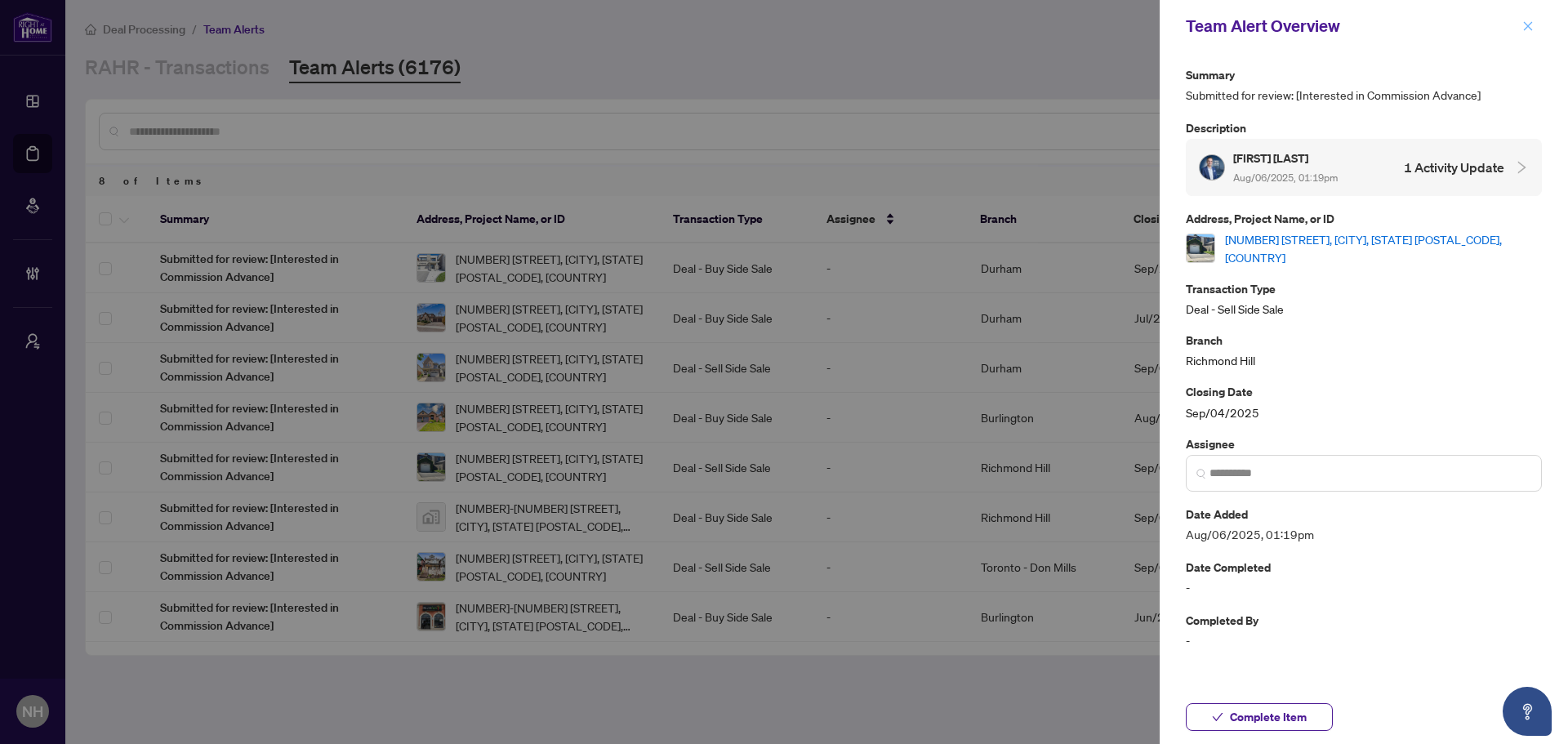 click at bounding box center (1528, 26) 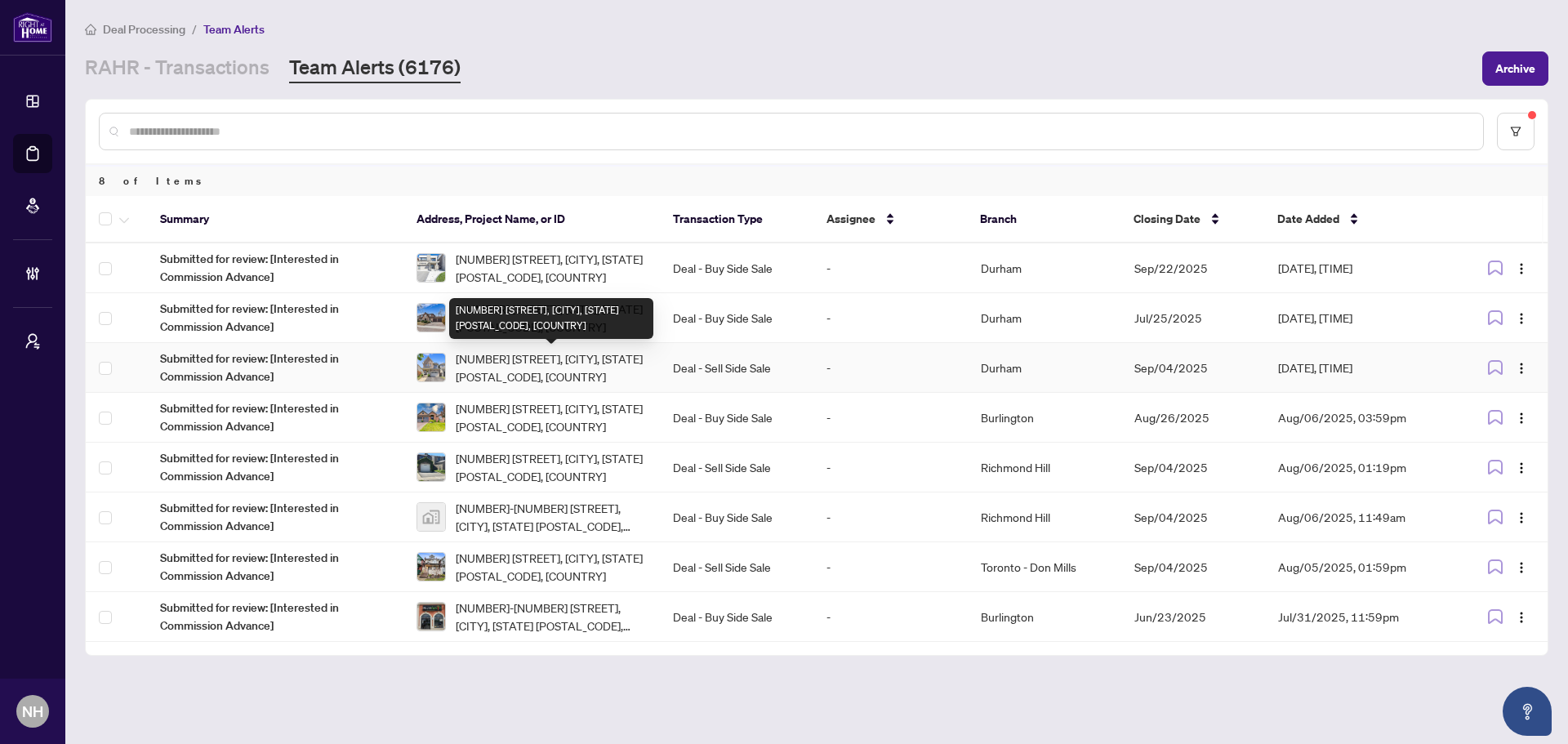 click on "[NUMBER] [STREET], [CITY], [PROVINCE] [POSTAL_CODE], [COUNTRY]" at bounding box center (551, 368) 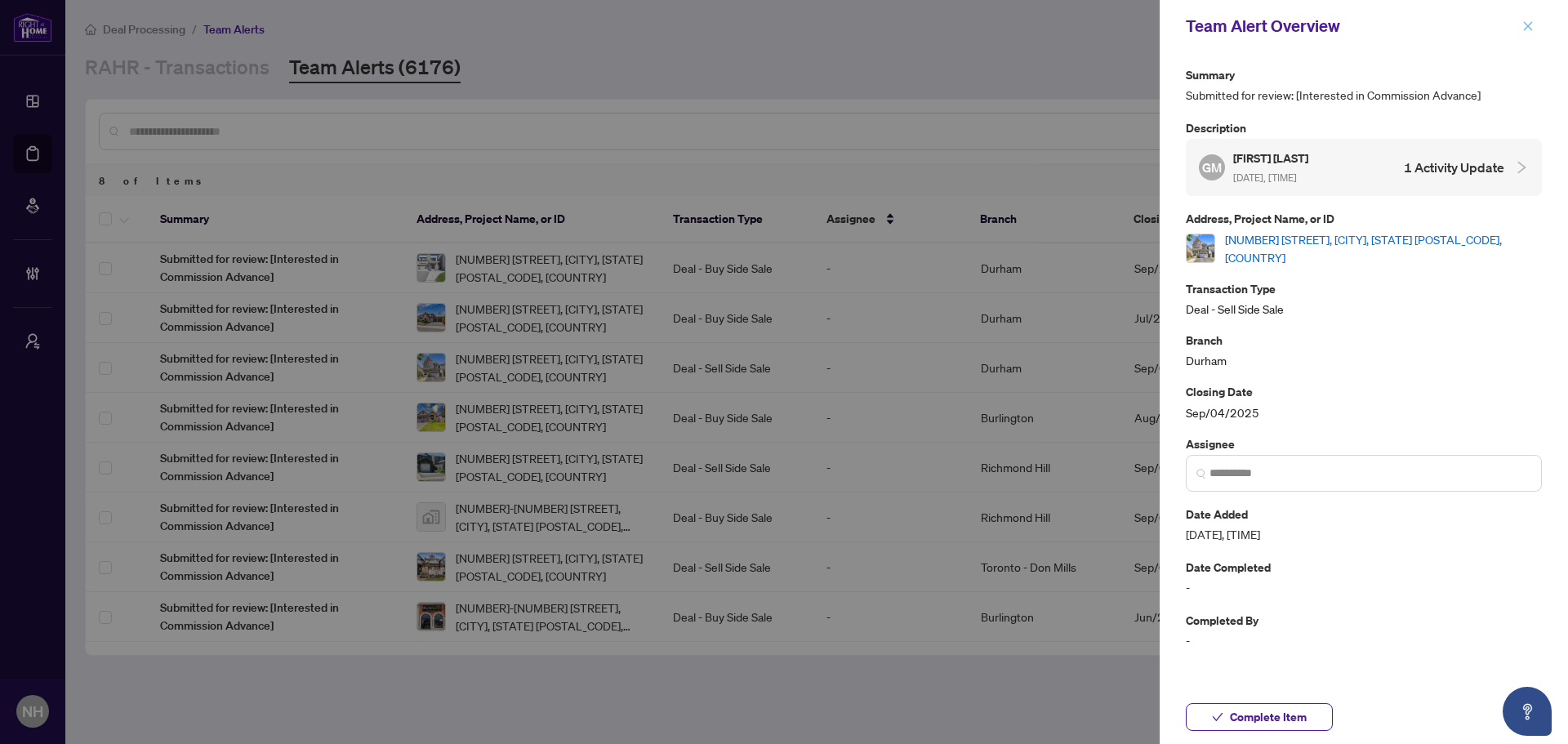 click 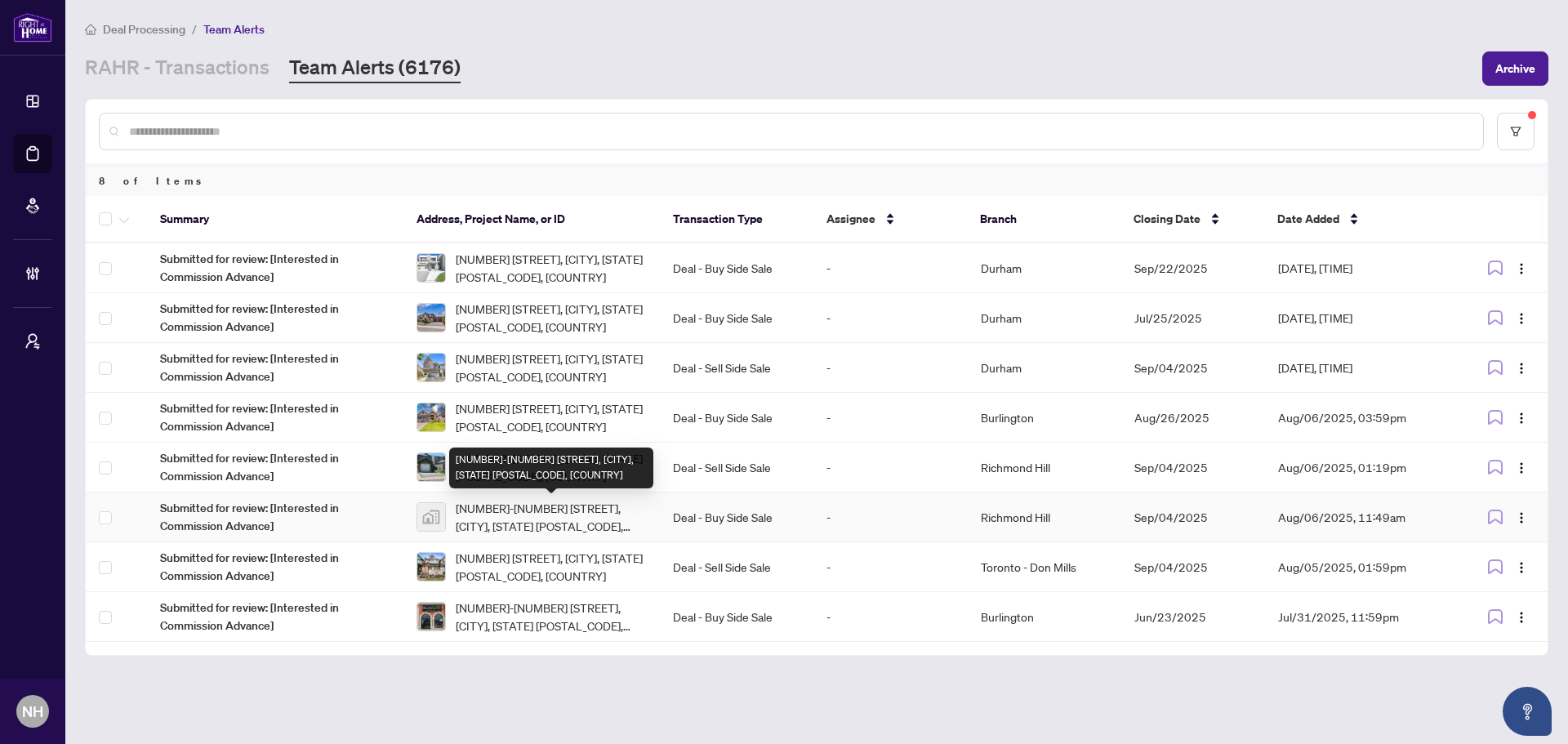 click on "[NUMBER] [STREET] #[NUMBER], [CITY], [STATE] [POSTAL_CODE], [COUNTRY]" at bounding box center [551, 517] 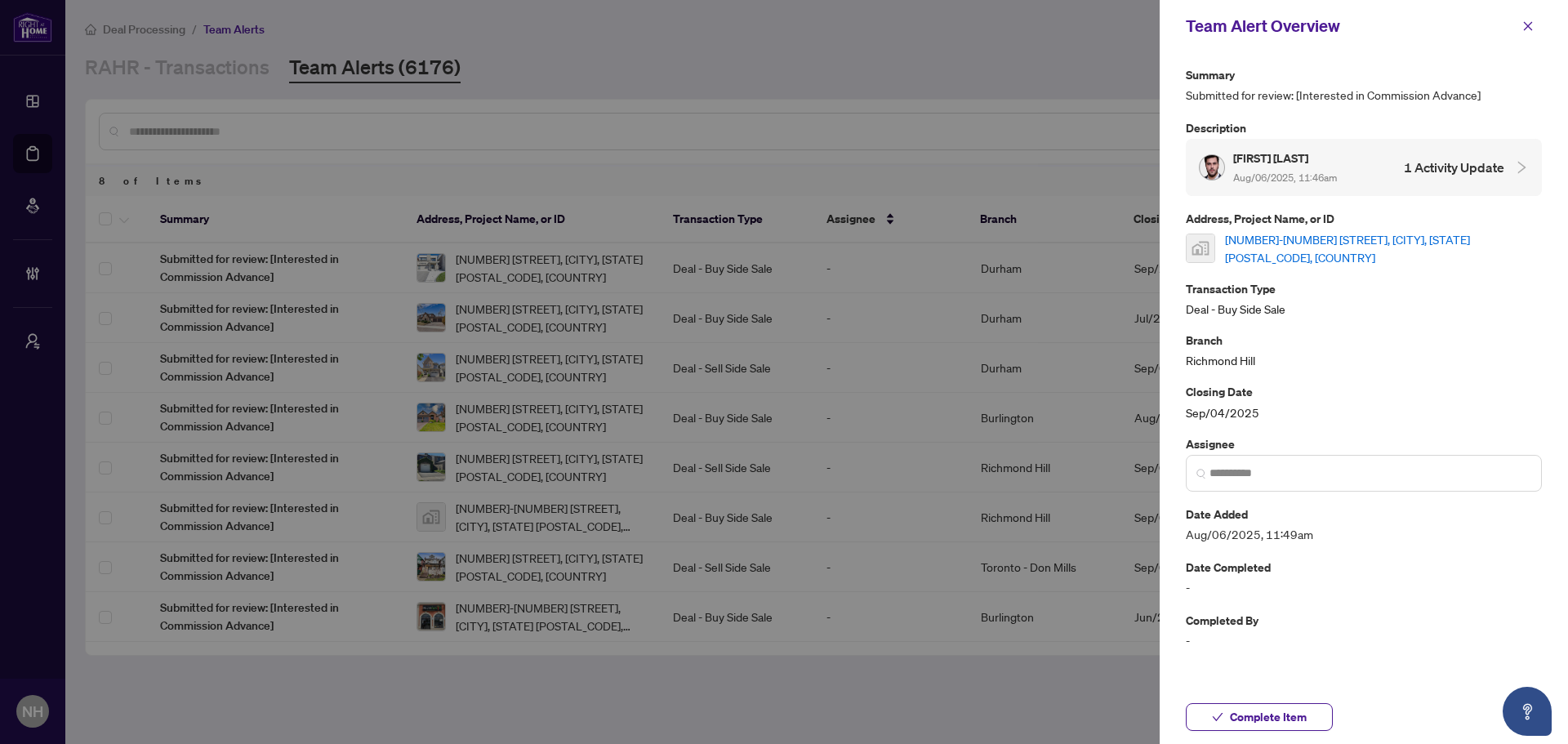 click on "[NUMBER] [STREET] #[NUMBER], [CITY], [STATE] [POSTAL_CODE], [COUNTRY]" at bounding box center (1383, 248) 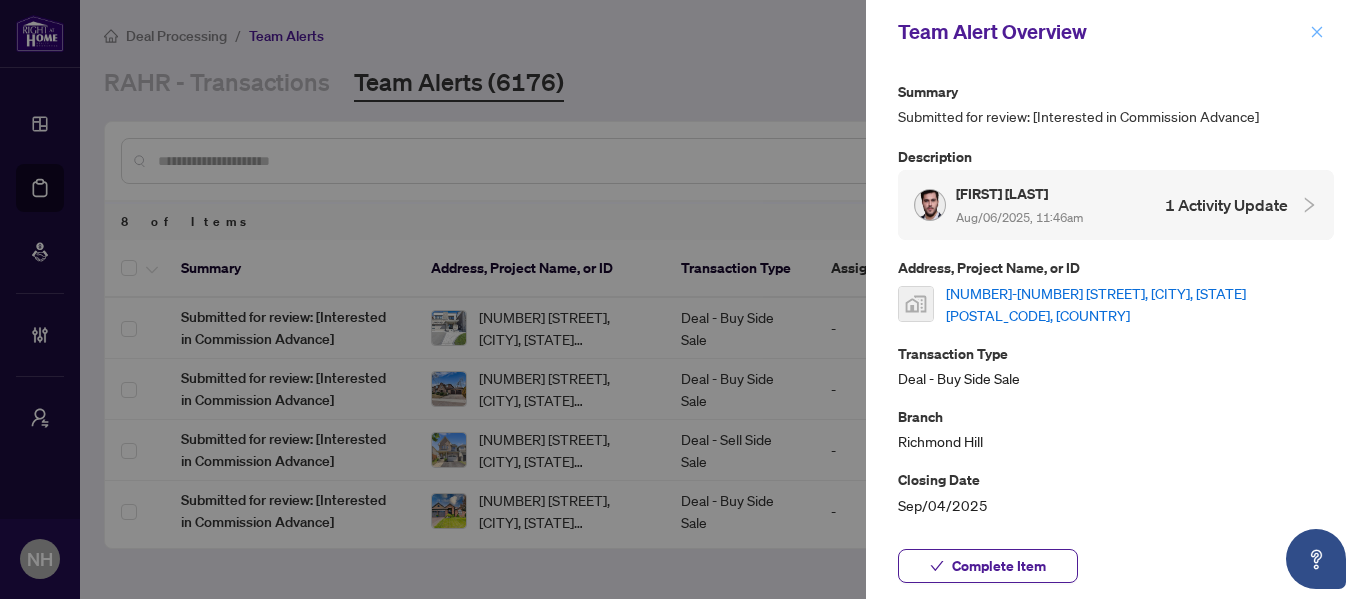 click 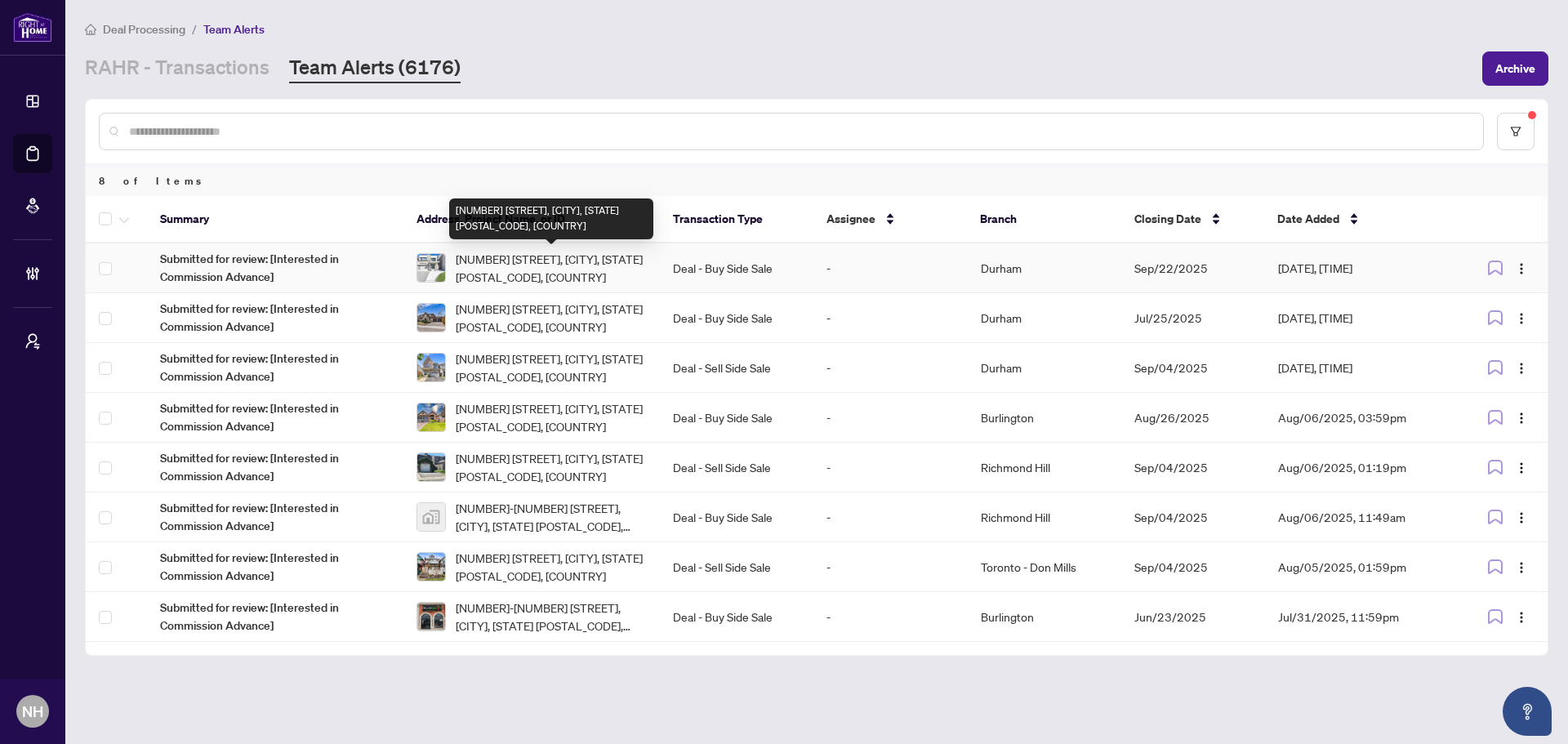 click on "[NUMBER] [STREET], [CITY], [PROVINCE] [POSTAL_CODE], [COUNTRY]" at bounding box center (551, 268) 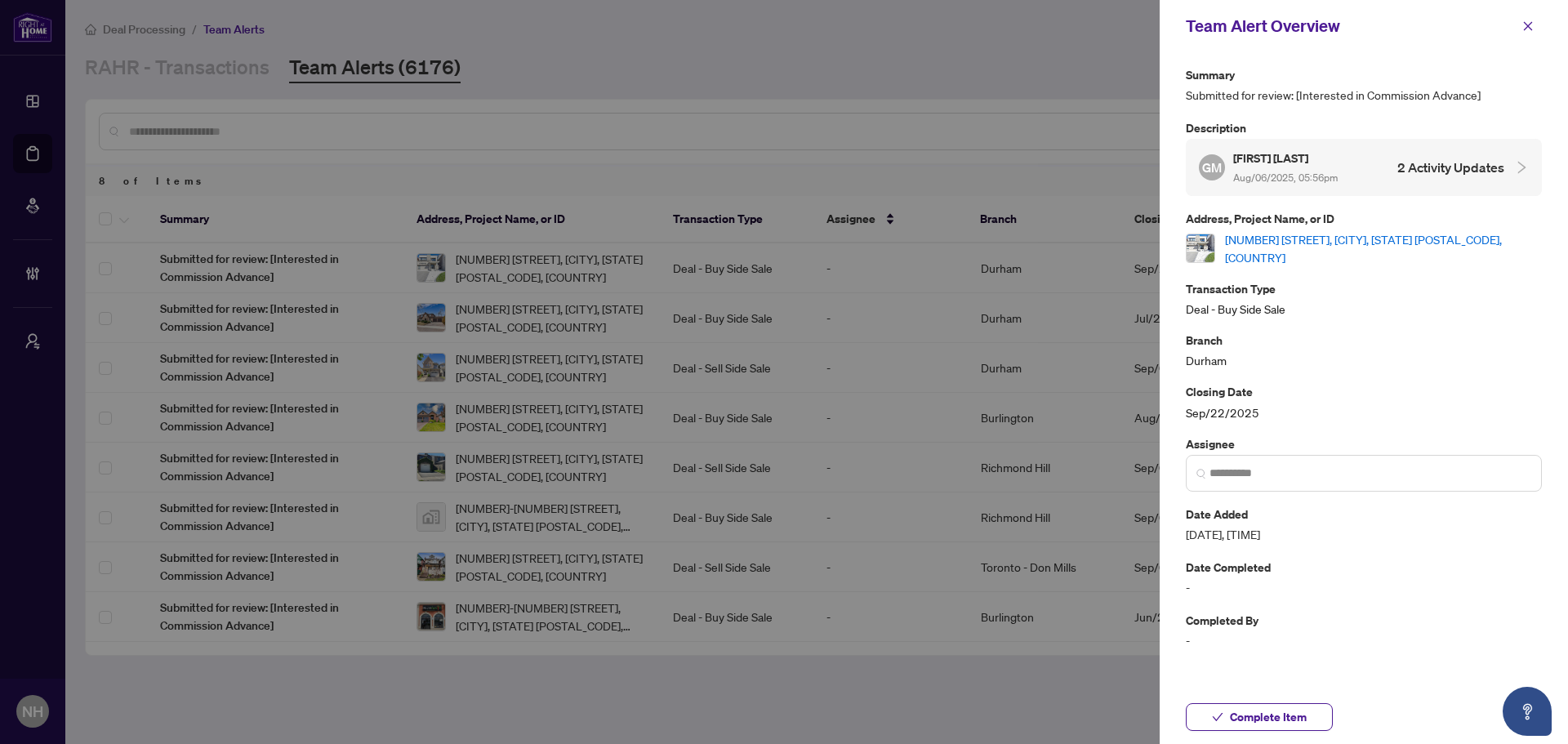 click on "[NUMBER] [STREET], [CITY], [PROVINCE] [POSTAL_CODE], [COUNTRY]" at bounding box center [1364, 248] 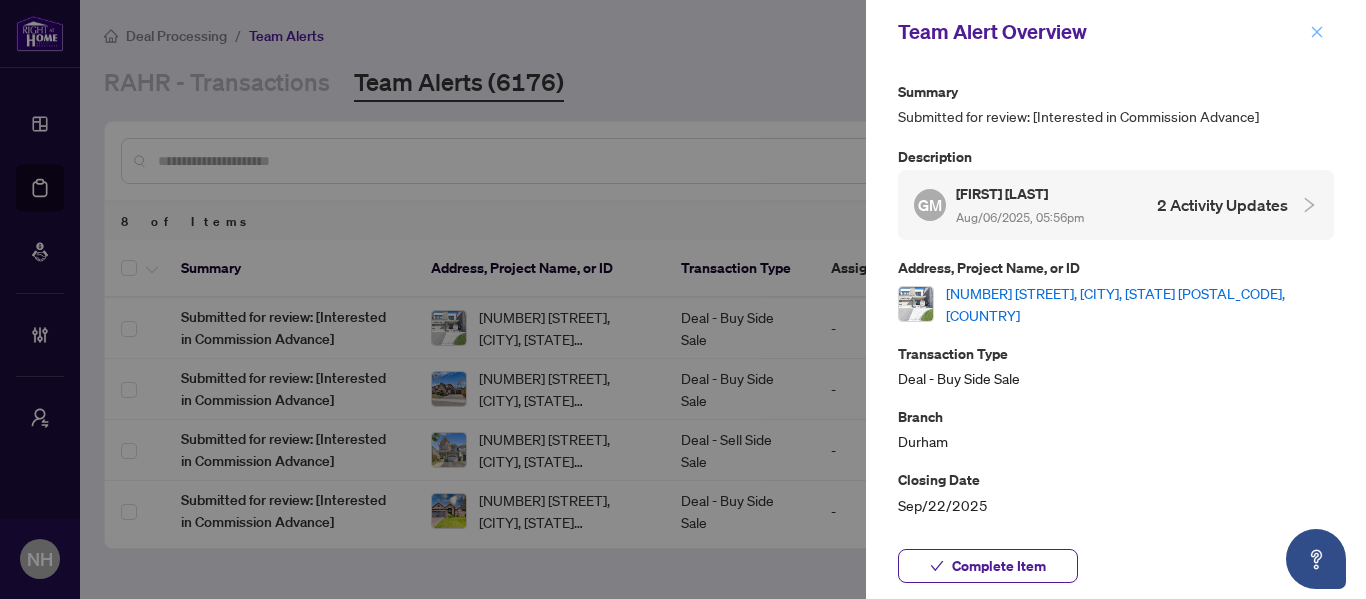 click 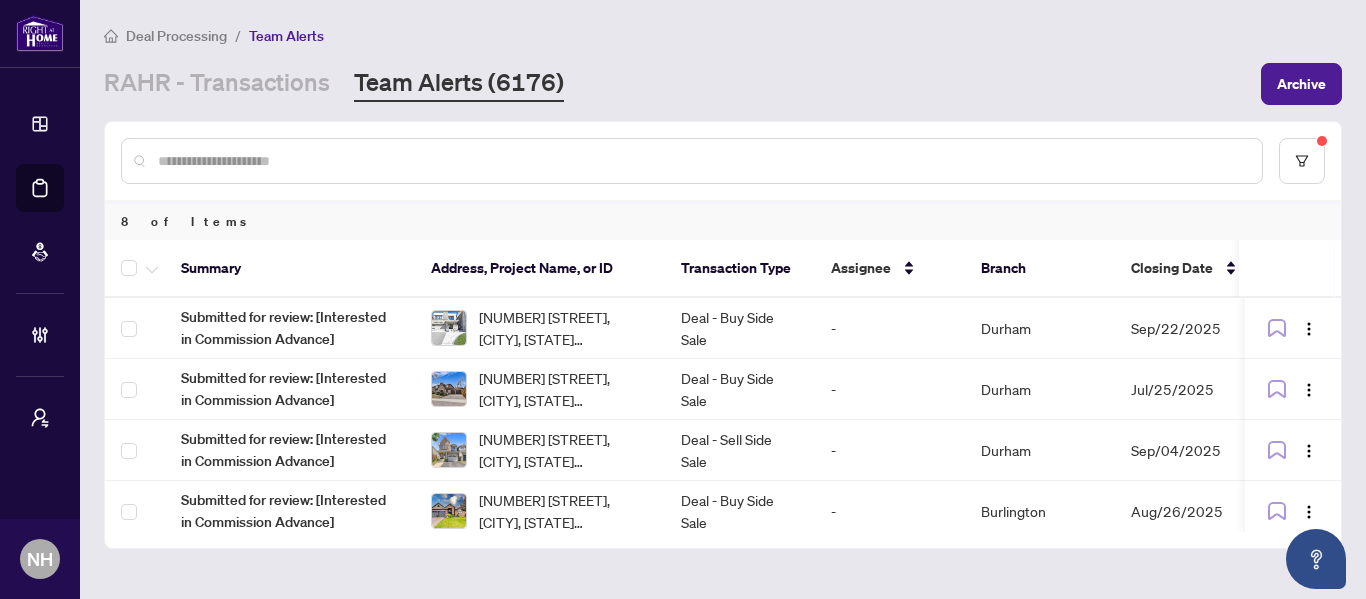 click on "RAHR - Transactions" at bounding box center [217, 84] 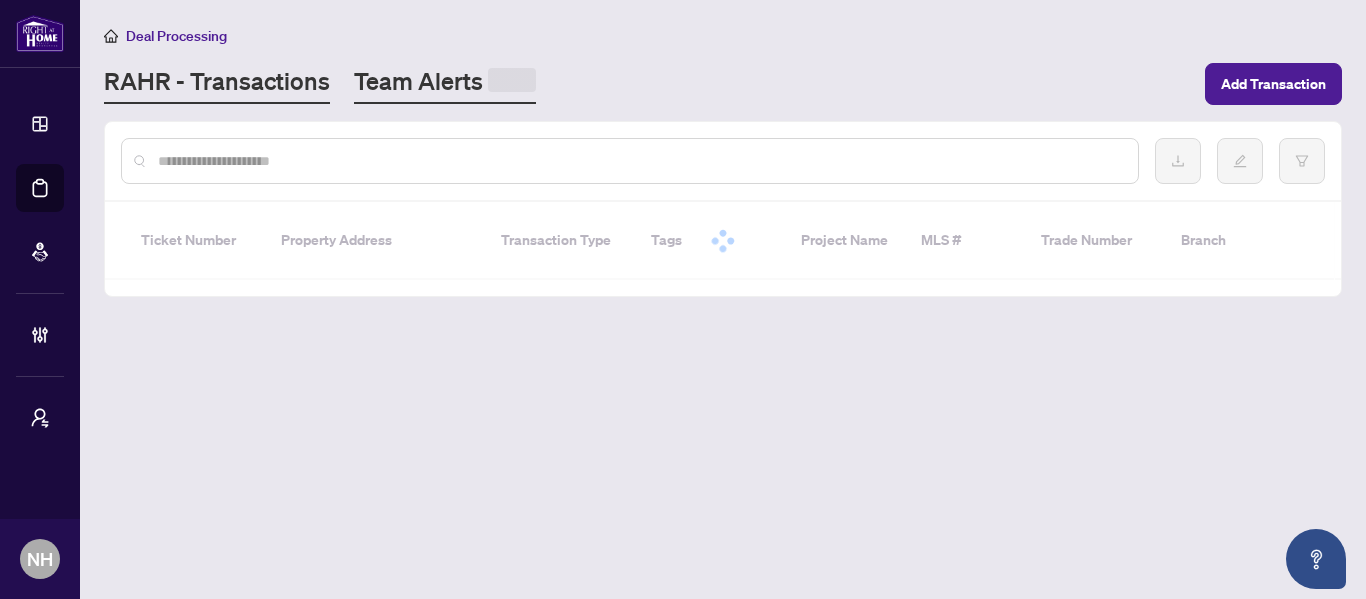 click on "Team Alerts" at bounding box center [445, 84] 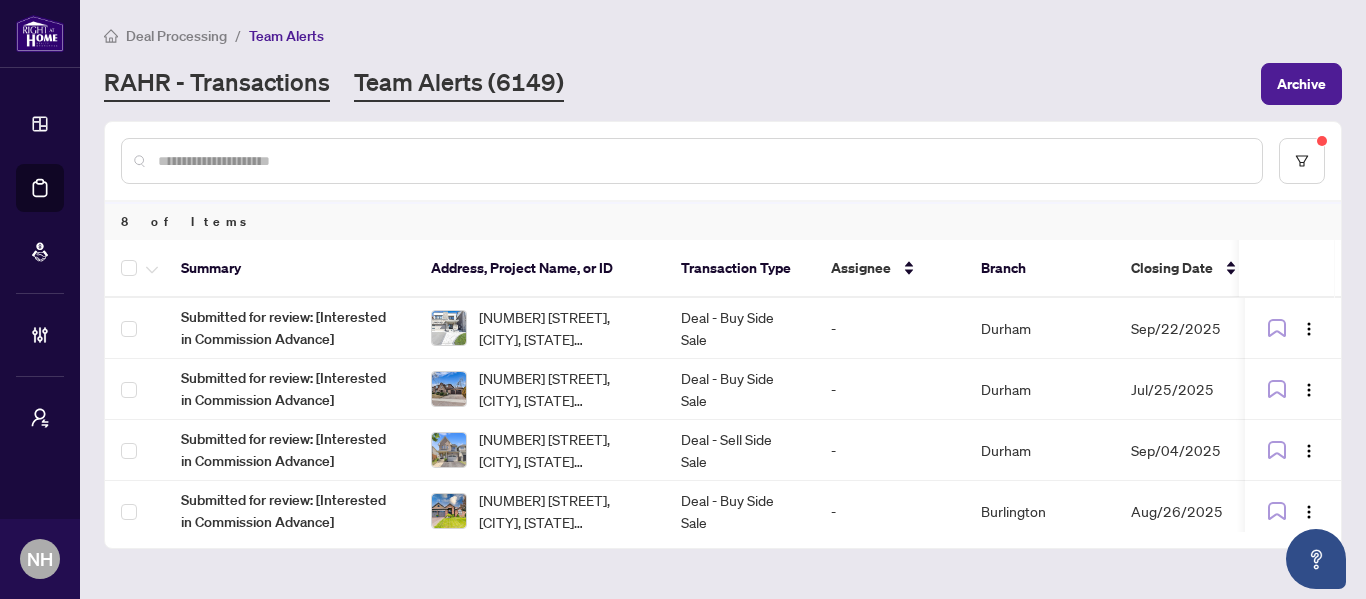 click on "RAHR - Transactions" at bounding box center (217, 84) 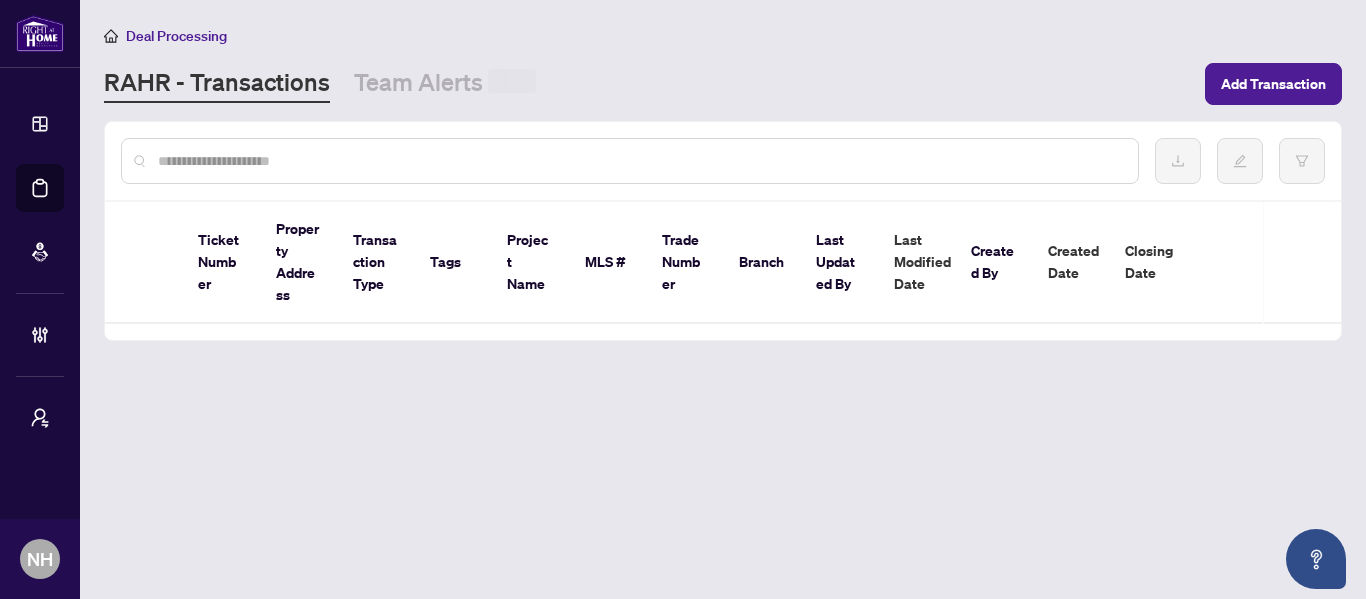 click at bounding box center [640, 161] 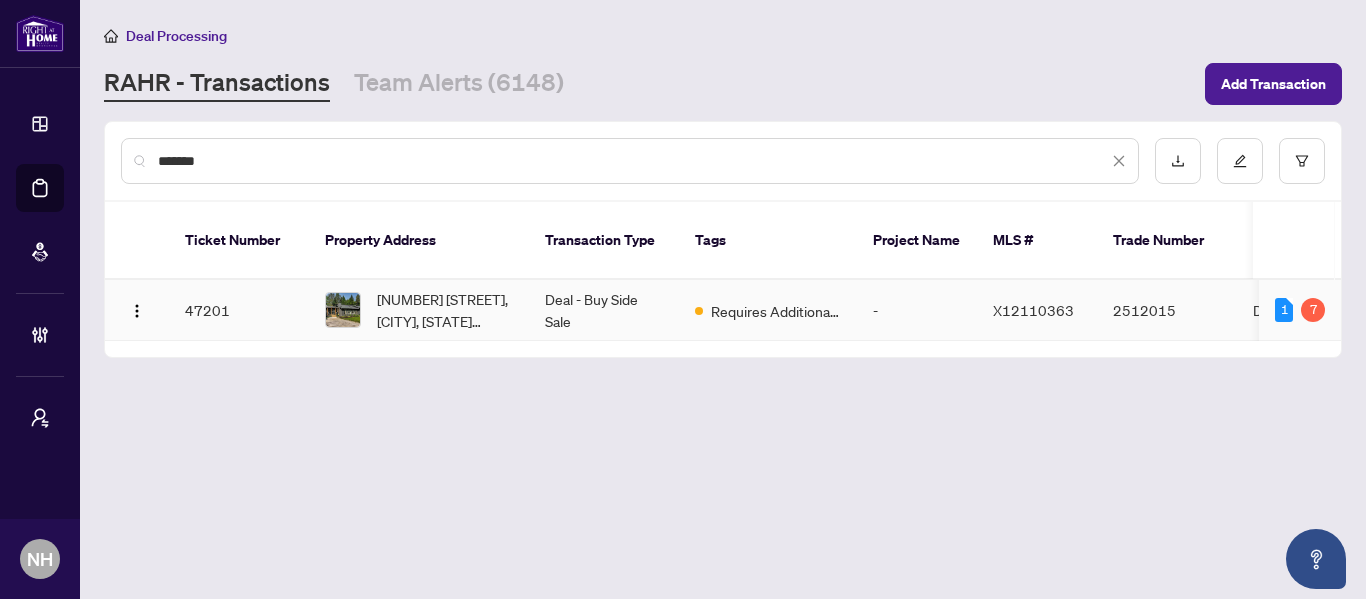 type on "*******" 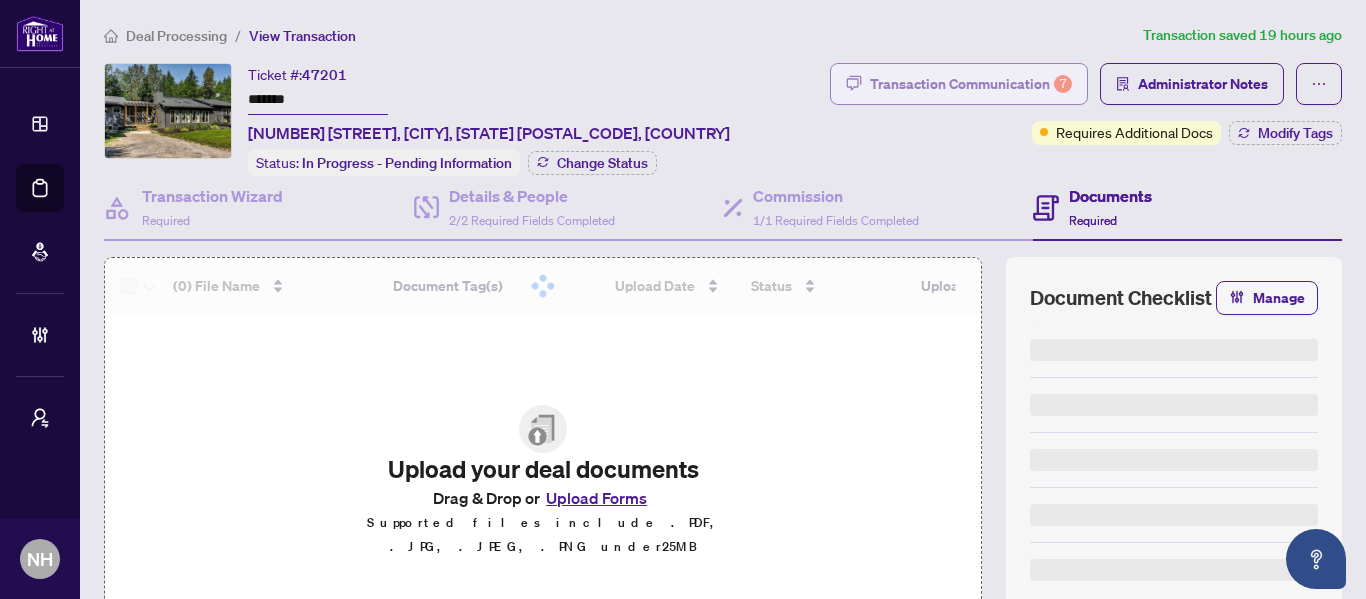 click on "Transaction Communication 7" at bounding box center [971, 84] 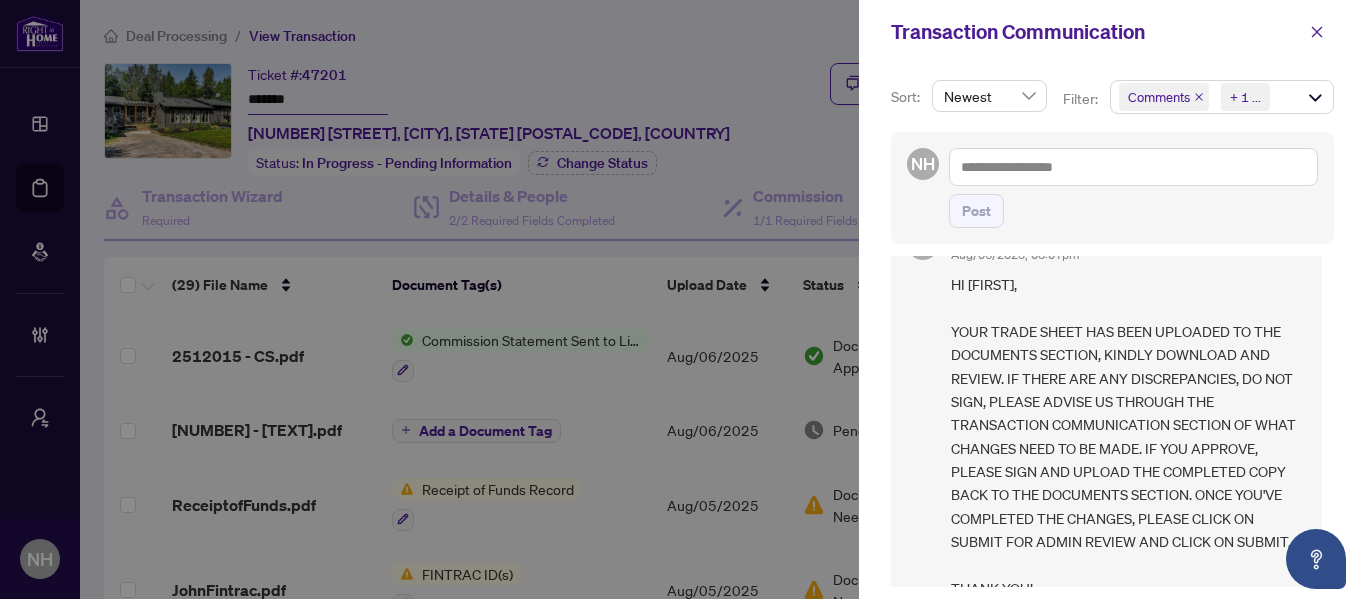 scroll, scrollTop: 0, scrollLeft: 0, axis: both 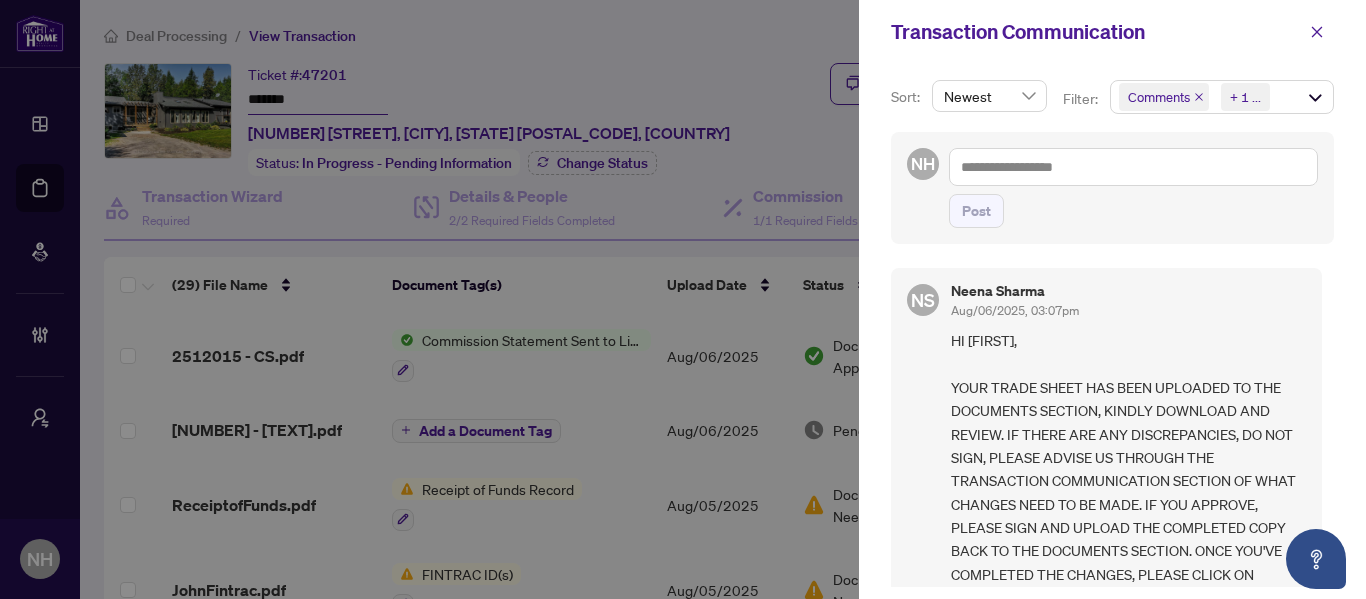 click 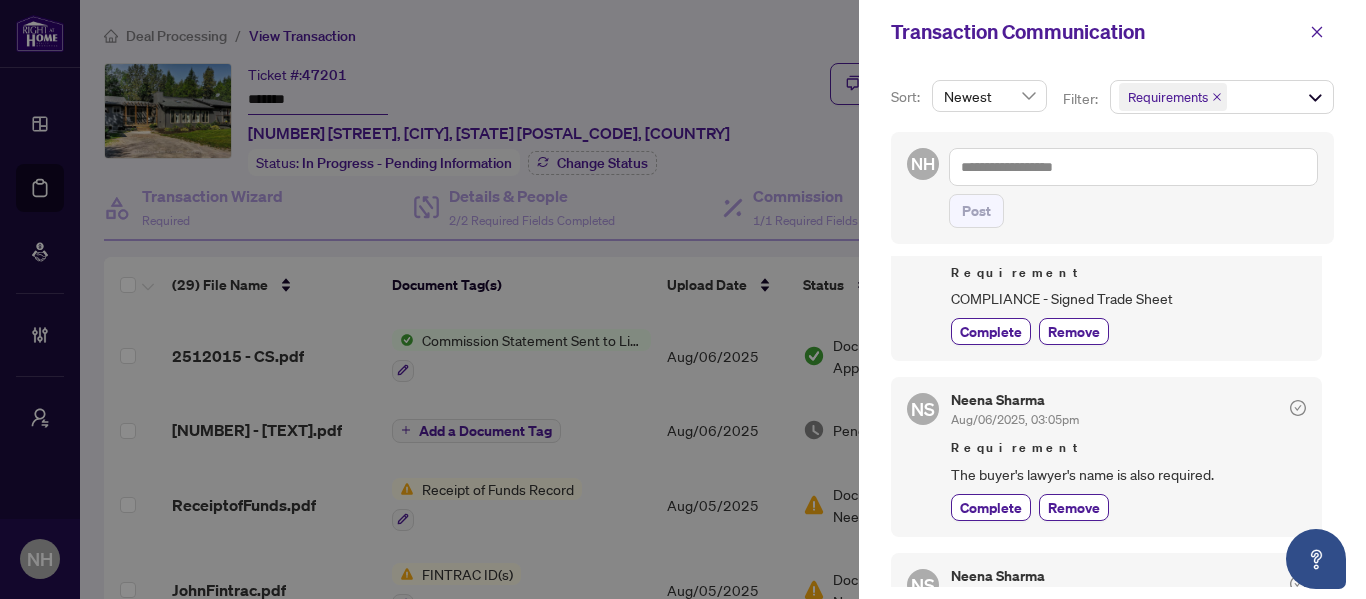 scroll, scrollTop: 0, scrollLeft: 0, axis: both 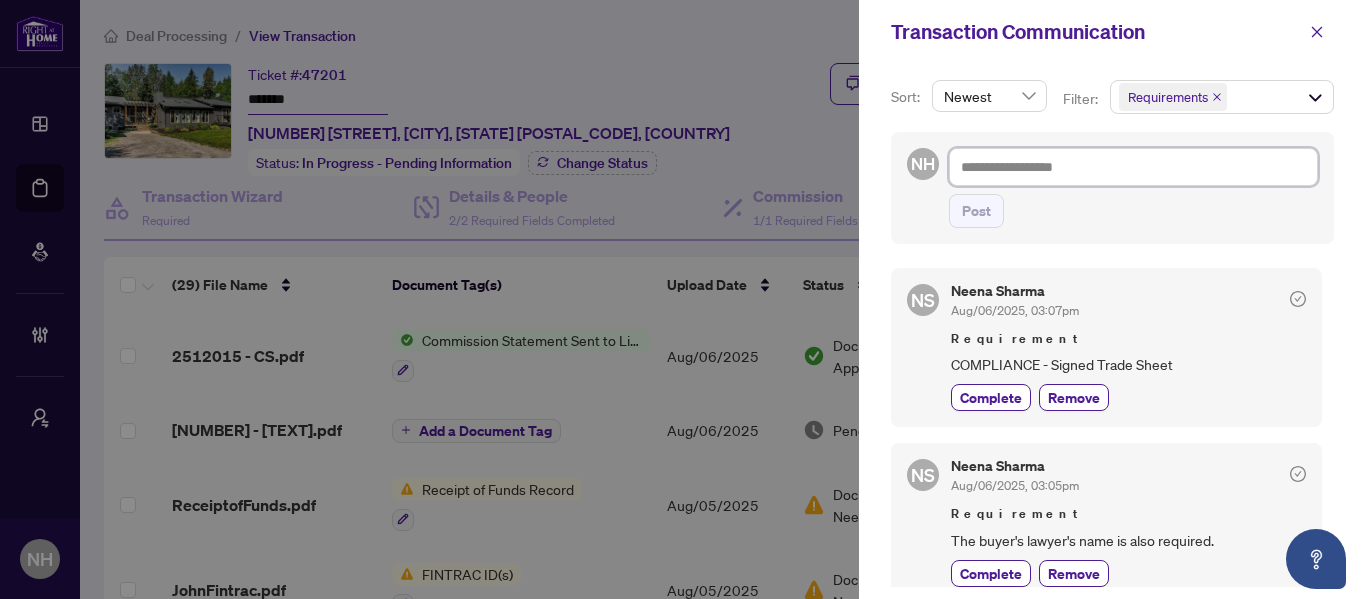 click at bounding box center [1133, 167] 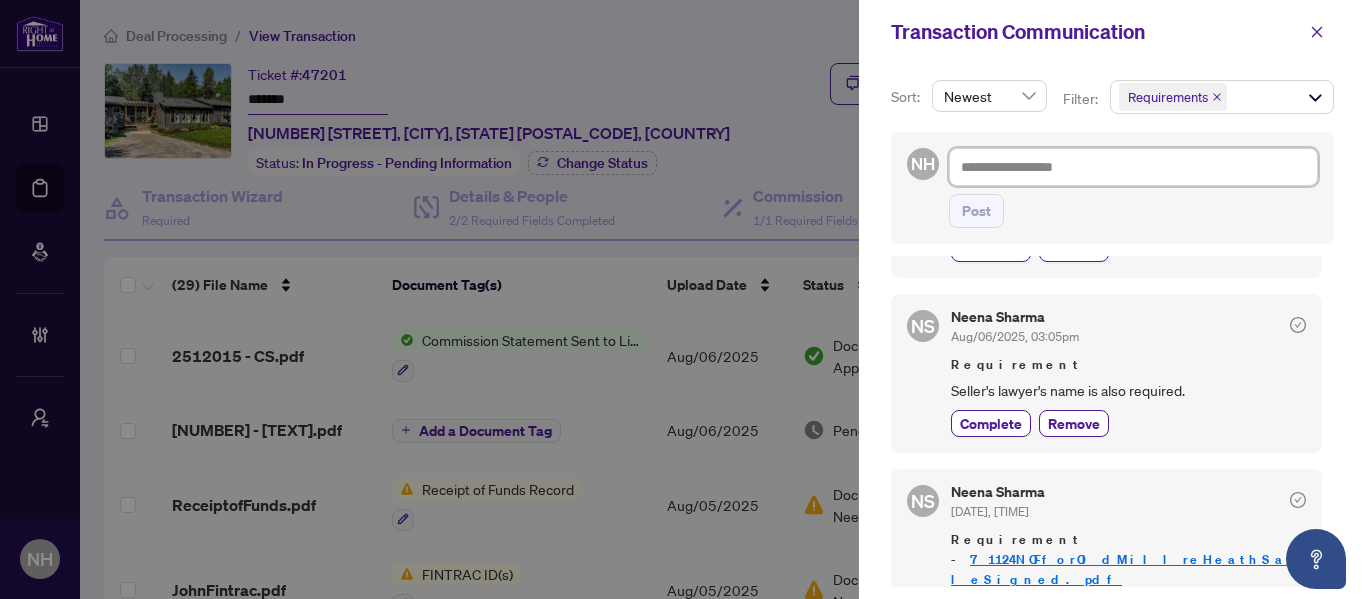 scroll, scrollTop: 300, scrollLeft: 0, axis: vertical 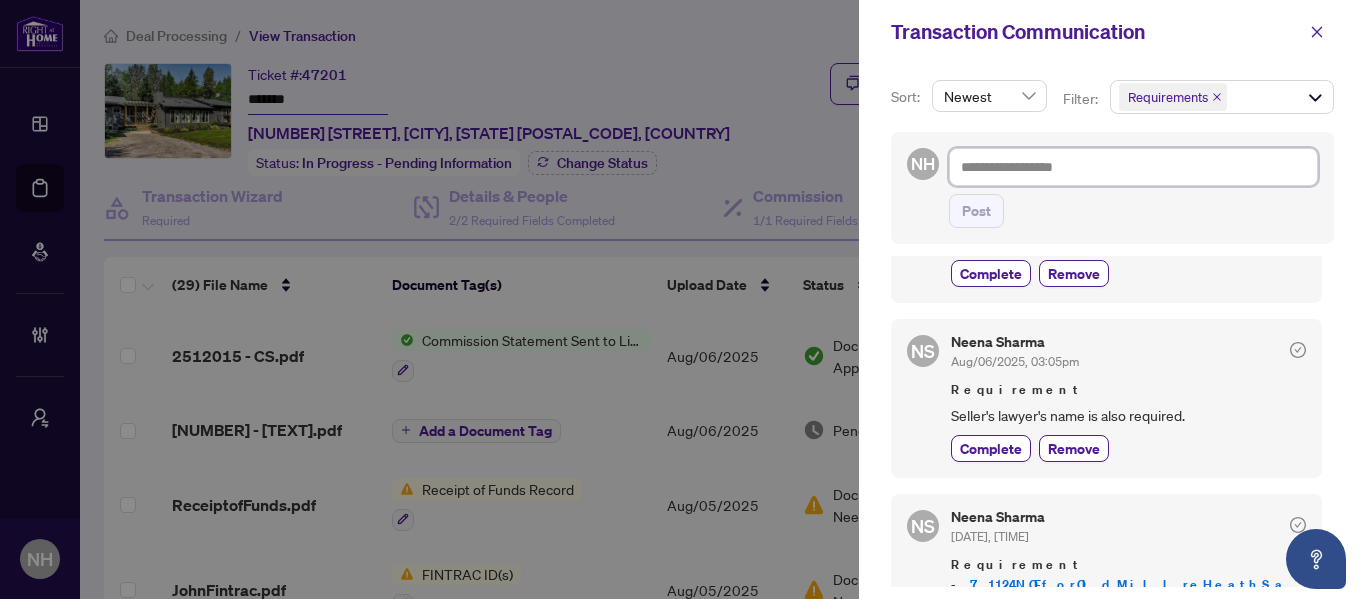 click on "Newest" at bounding box center [989, 96] 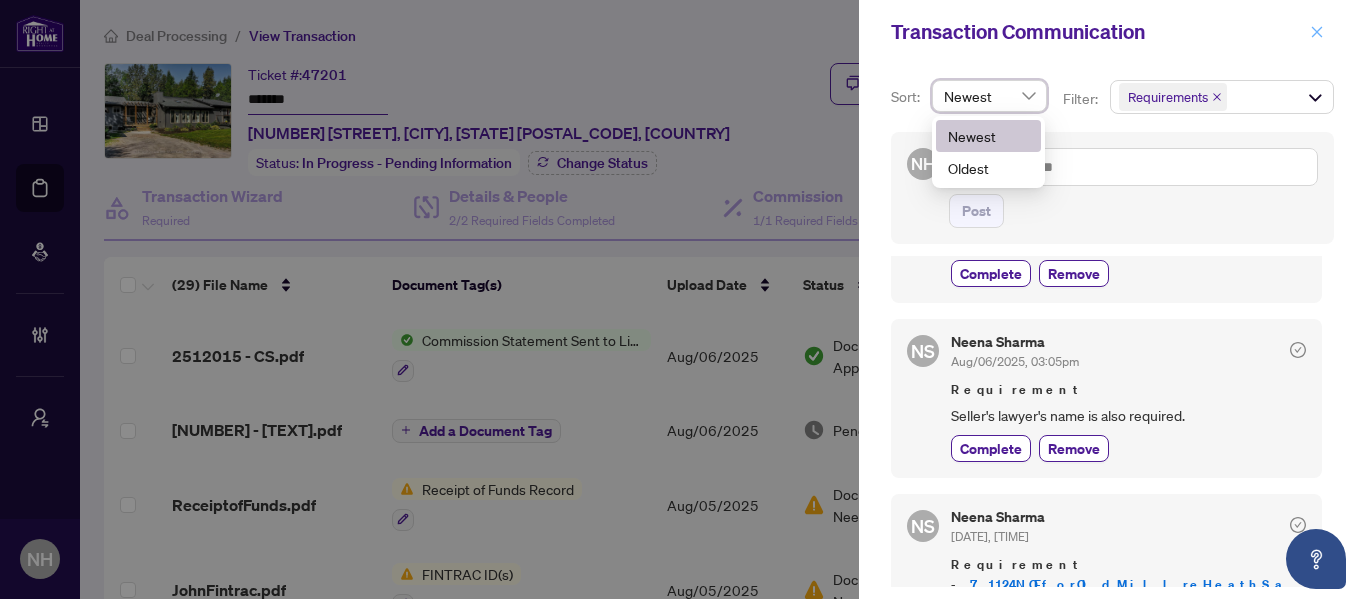 click 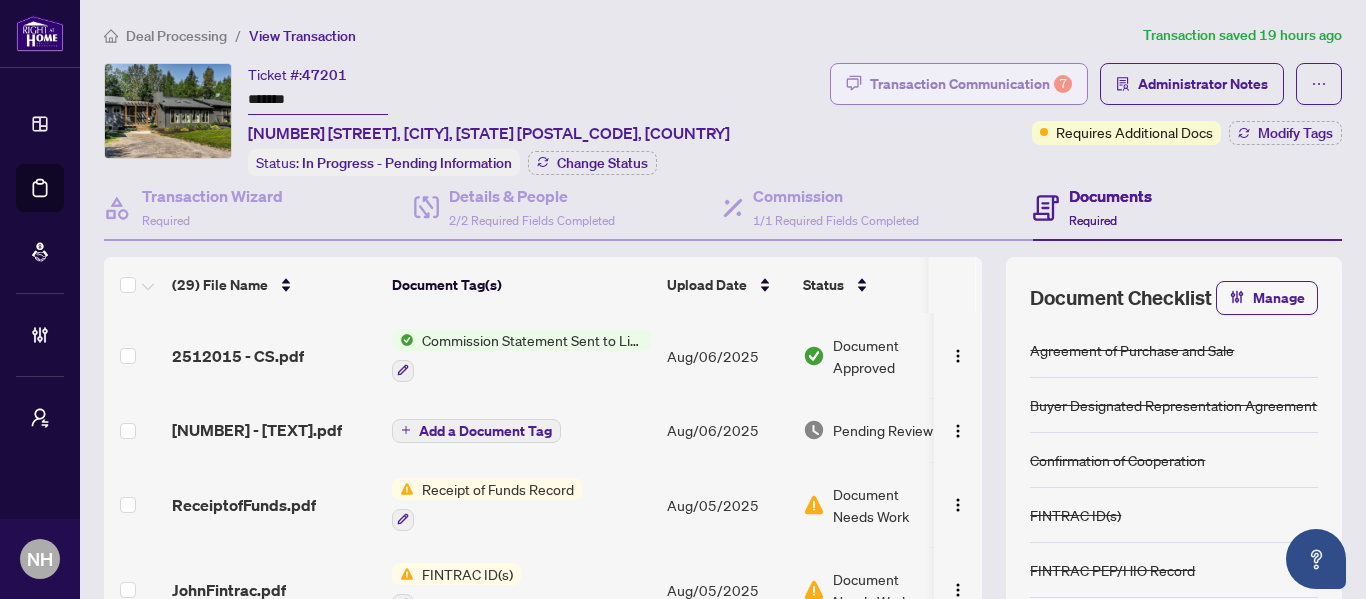 click on "Transaction Communication 7" at bounding box center (971, 84) 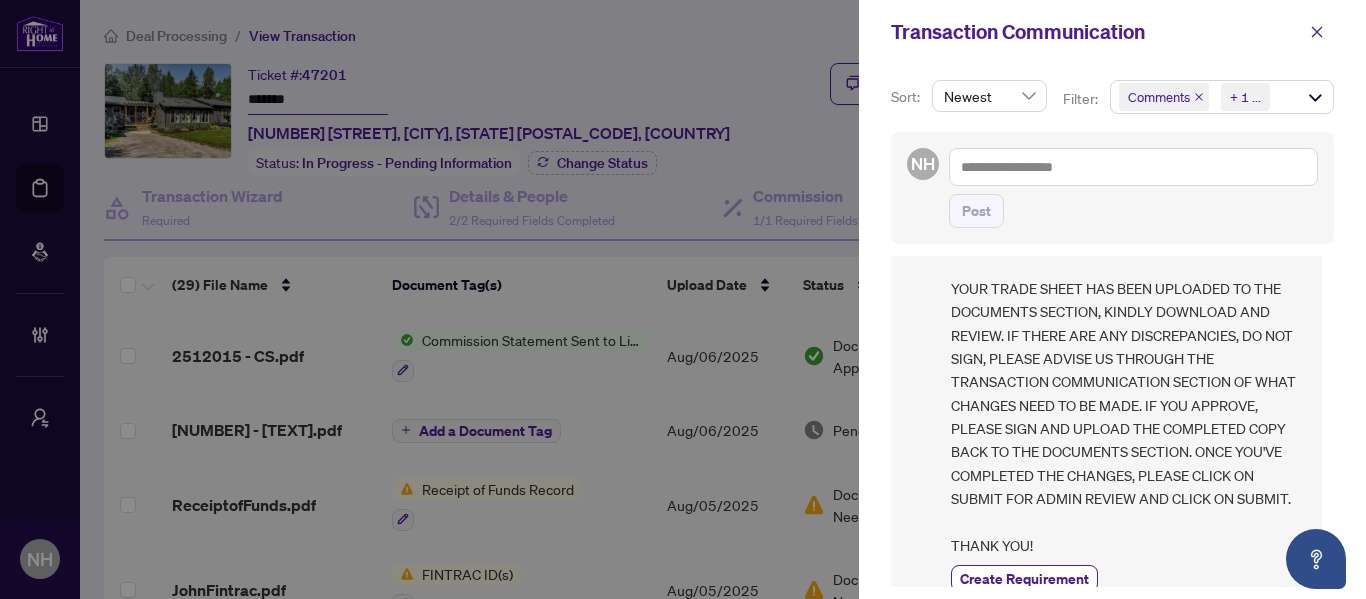 scroll, scrollTop: 0, scrollLeft: 0, axis: both 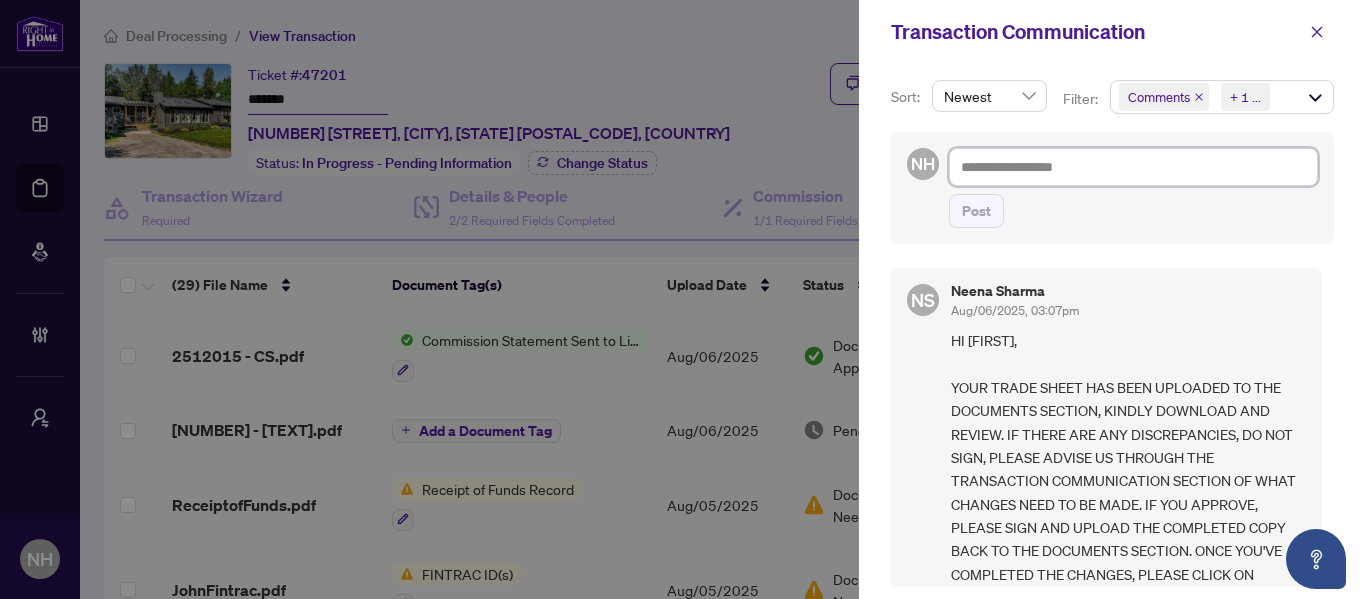 click at bounding box center [1133, 167] 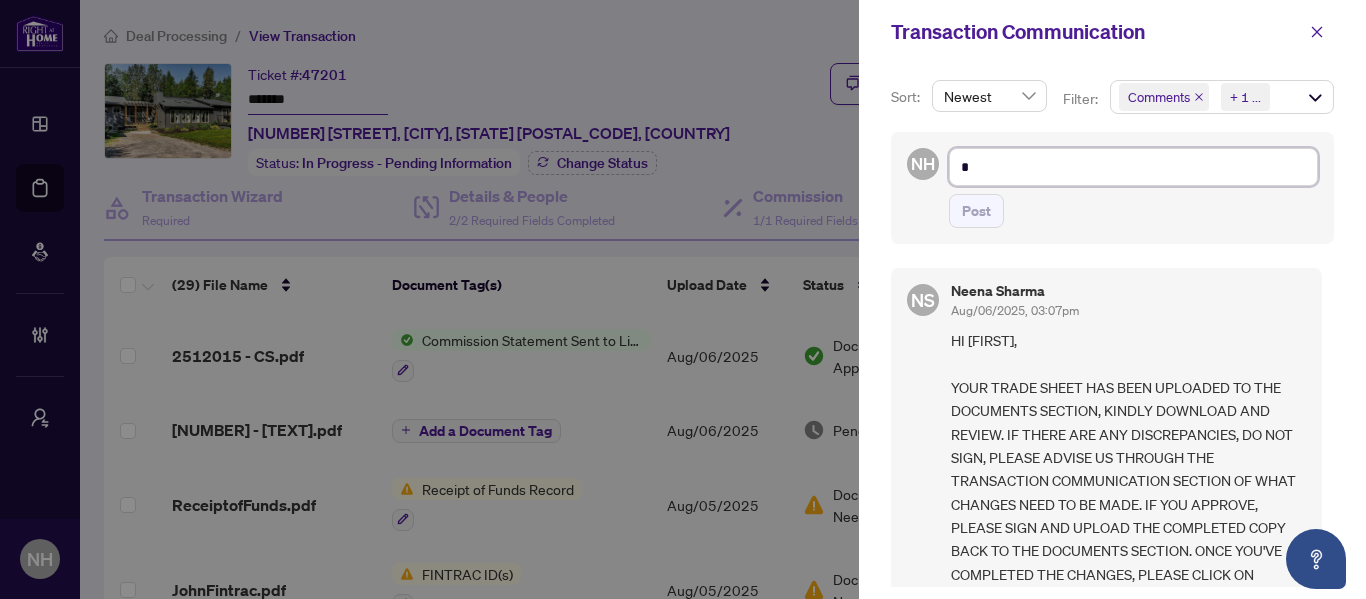 type on "**" 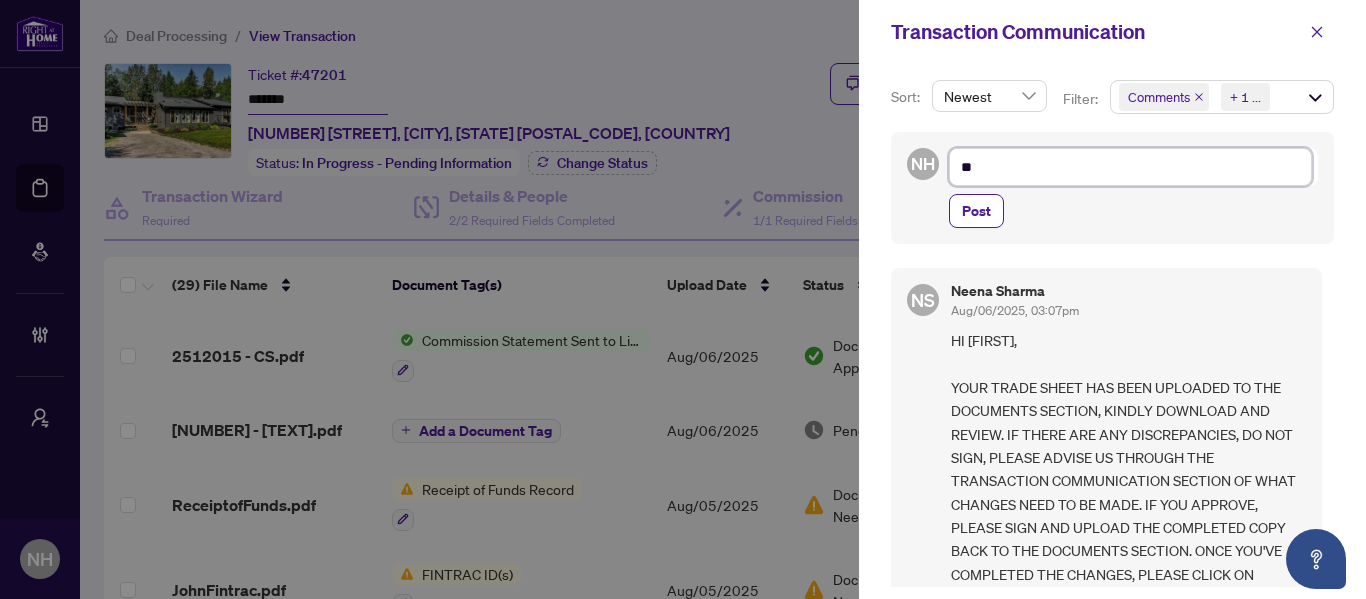 type on "**" 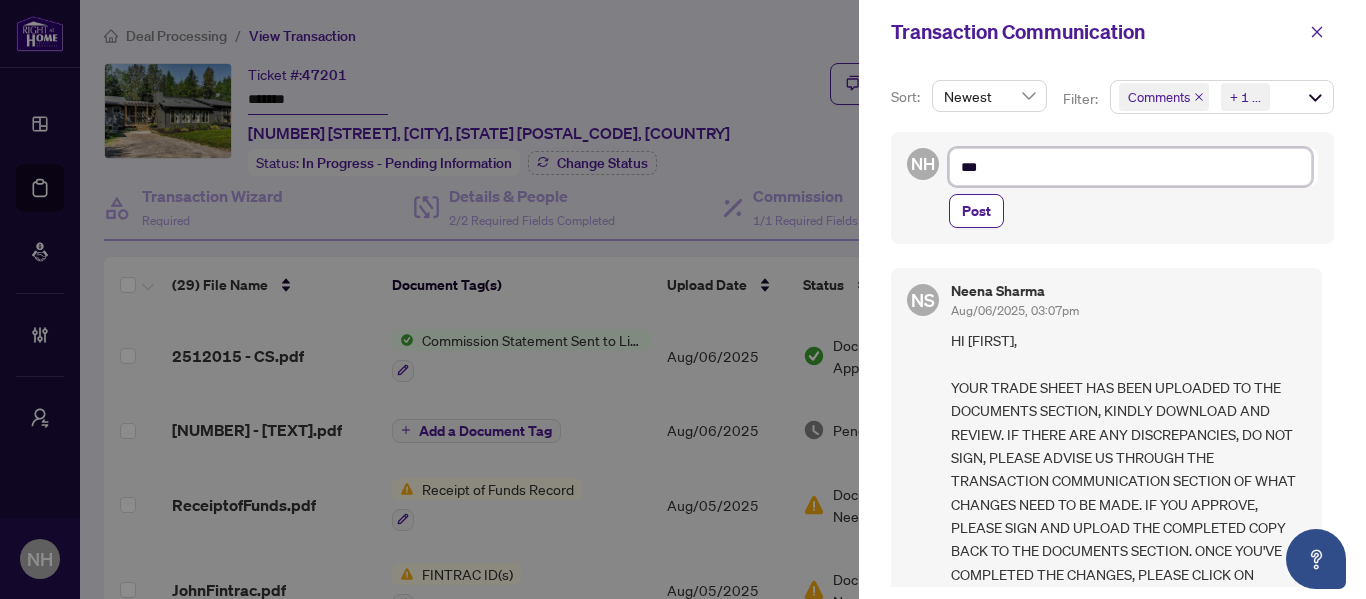 type on "****" 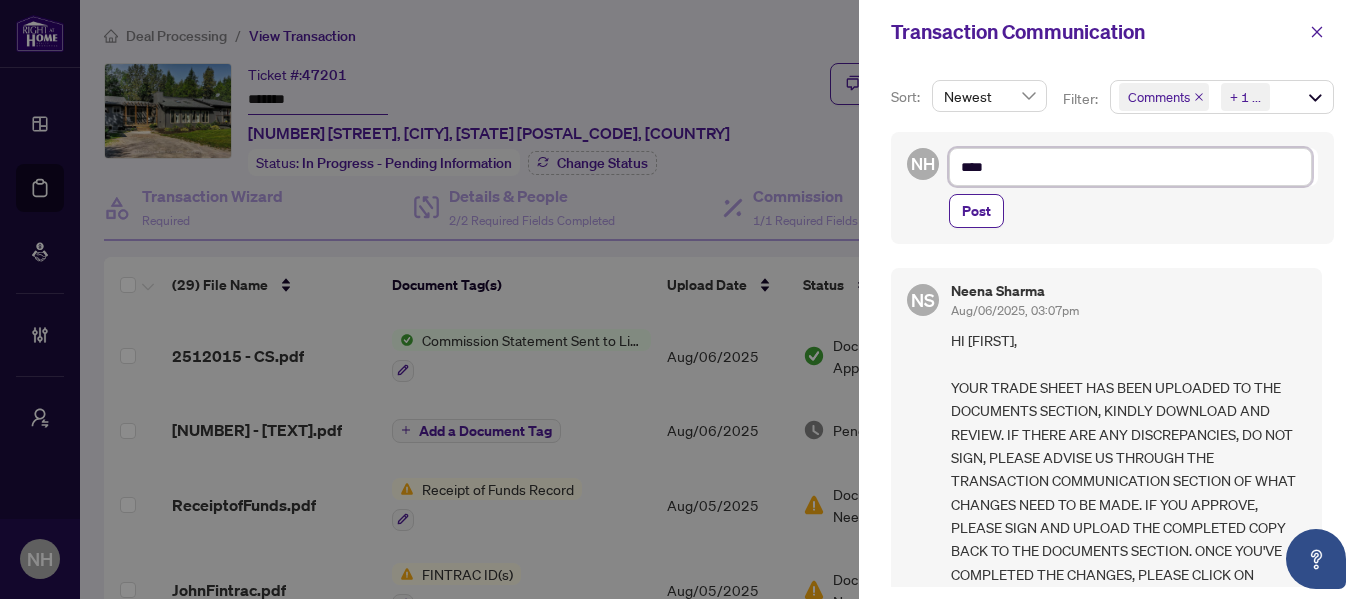 type on "*****" 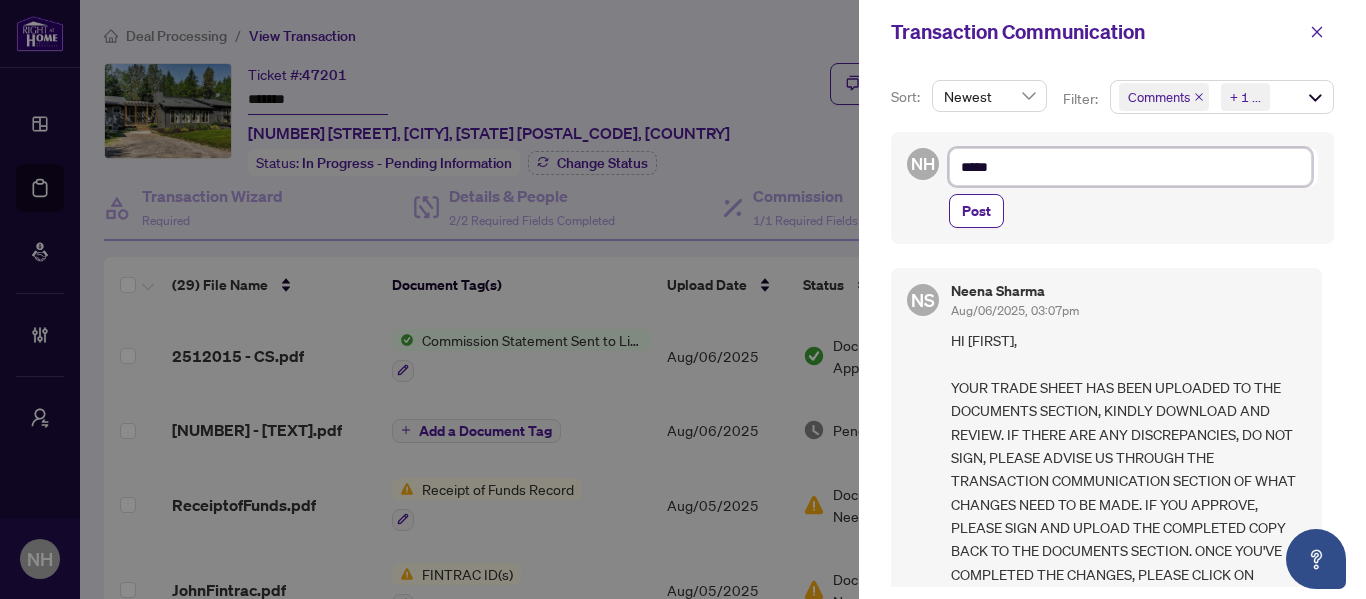 type on "******" 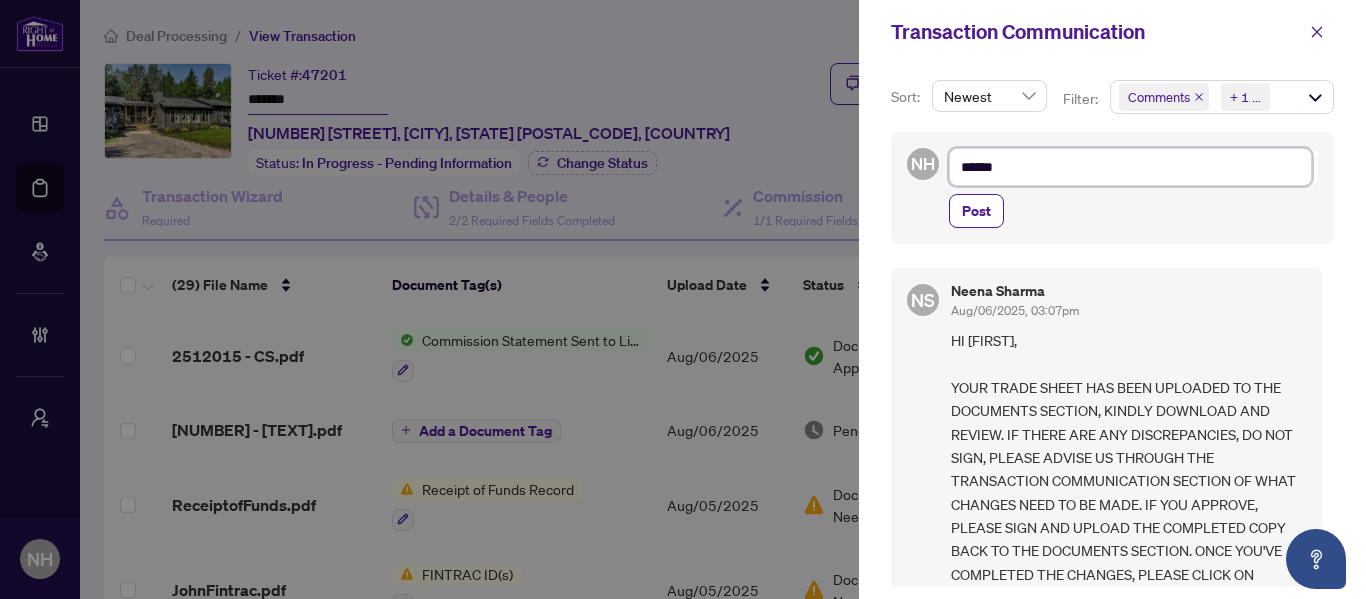 type on "*******" 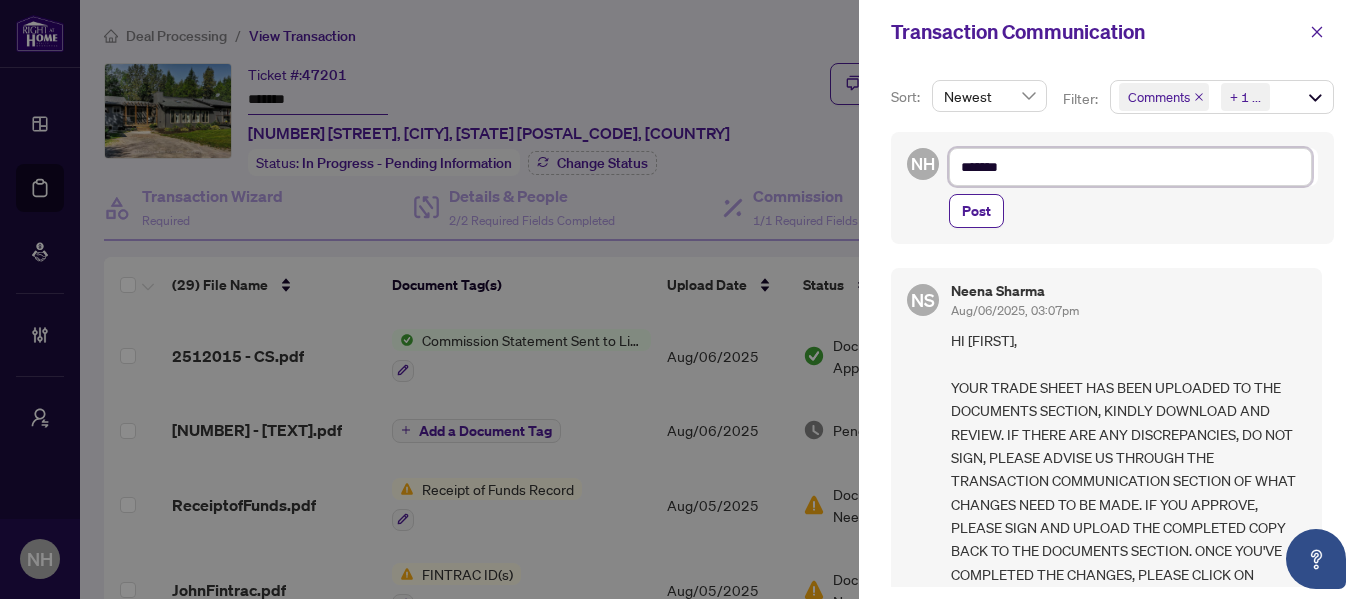 type on "********" 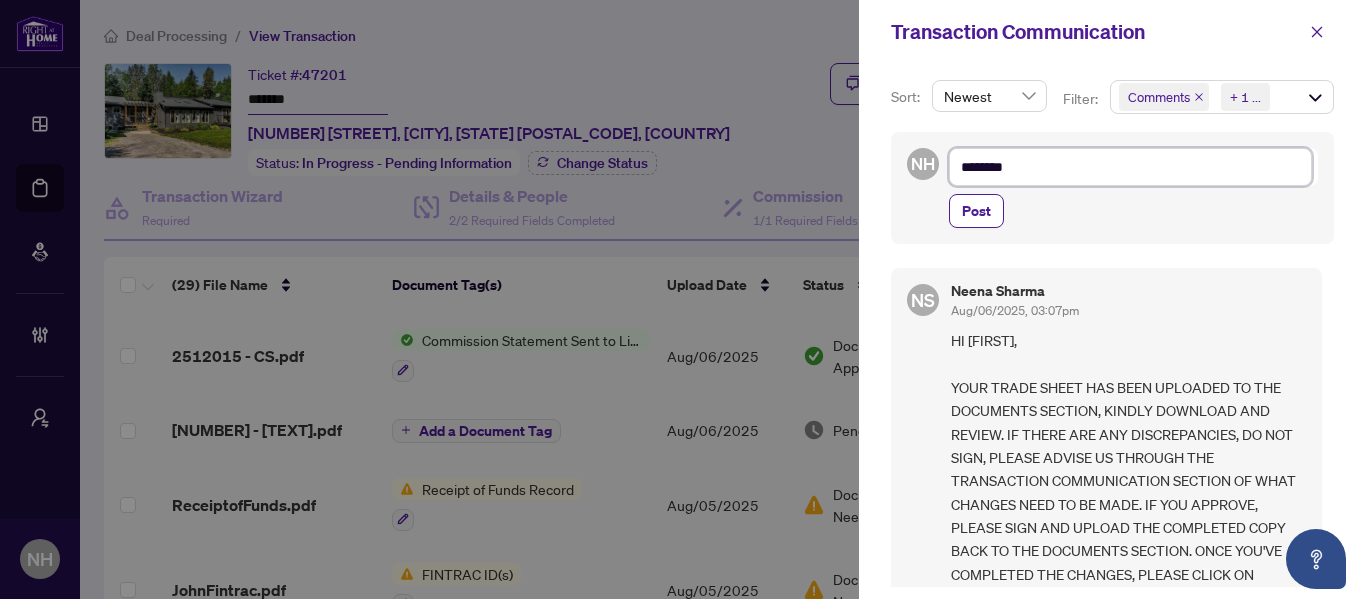 type on "********" 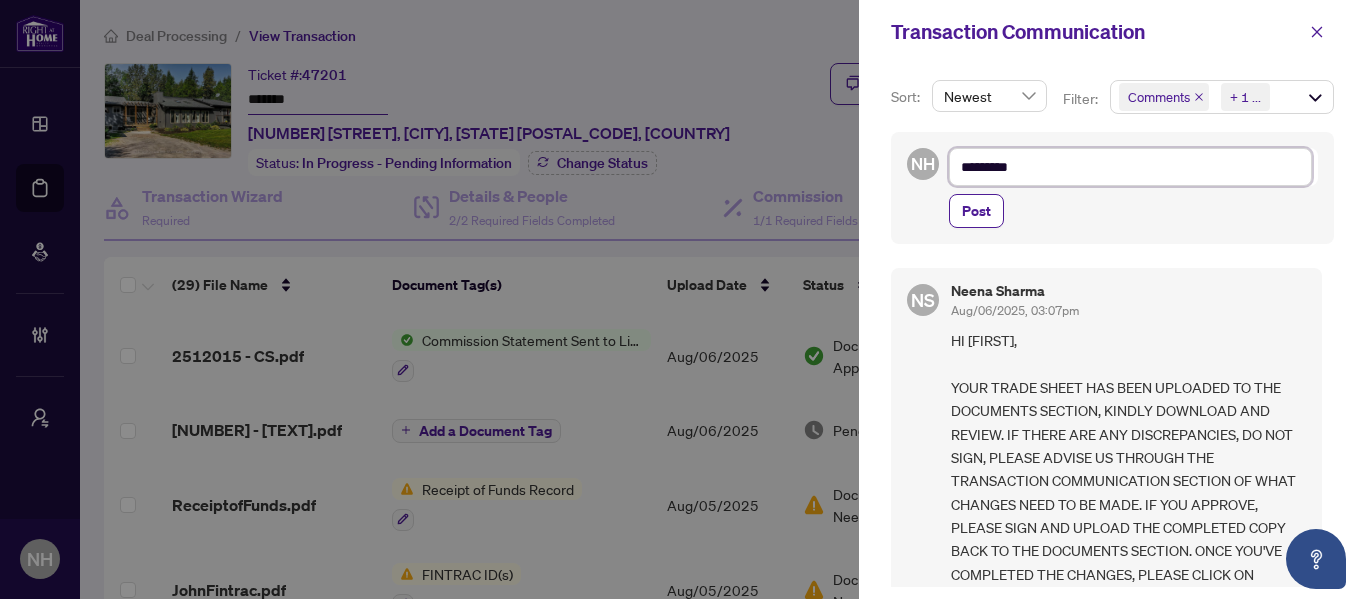 type on "*********" 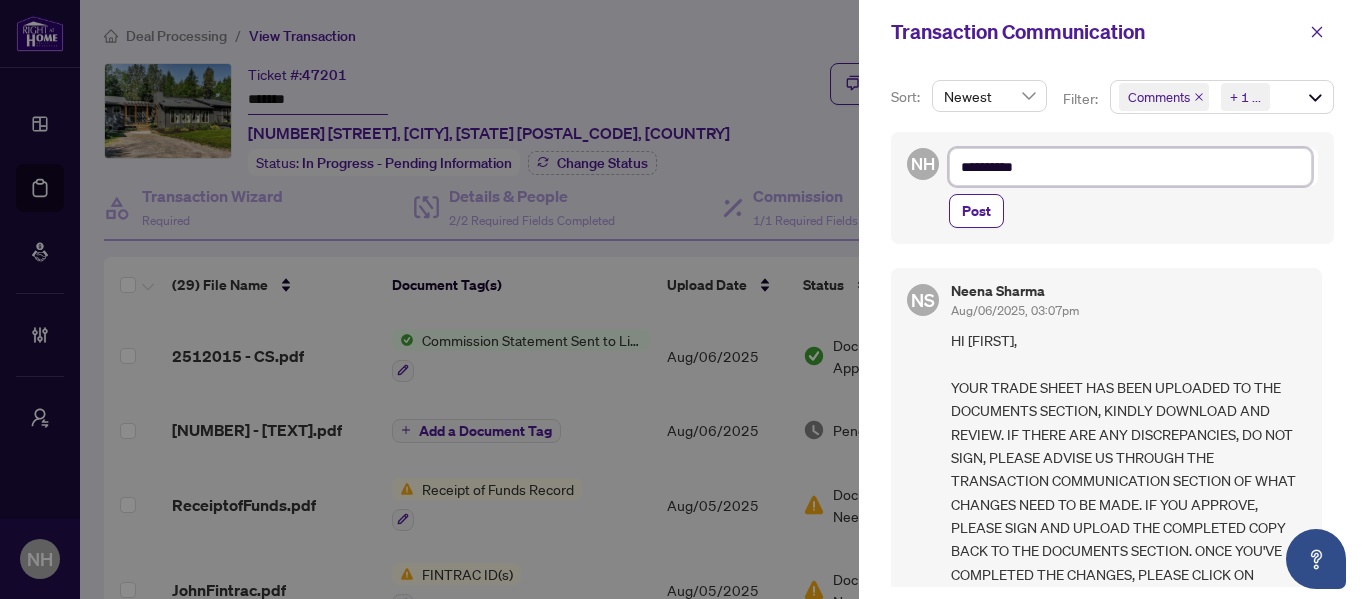 type on "*********" 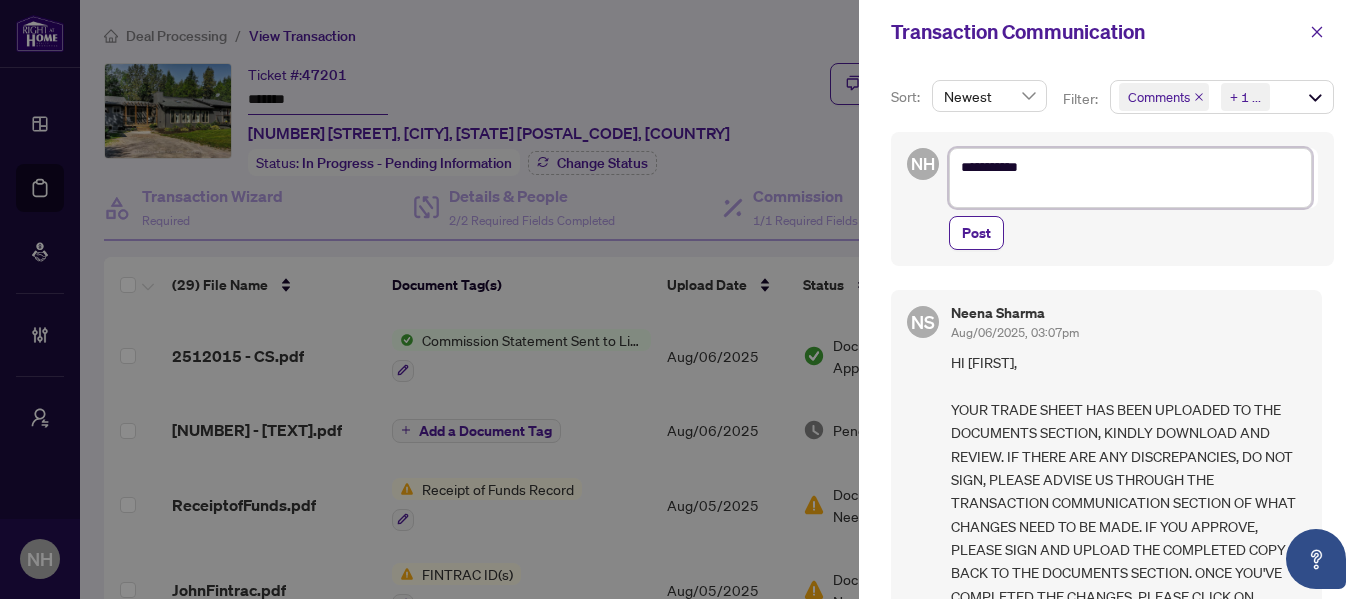 type on "*********" 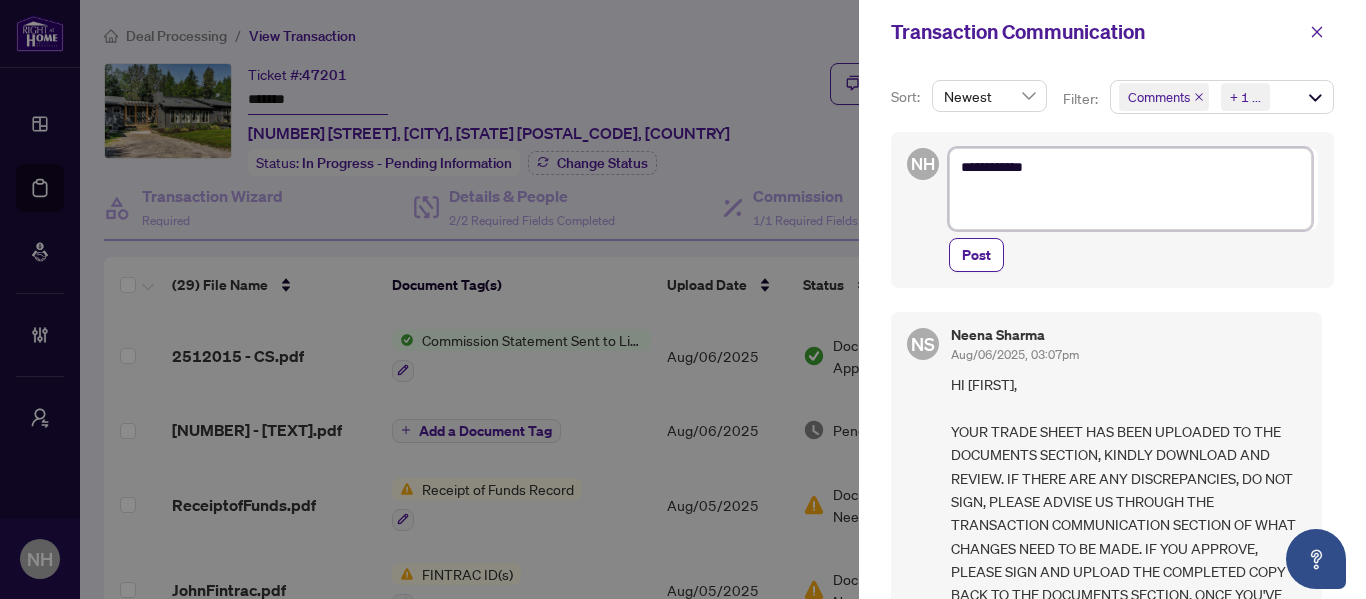 type on "**********" 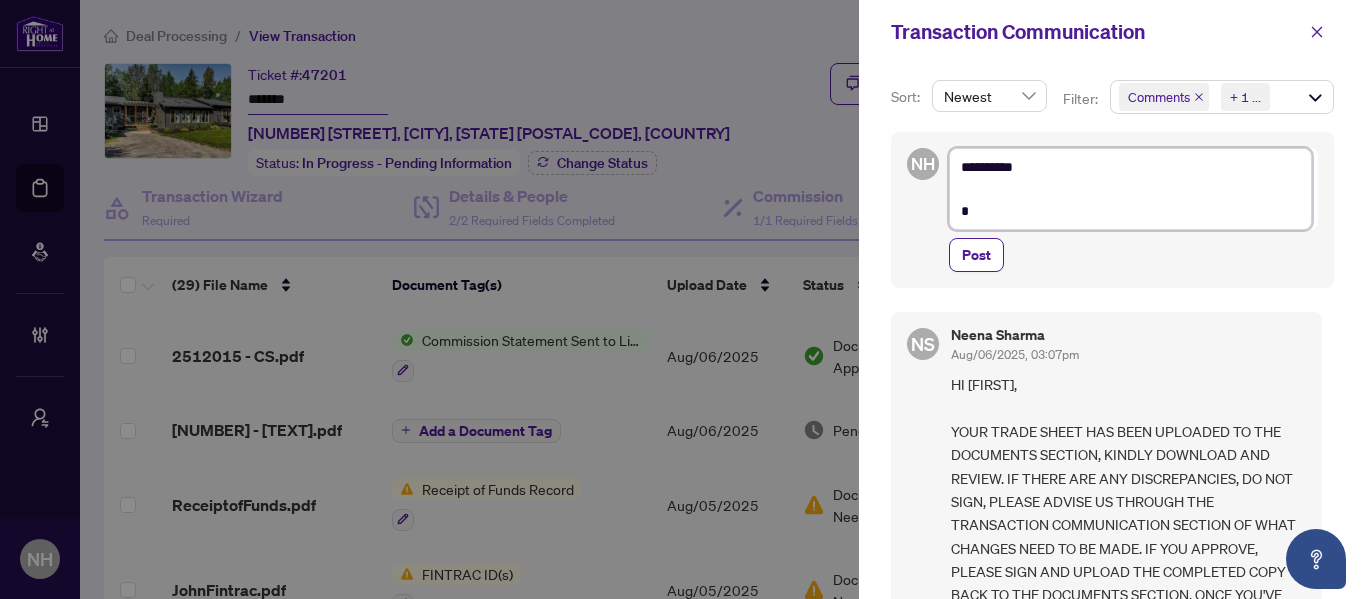 type on "**********" 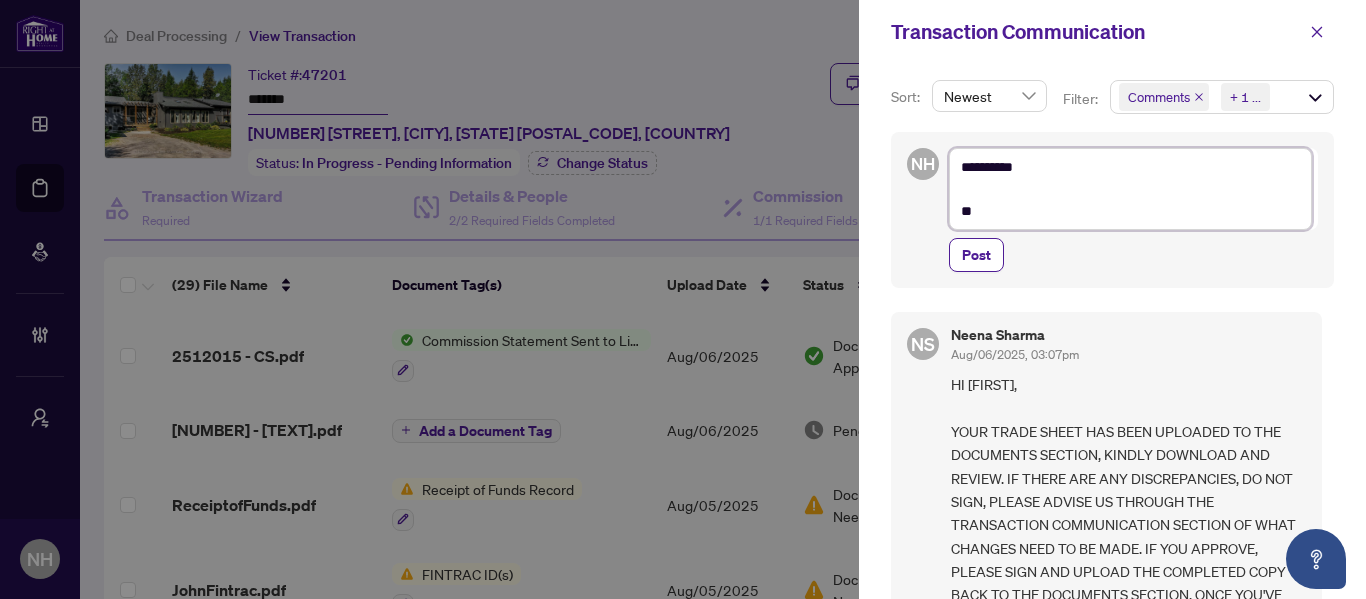 type on "**********" 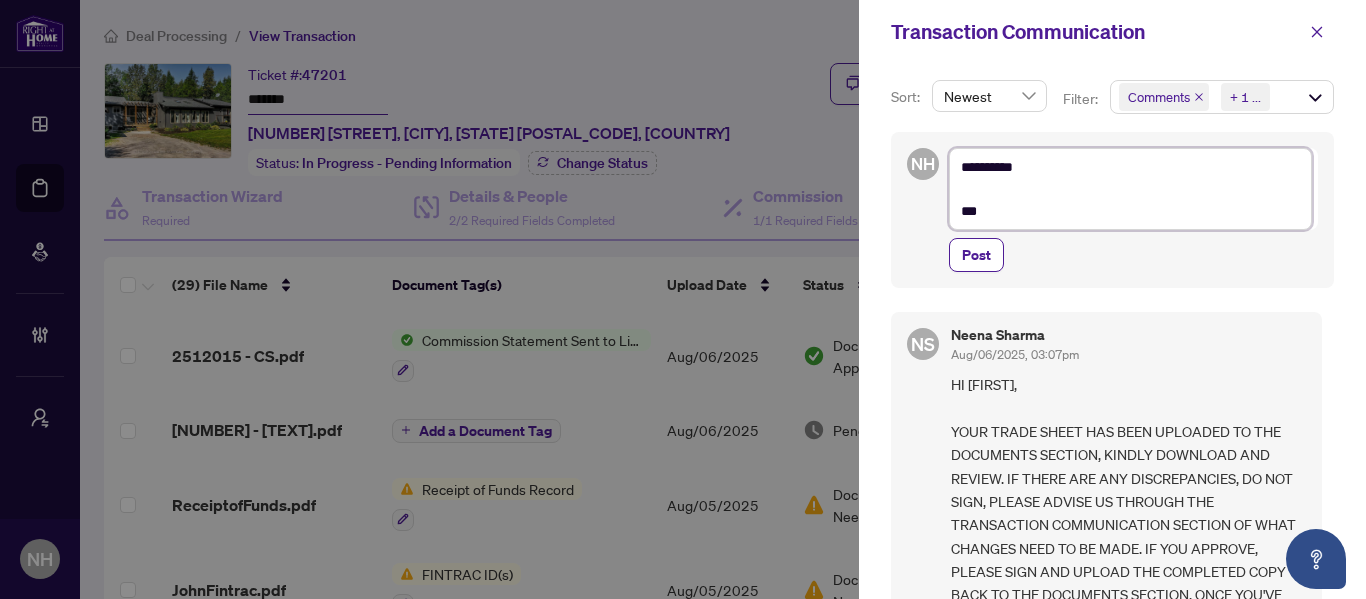 type on "**********" 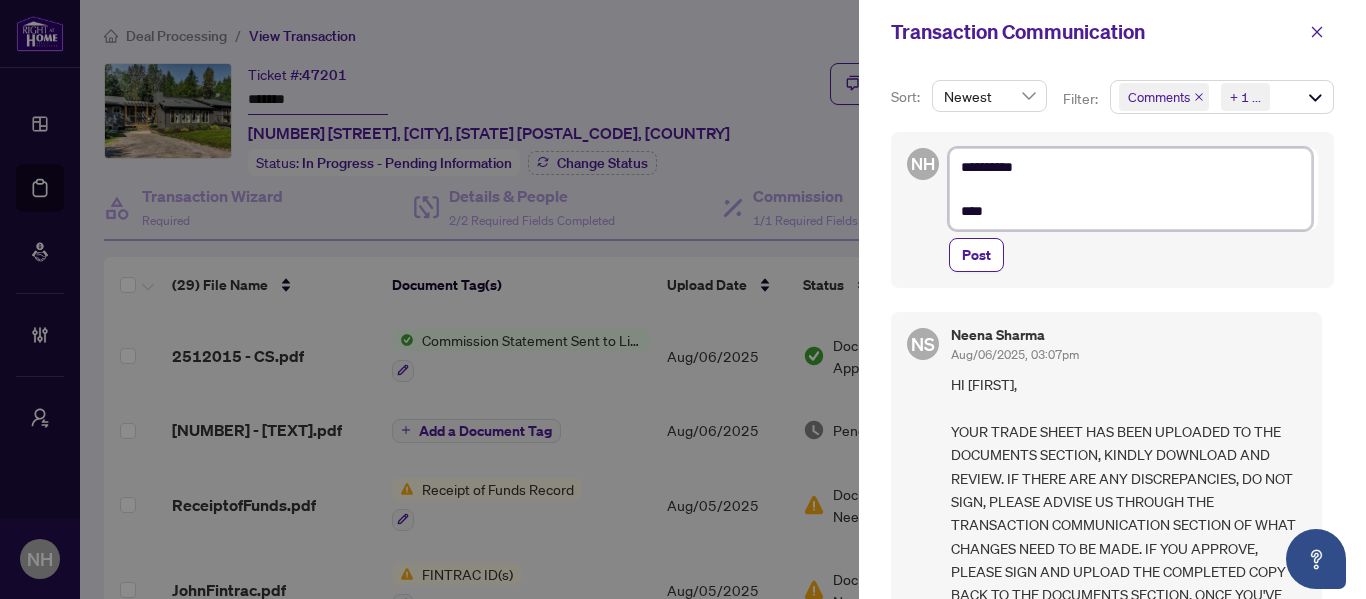 type on "**********" 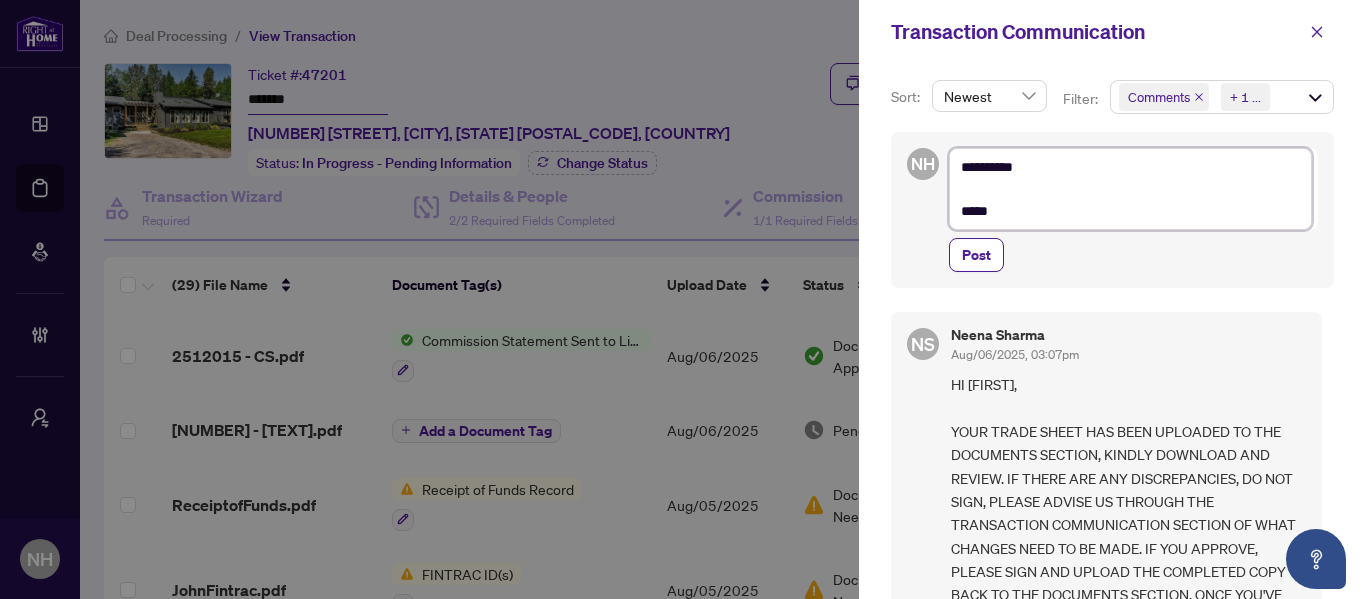 type on "**********" 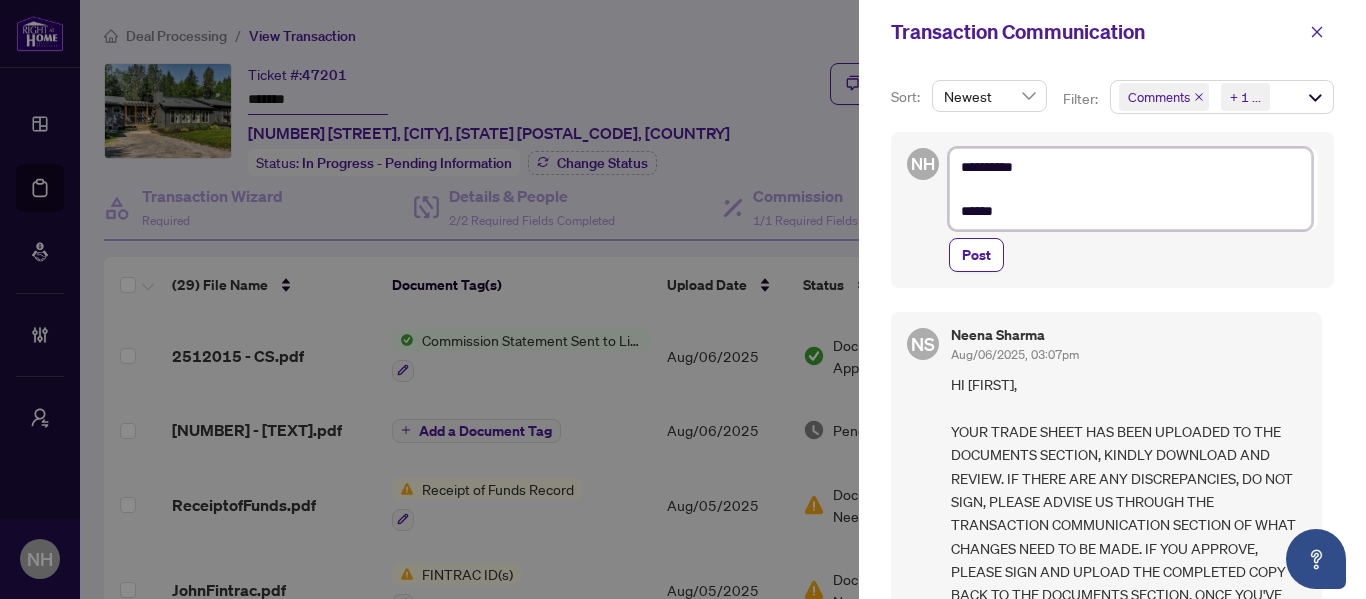 type on "**********" 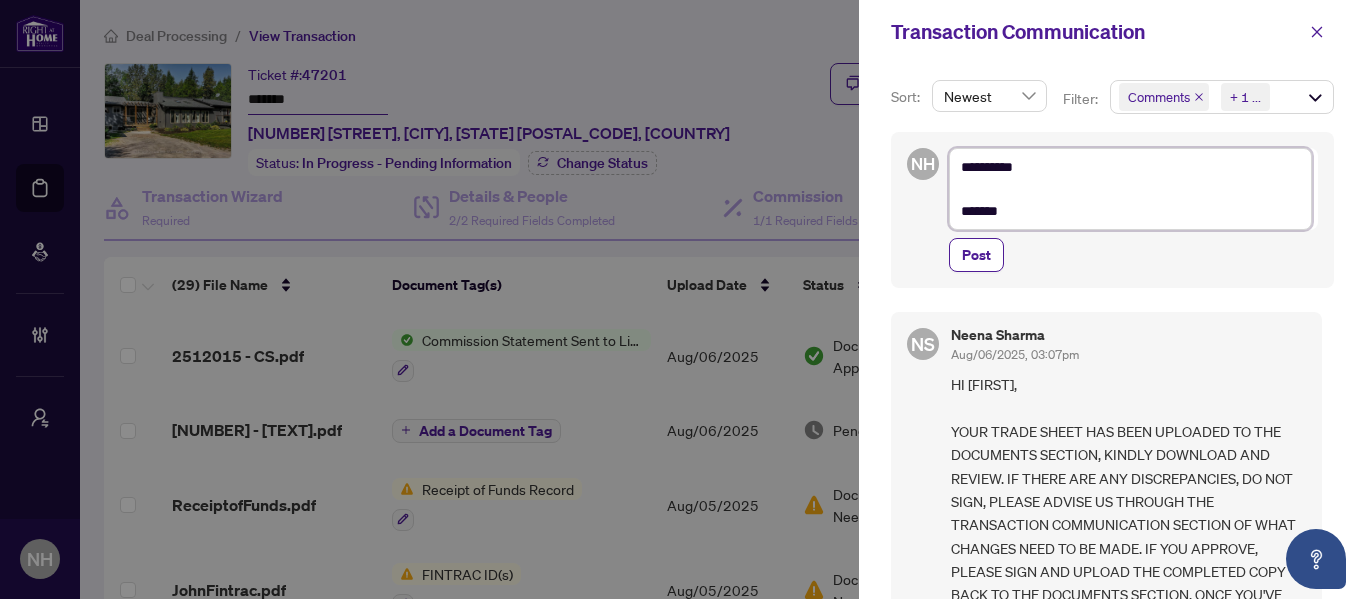 type on "**********" 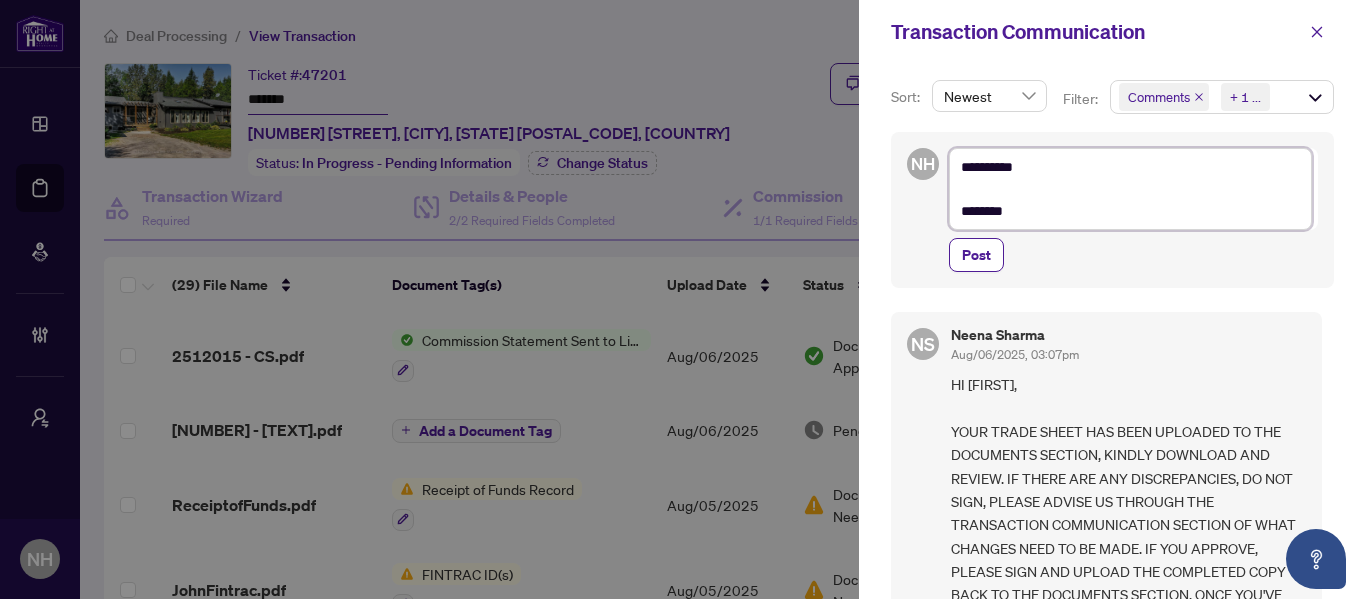 type on "**********" 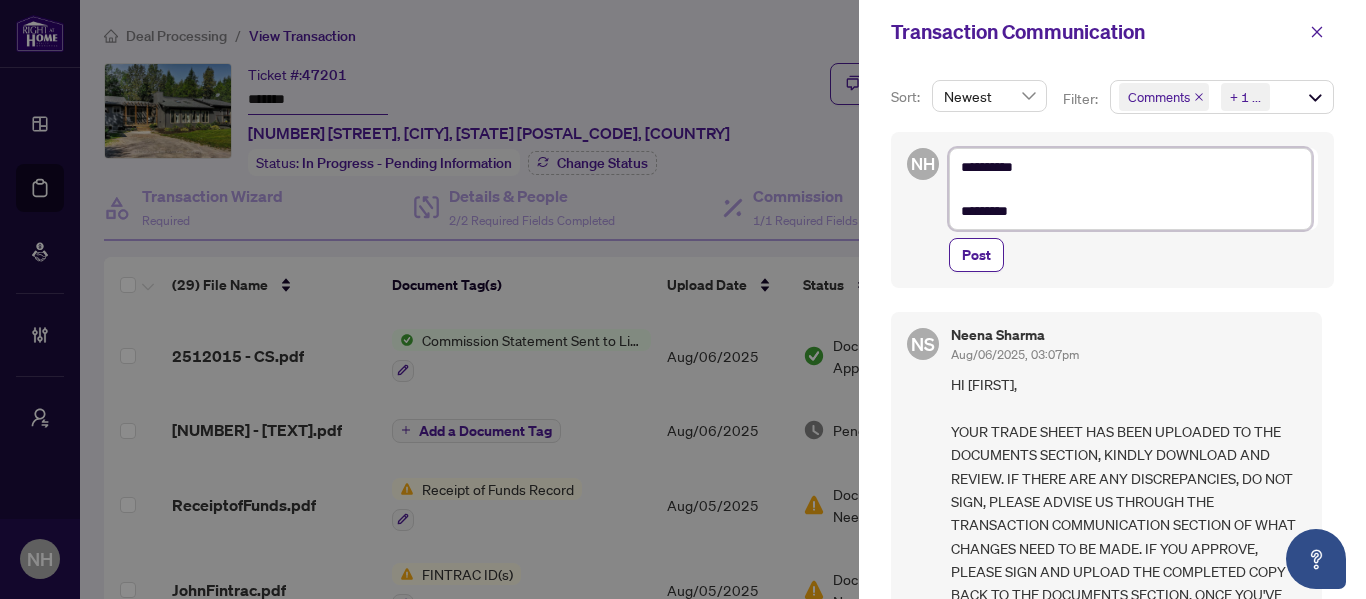 type on "**********" 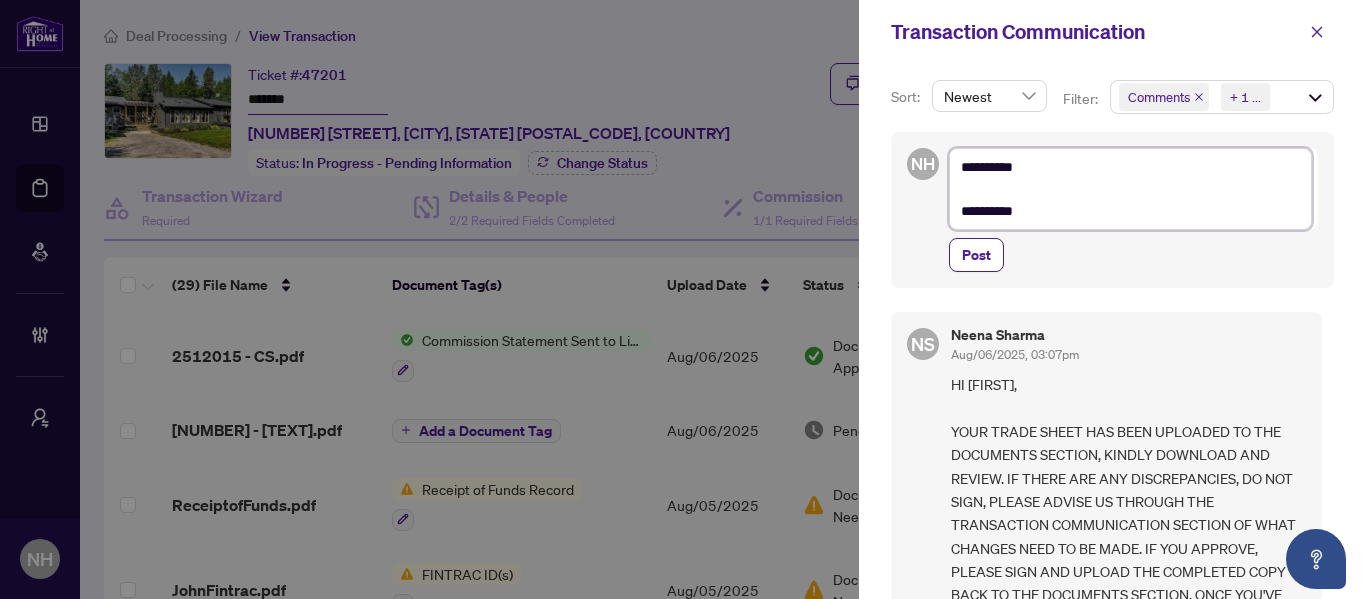 type on "**********" 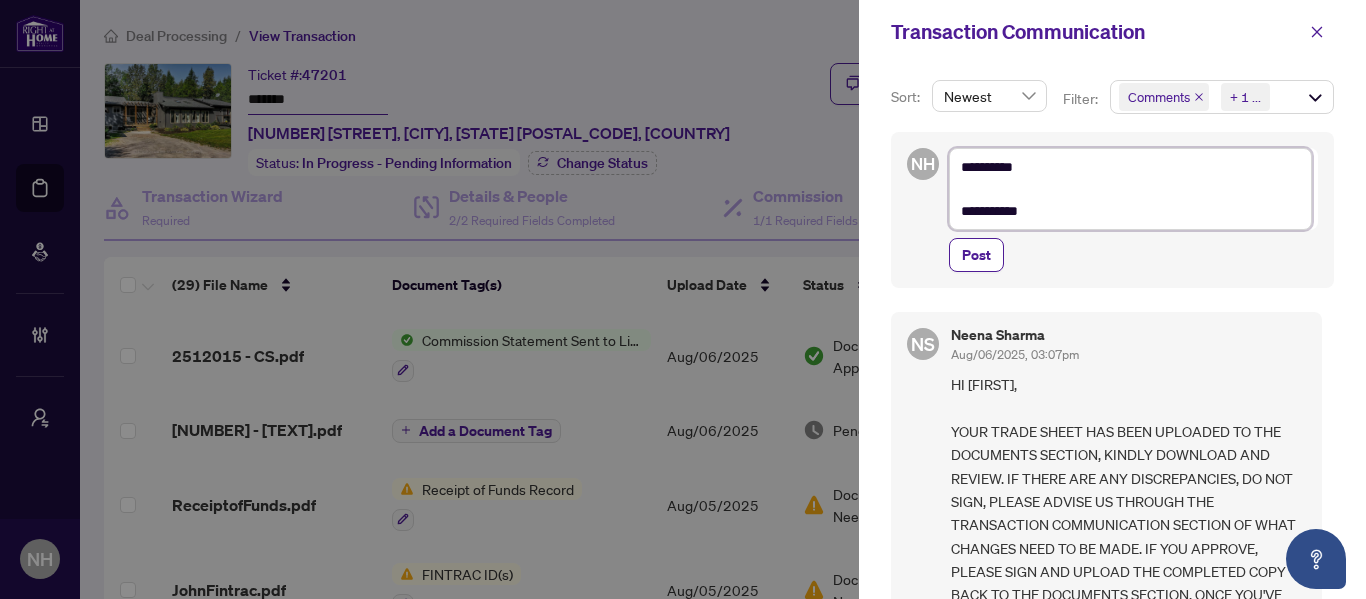 type on "**********" 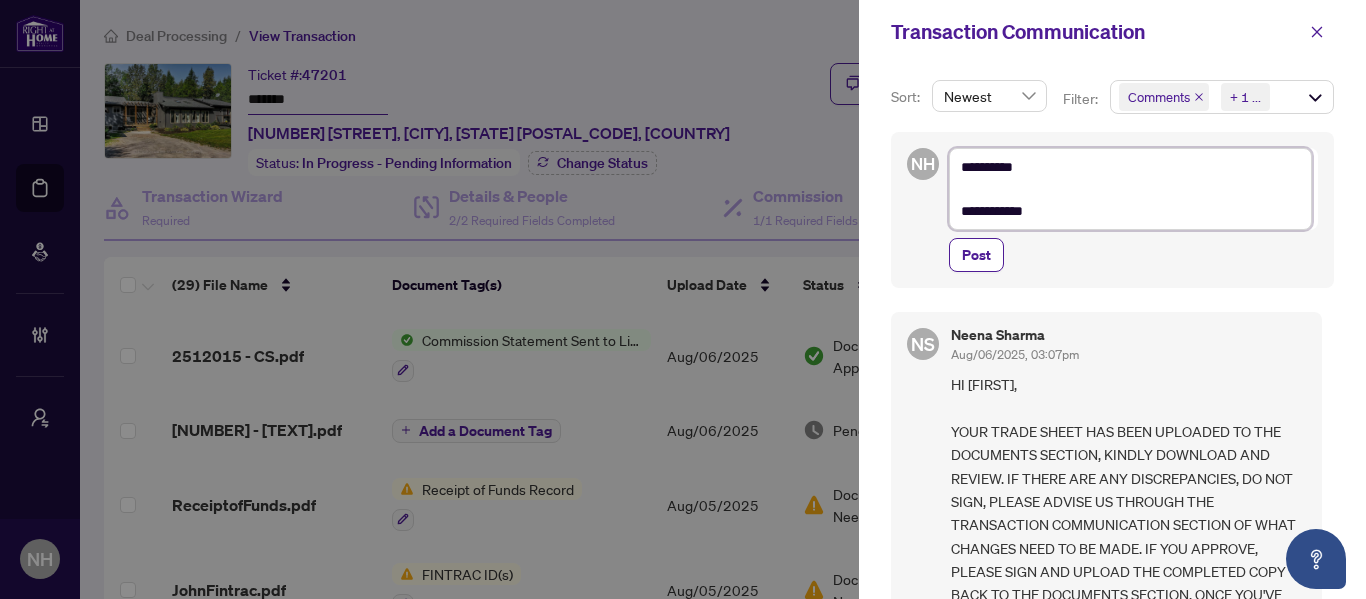 type on "**********" 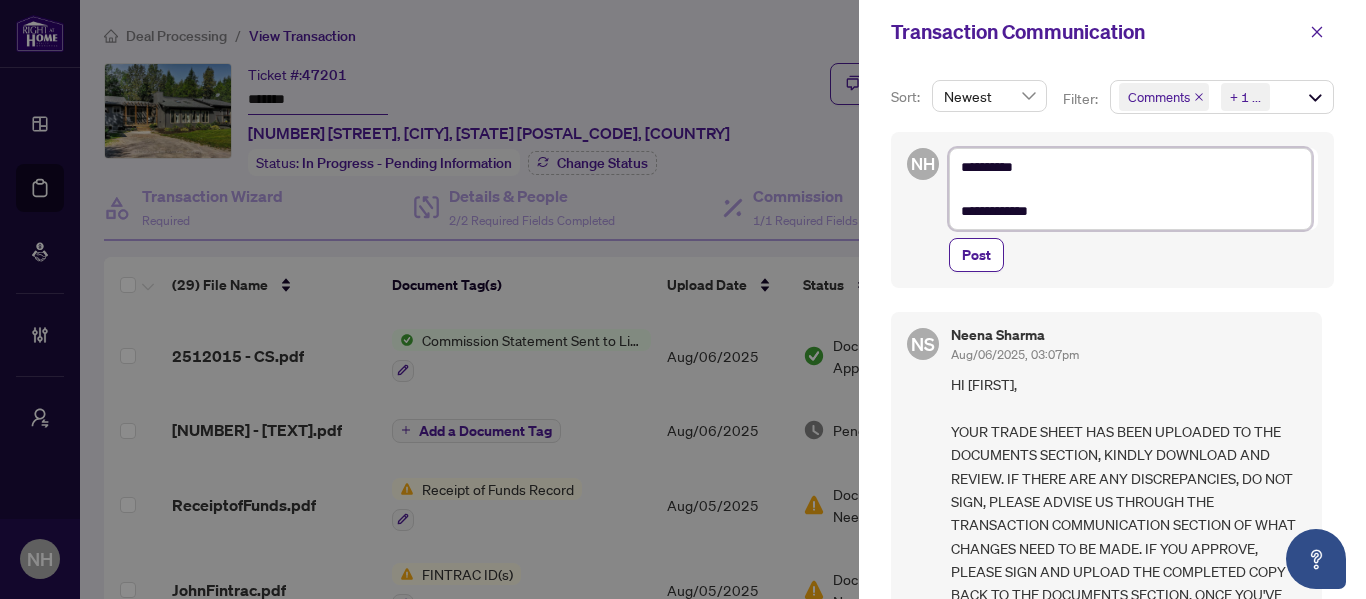 type on "**********" 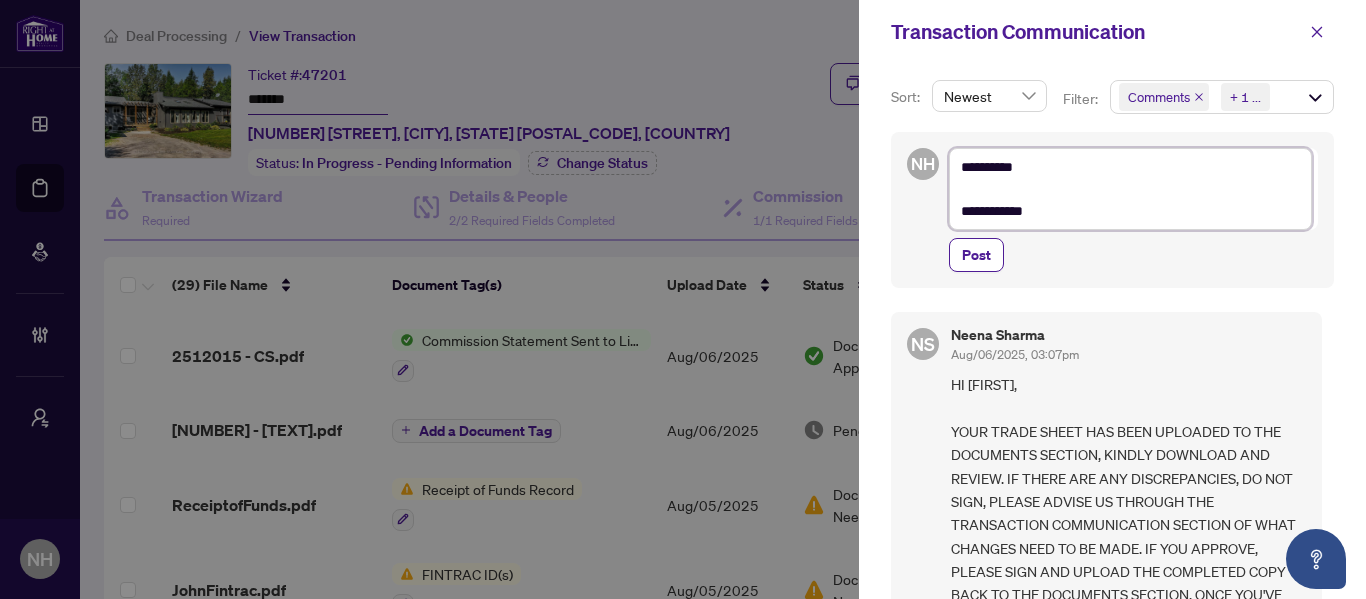 type on "**********" 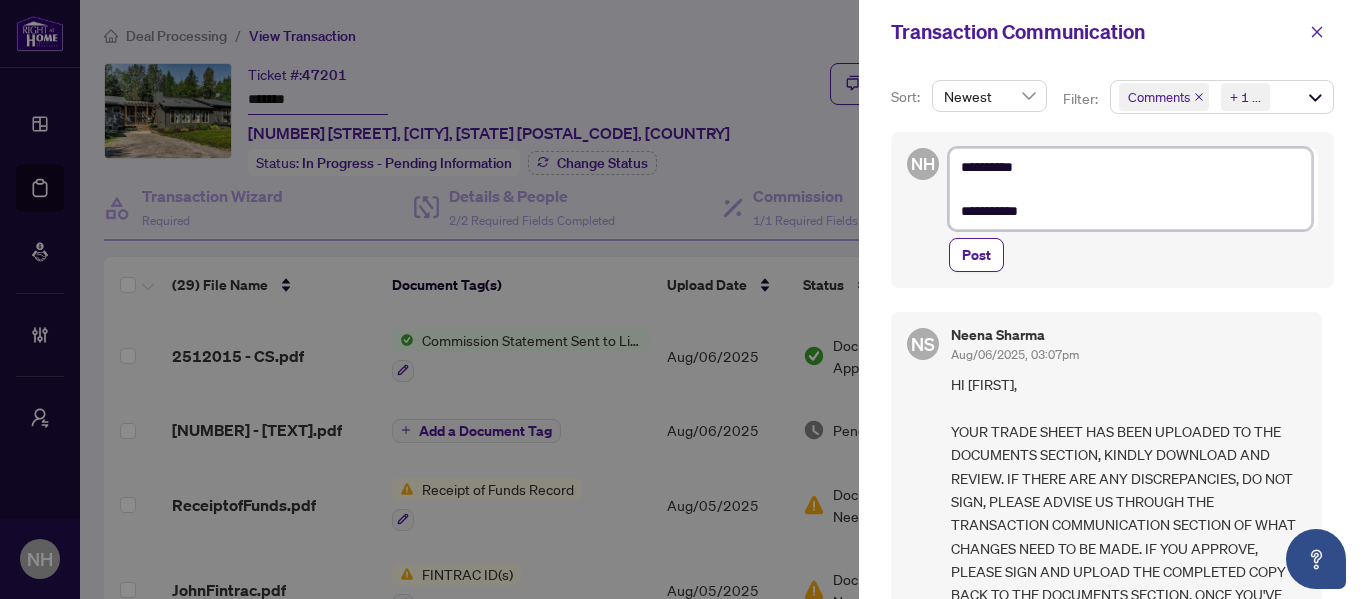 type on "**********" 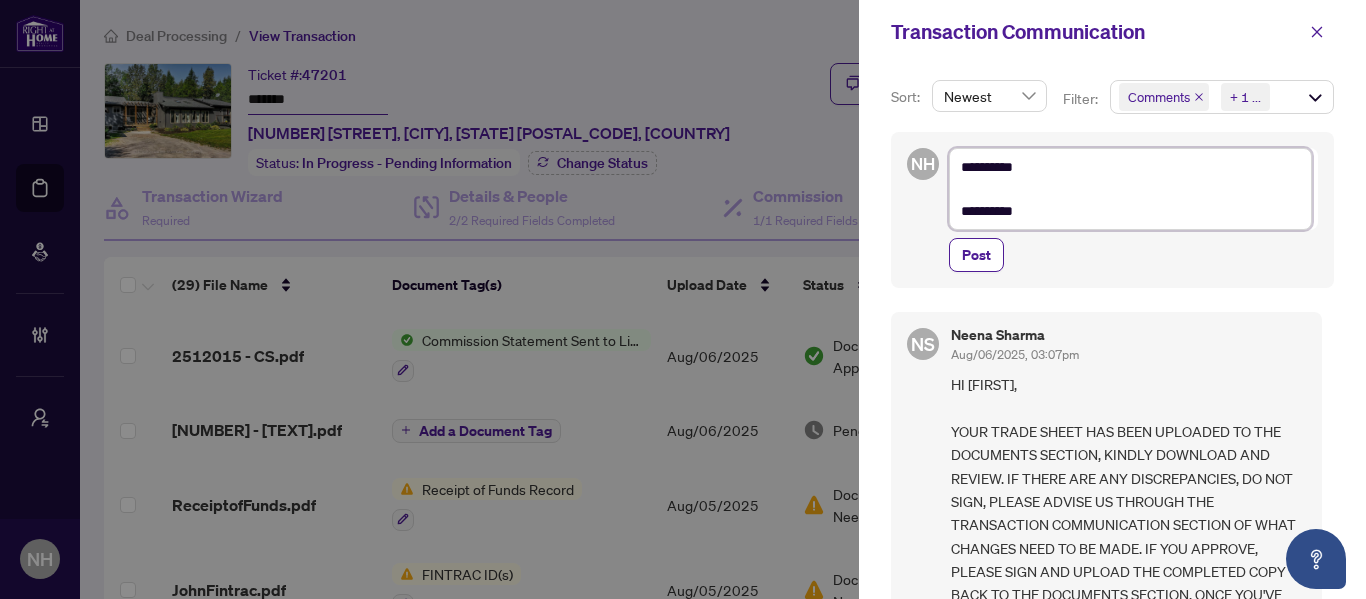 type on "**********" 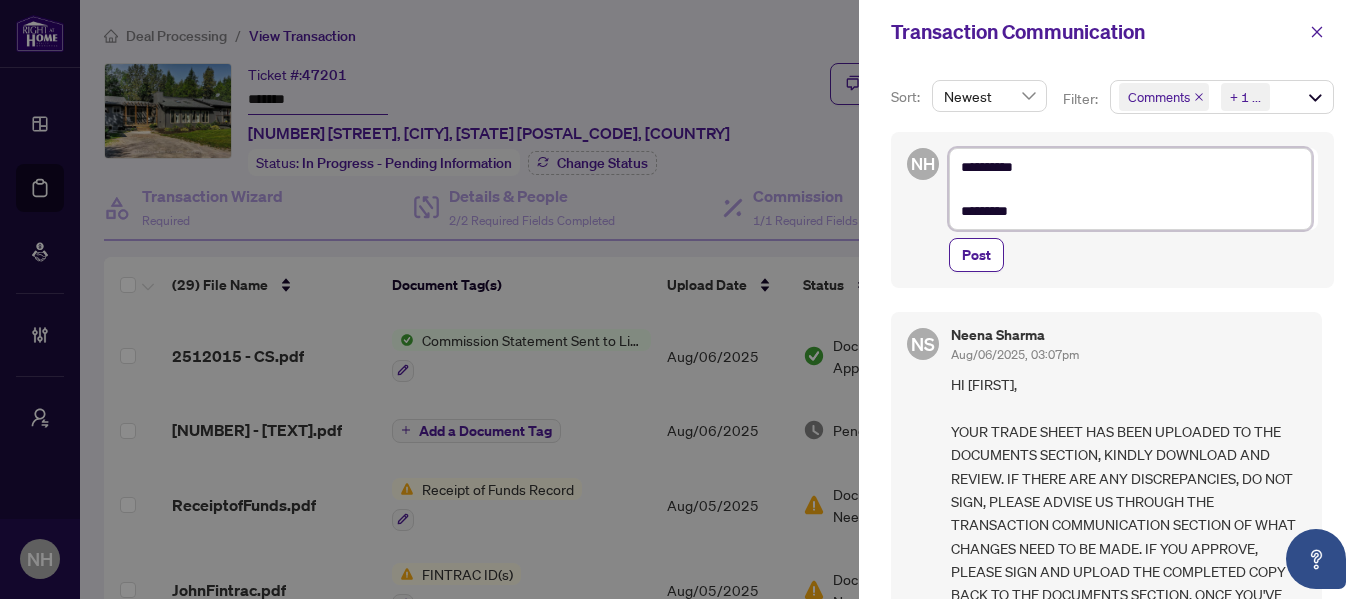 type on "**********" 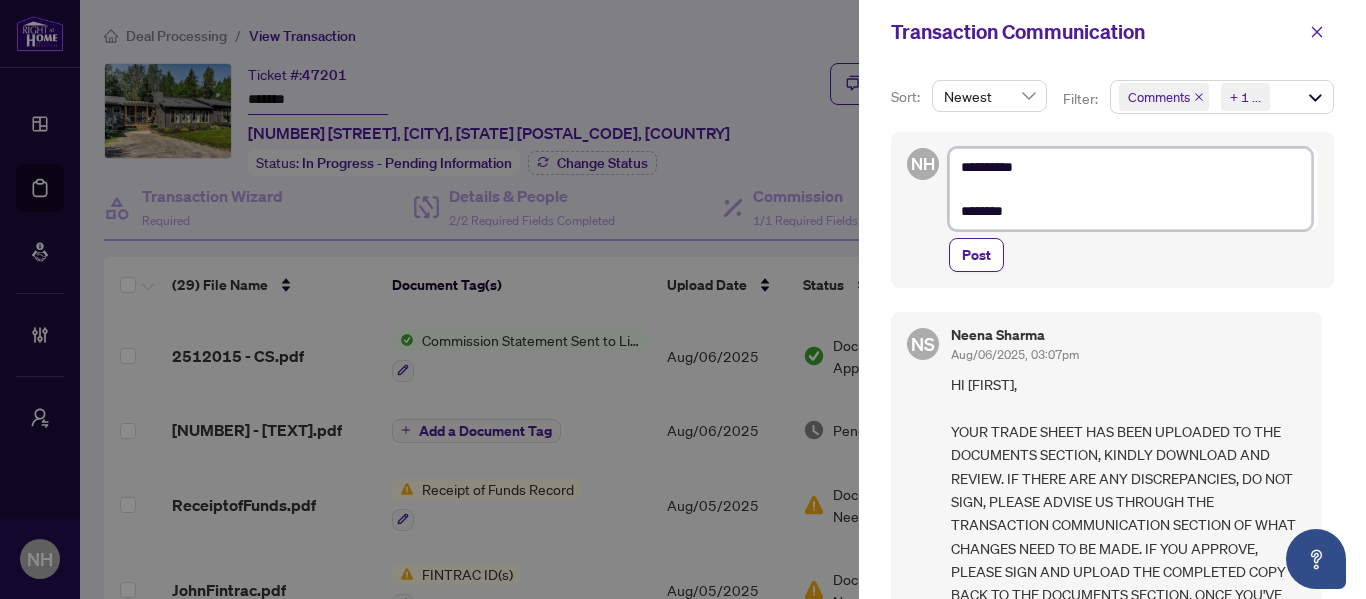 type on "**********" 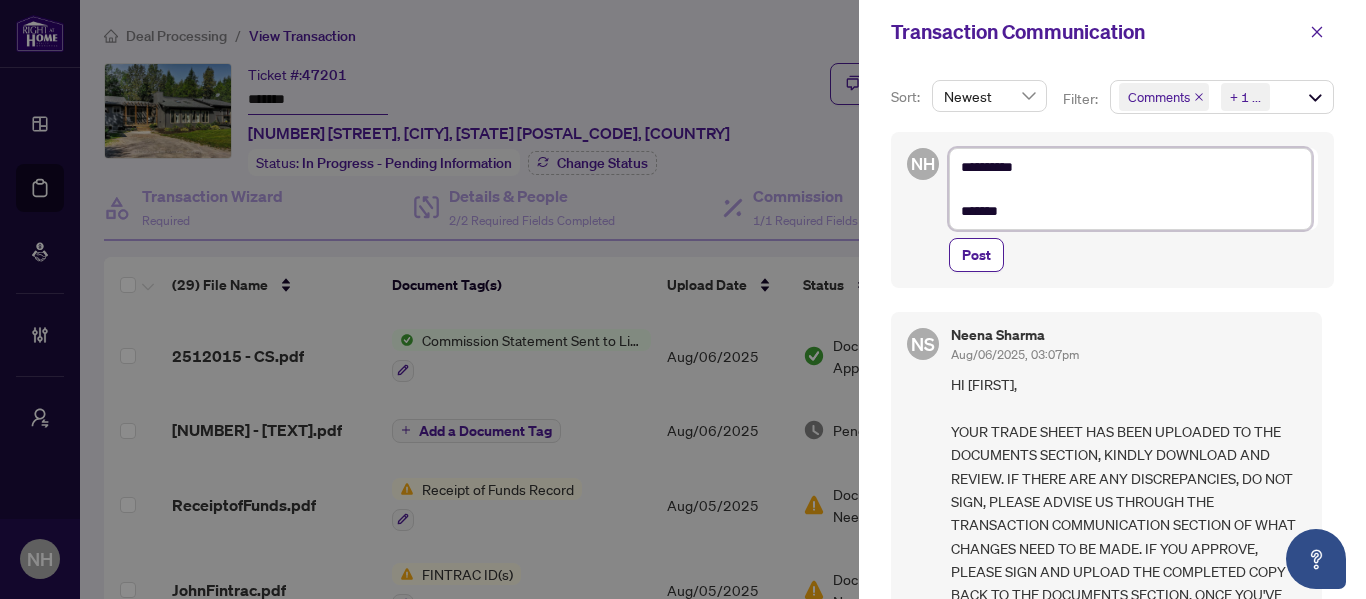 type on "**********" 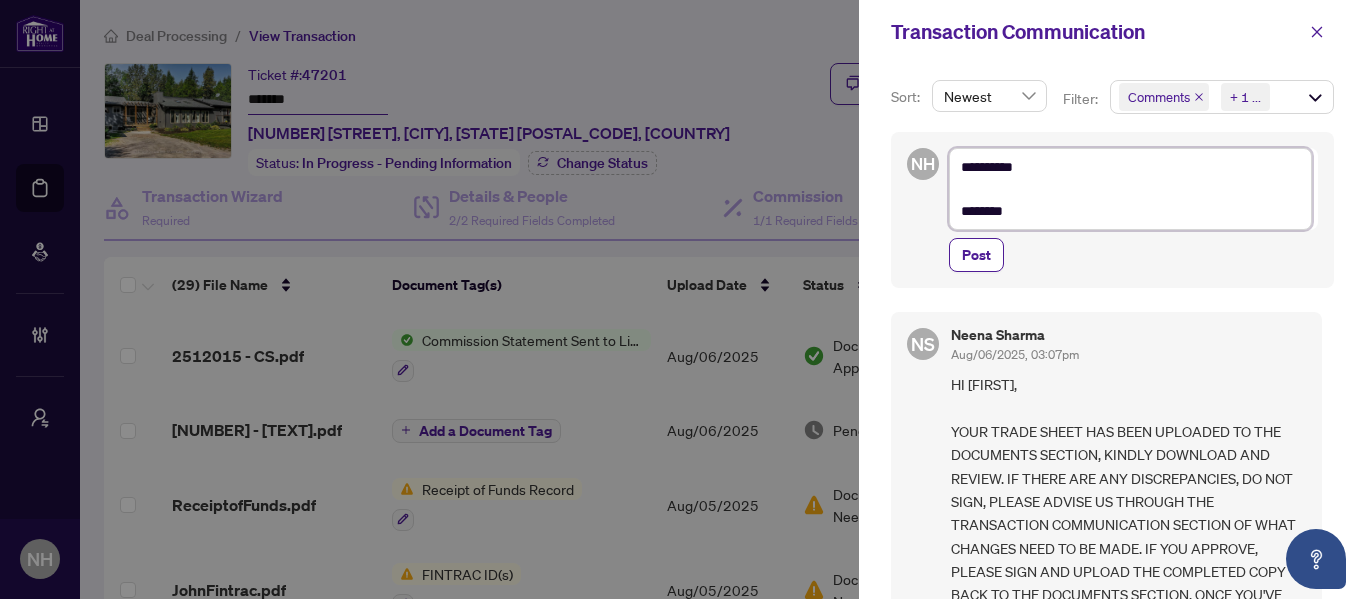 type on "**********" 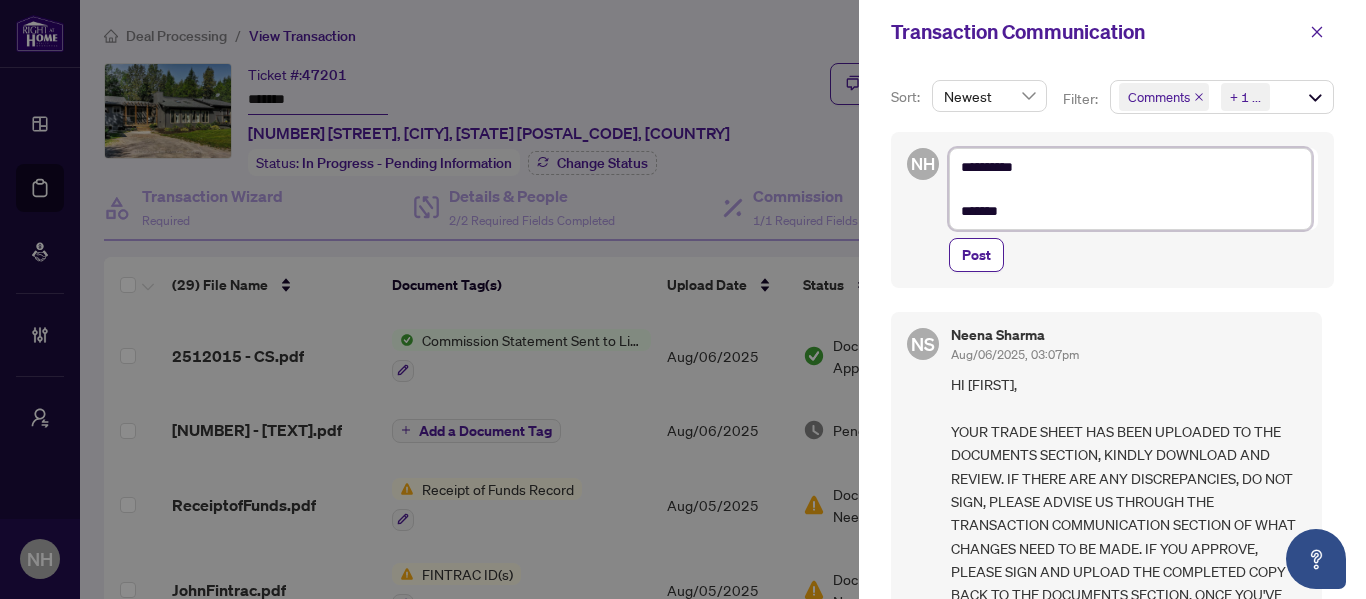 type on "**********" 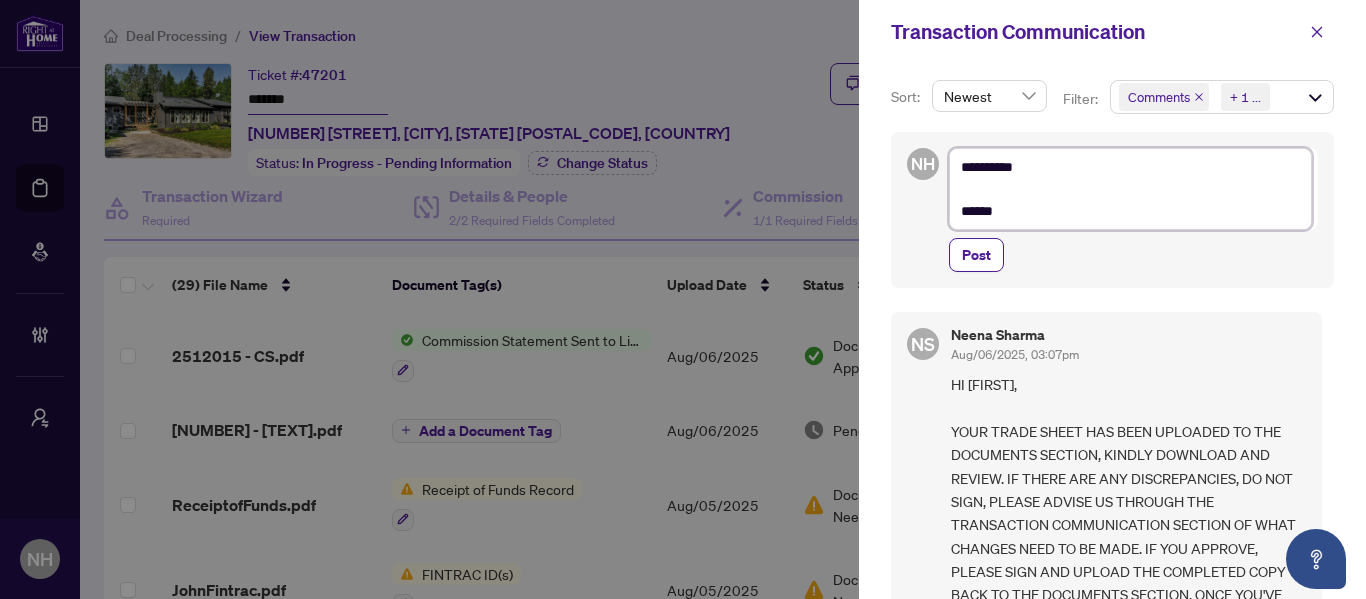 type on "**********" 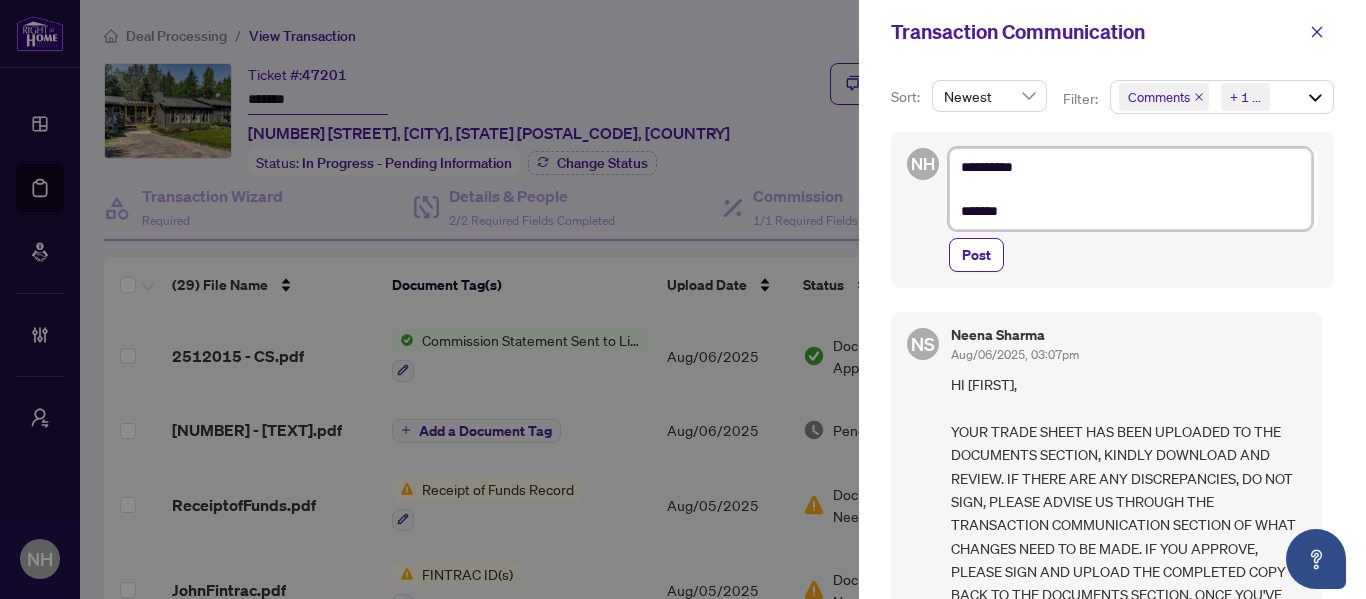 type on "**********" 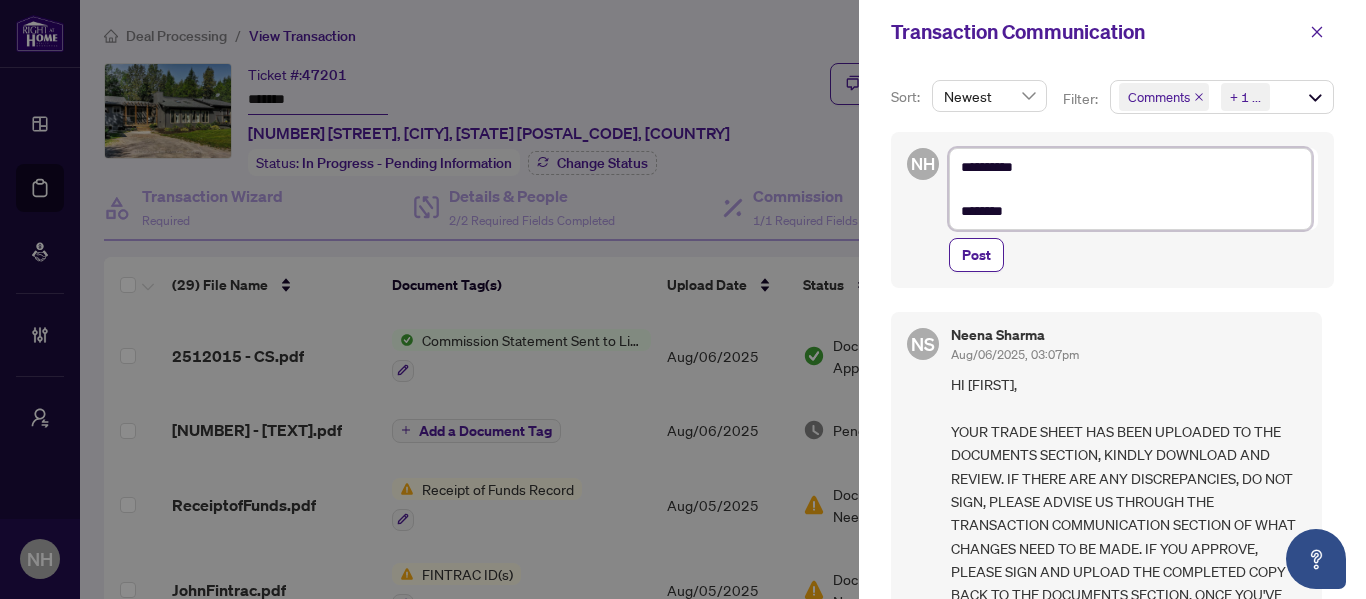 type on "**********" 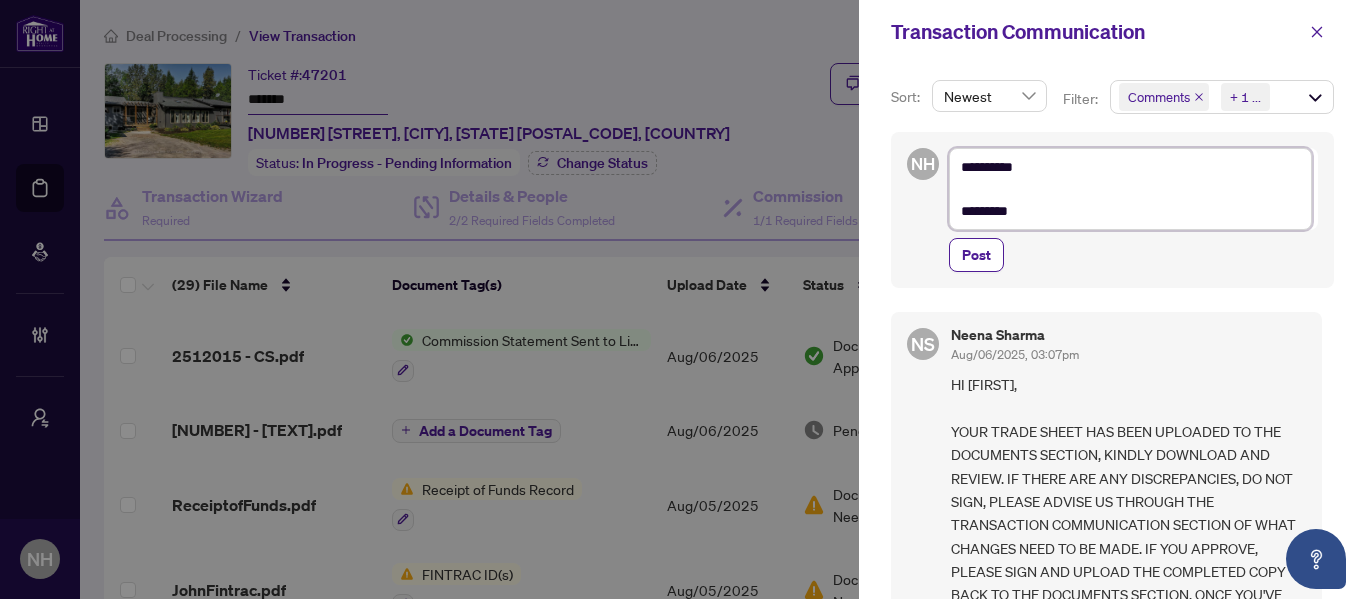 type on "**********" 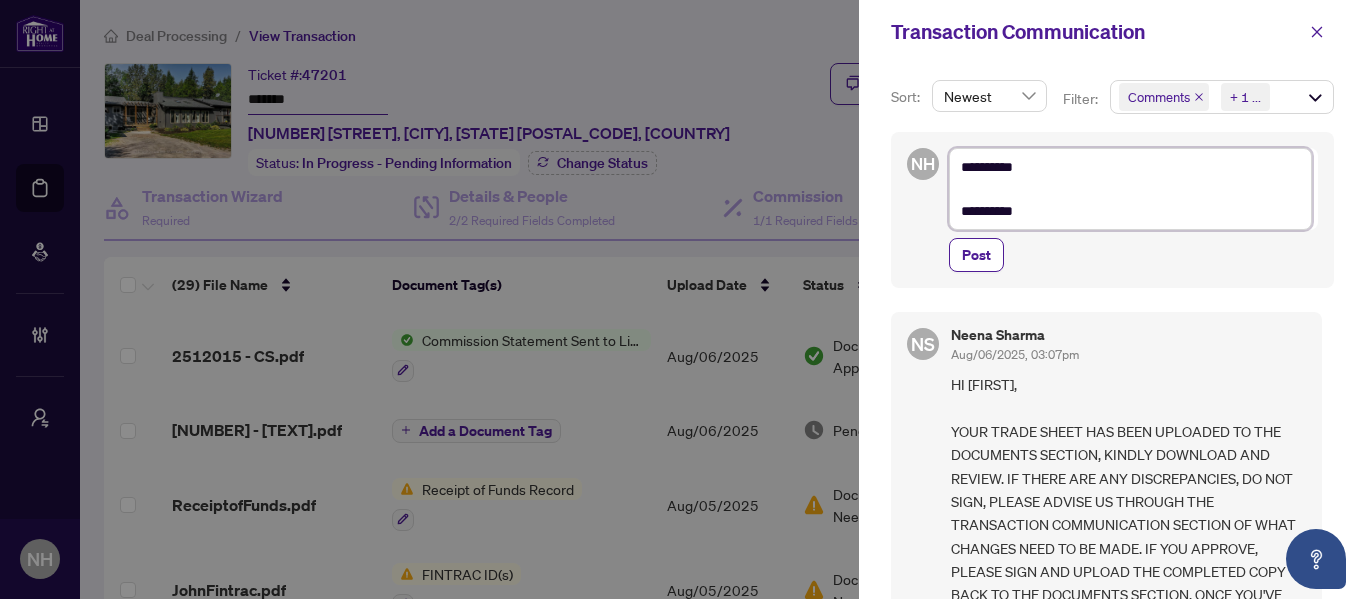 type on "**********" 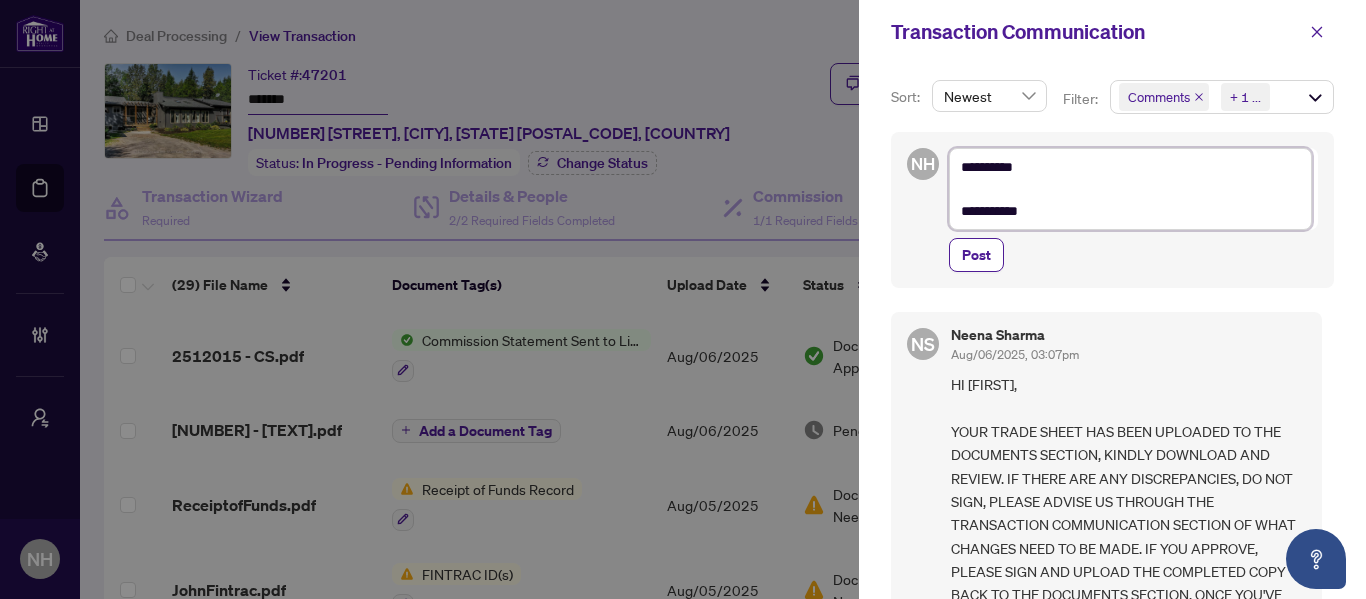 type on "**********" 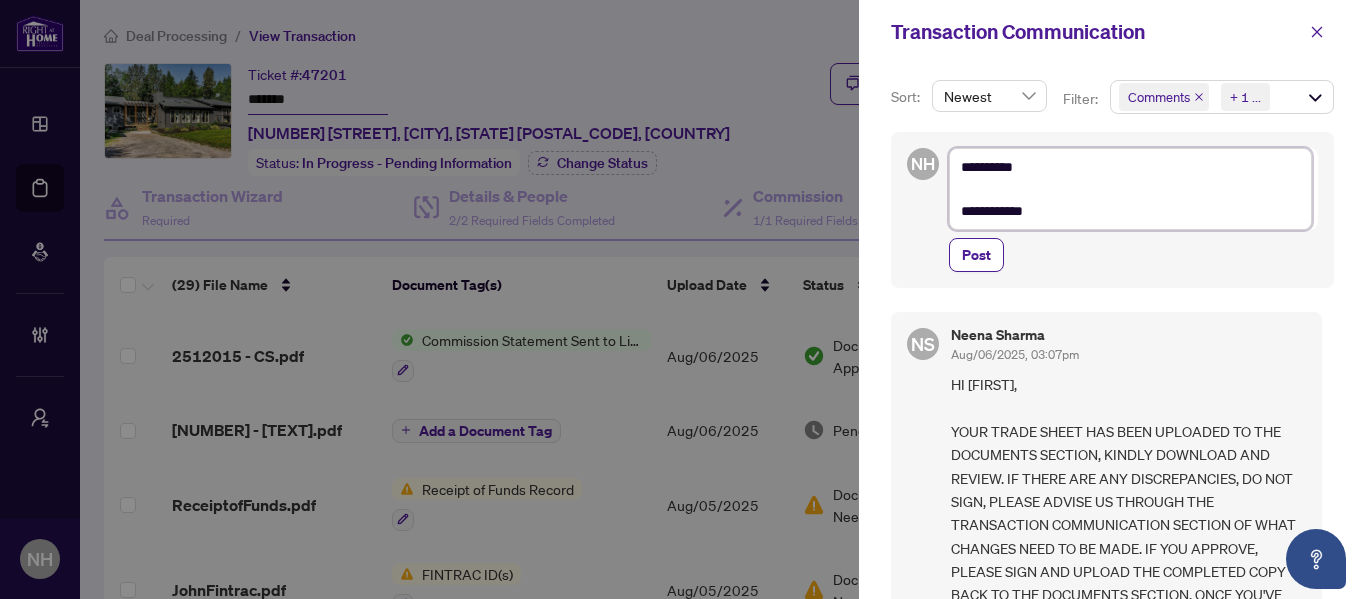 type on "**********" 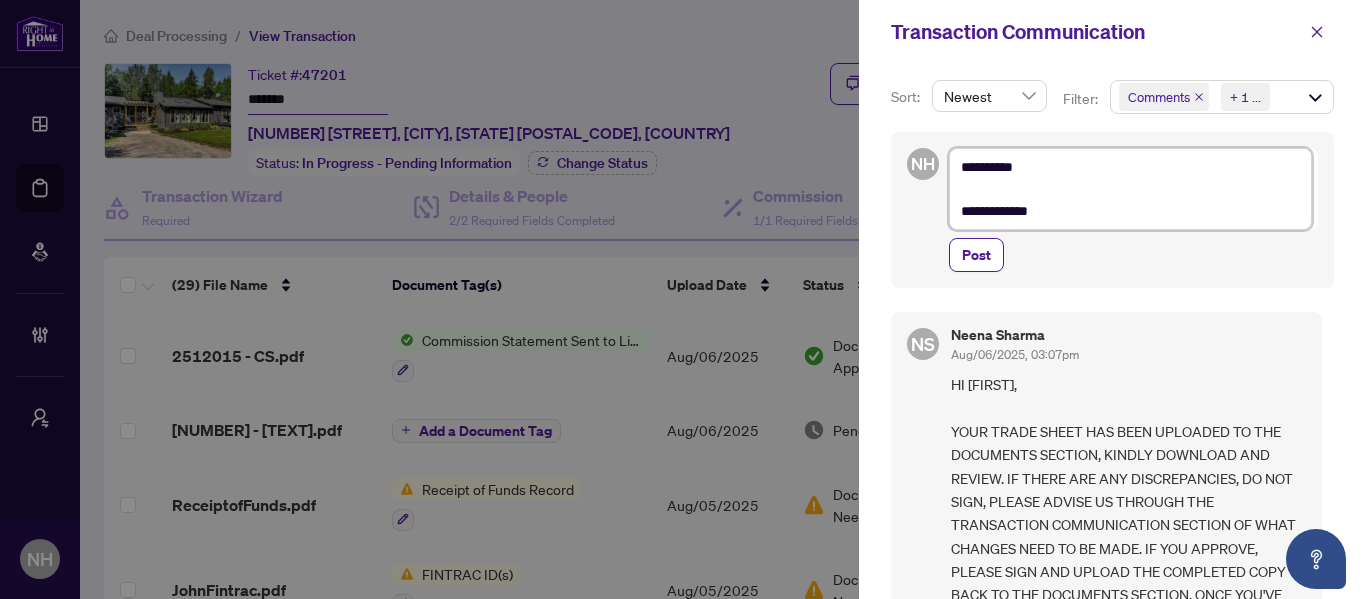 type on "**********" 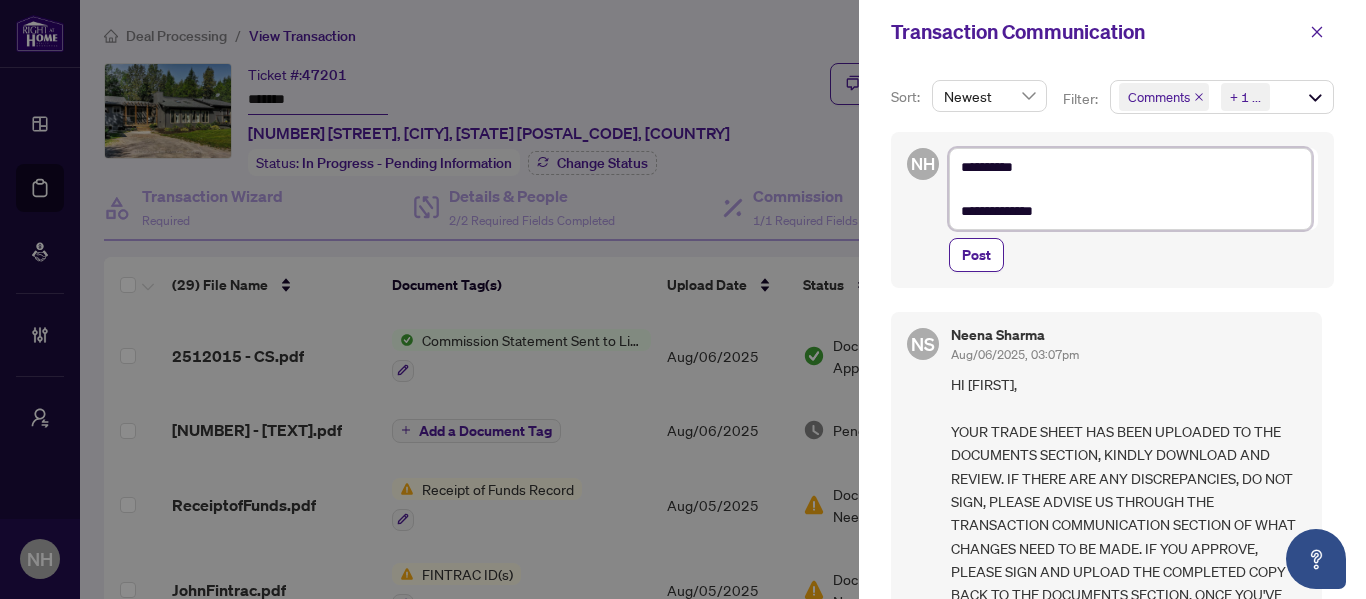 type on "**********" 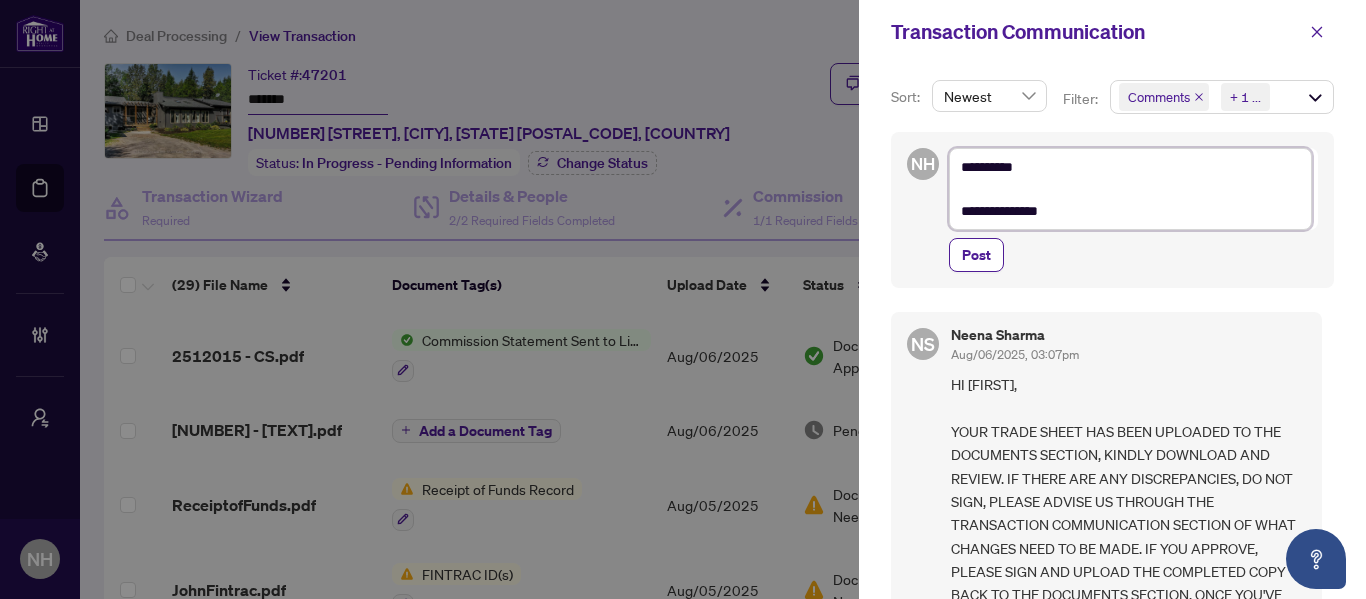 type on "**********" 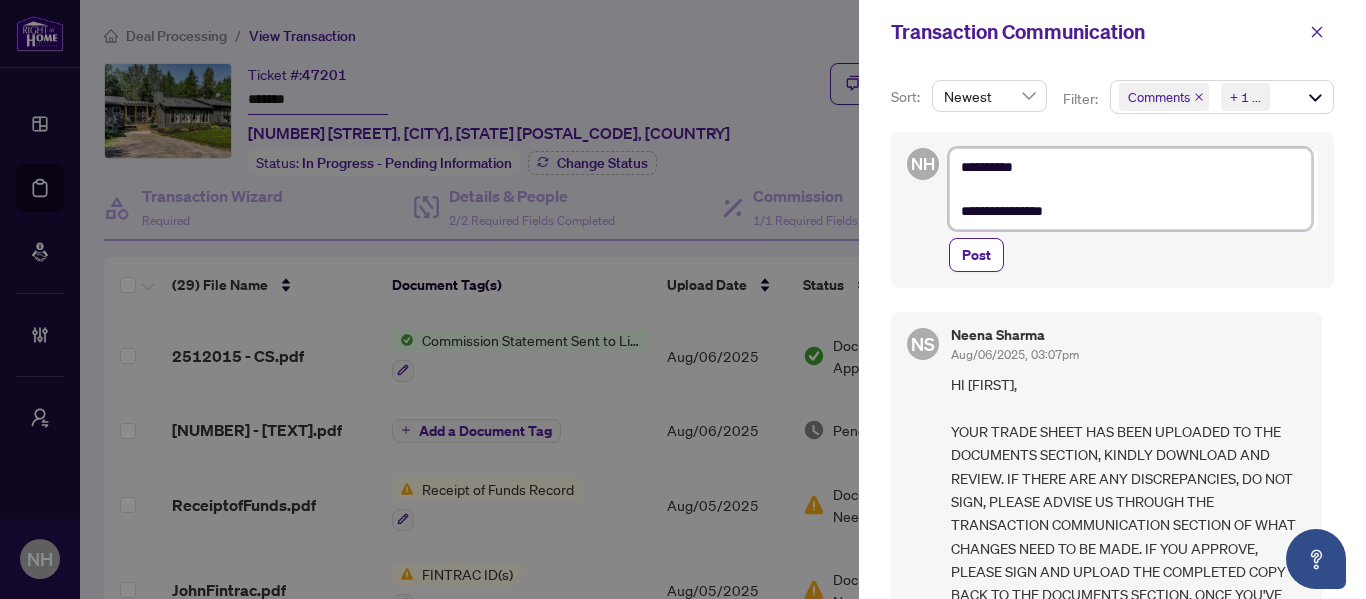 type on "**********" 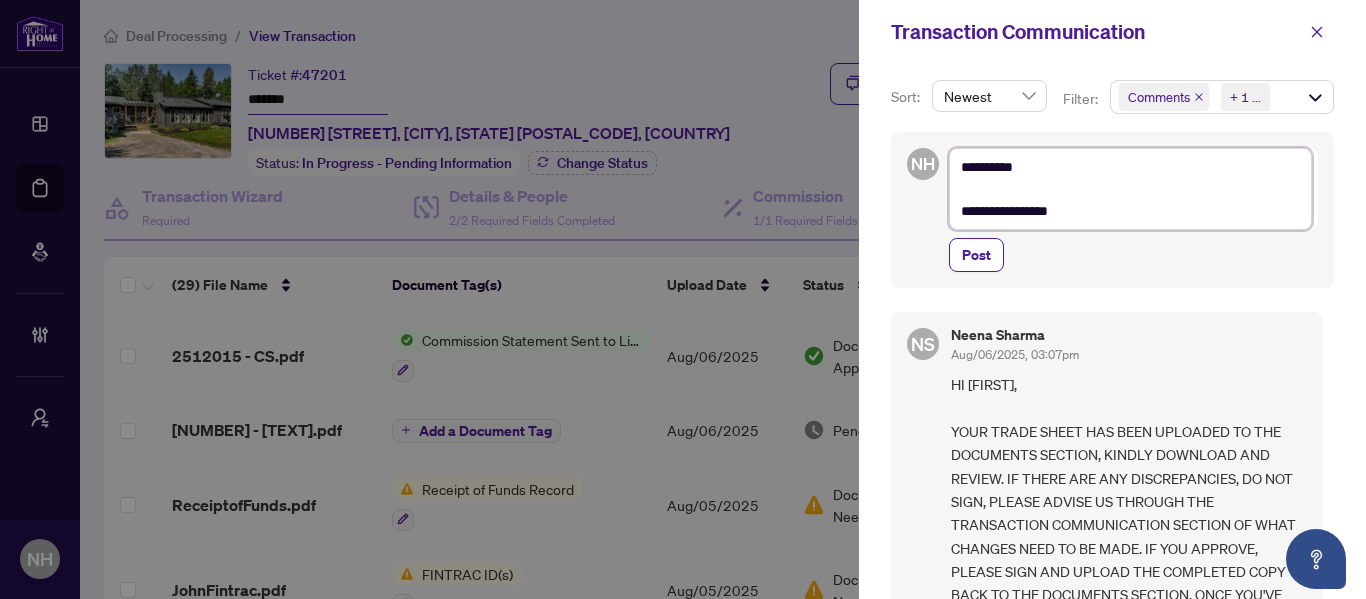 type on "**********" 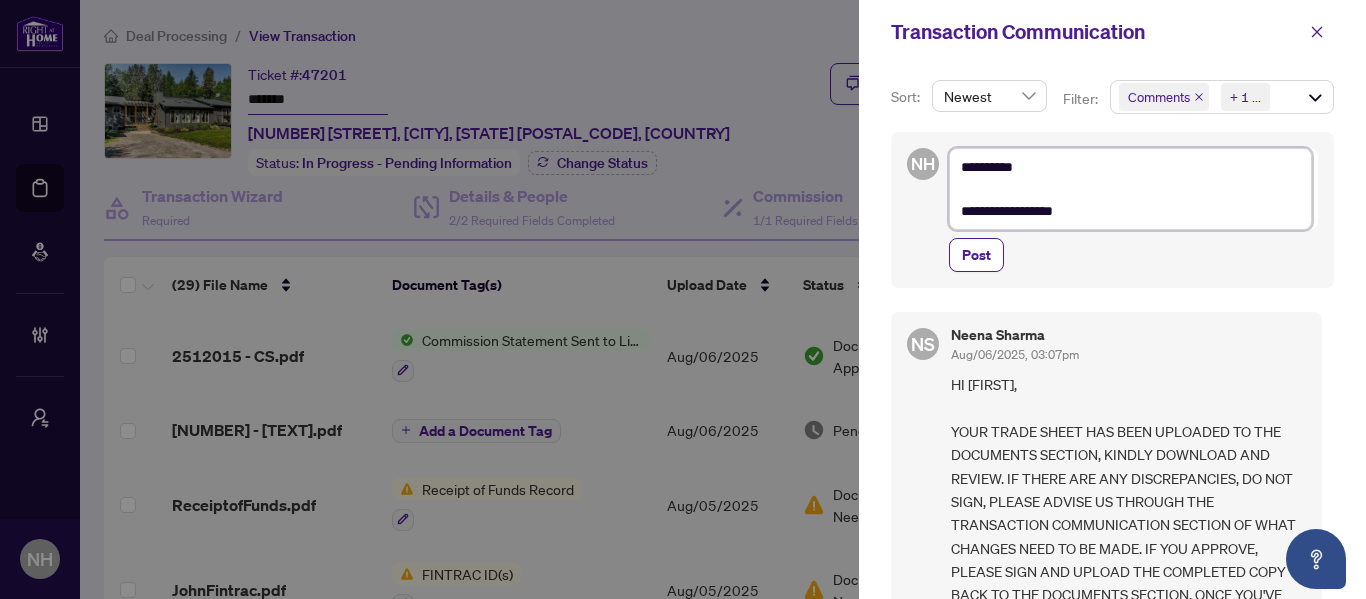 type on "**********" 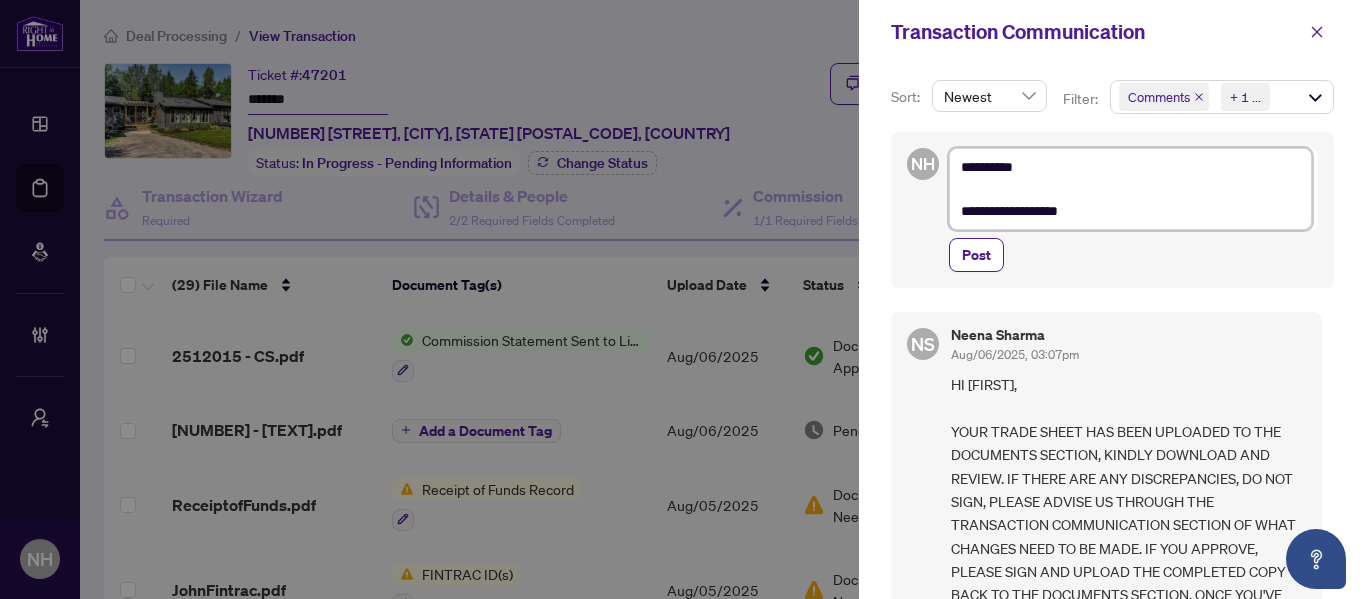 type on "**********" 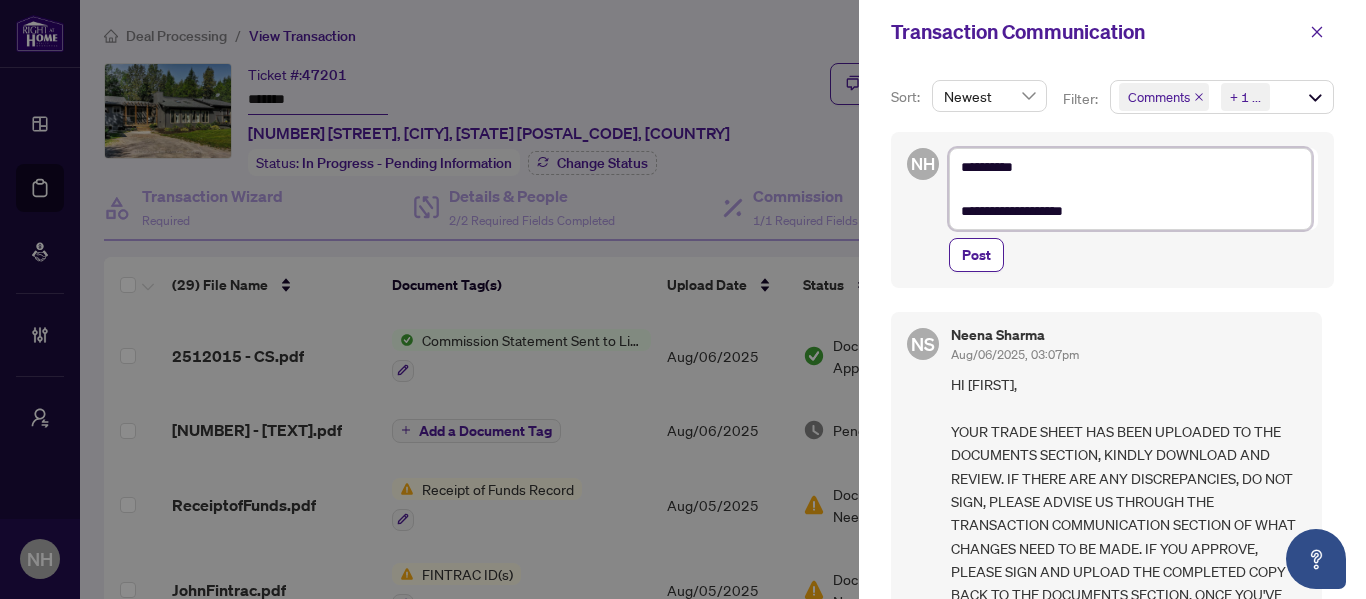 type on "**********" 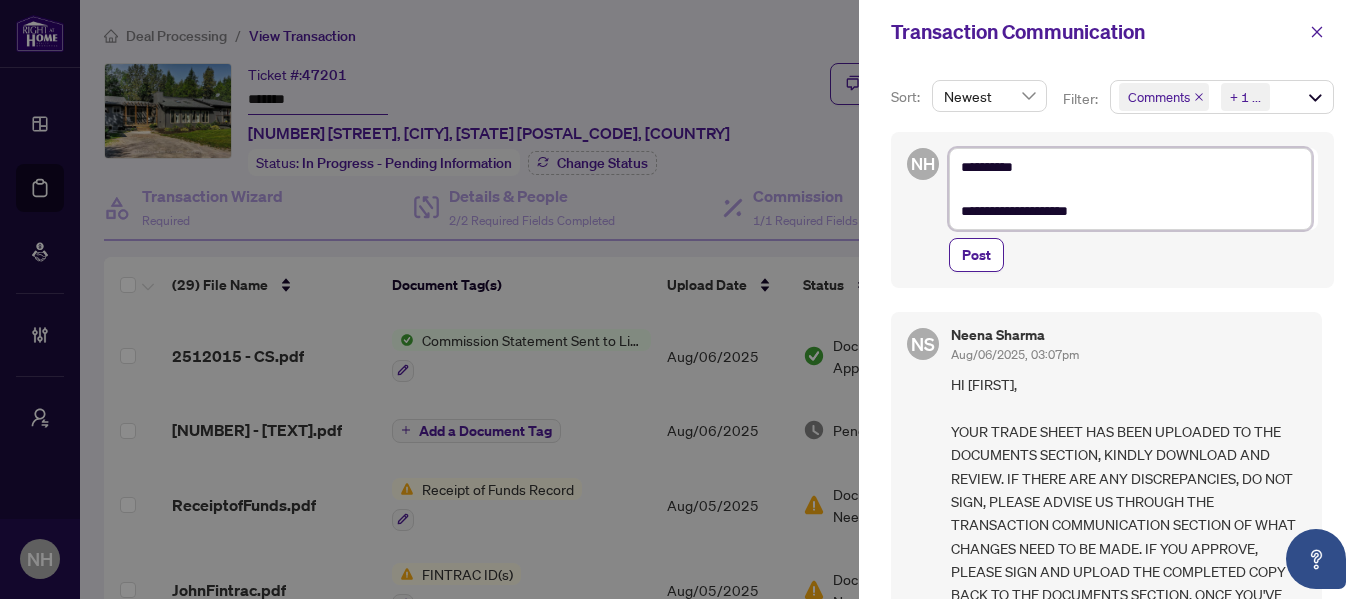 type on "**********" 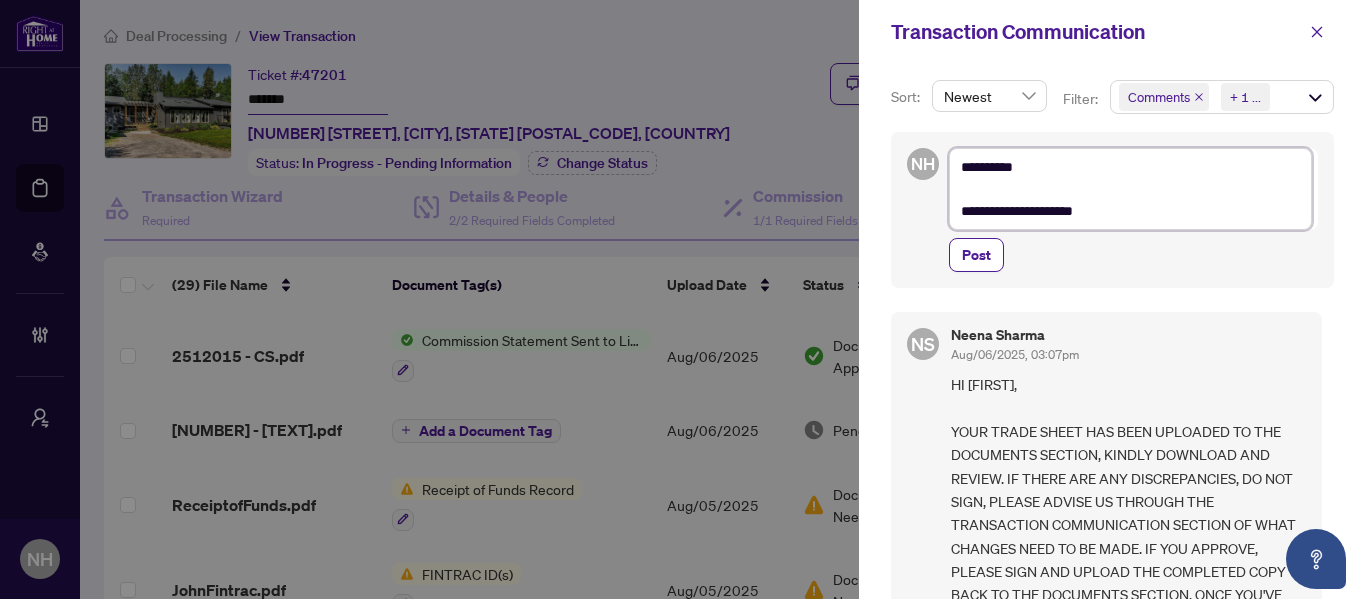 type on "**********" 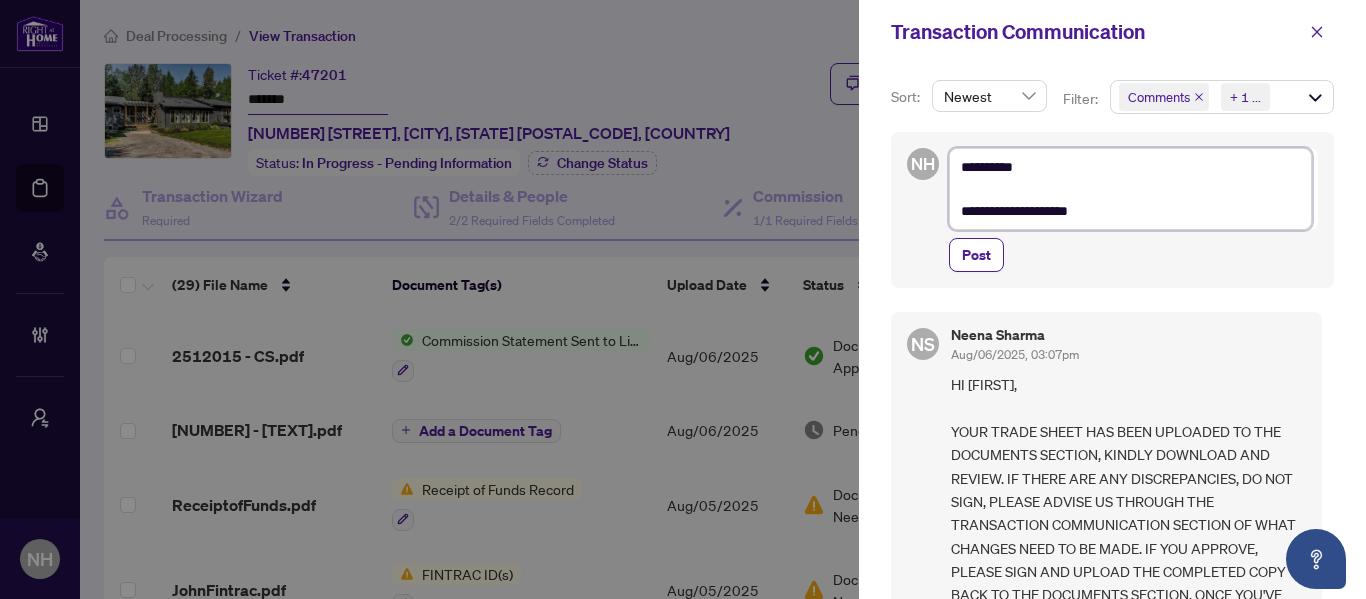 type on "**********" 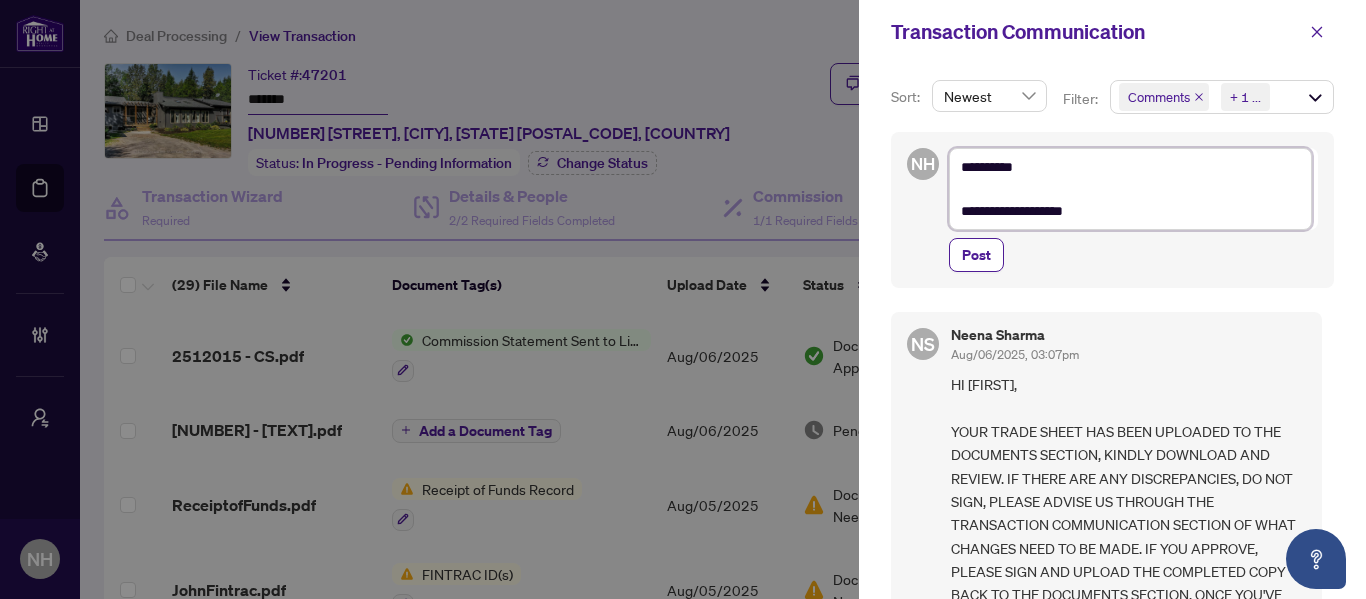 type on "**********" 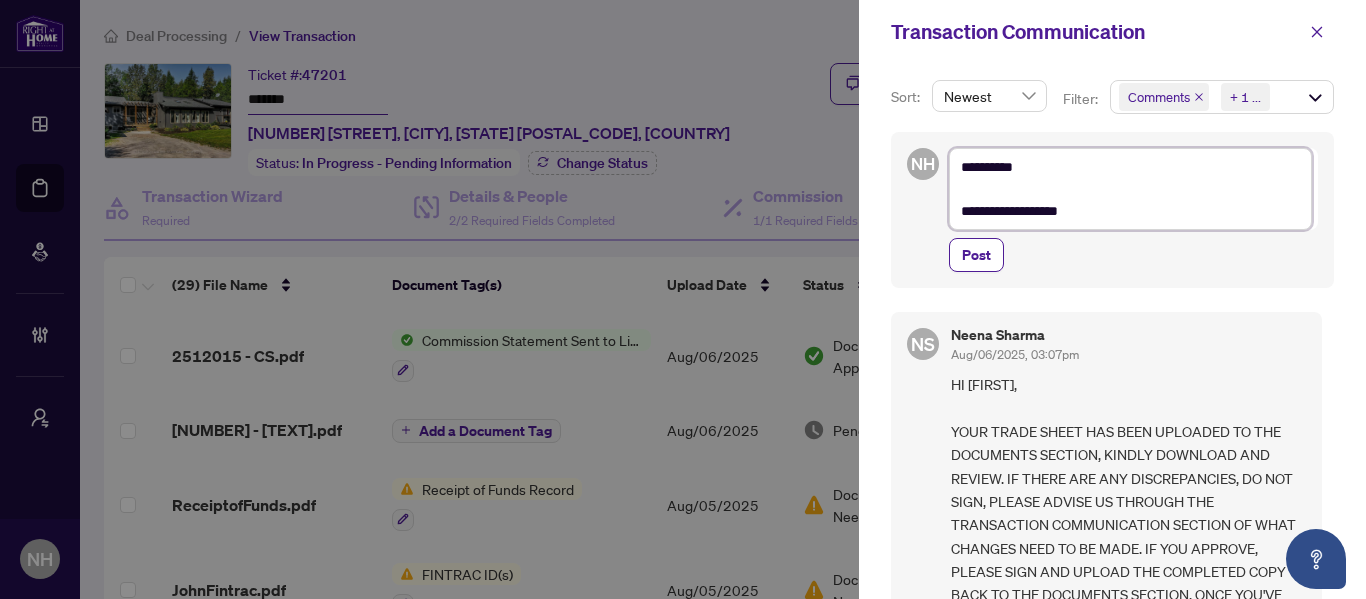 type on "**********" 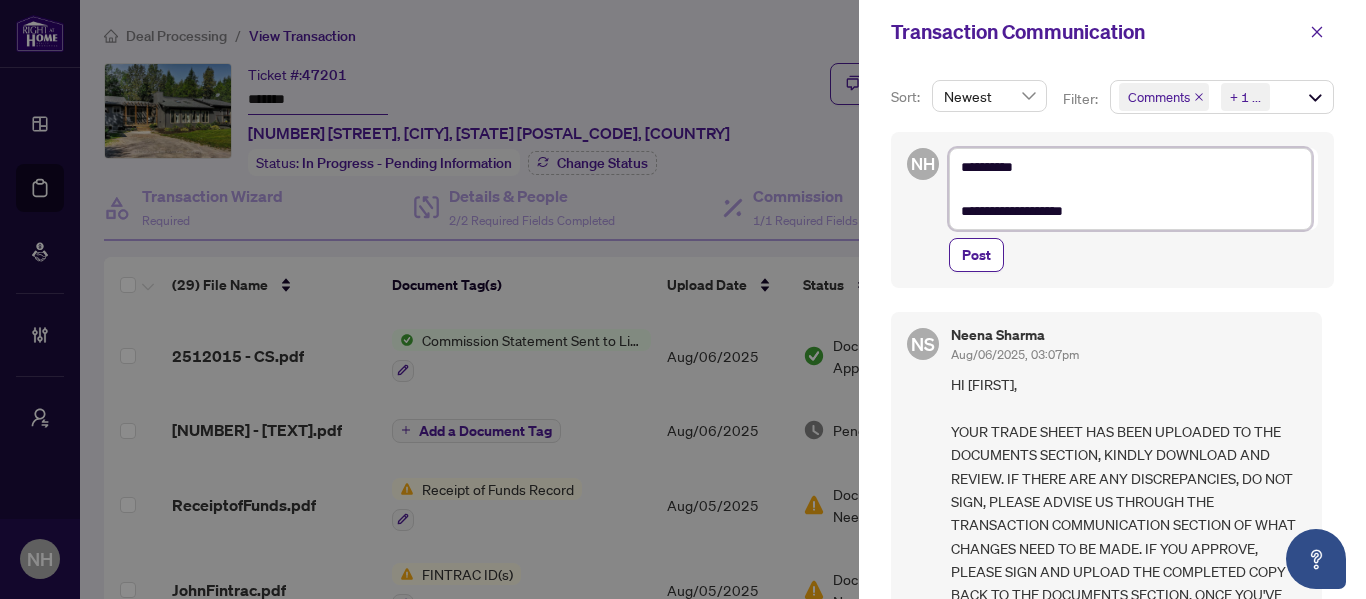 type on "**********" 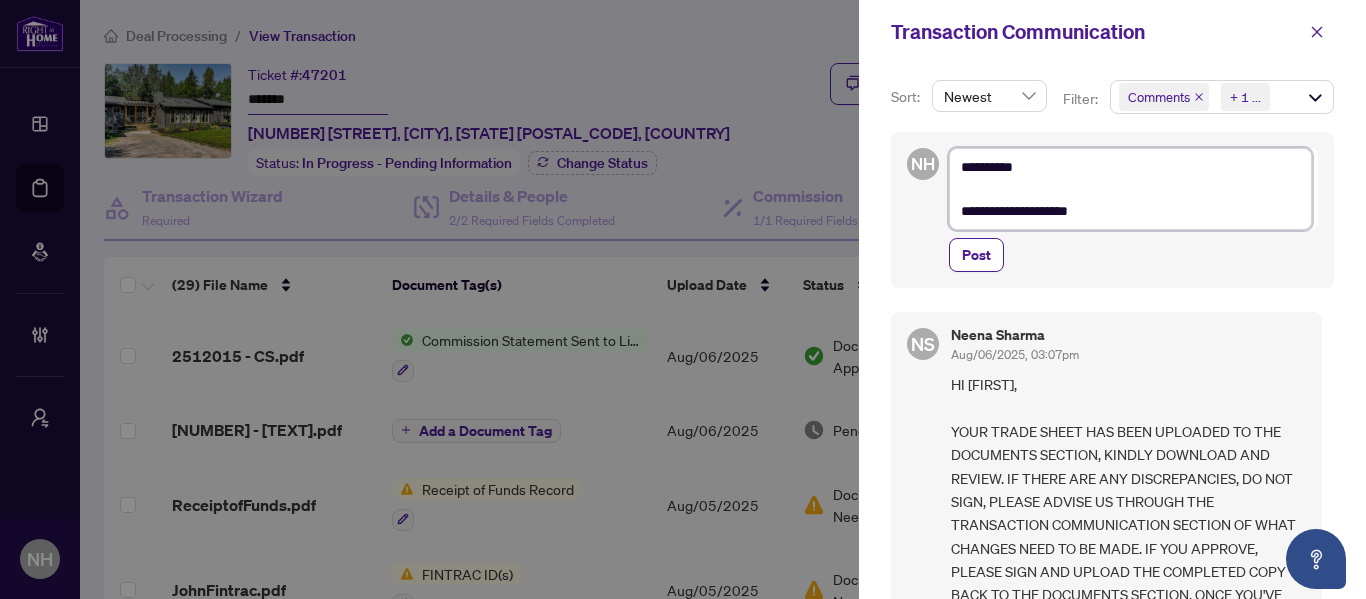 type on "**********" 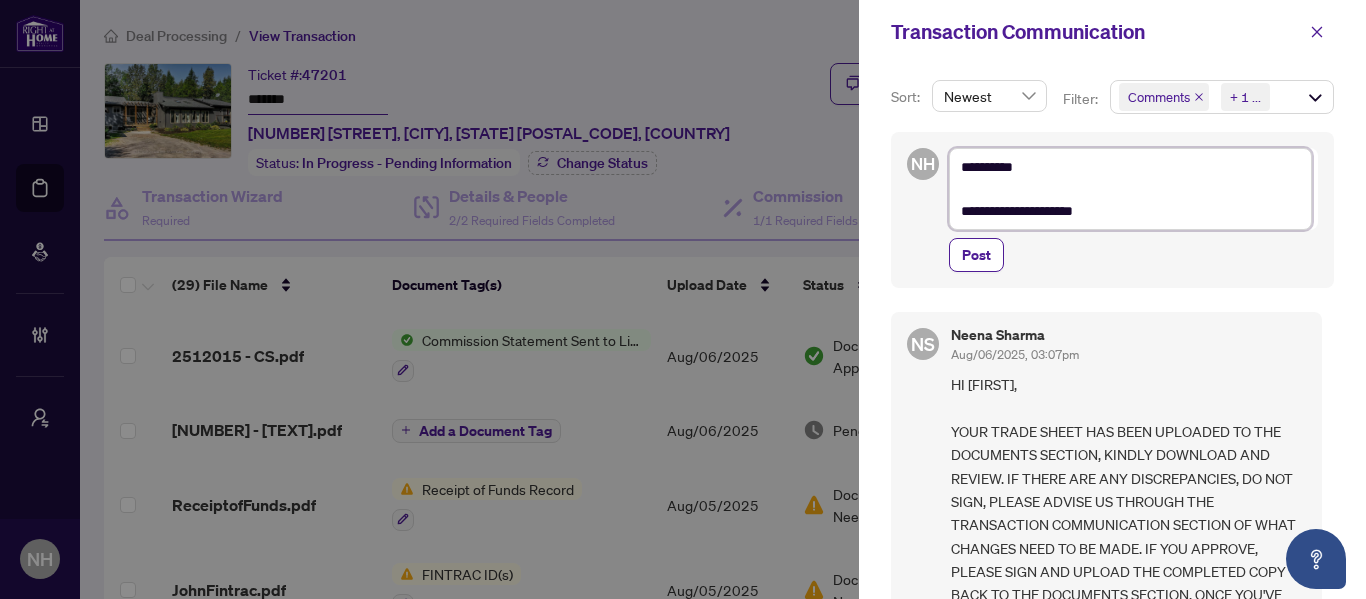 type on "**********" 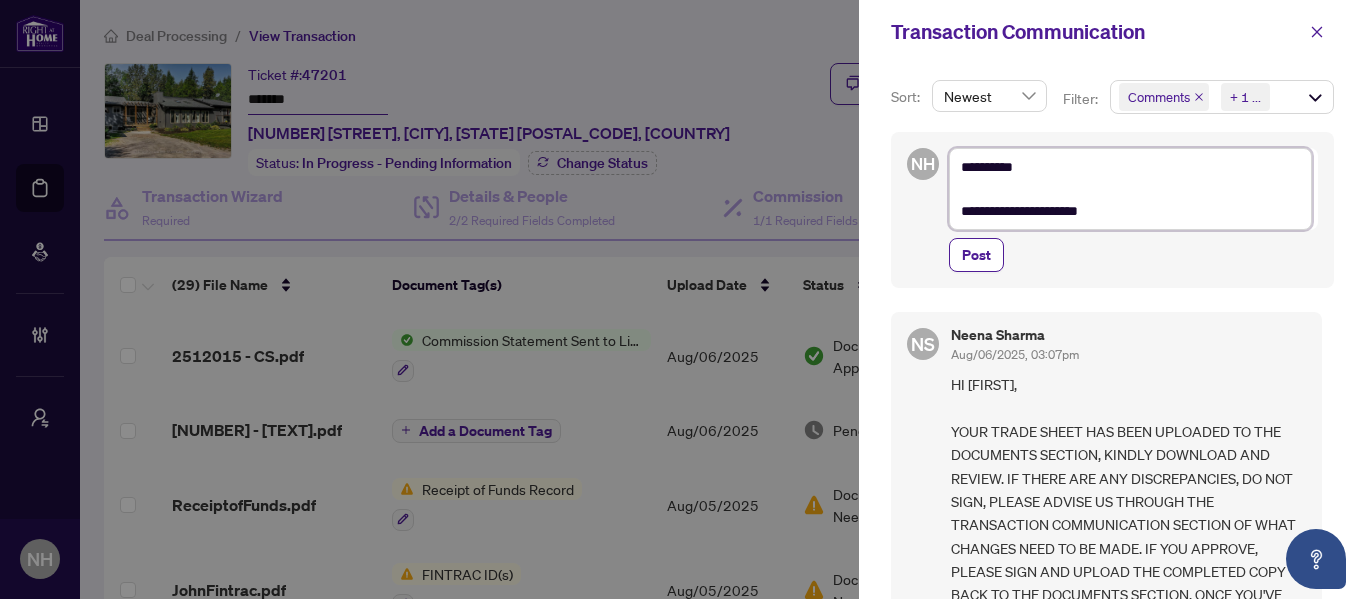 type on "**********" 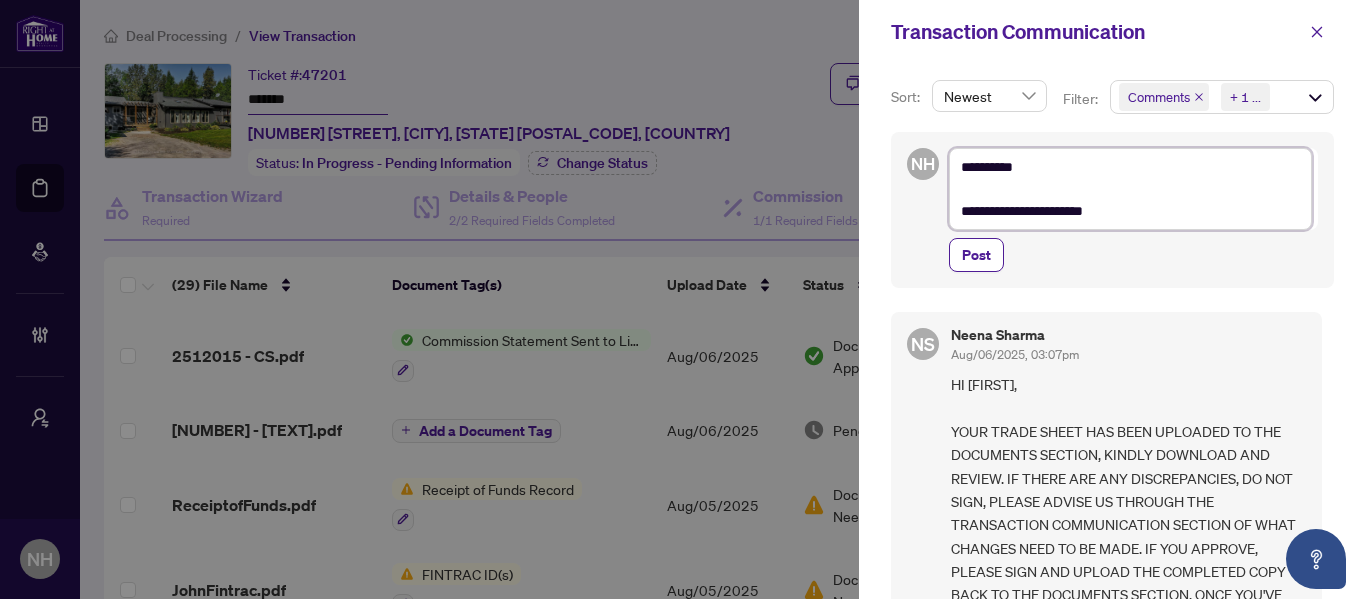 type on "**********" 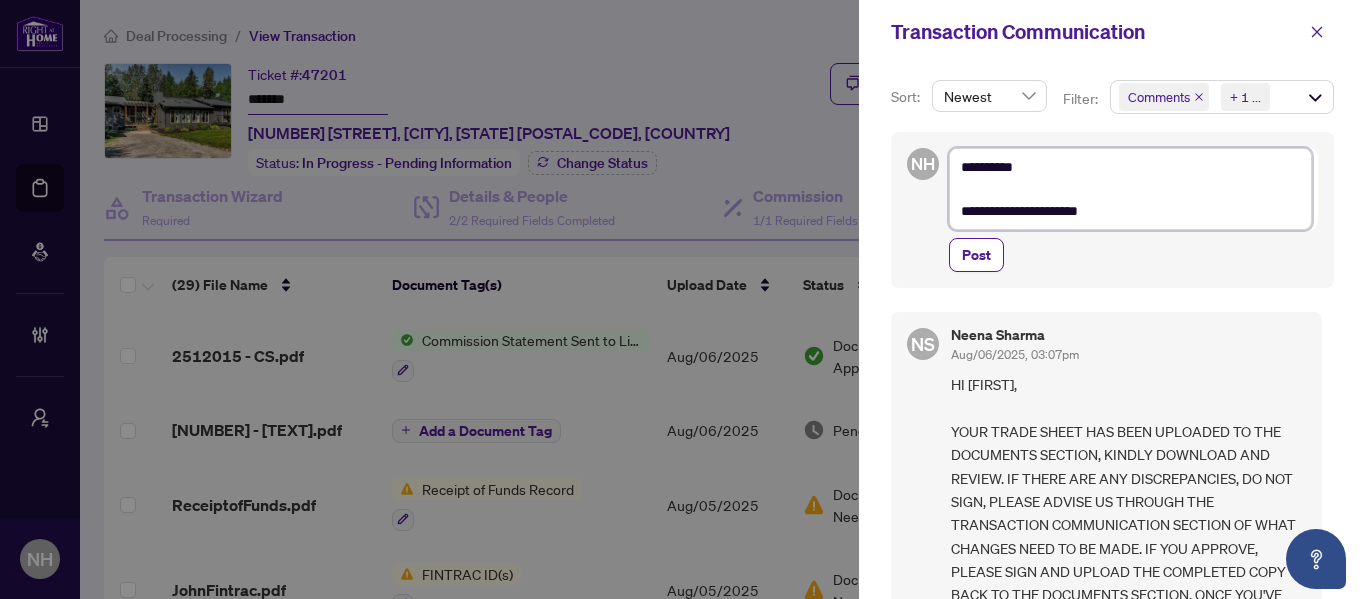 type on "**********" 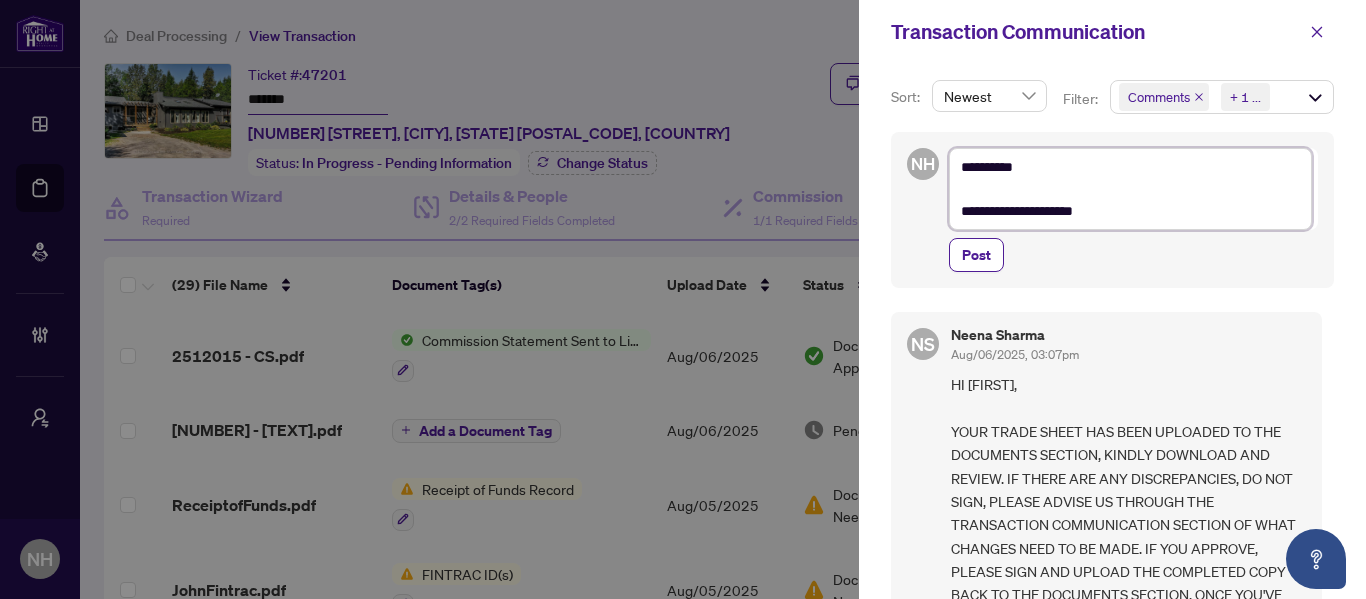 type on "**********" 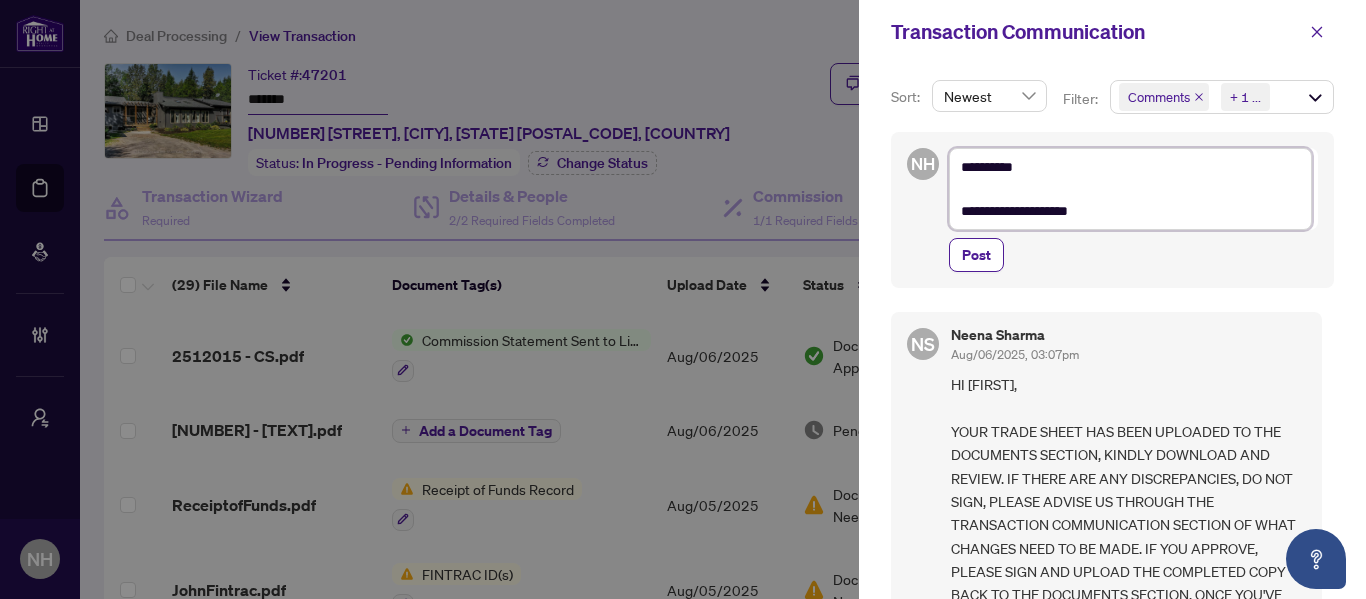 type on "**********" 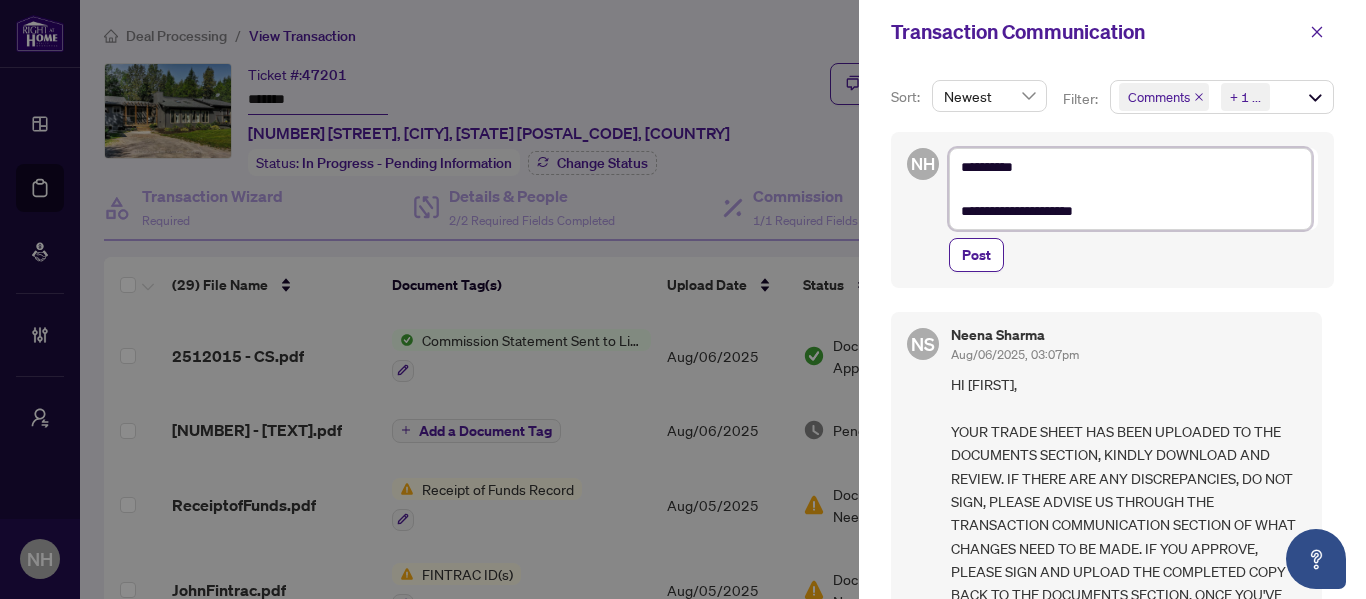 type on "**********" 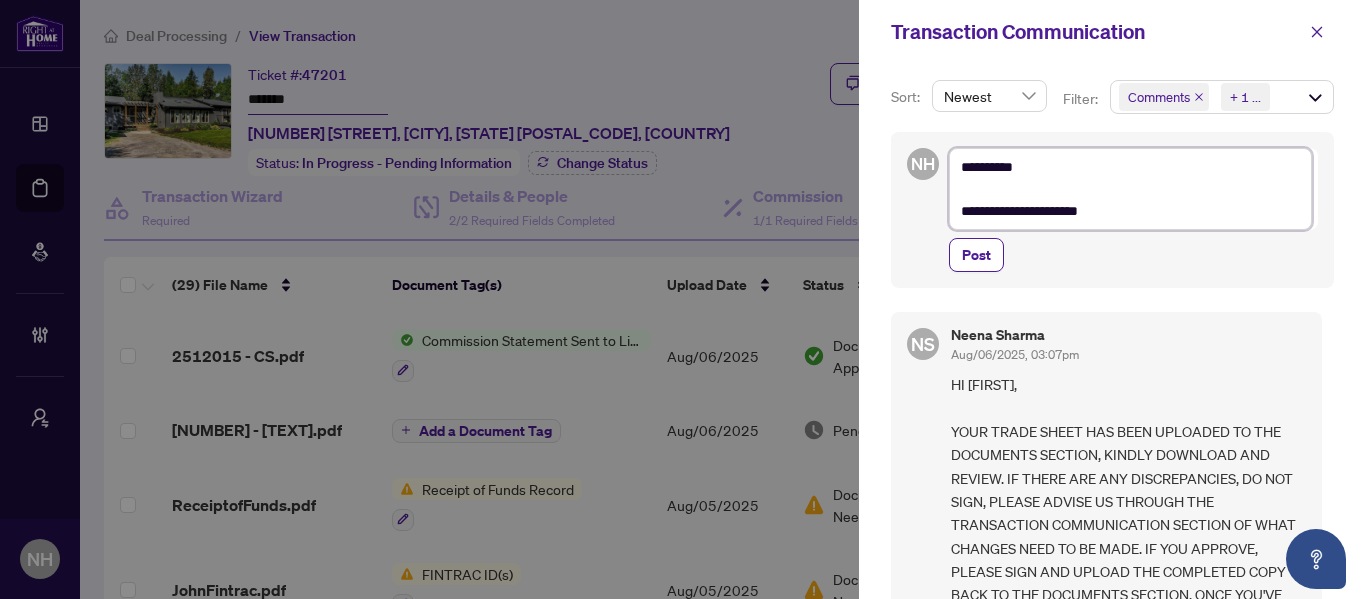 type on "**********" 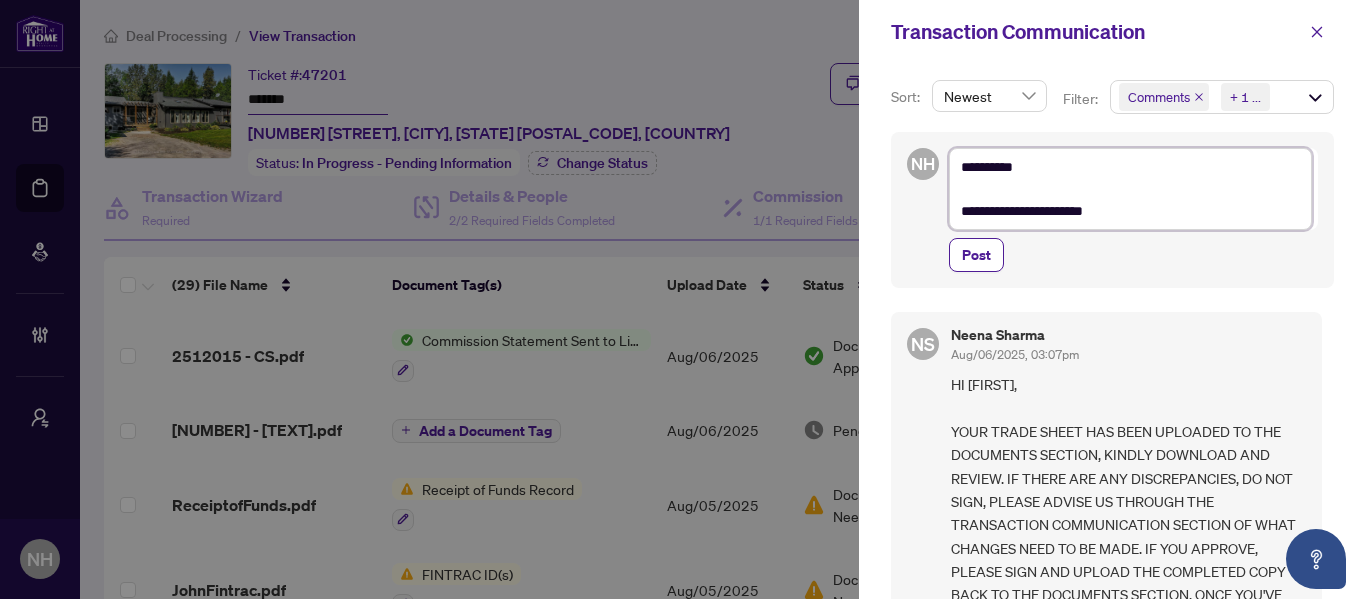 type on "**********" 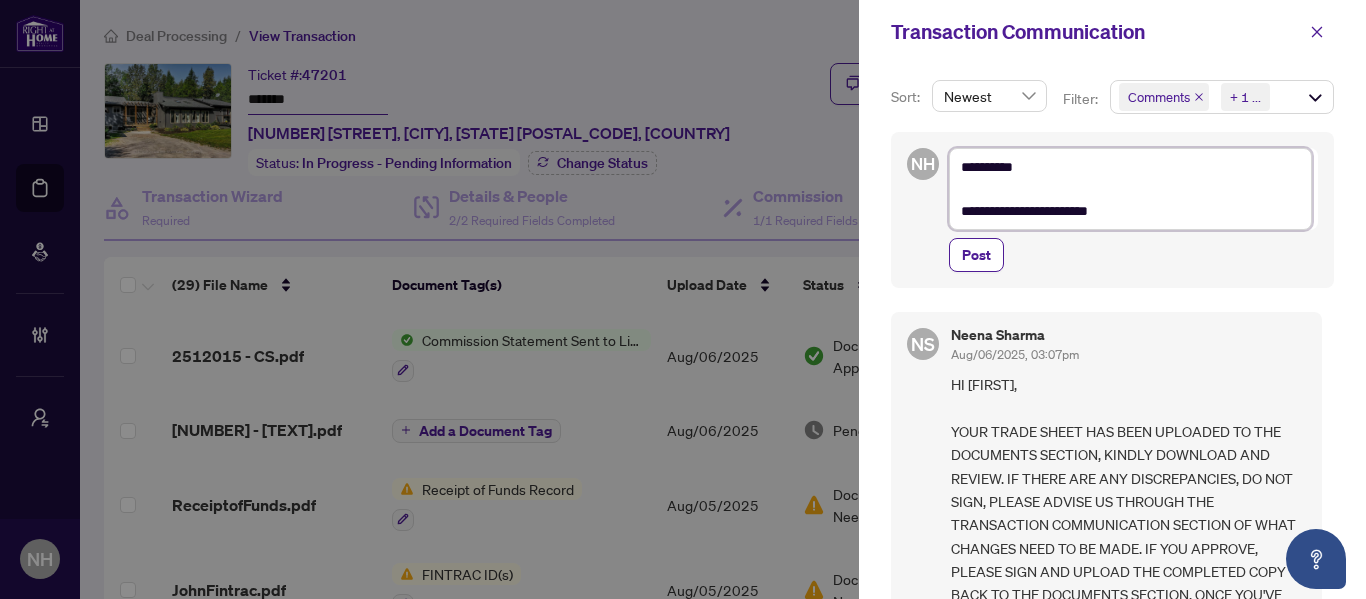 type on "**********" 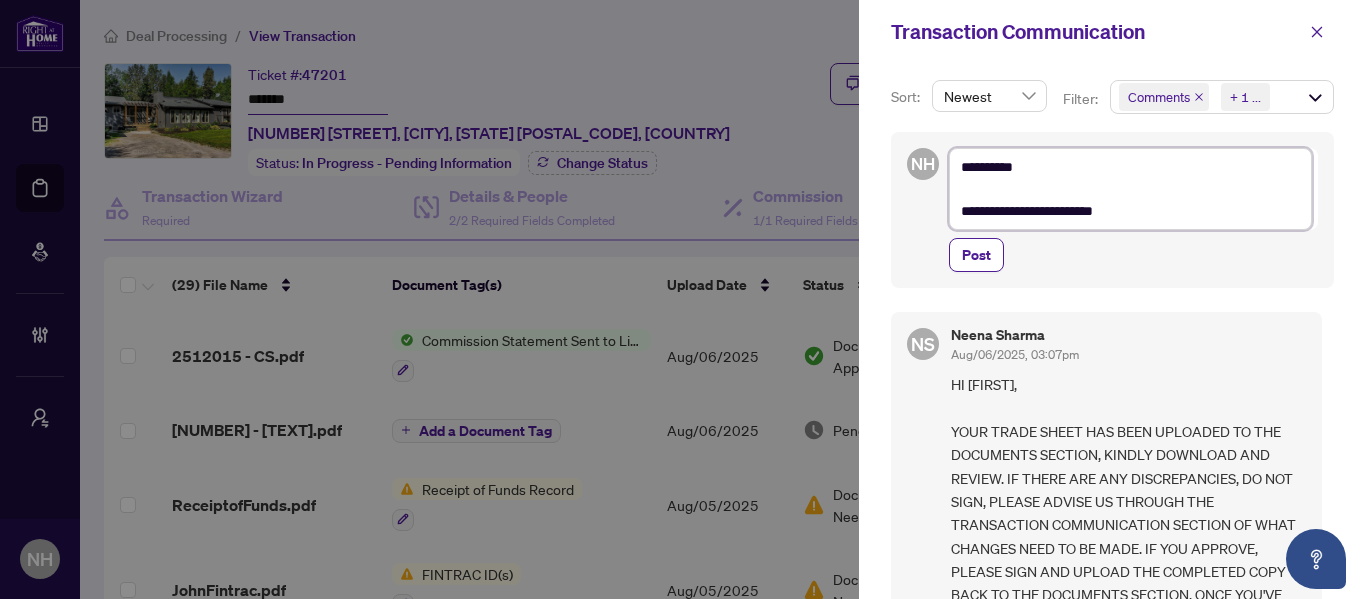 type on "**********" 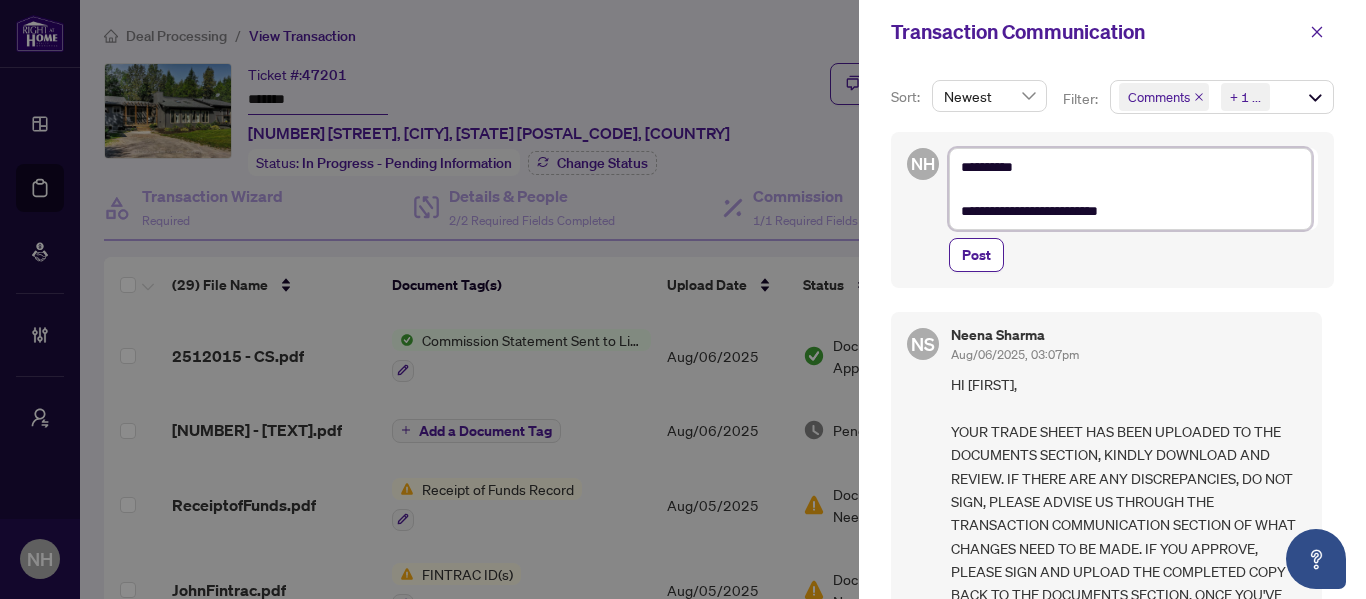 type on "**********" 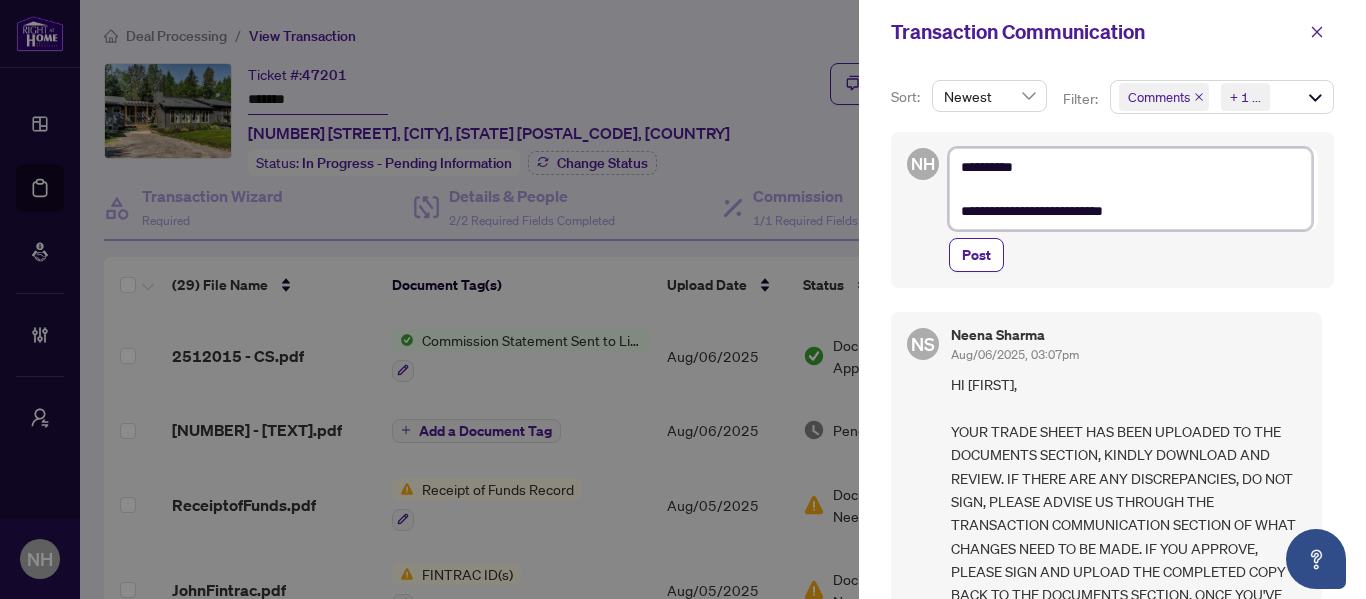 type on "**********" 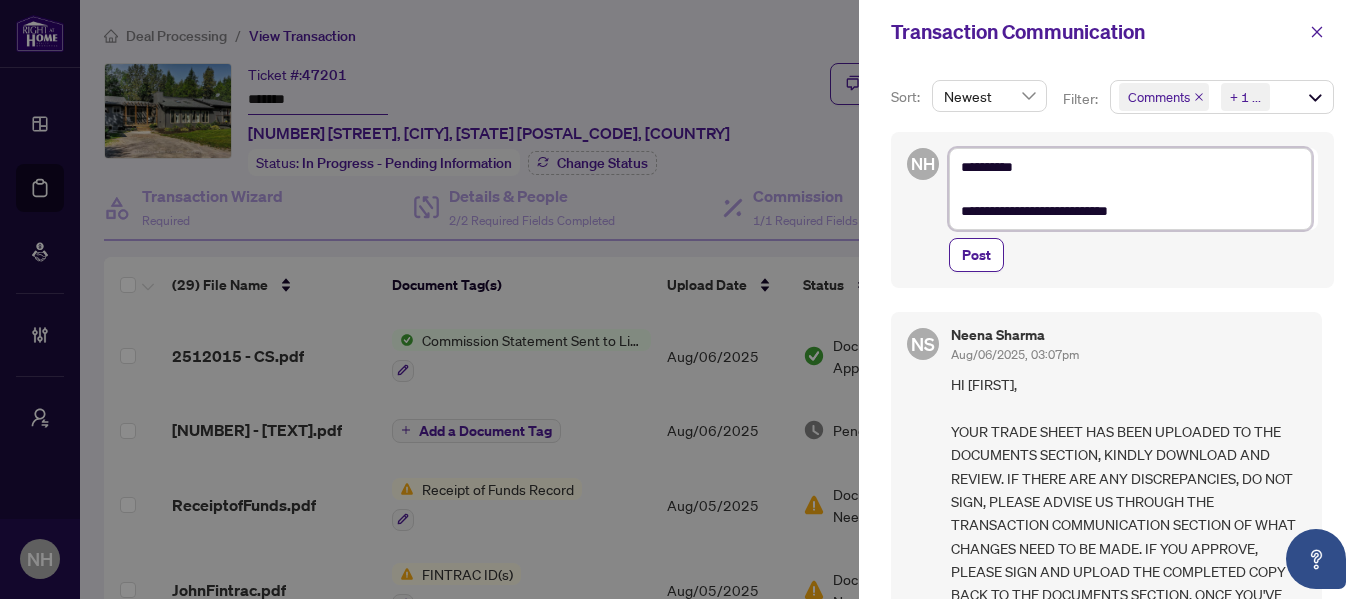 type on "**********" 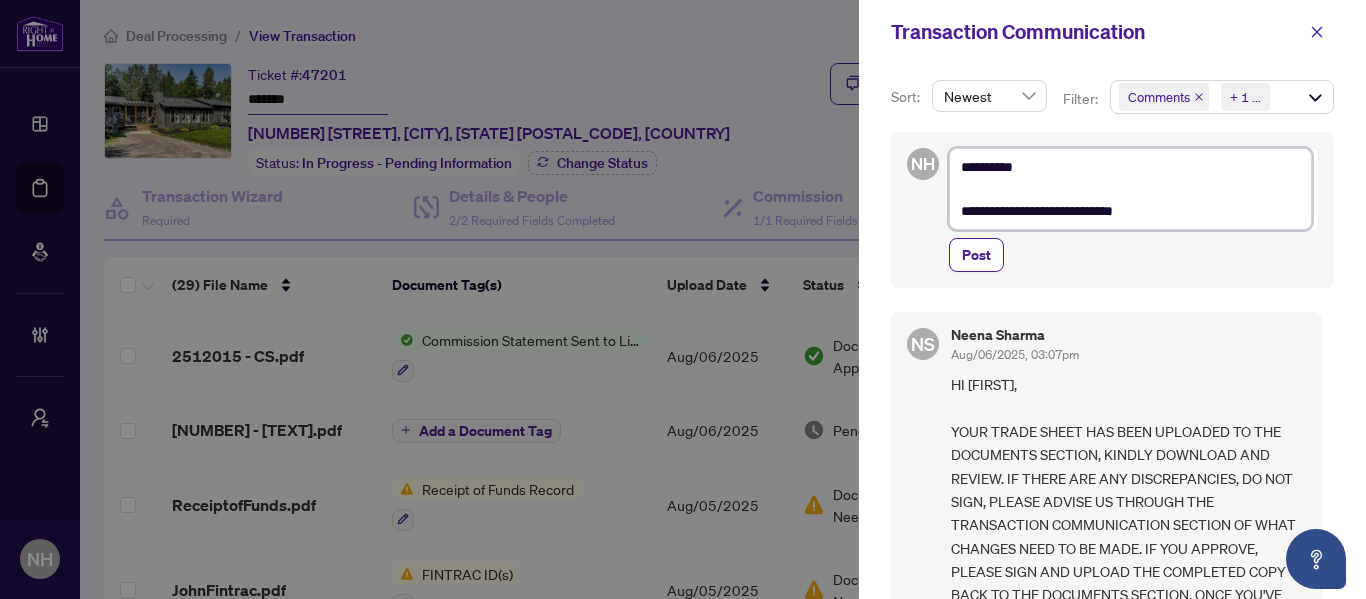 type on "**********" 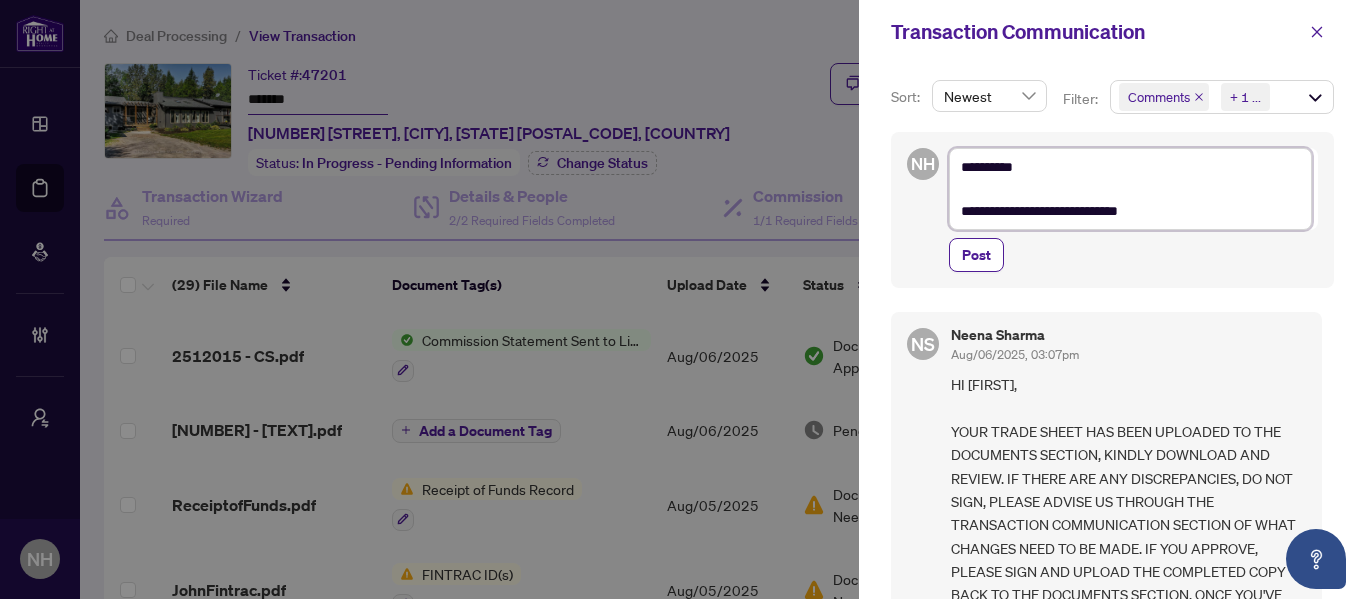 type on "**********" 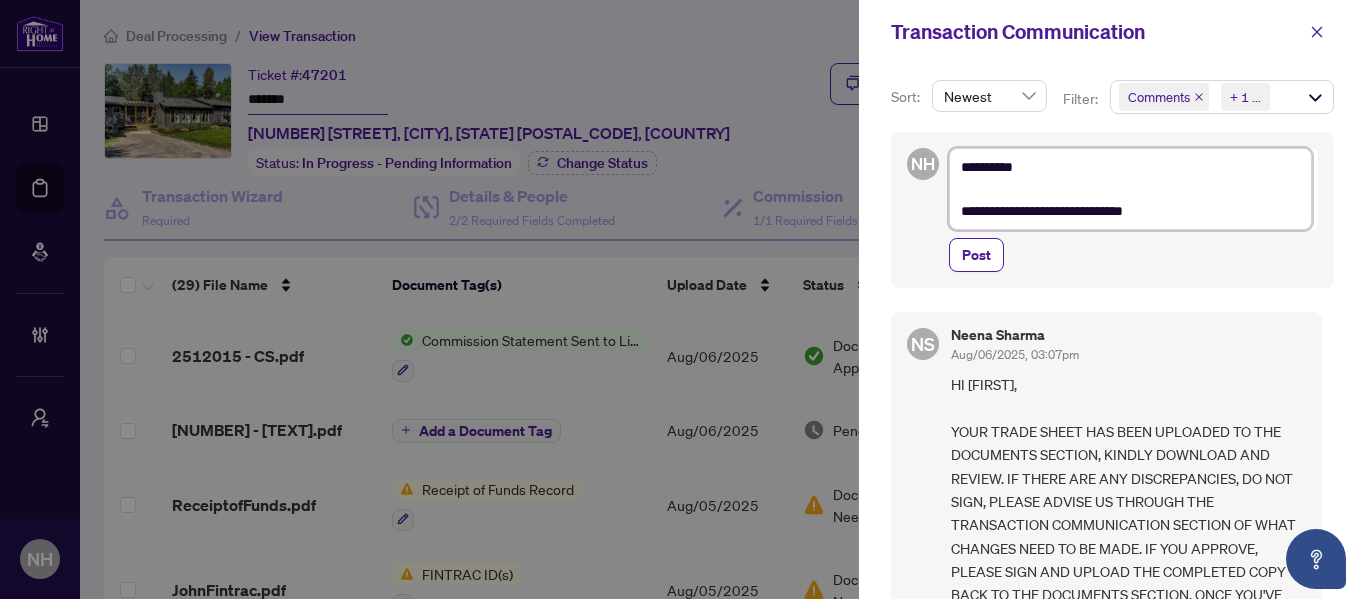 type on "**********" 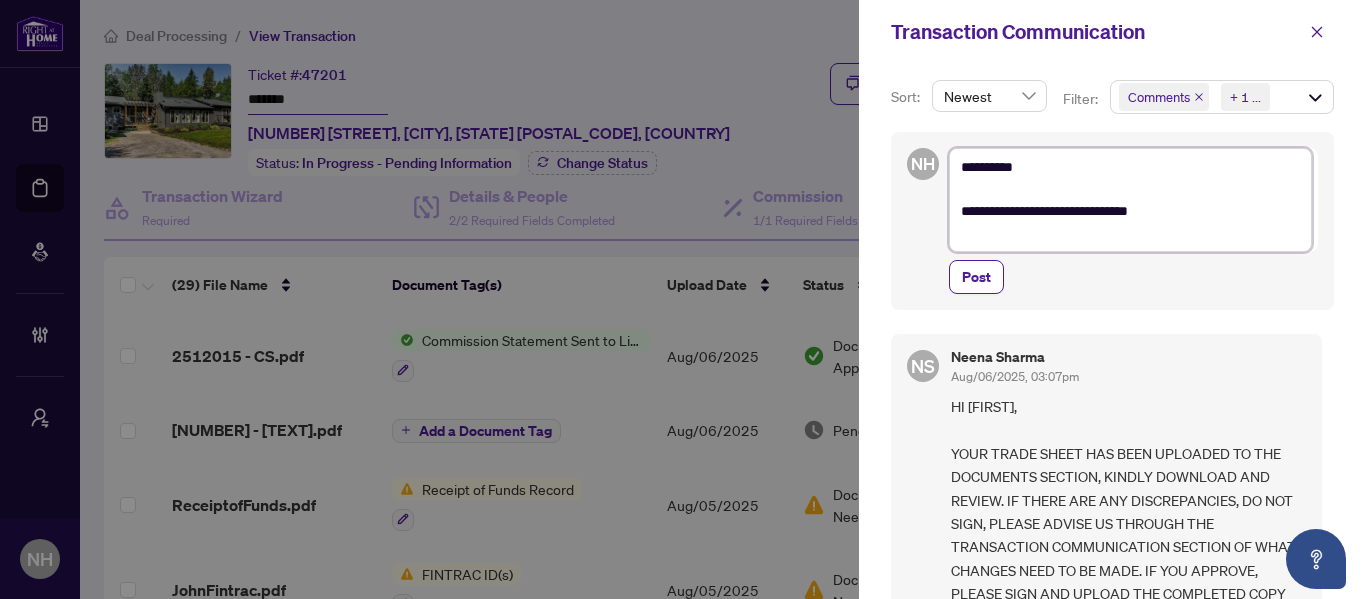 type on "**********" 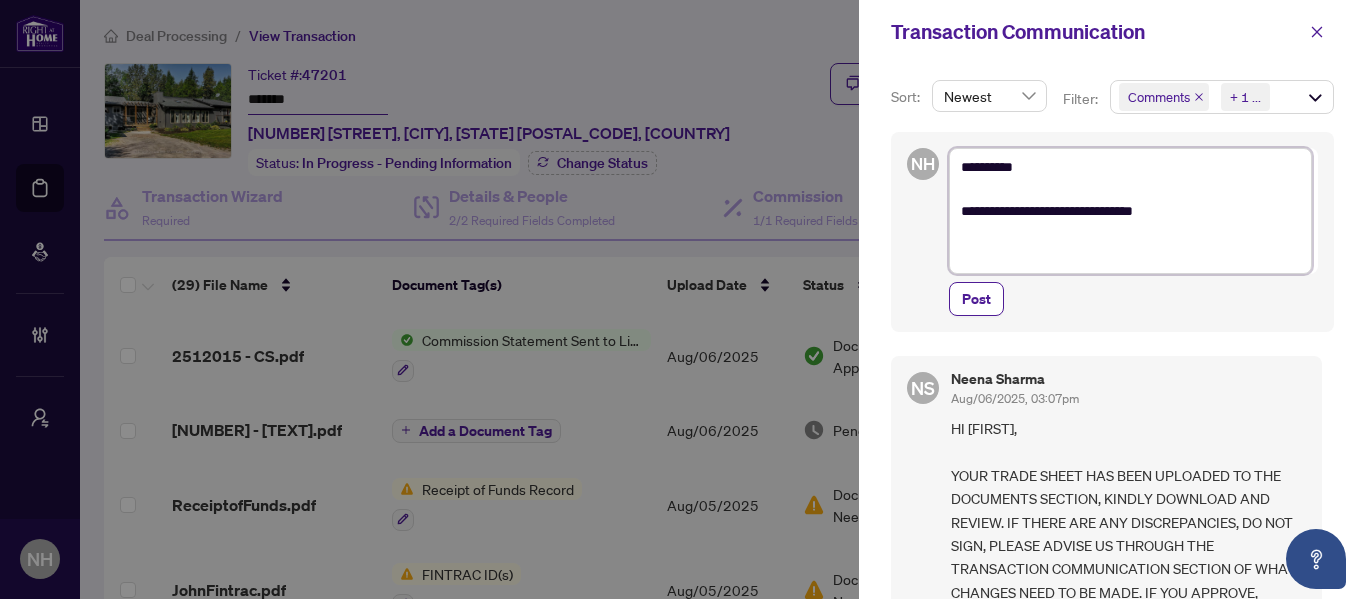 type on "**********" 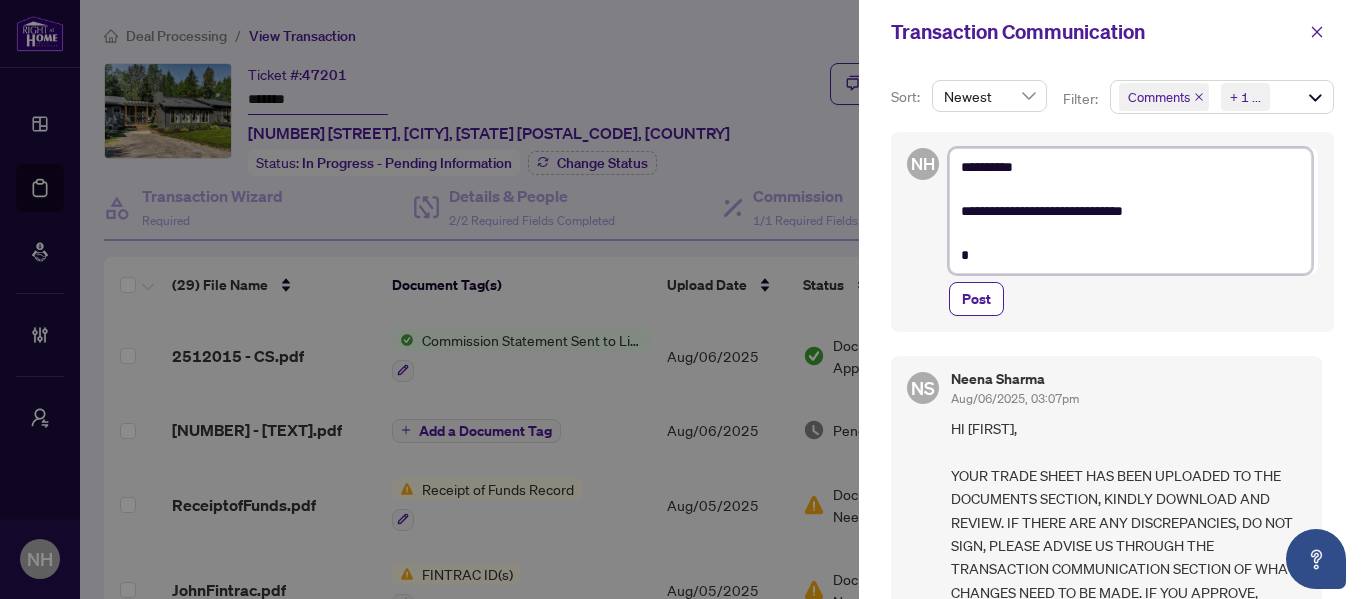 type on "**********" 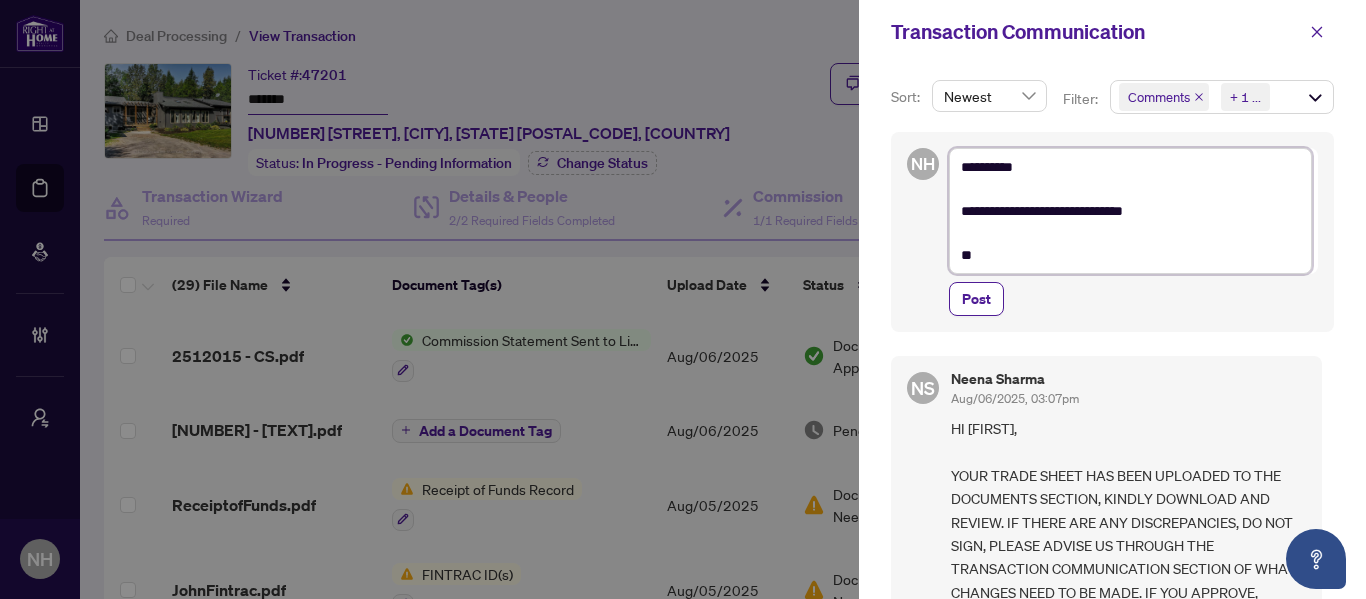 type on "**********" 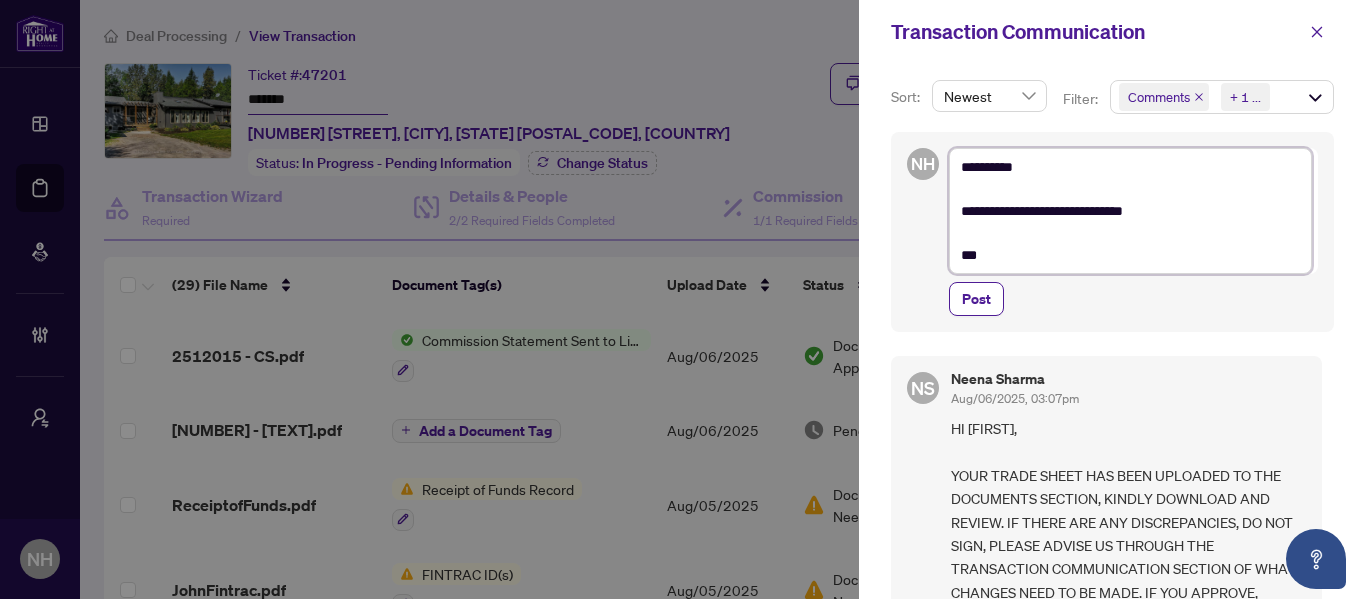 type on "**********" 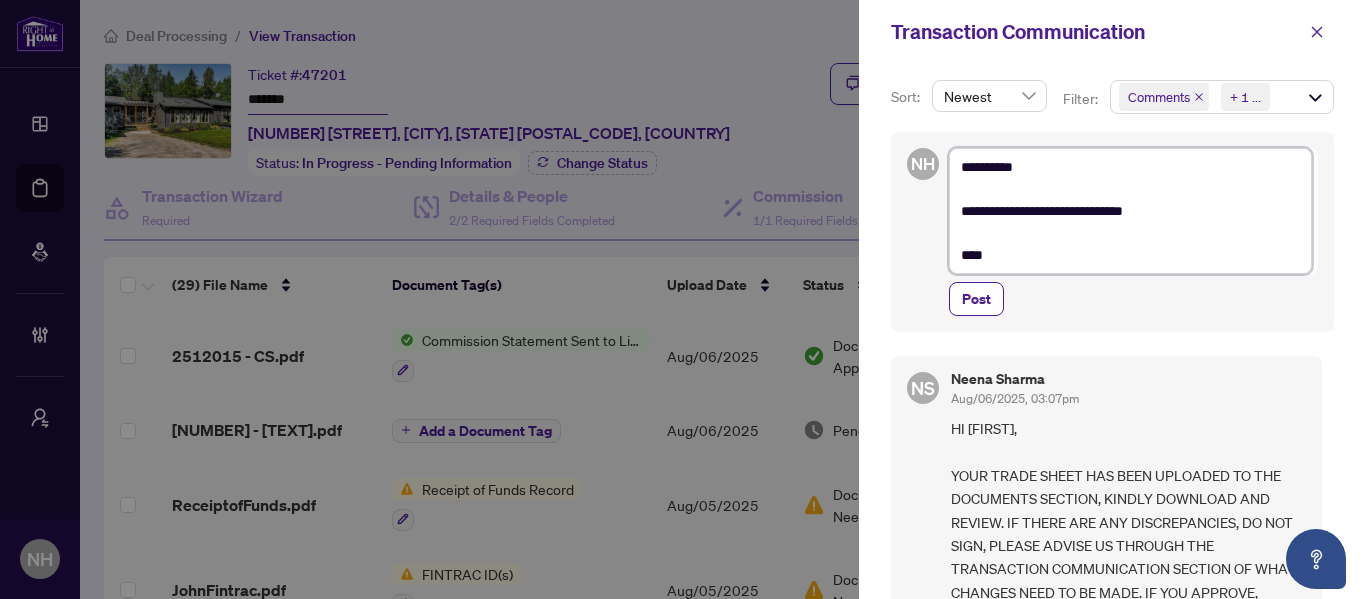 type on "**********" 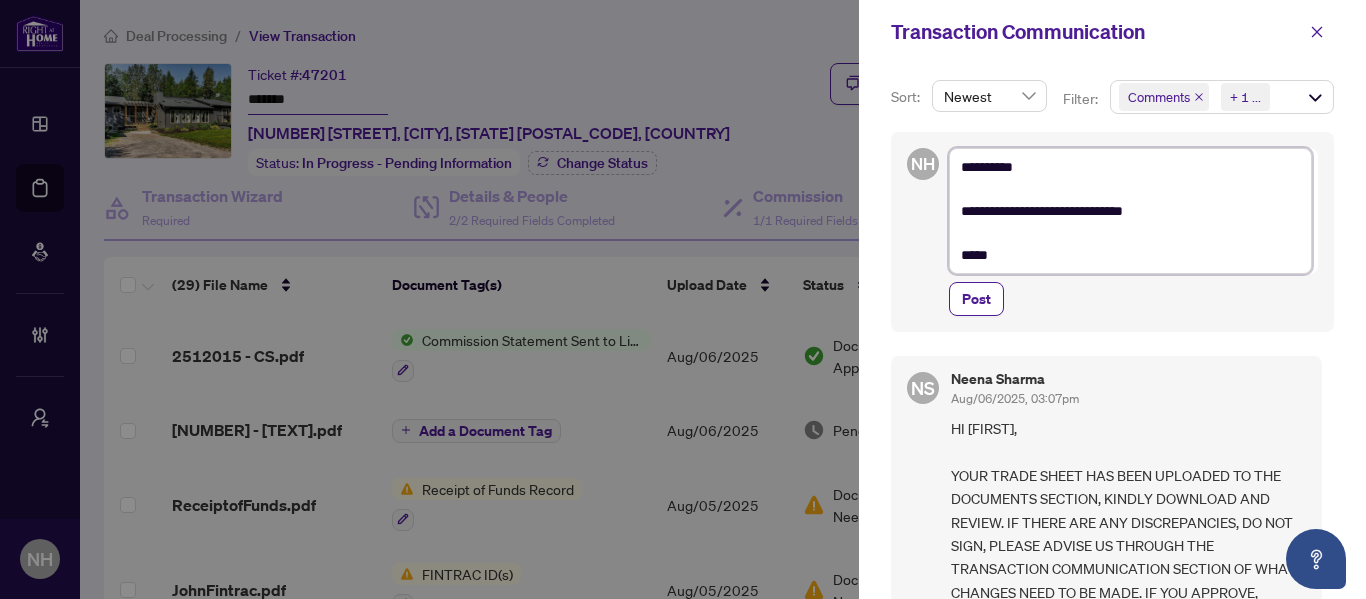 type on "**********" 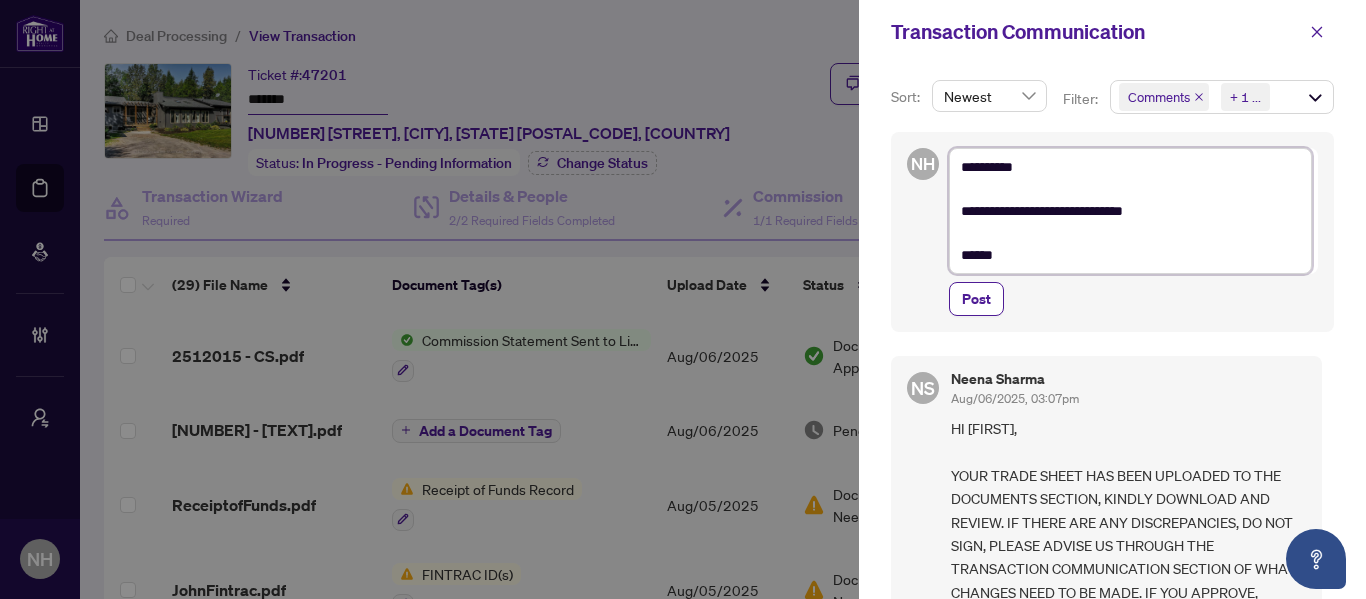 type on "**********" 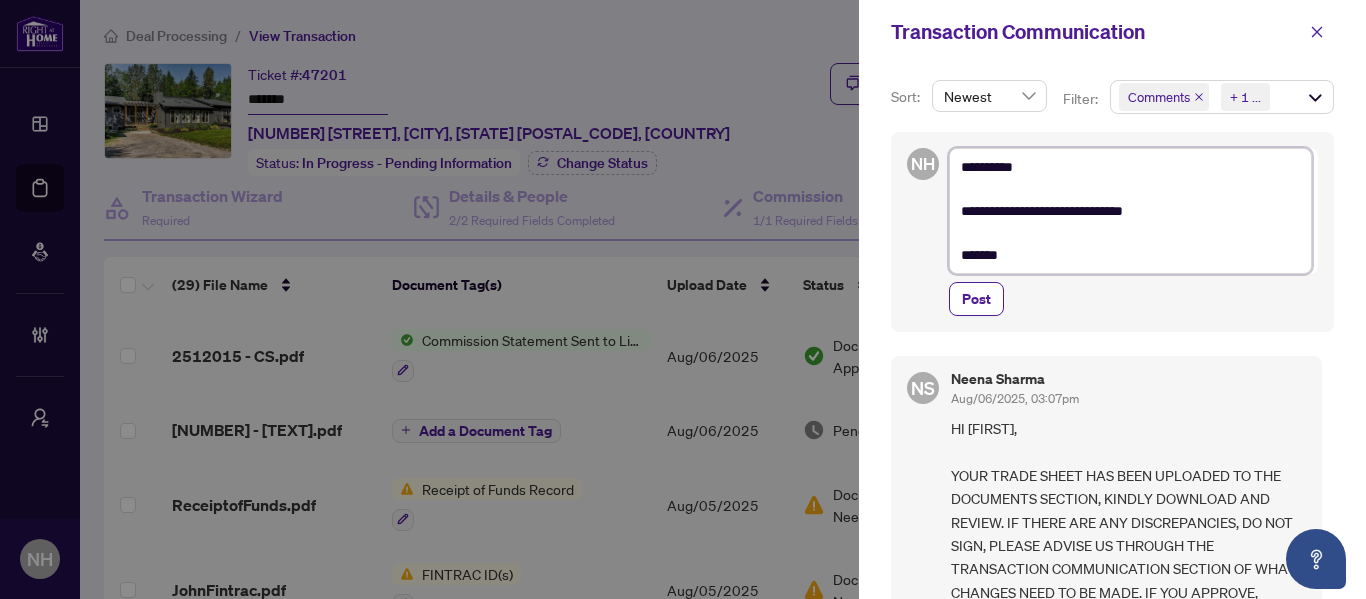 type on "**********" 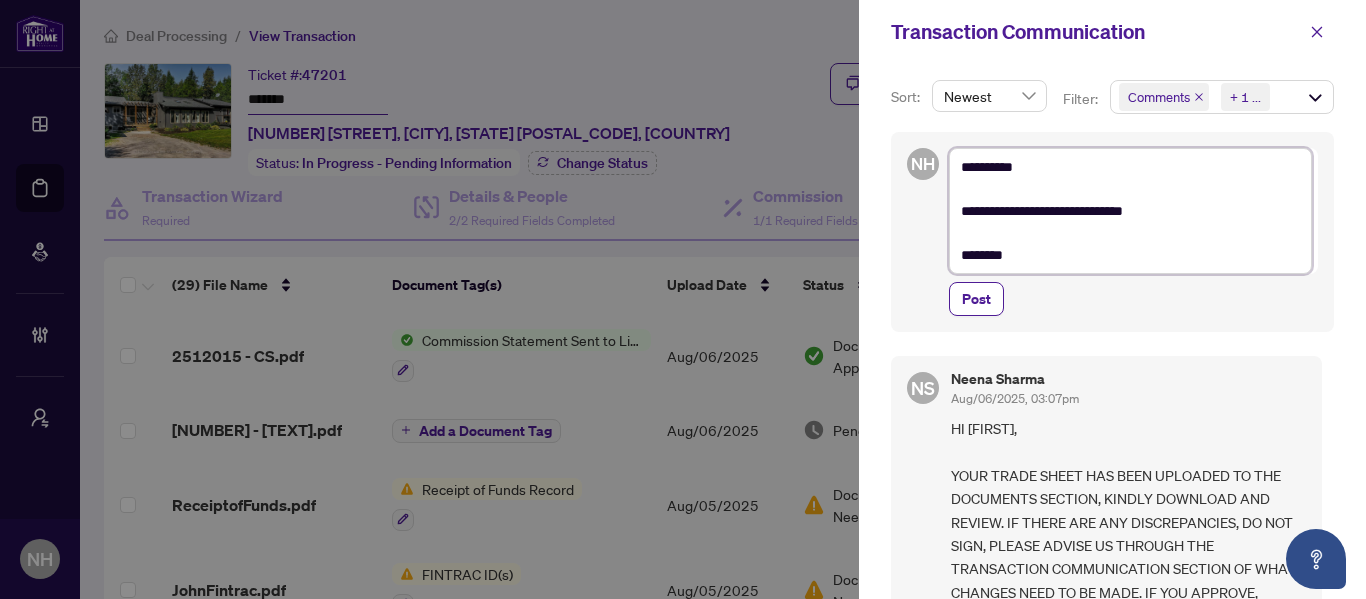 type on "**********" 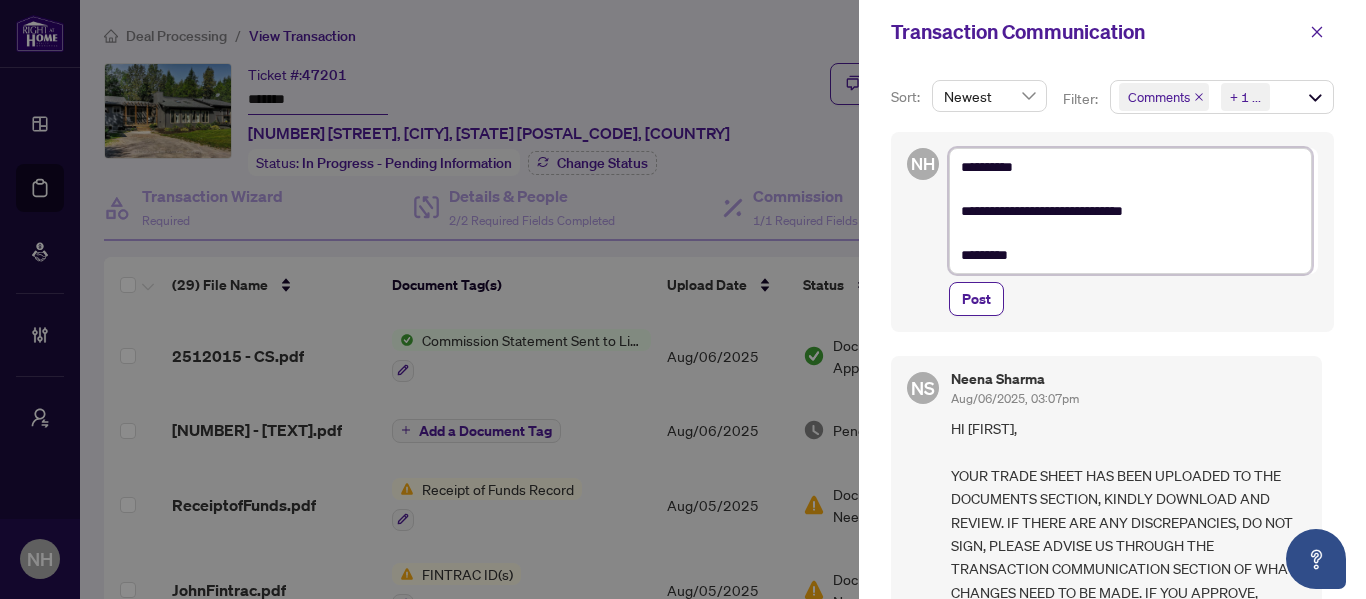 type on "**********" 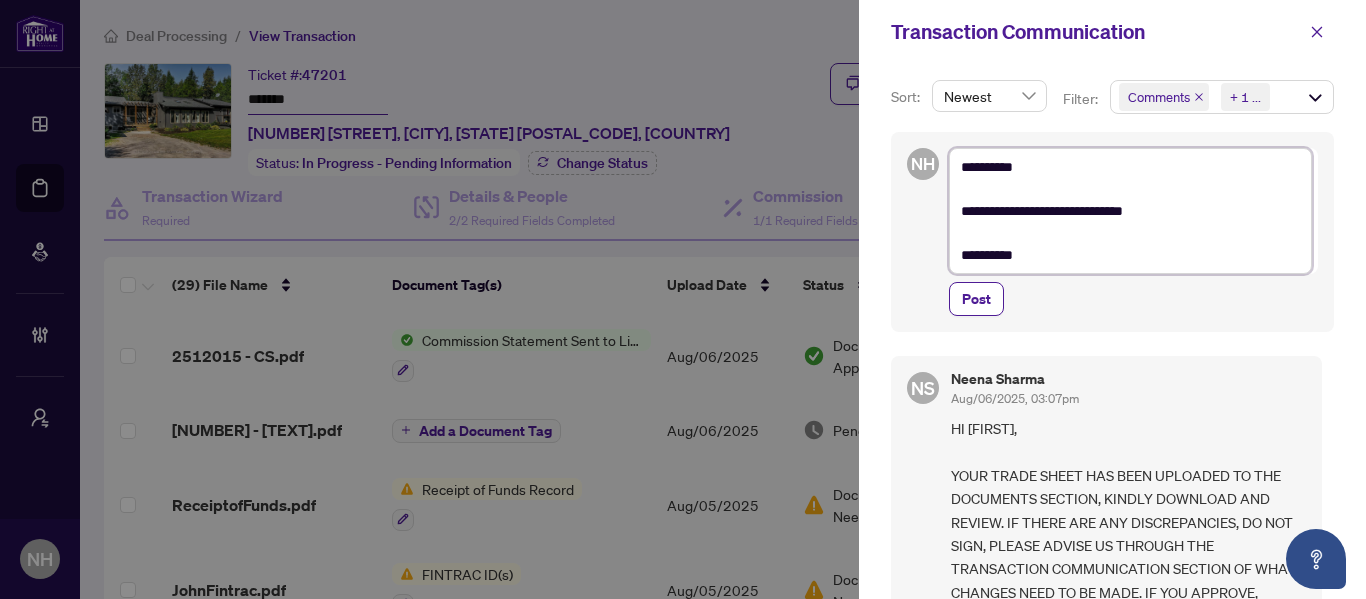 type on "**********" 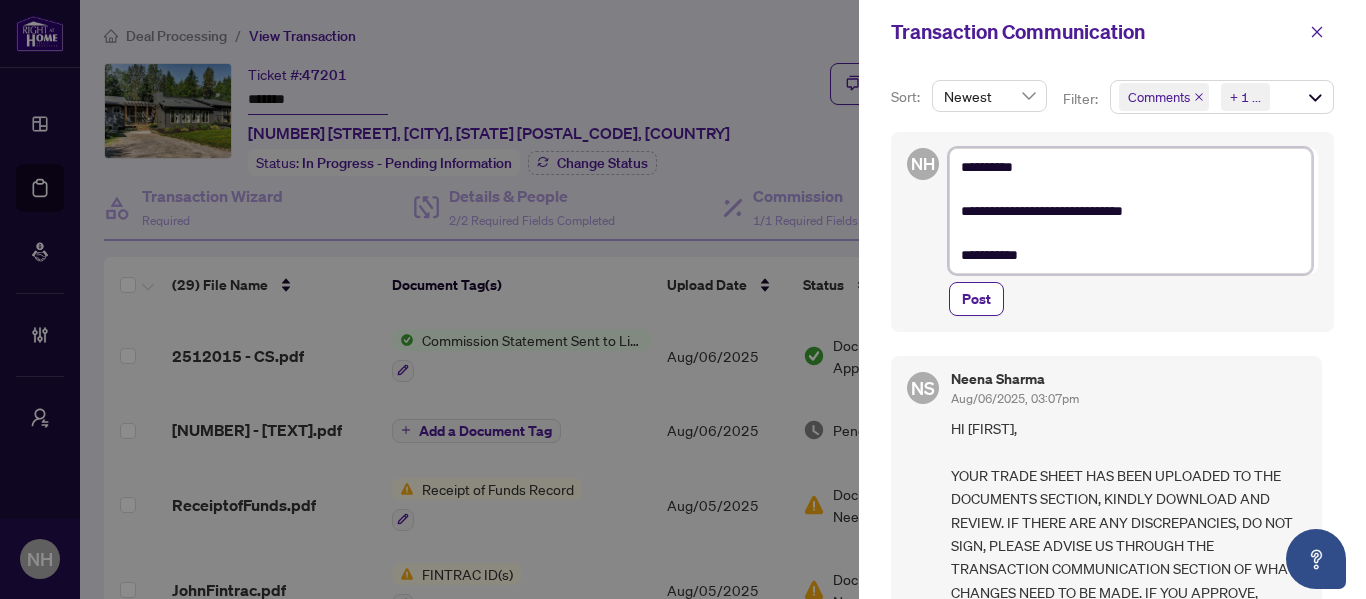 type on "**********" 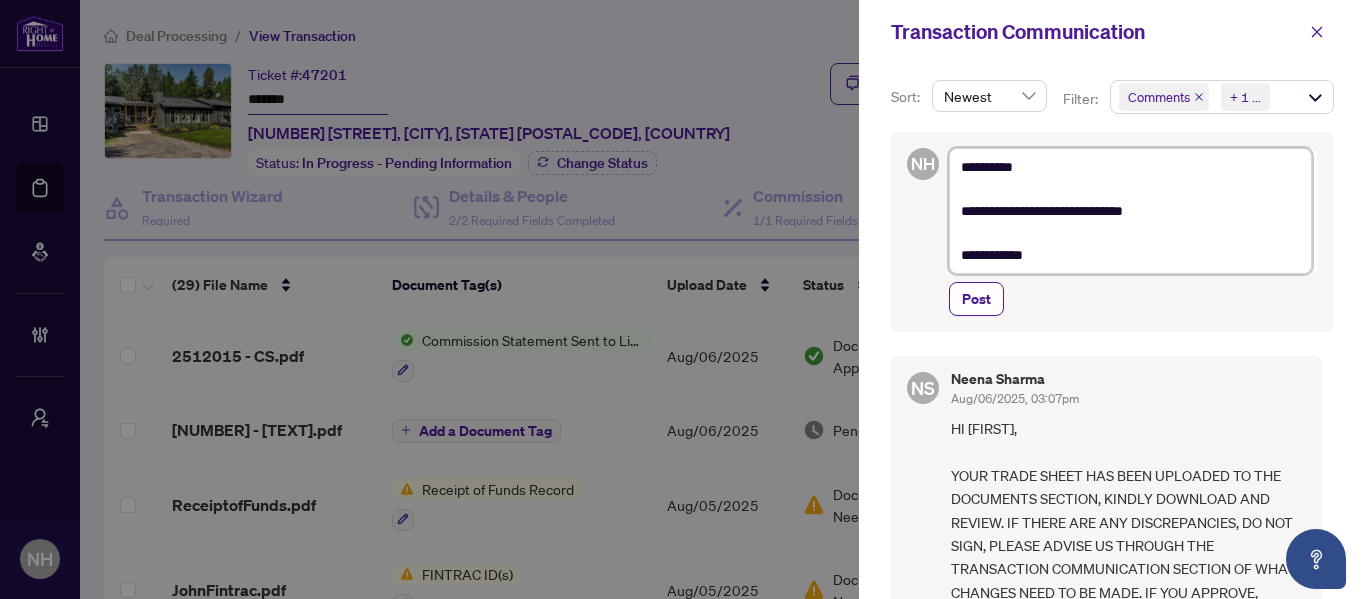 type on "**********" 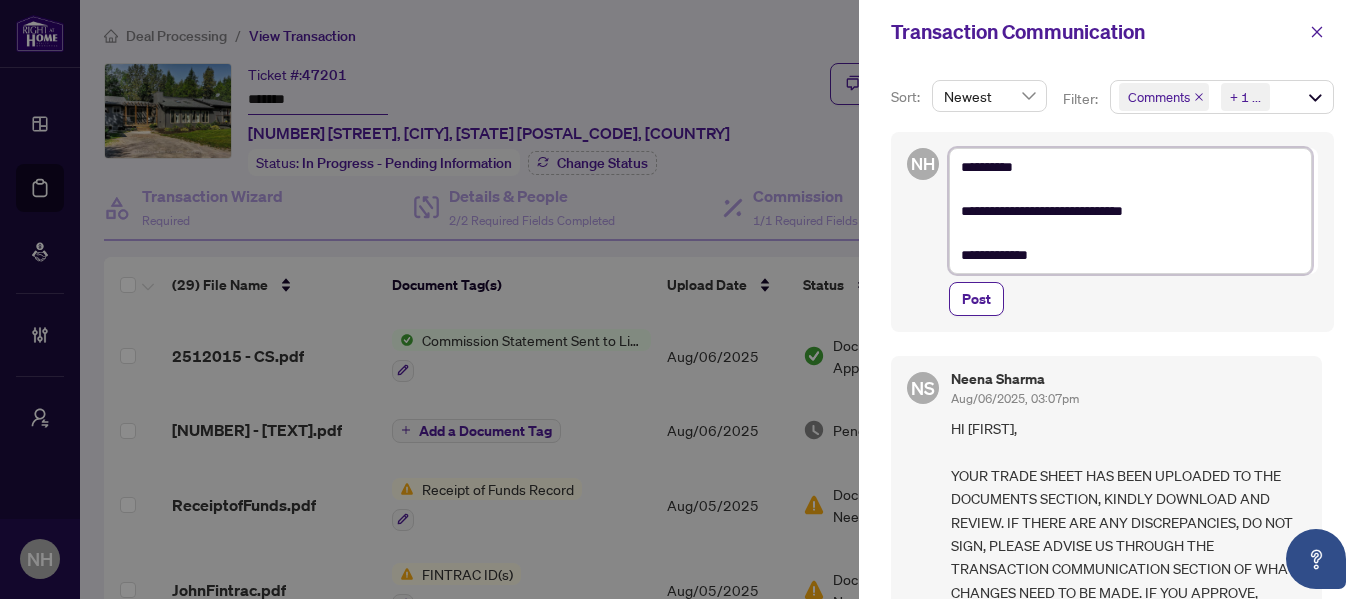 type on "**********" 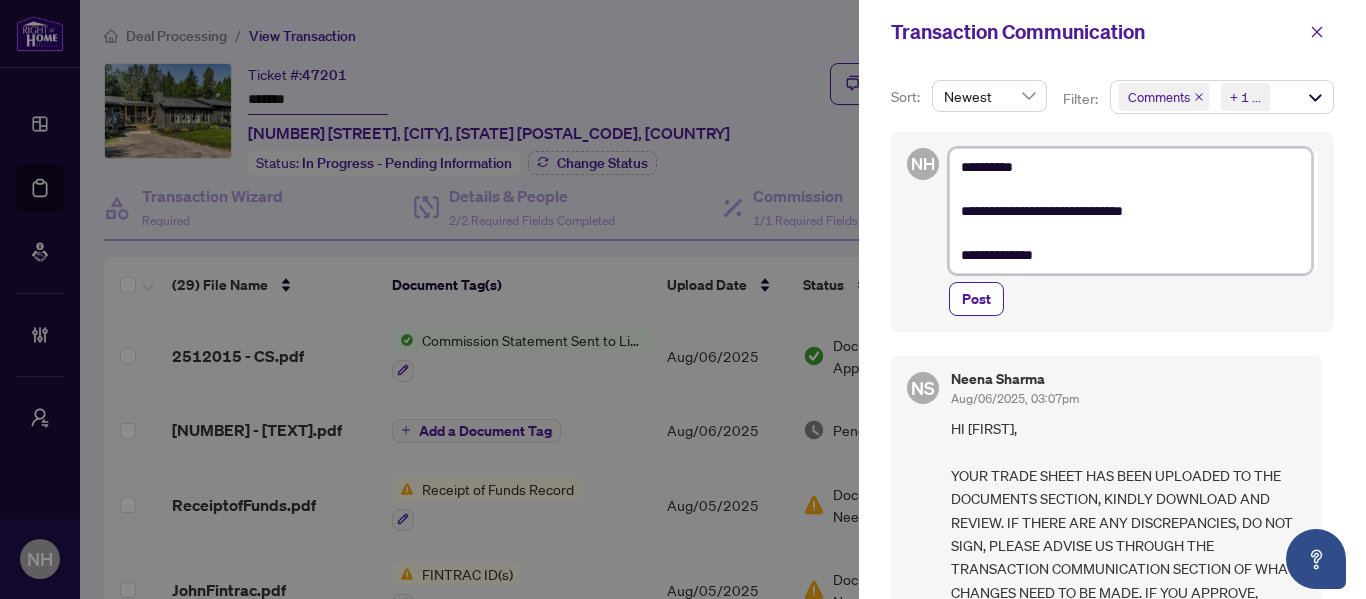 type on "**********" 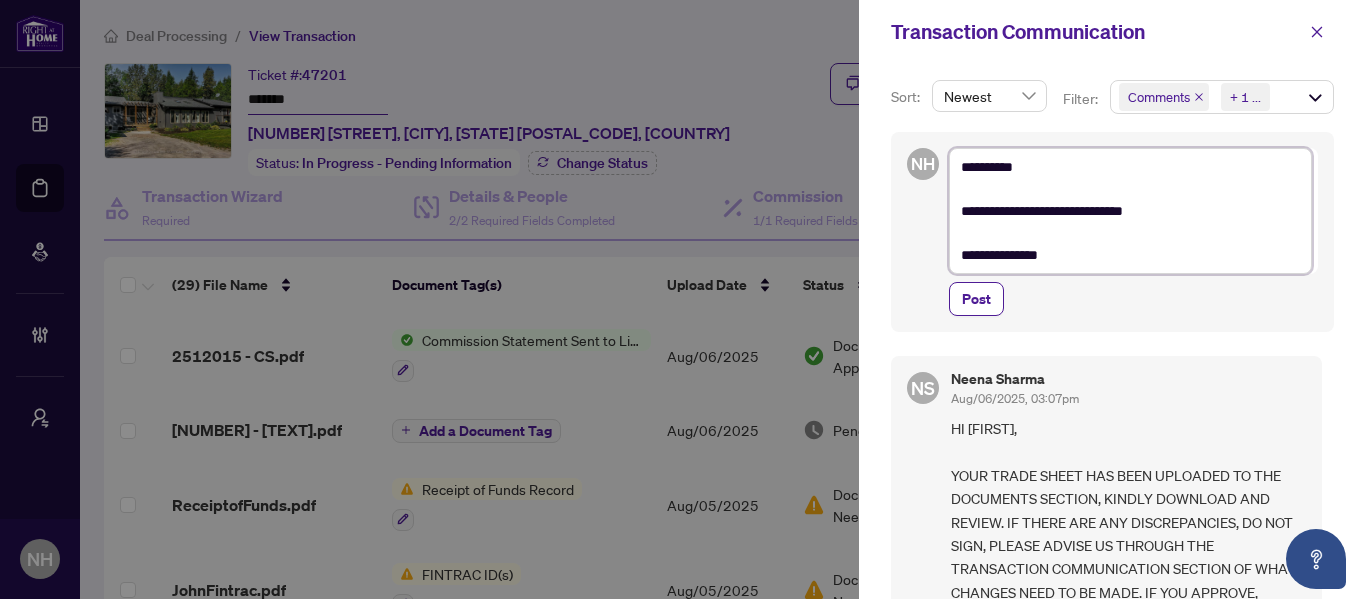 type on "**********" 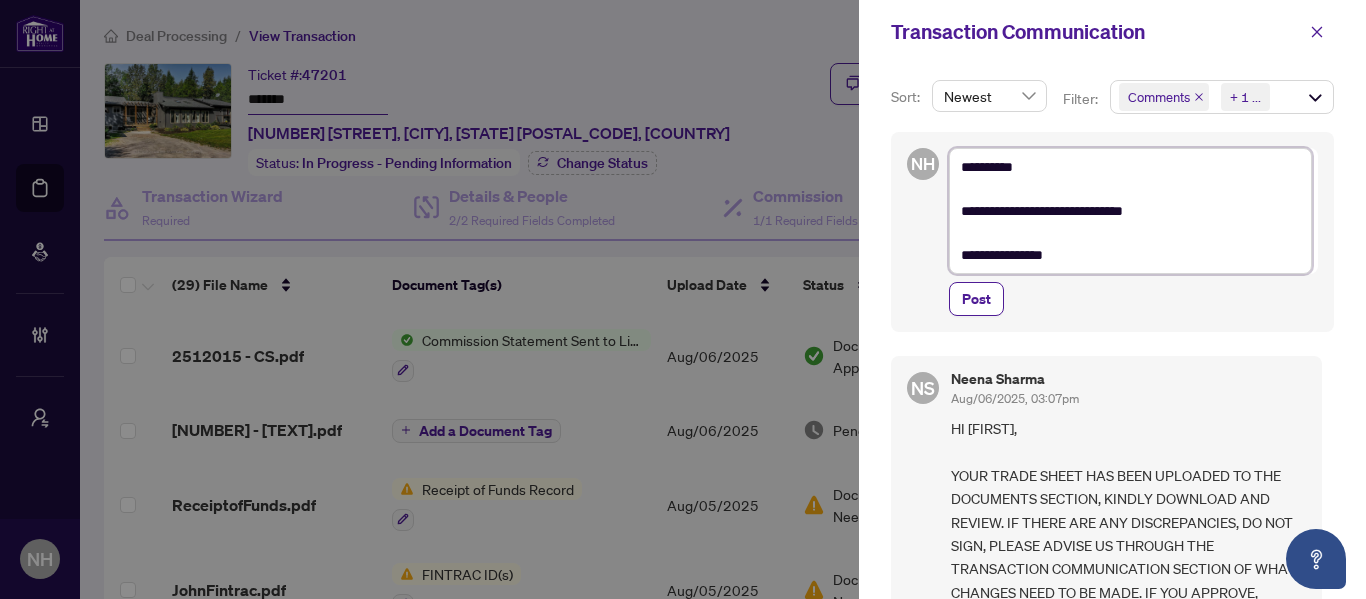 type on "**********" 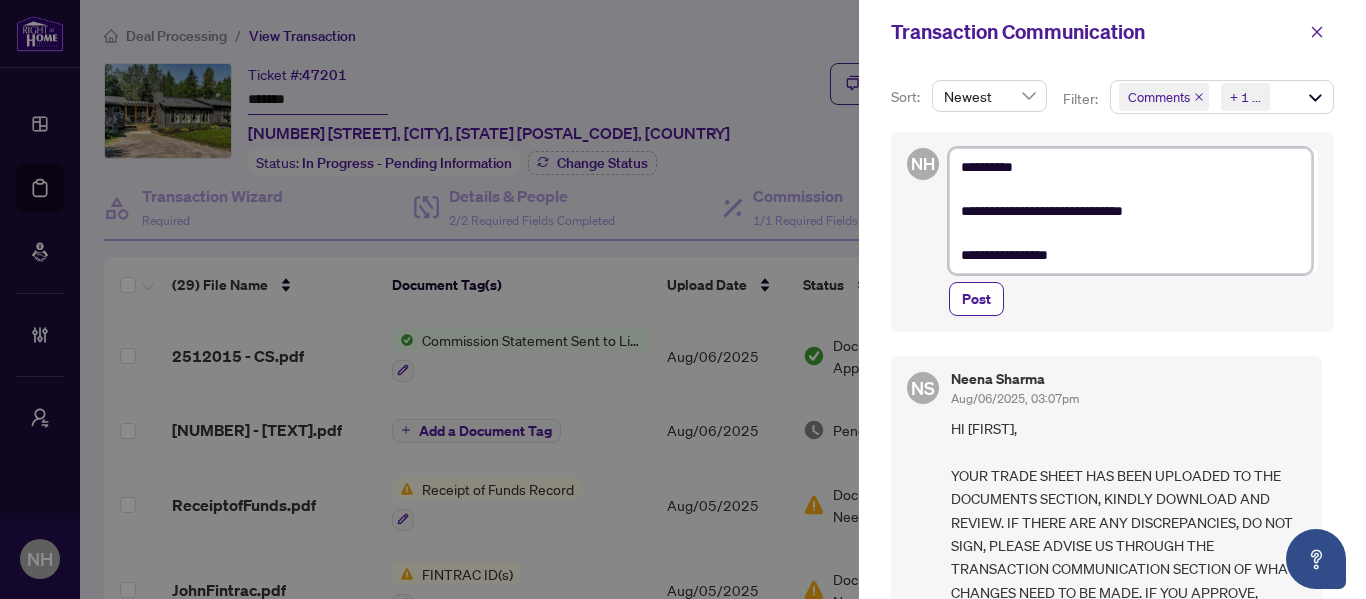 type on "**********" 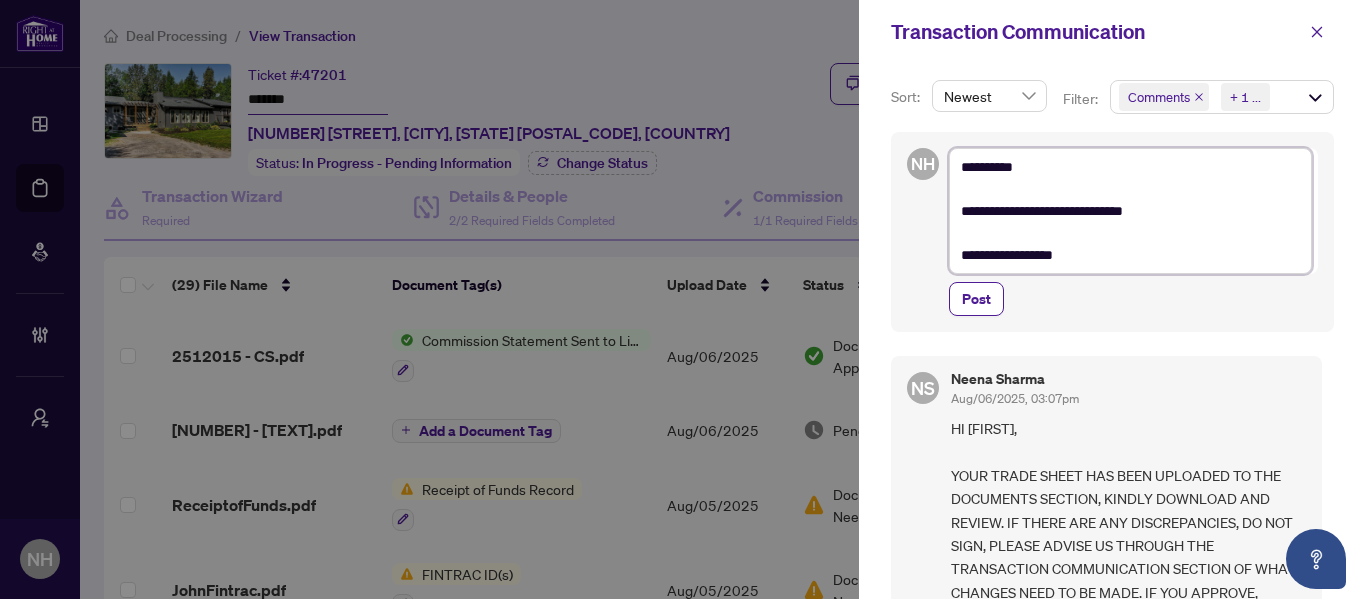 type on "**********" 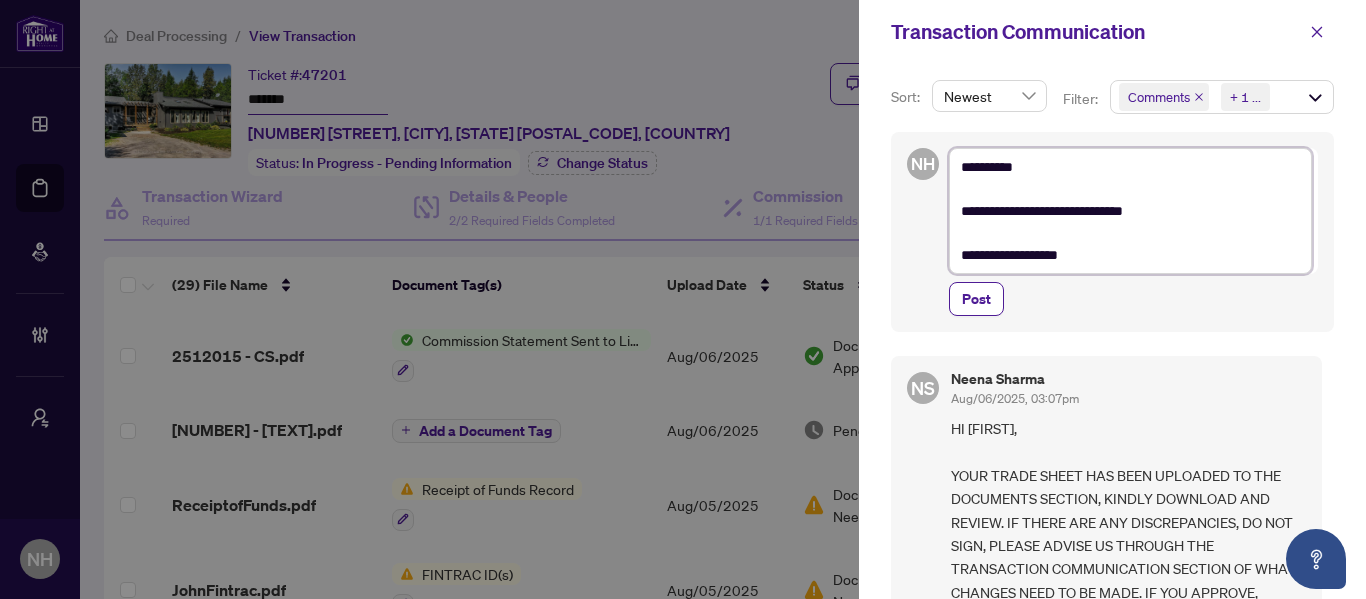 type on "**********" 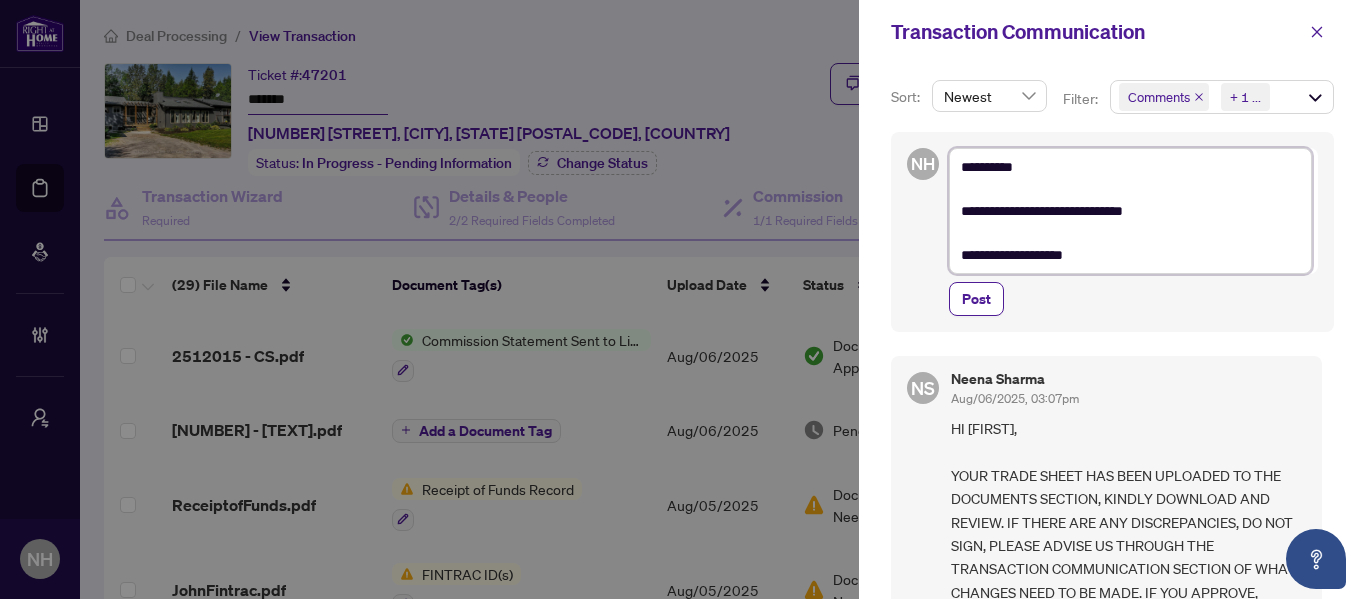 type on "**********" 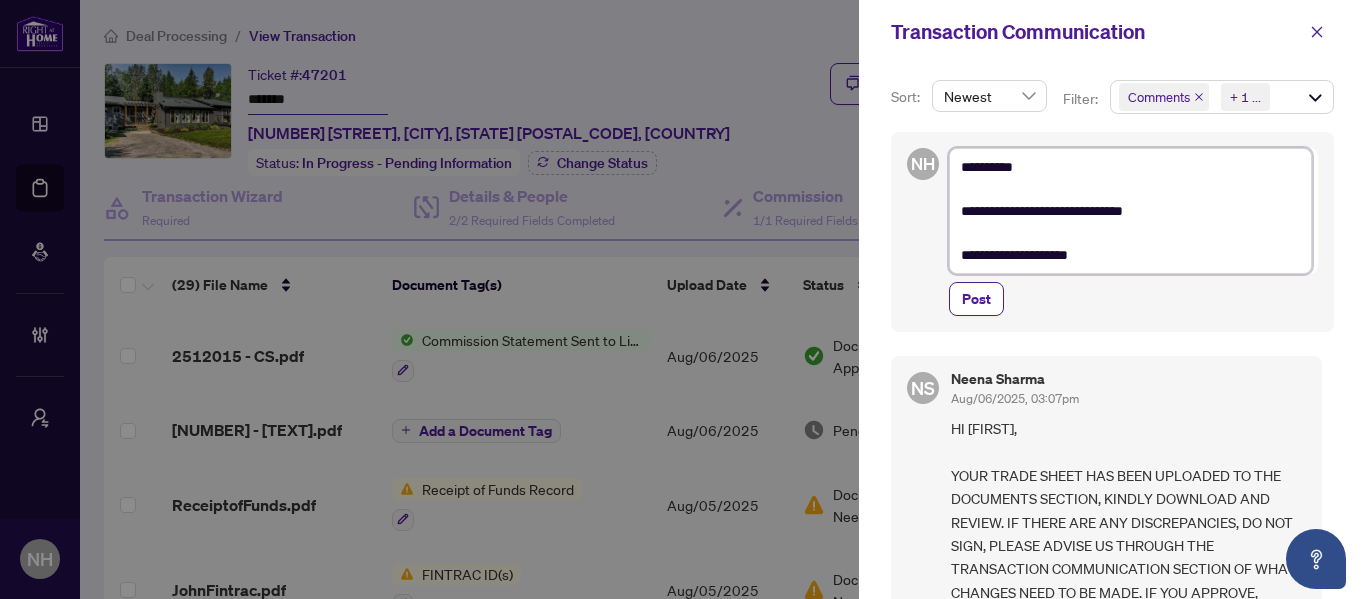 type on "**********" 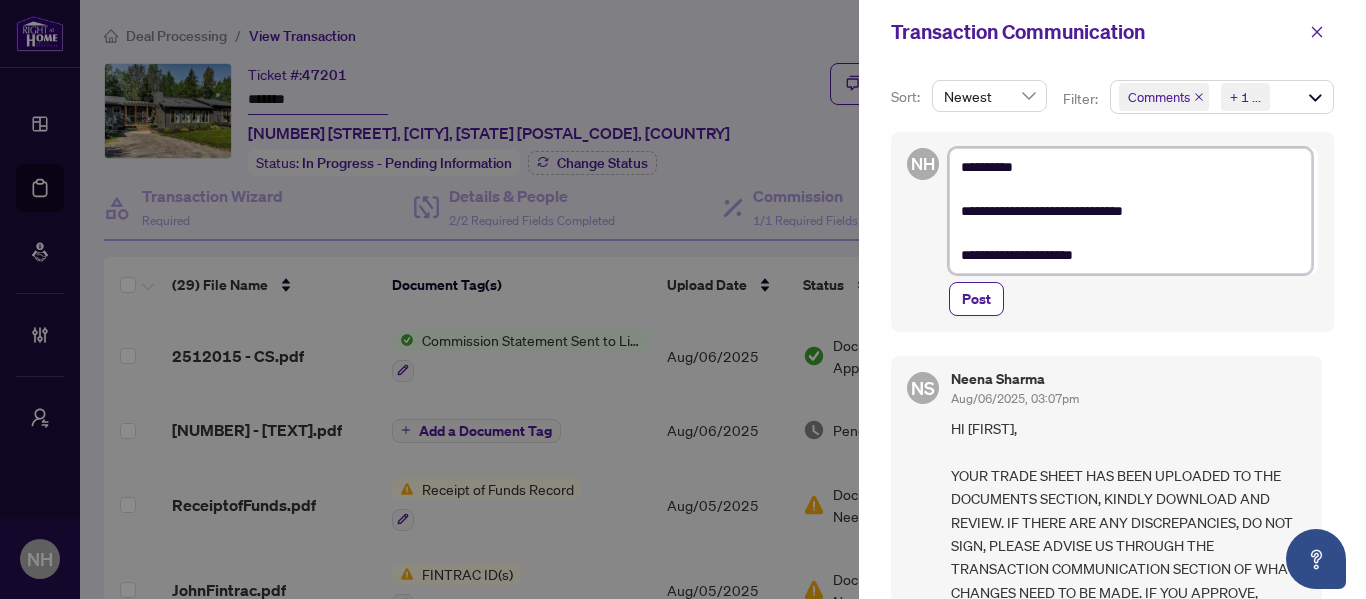 type on "**********" 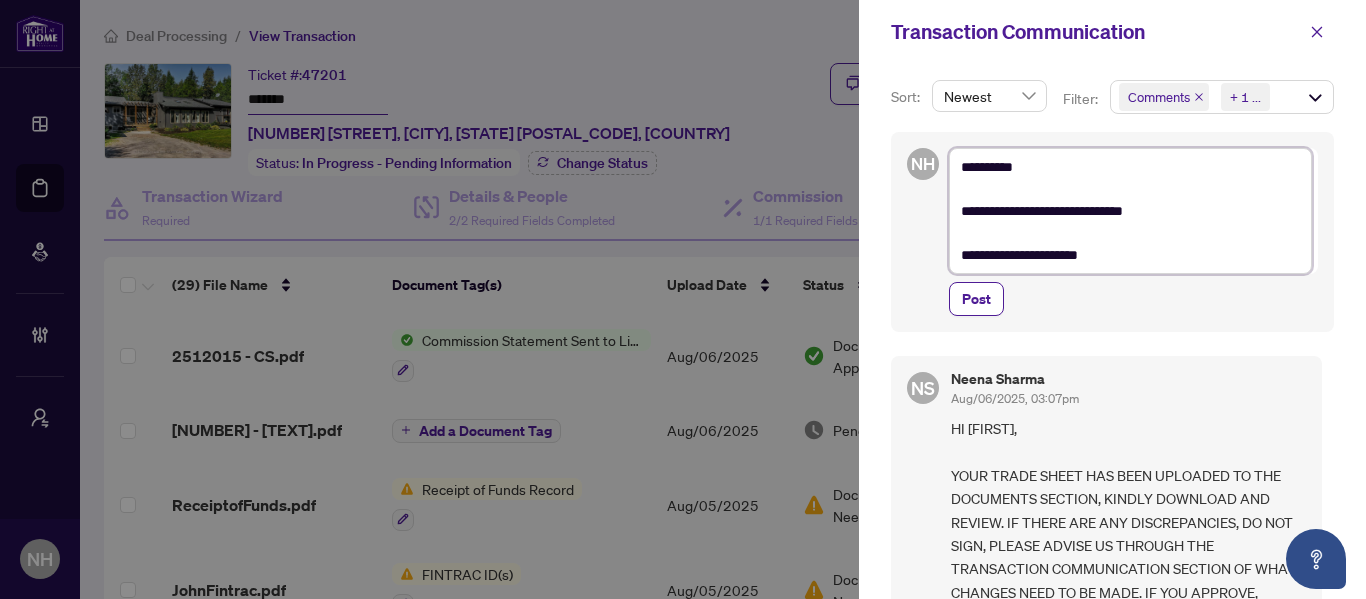 type on "**********" 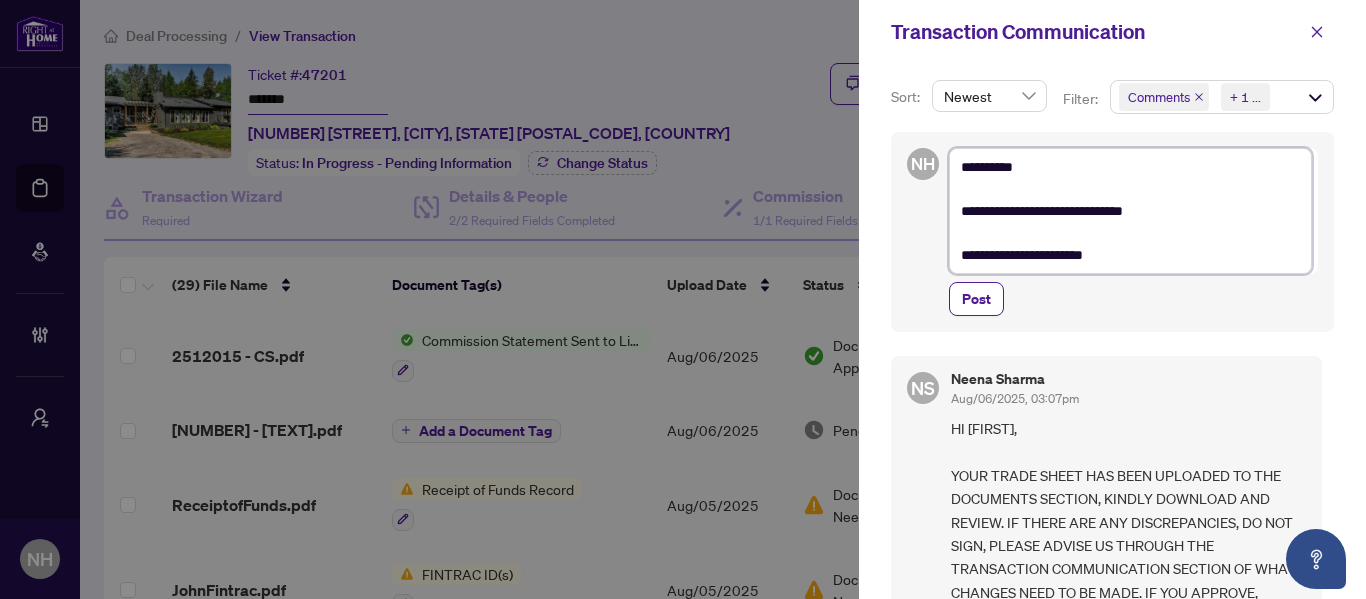 type on "**********" 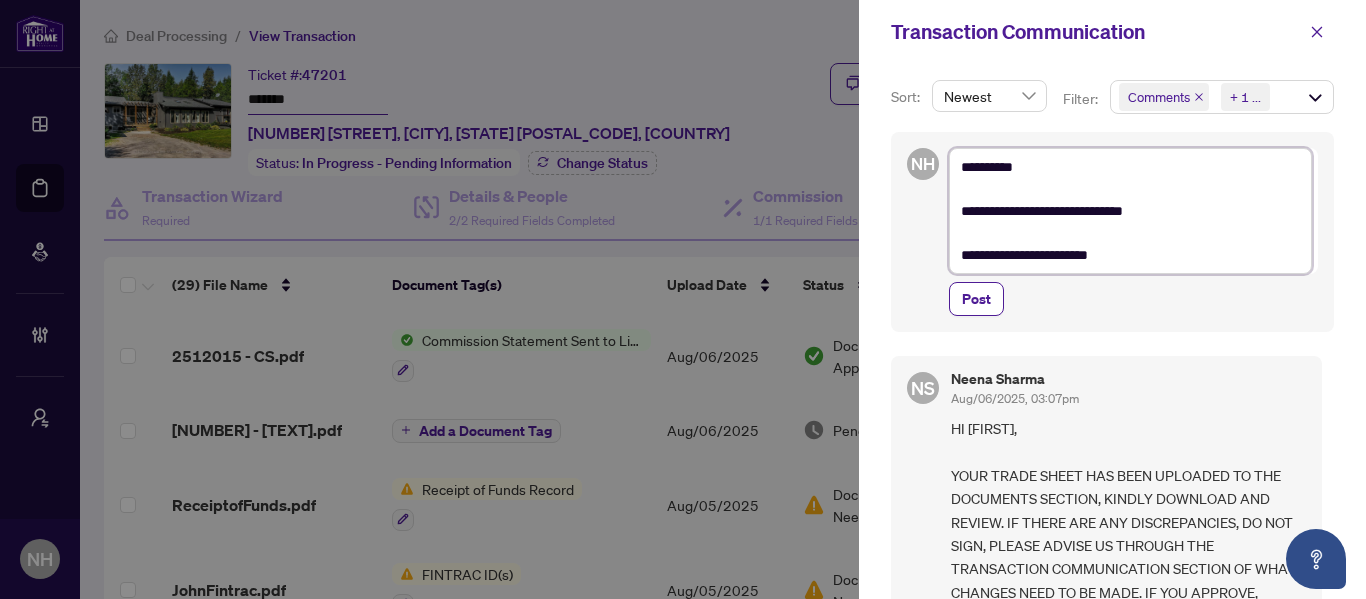 type on "**********" 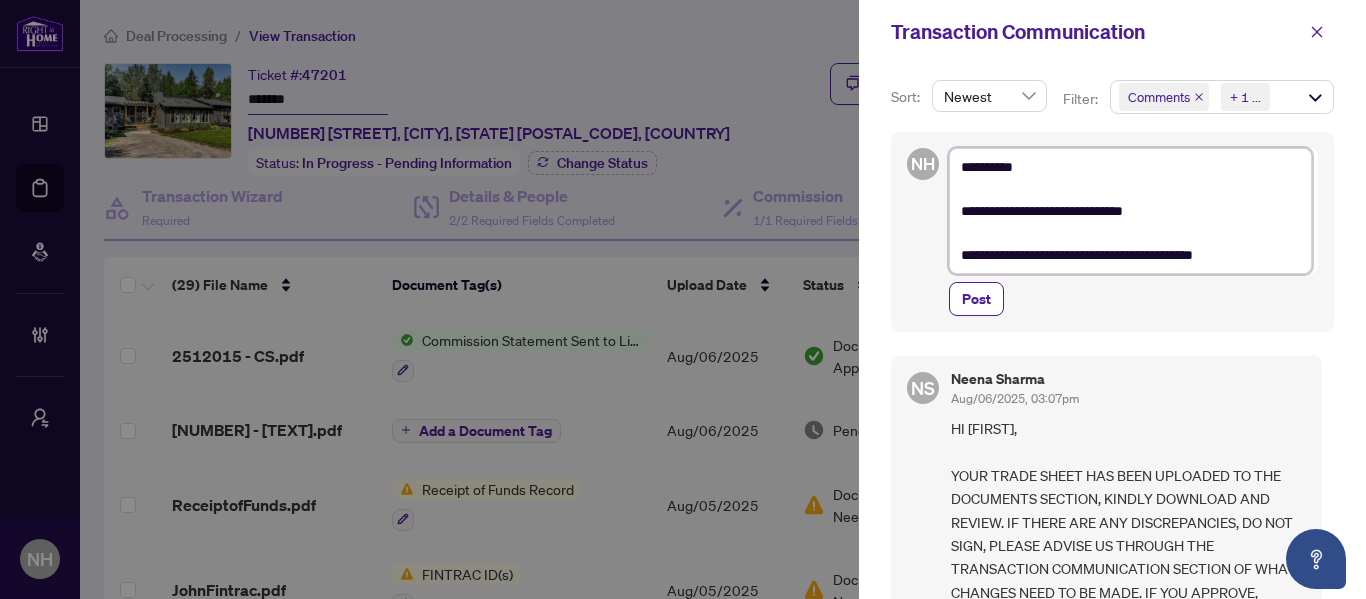 drag, startPoint x: 1084, startPoint y: 253, endPoint x: 1072, endPoint y: 219, distance: 36.05551 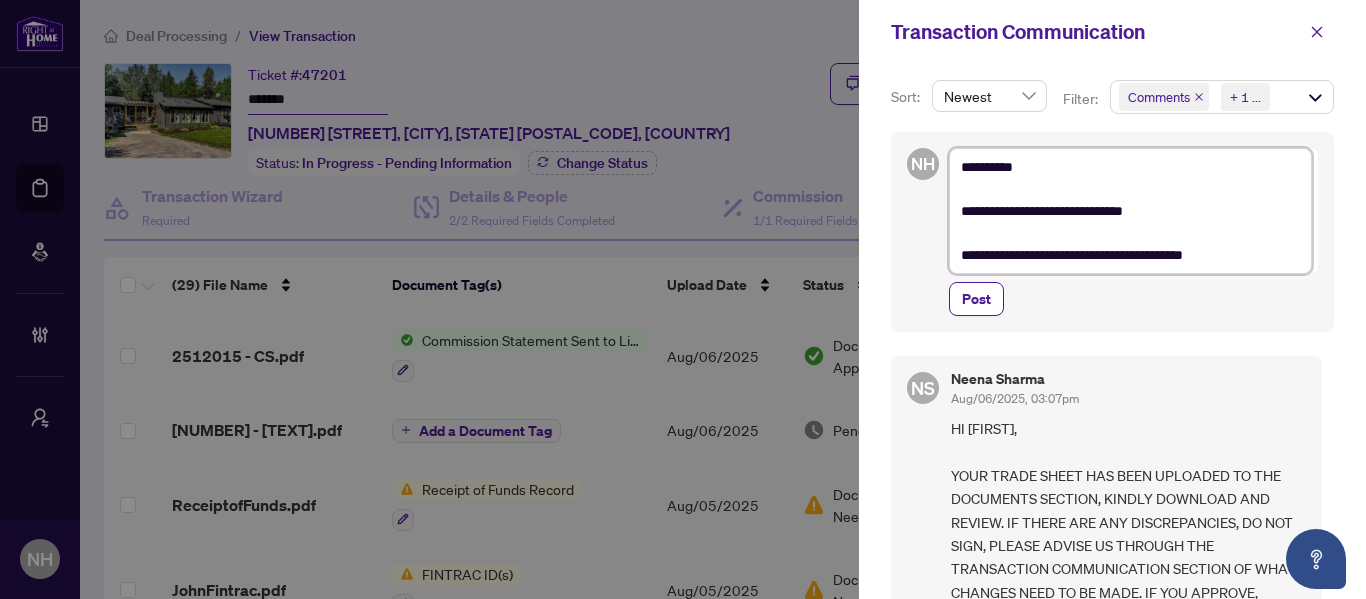 drag, startPoint x: 1192, startPoint y: 258, endPoint x: 1230, endPoint y: 218, distance: 55.17246 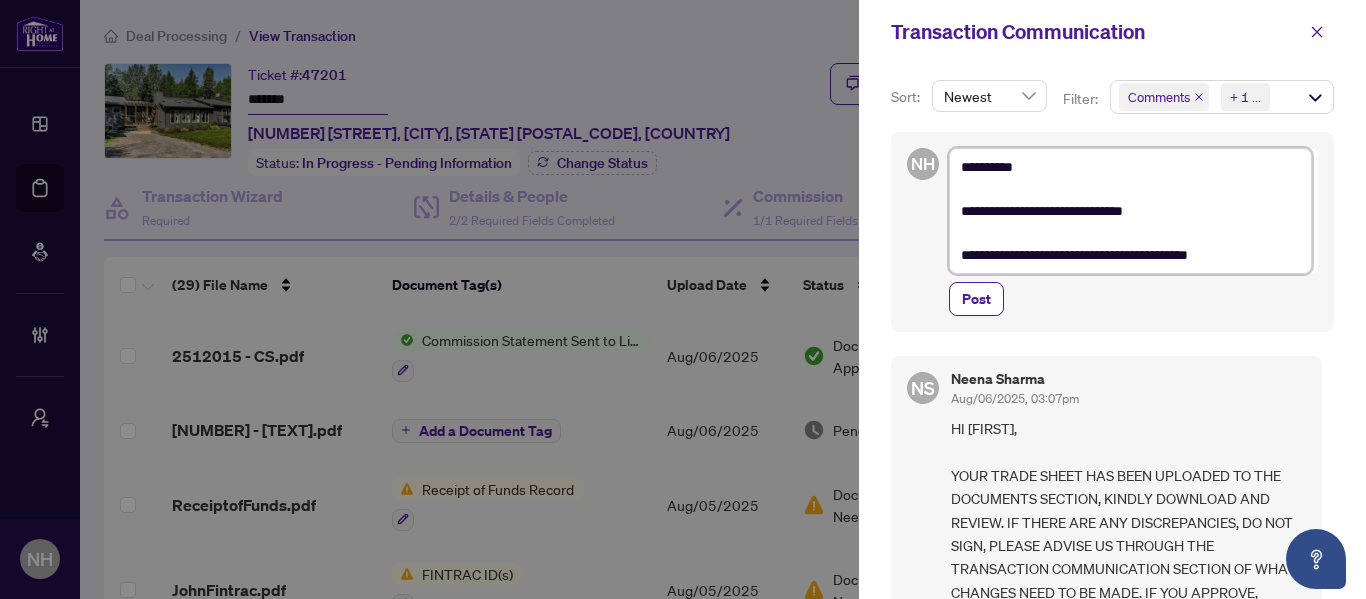 click on "**********" at bounding box center [1130, 211] 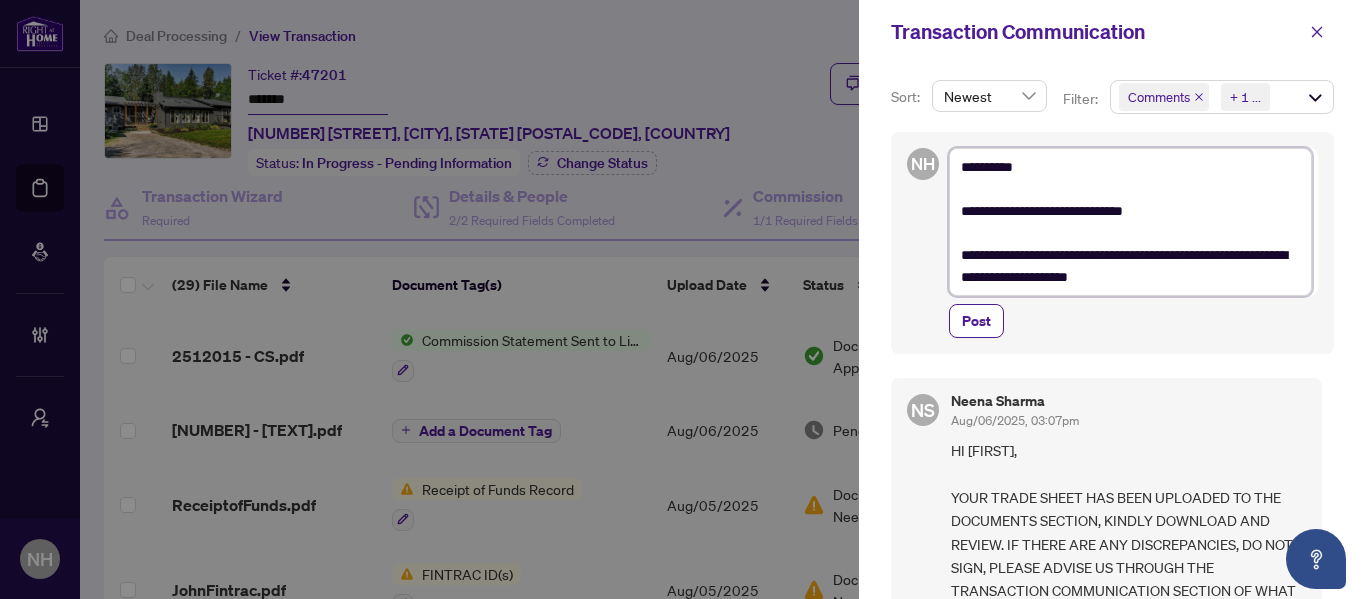 click on "**********" at bounding box center [1130, 222] 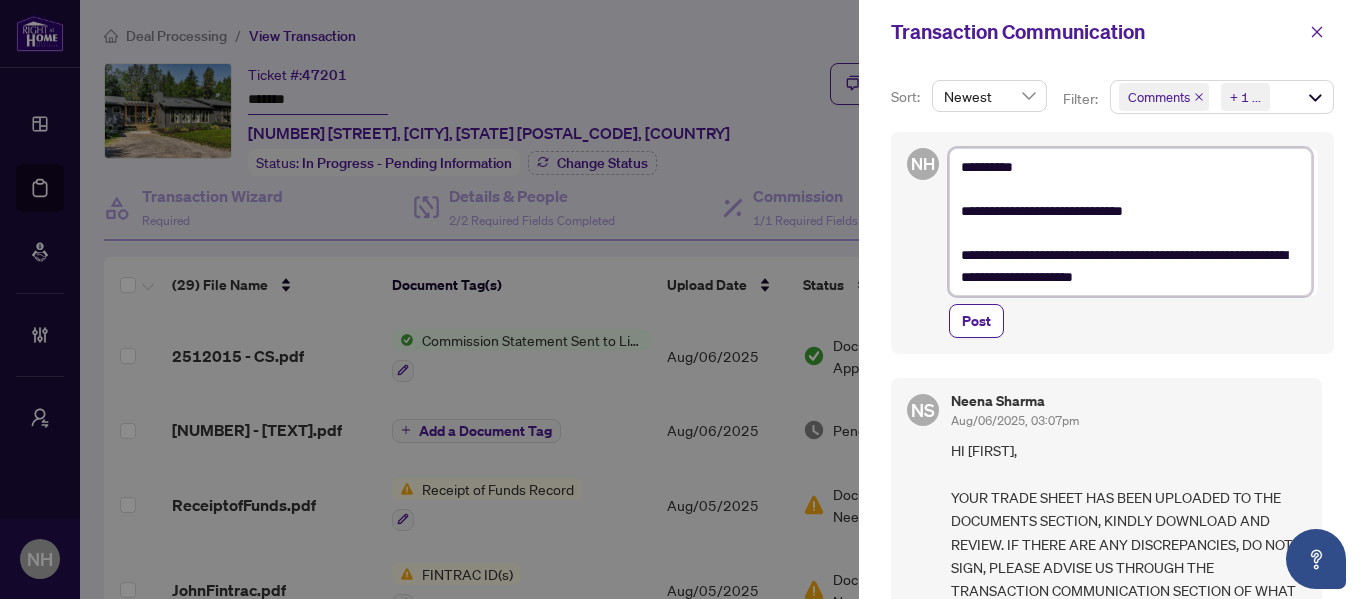 click on "**********" at bounding box center (1130, 222) 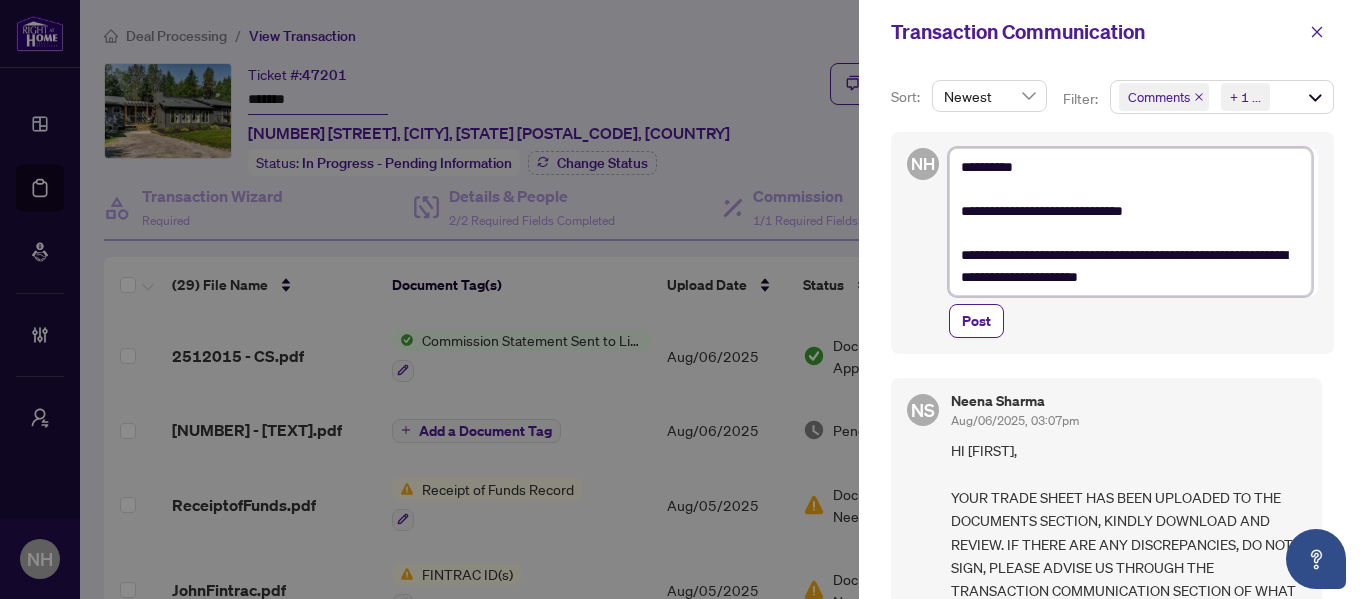 click on "**********" at bounding box center [1130, 222] 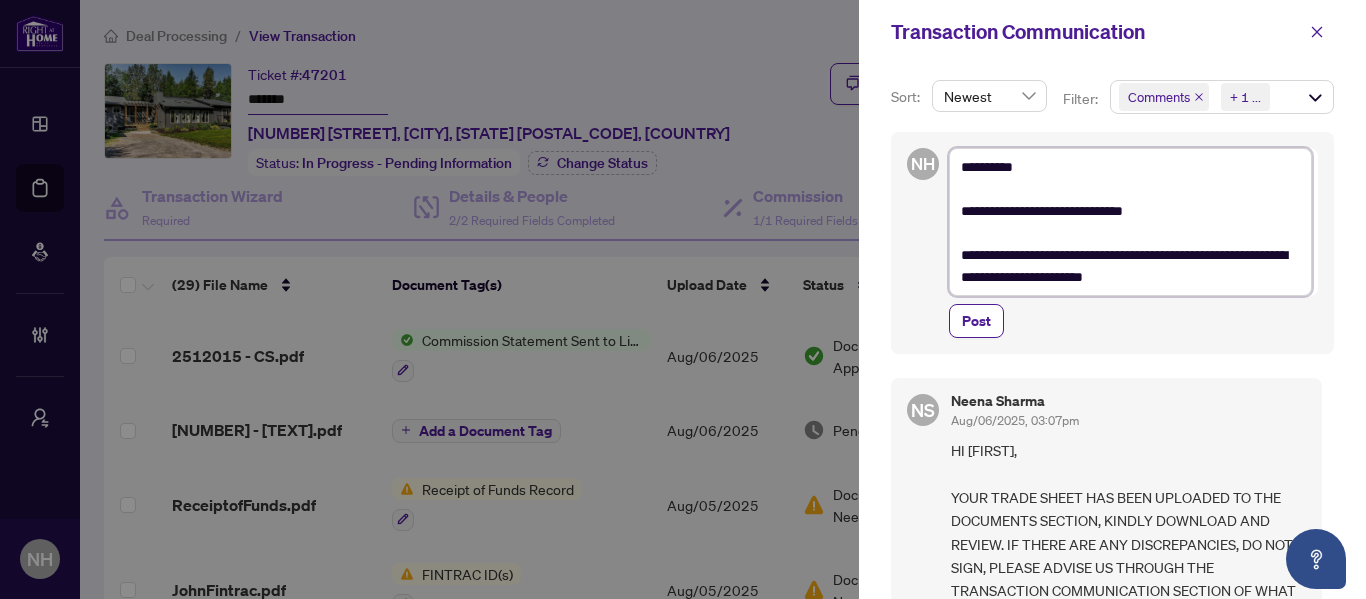 click on "**********" at bounding box center [1130, 222] 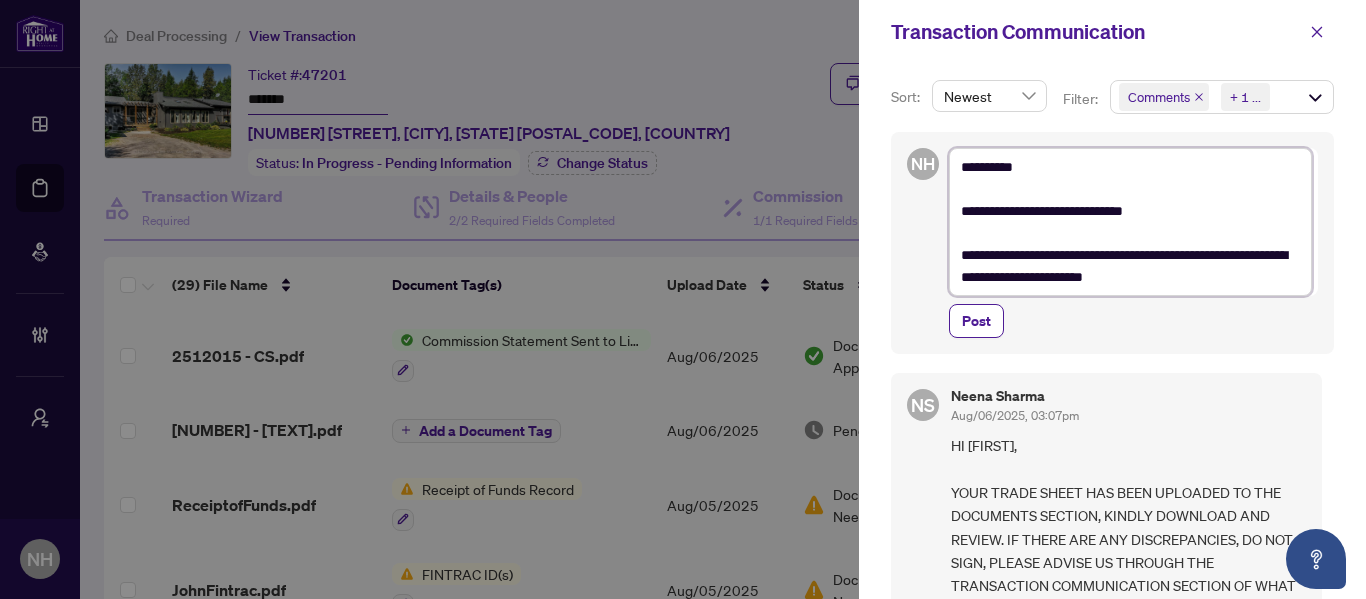 scroll, scrollTop: 0, scrollLeft: 0, axis: both 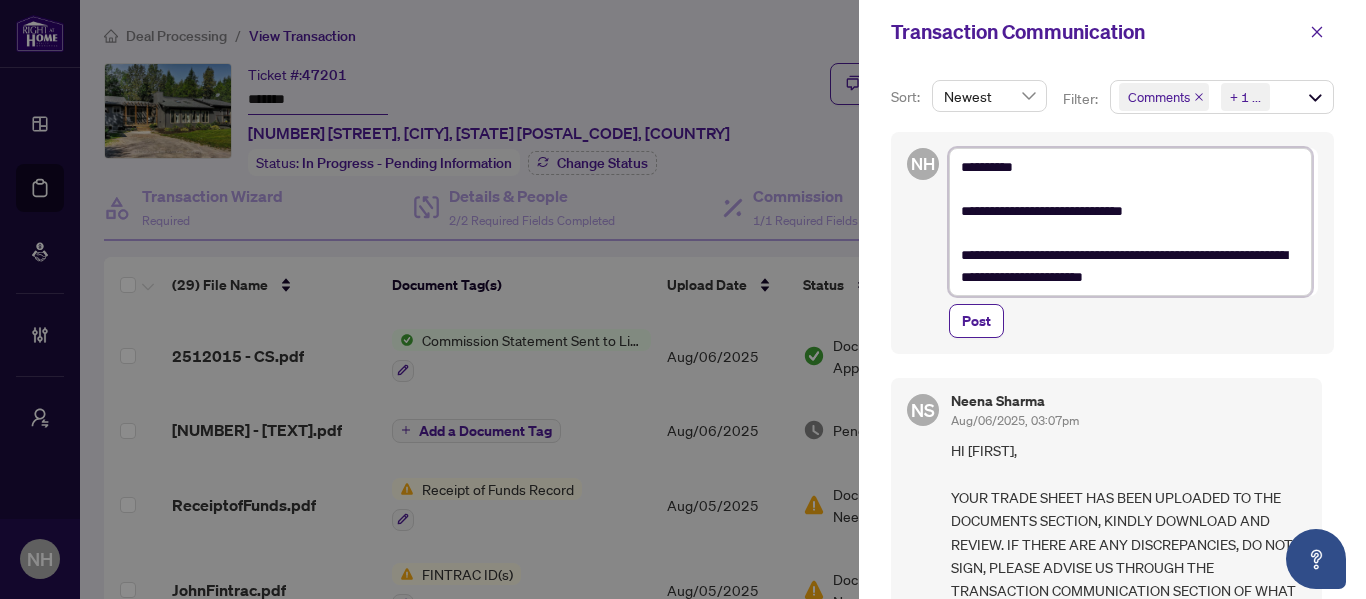 click on "**********" at bounding box center [1130, 222] 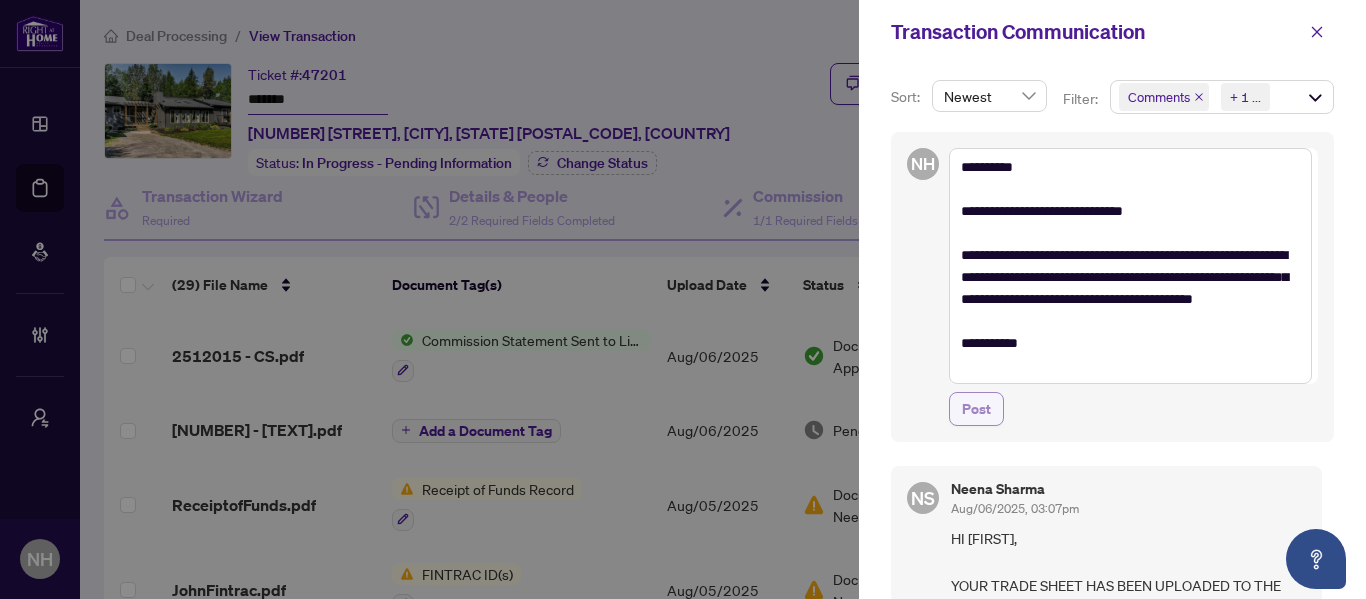 click on "Post" at bounding box center (976, 409) 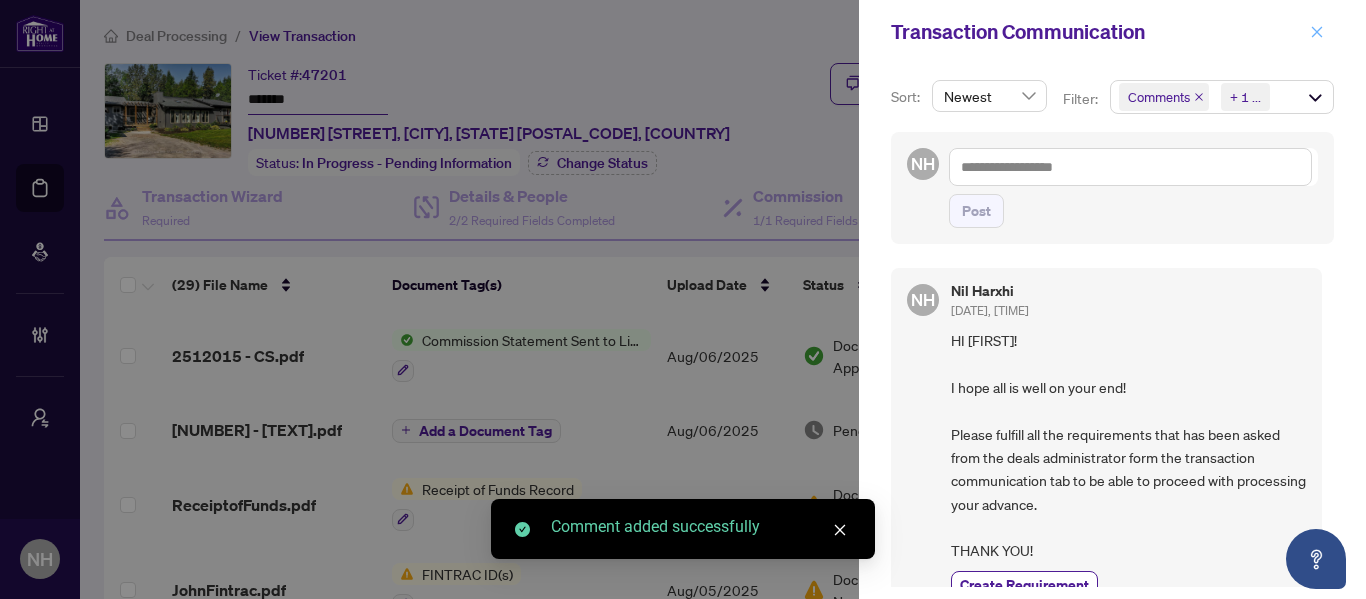 click 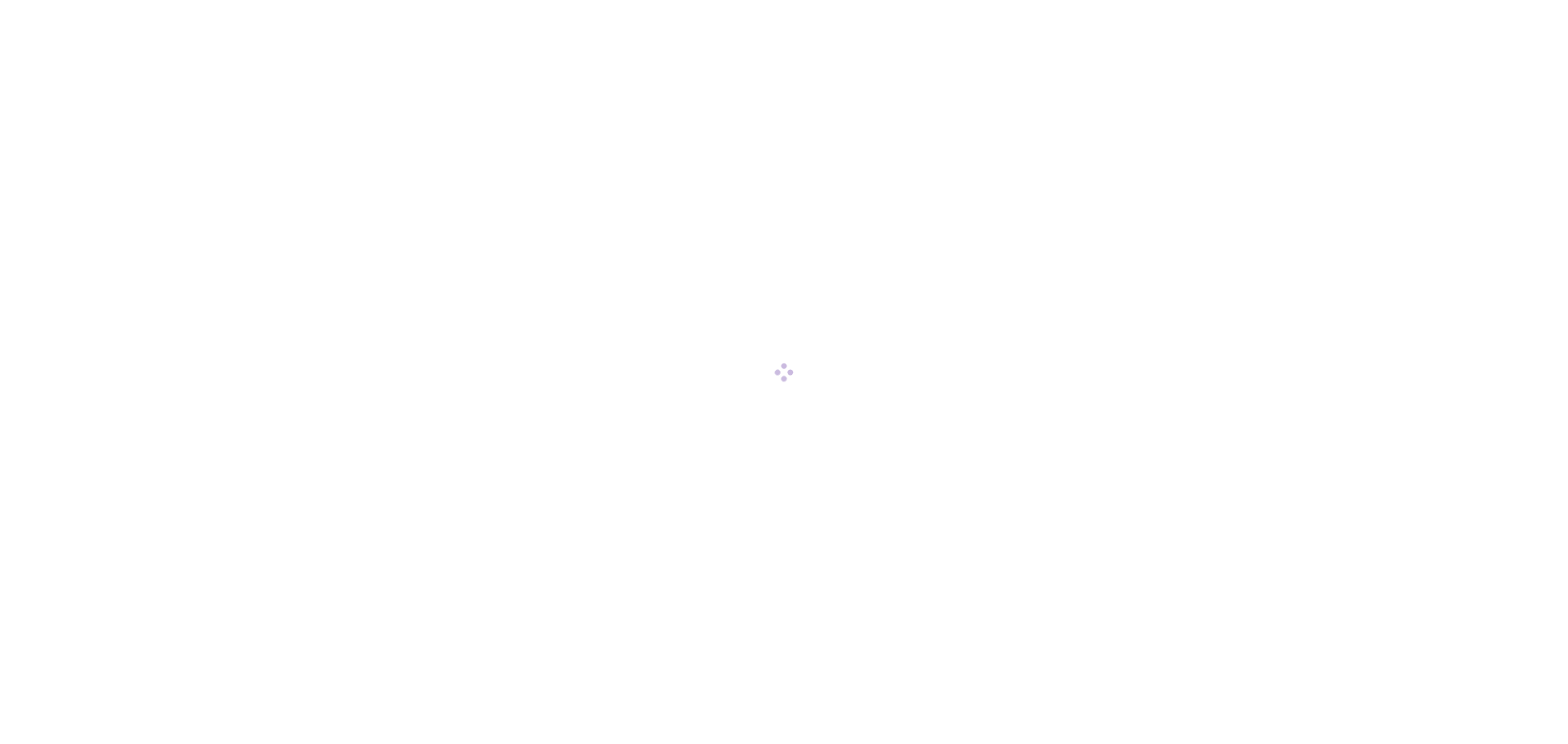 scroll, scrollTop: 0, scrollLeft: 0, axis: both 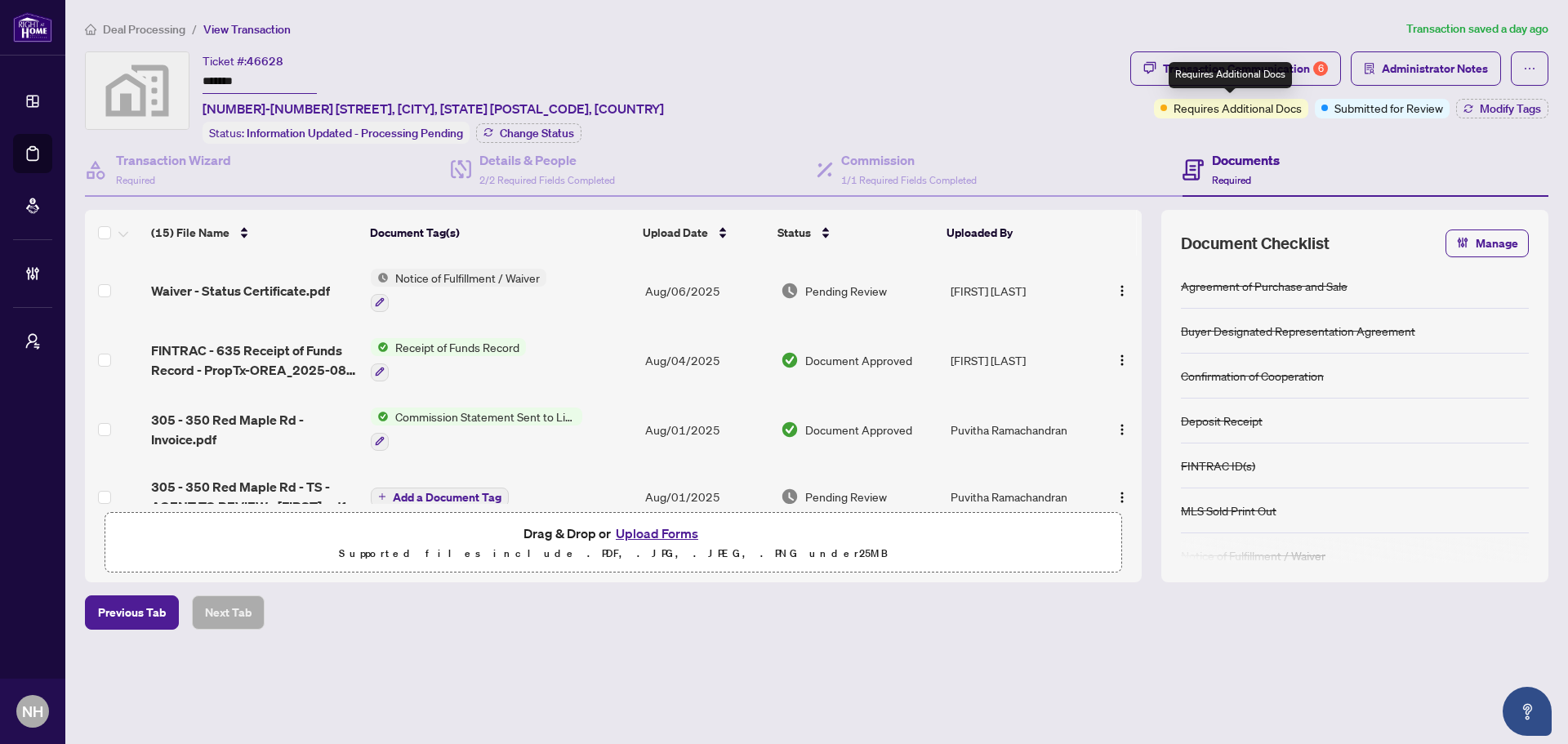 click on "Requires Additional Docs" at bounding box center [1230, 75] 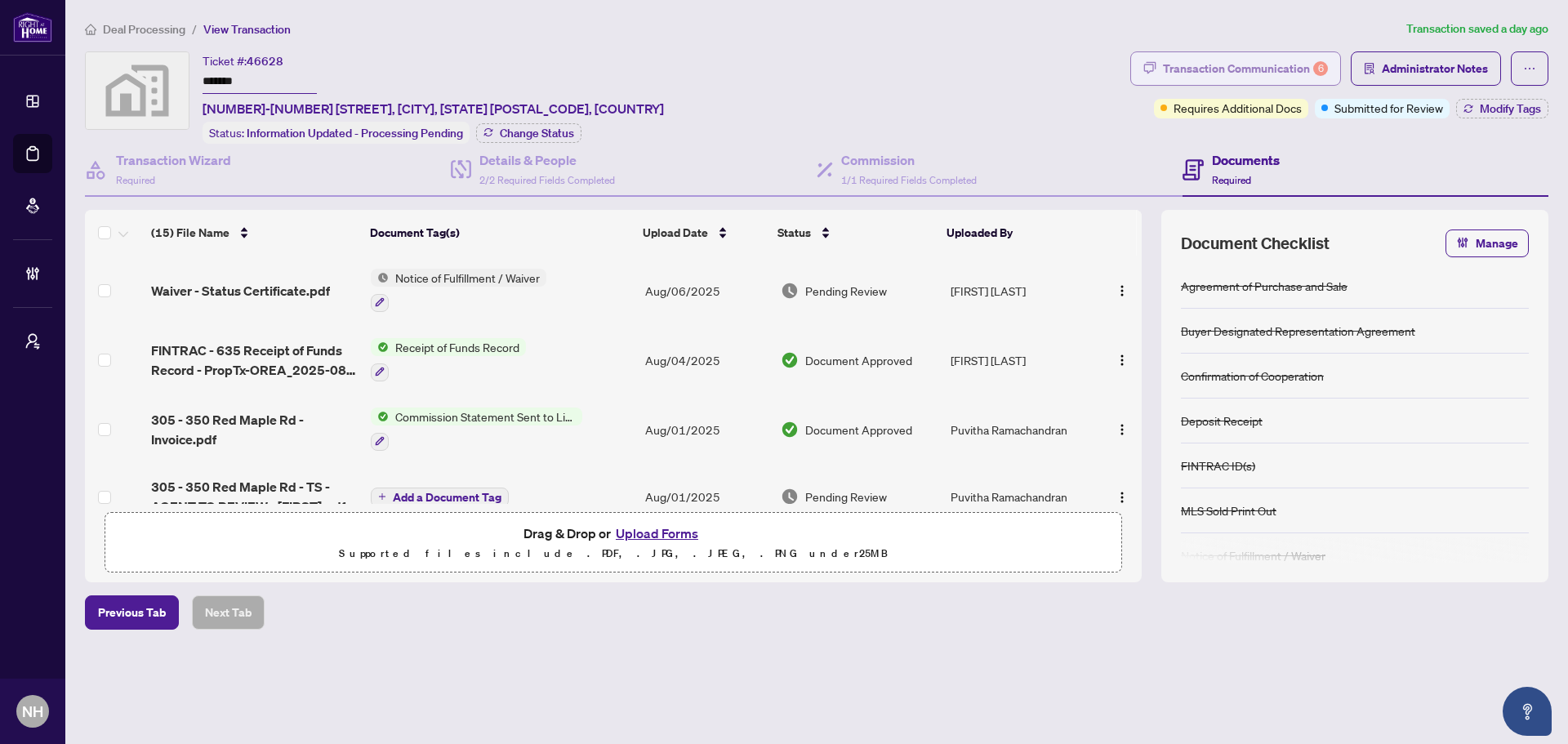 click on "Transaction Communication 6" at bounding box center (1245, 69) 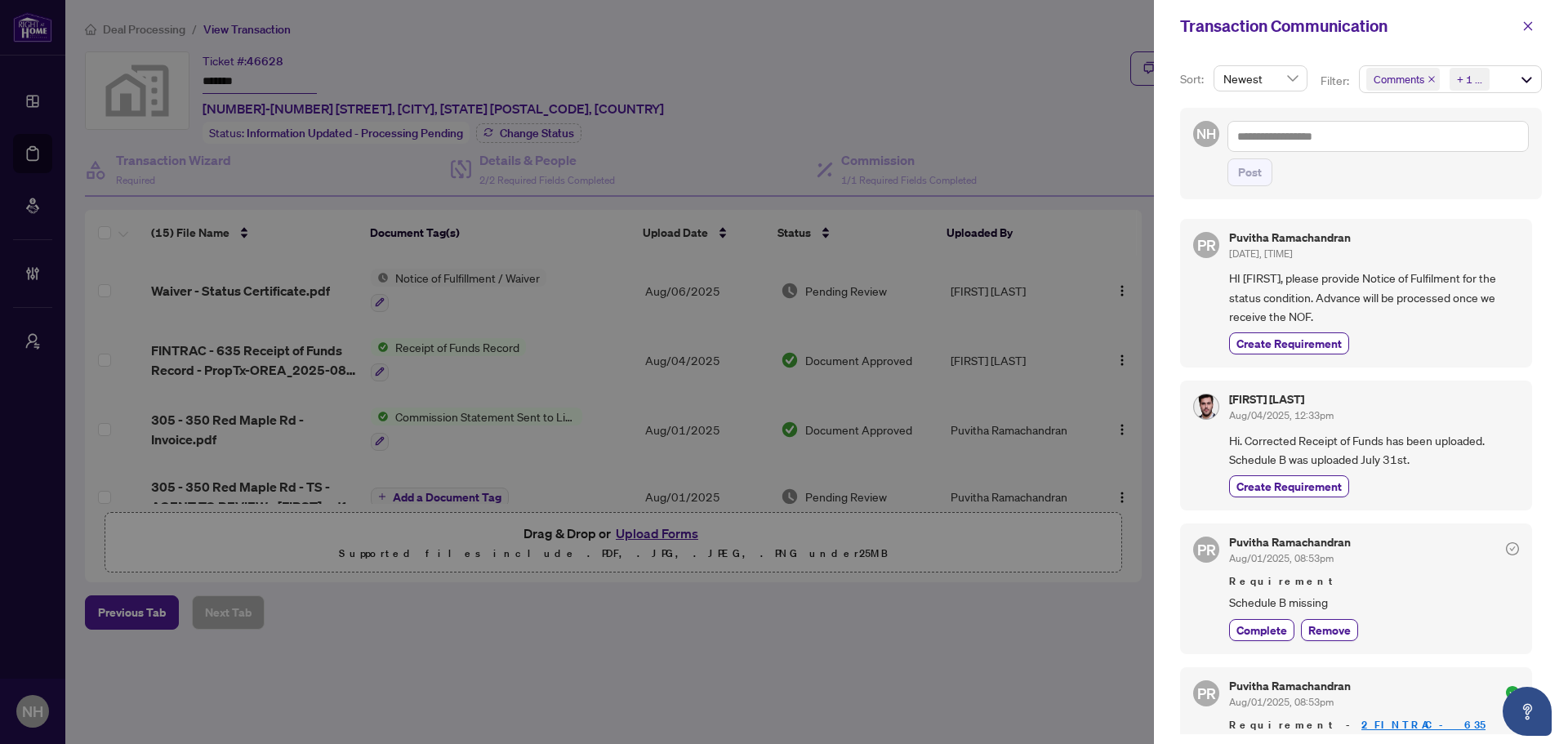 scroll, scrollTop: 157, scrollLeft: 0, axis: vertical 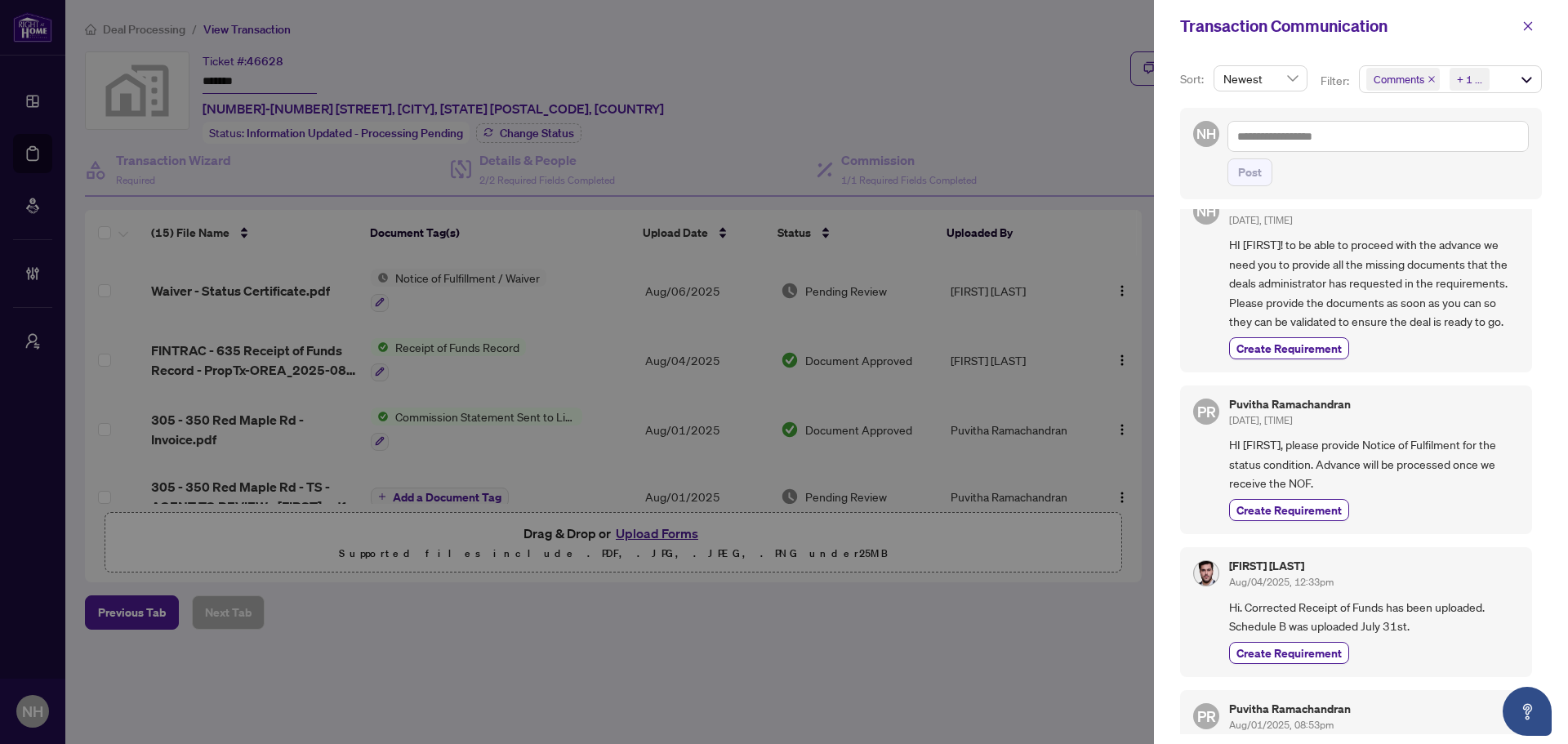 click 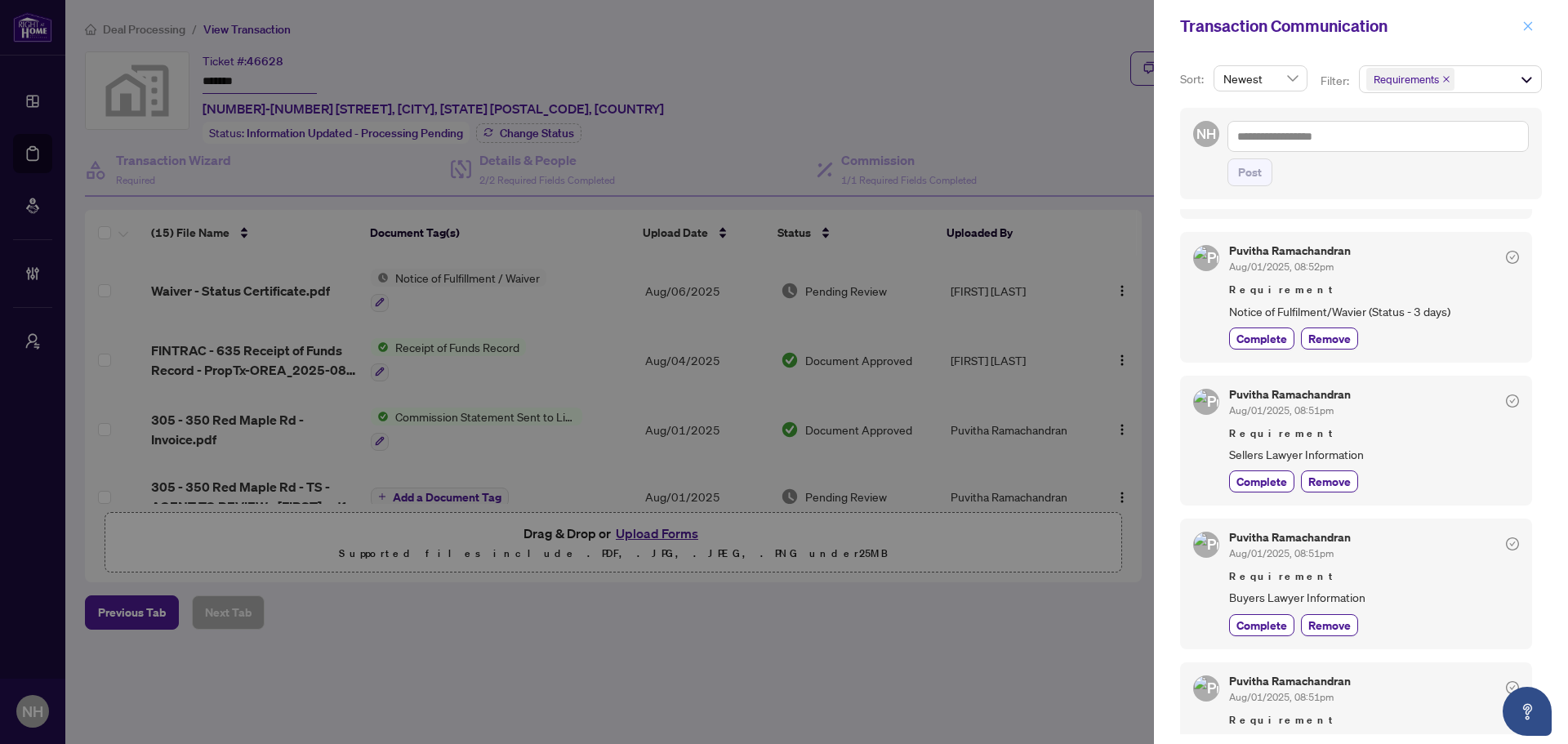 scroll, scrollTop: 0, scrollLeft: 0, axis: both 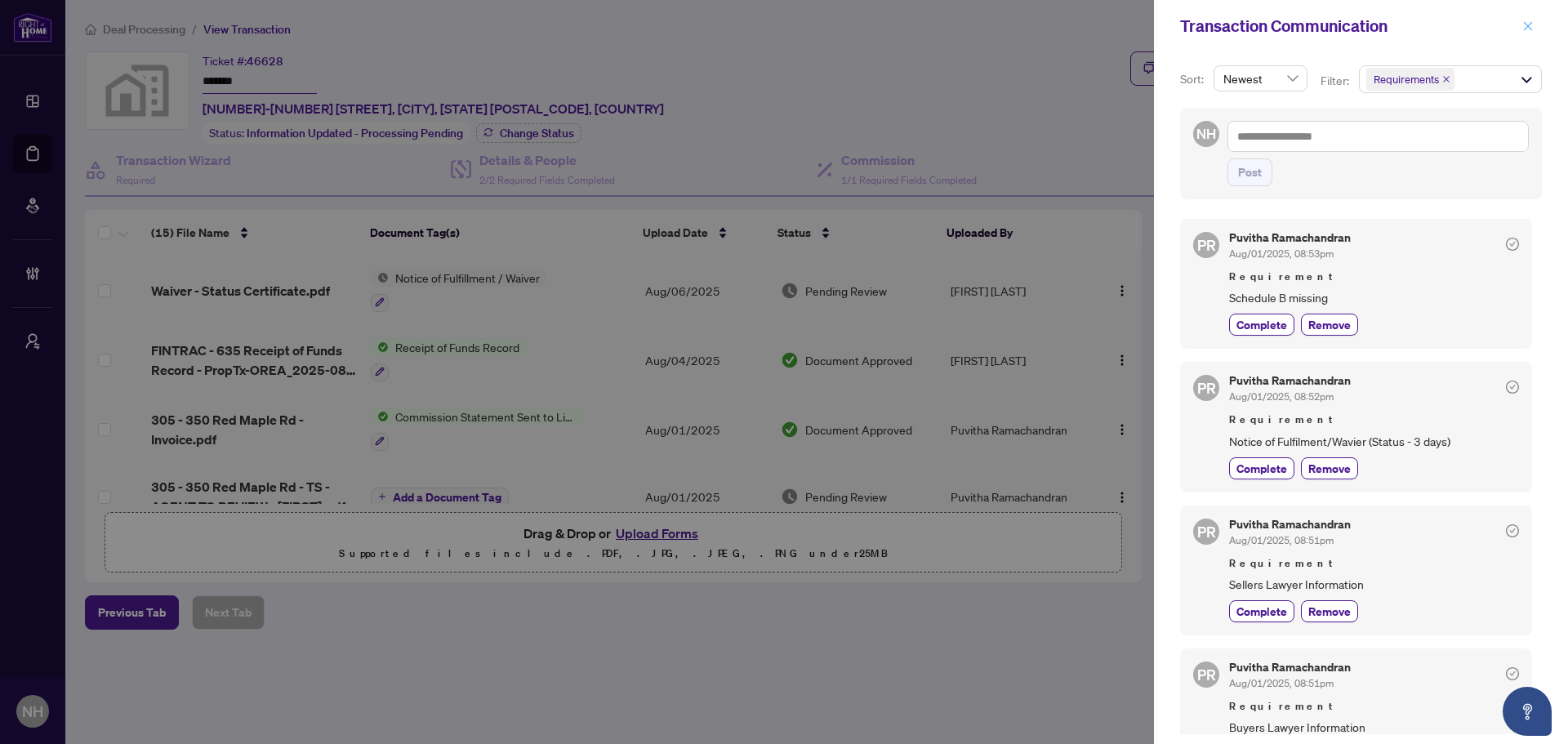 click 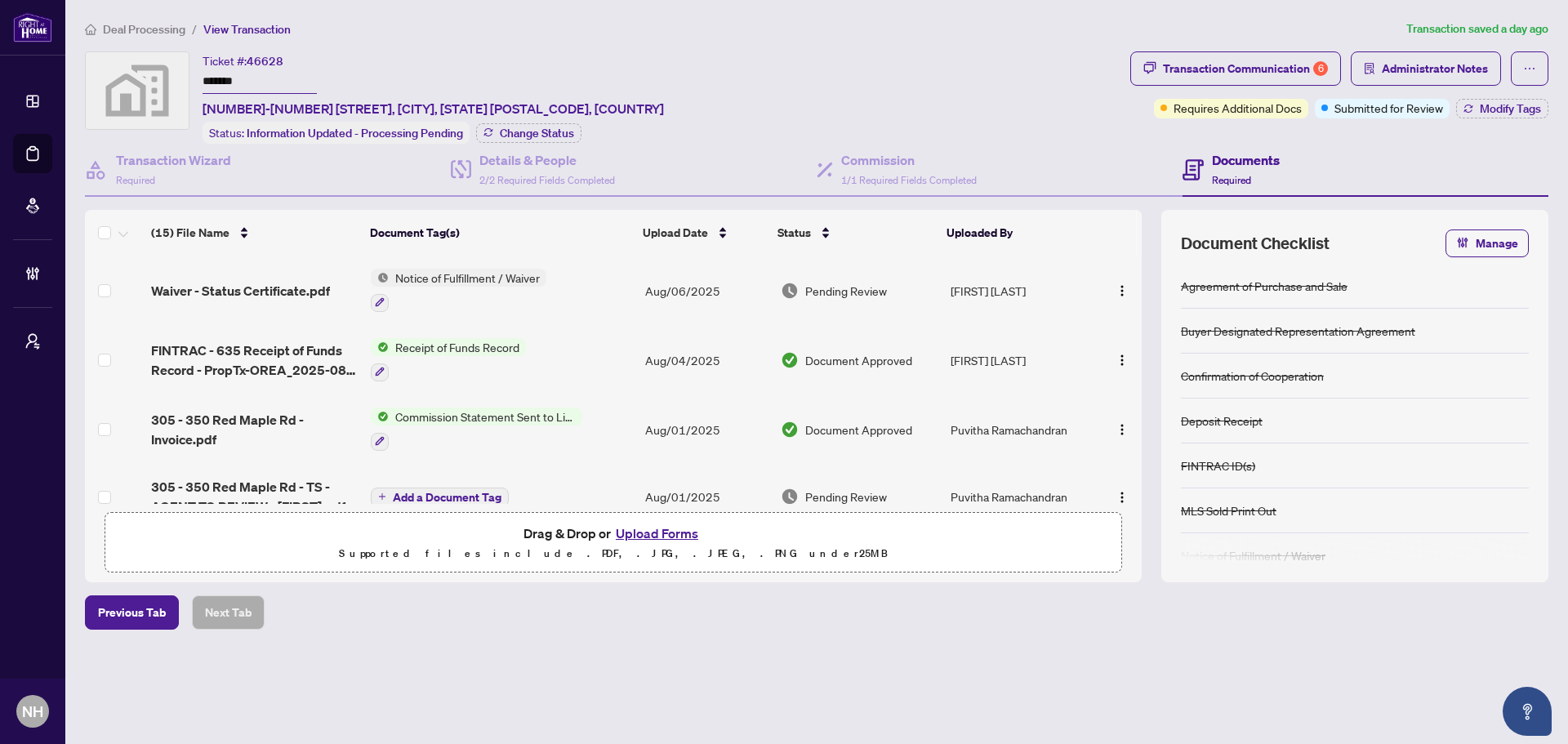 click on "Deal Processing" at bounding box center (144, 29) 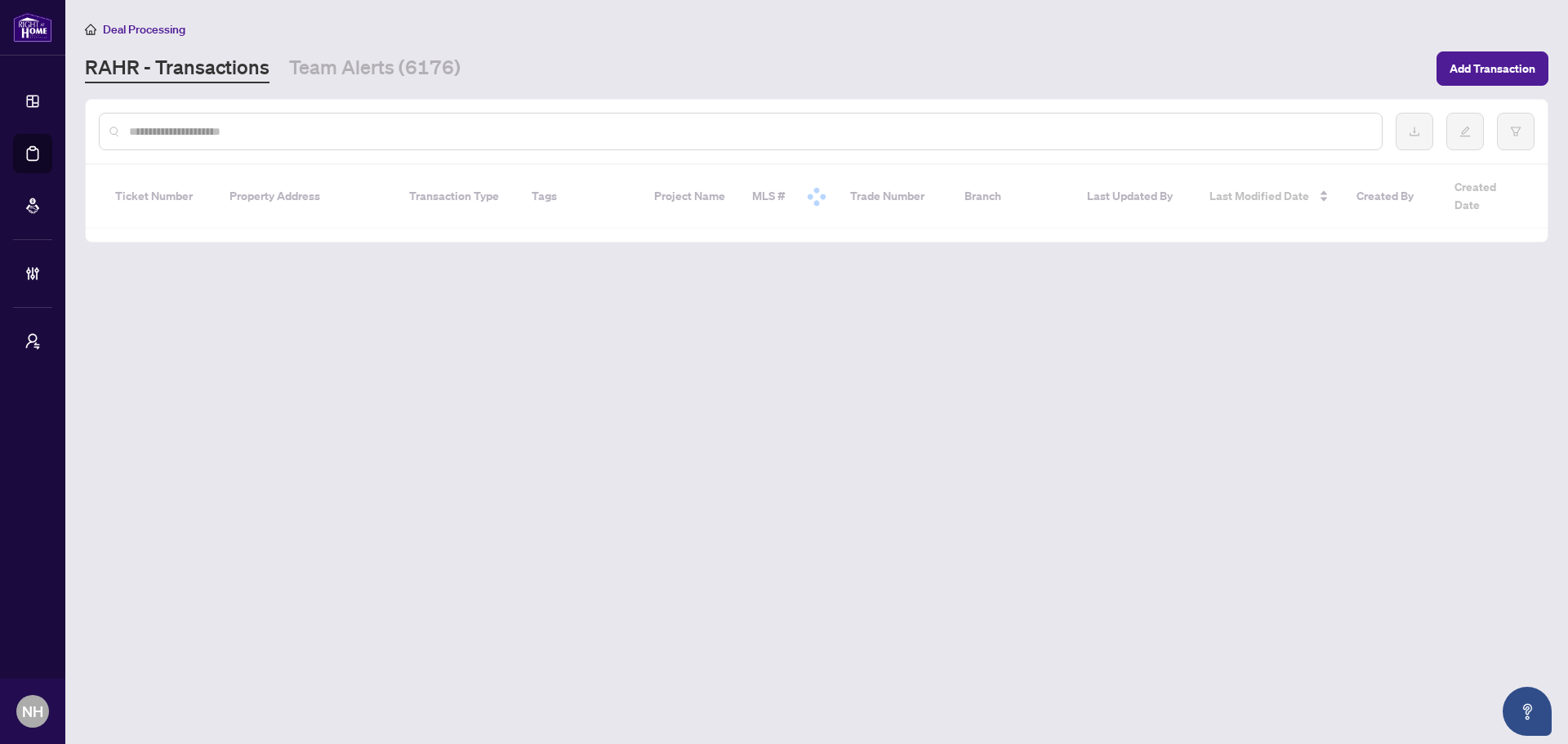 click on "Team Alerts   (6176)" at bounding box center (375, 69) 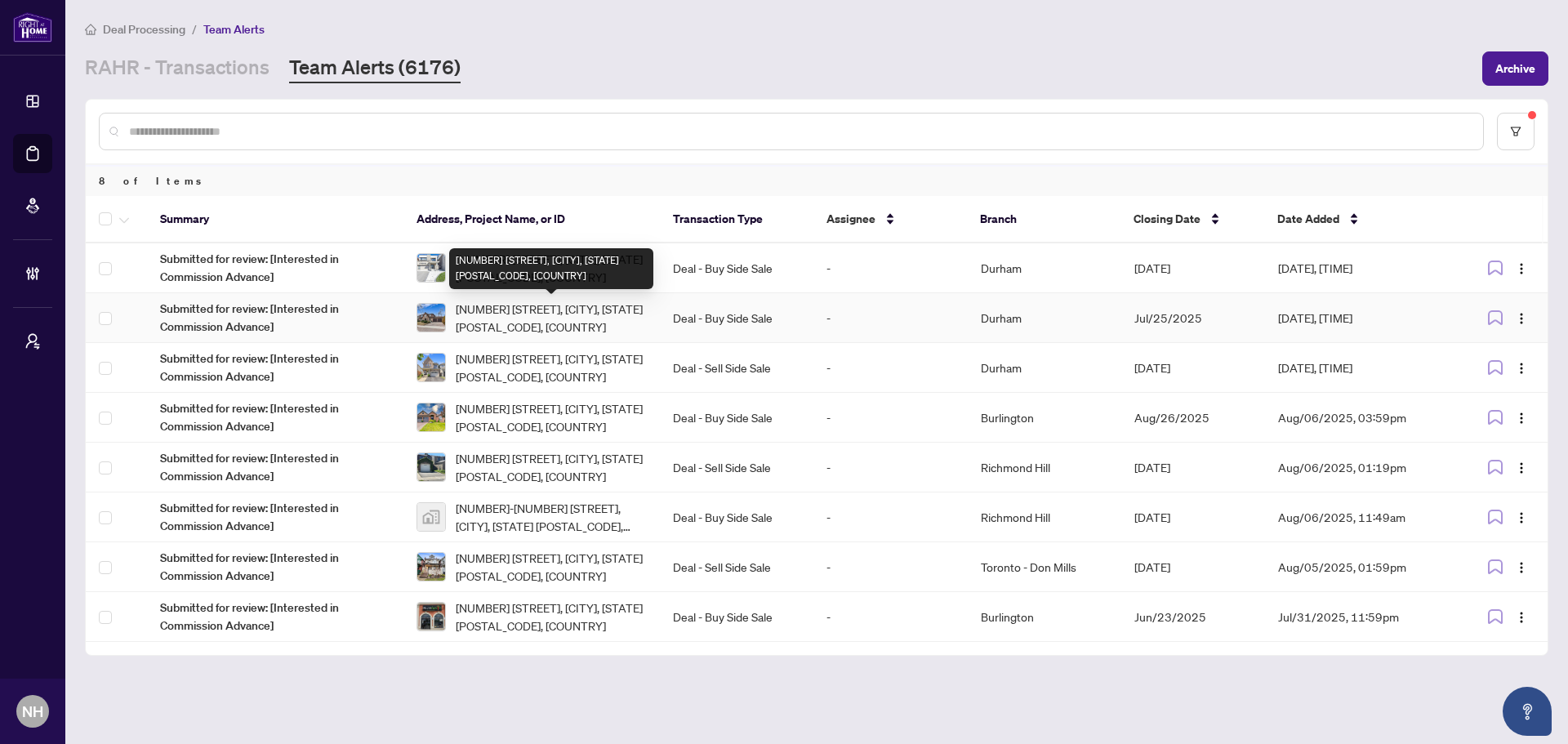 click on "[NUMBER] [STREET], [CITY], [PROVINCE] [POSTAL_CODE], [COUNTRY]" at bounding box center [551, 318] 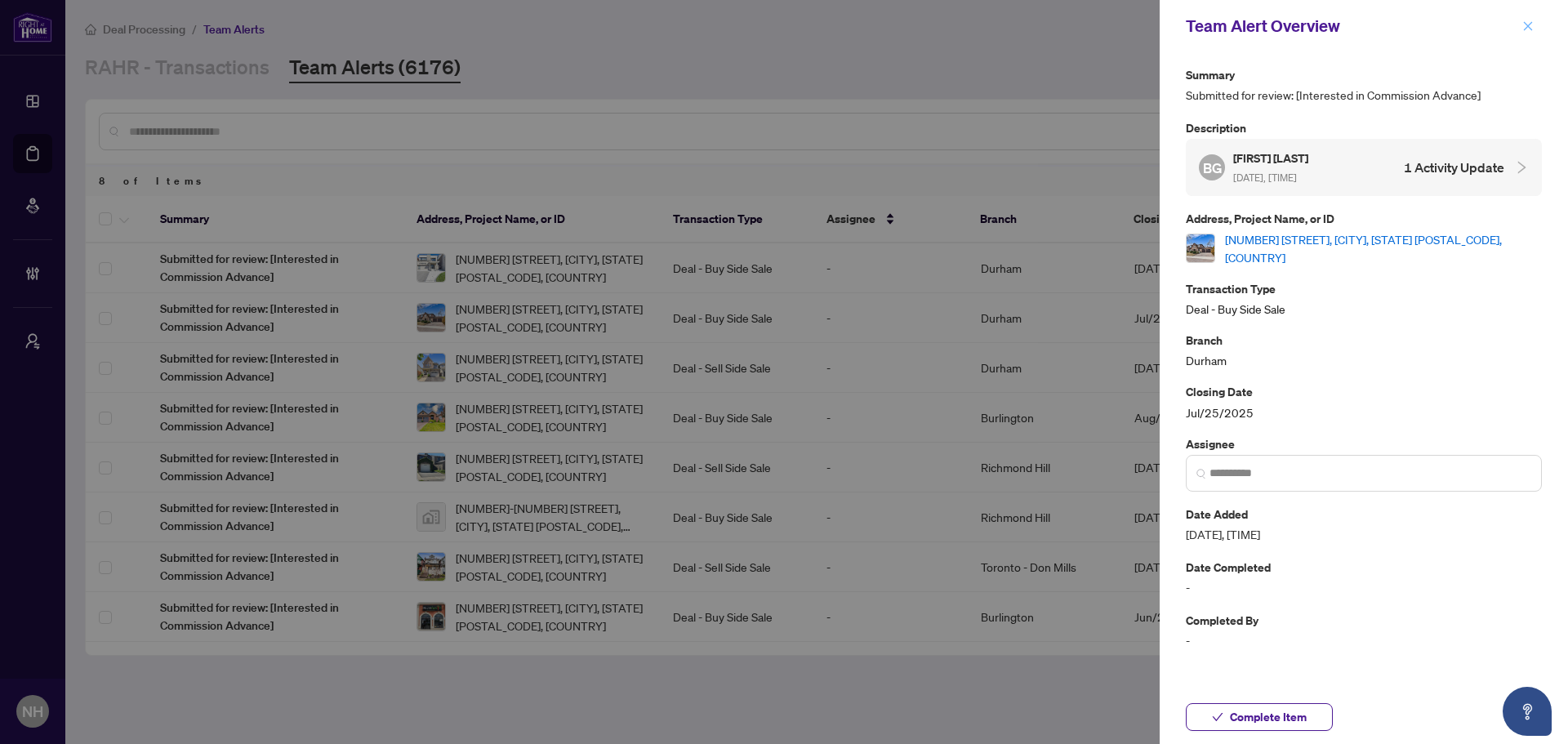 click 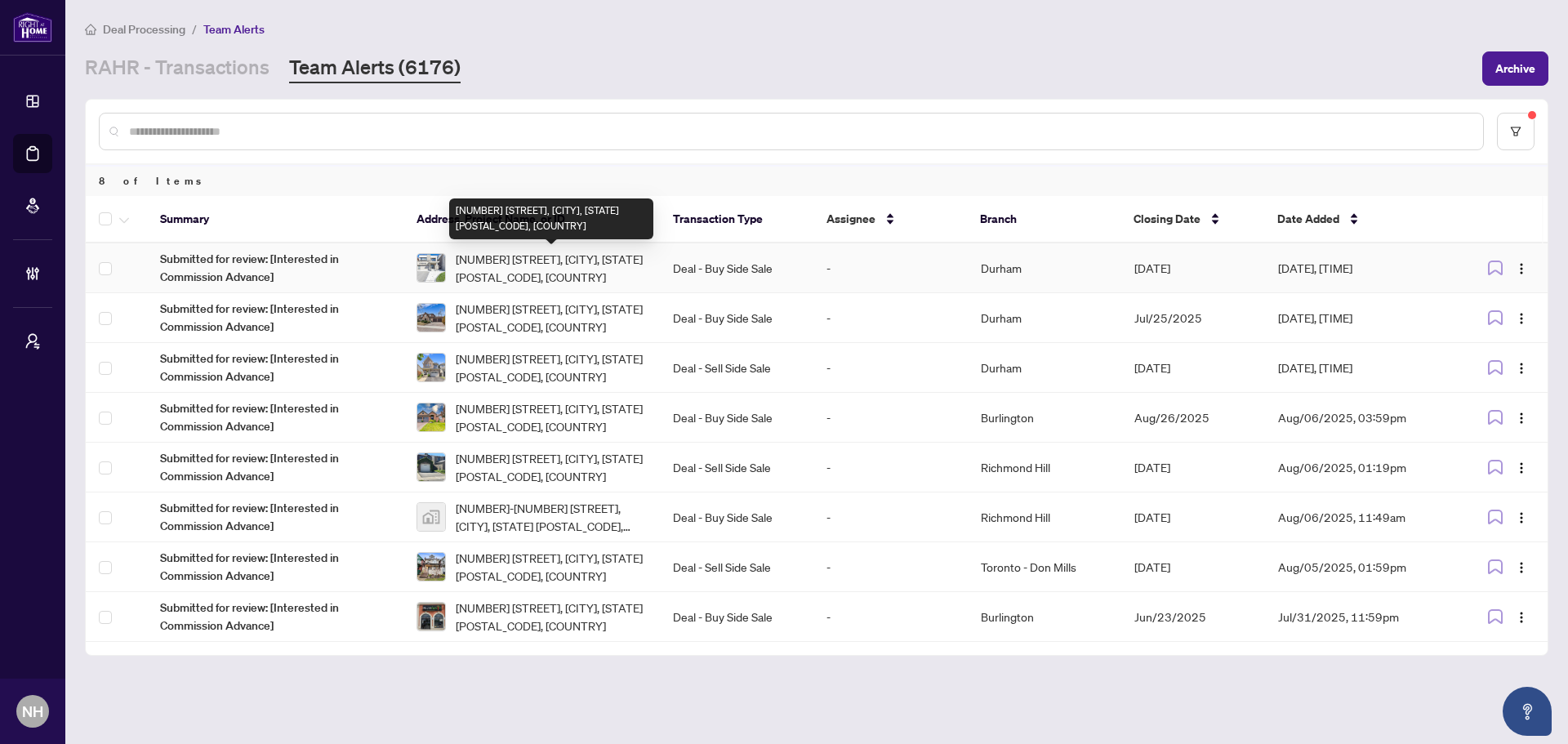 click on "[NUMBER] [STREET], [CITY], [PROVINCE] [POSTAL_CODE], [COUNTRY]" at bounding box center (551, 268) 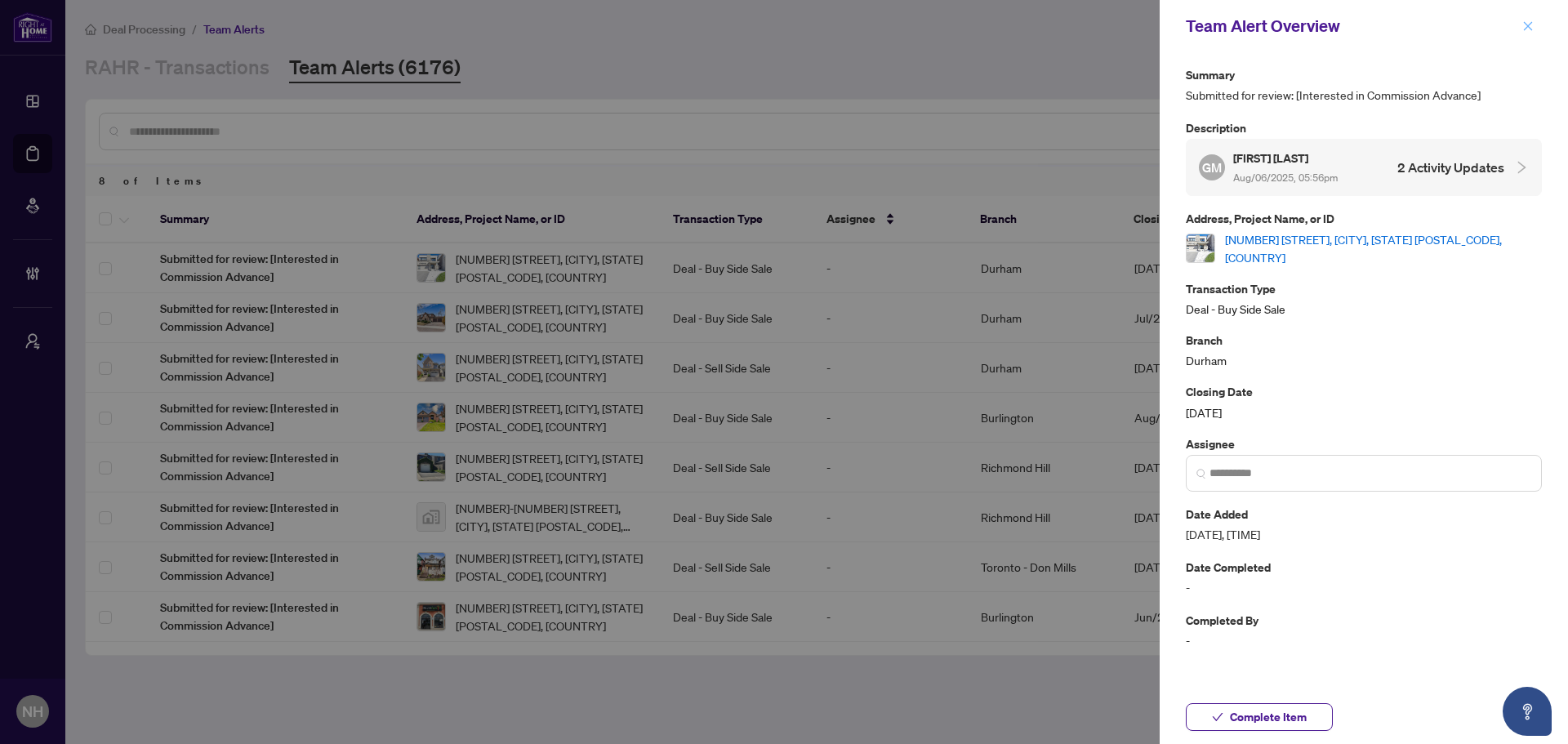 click 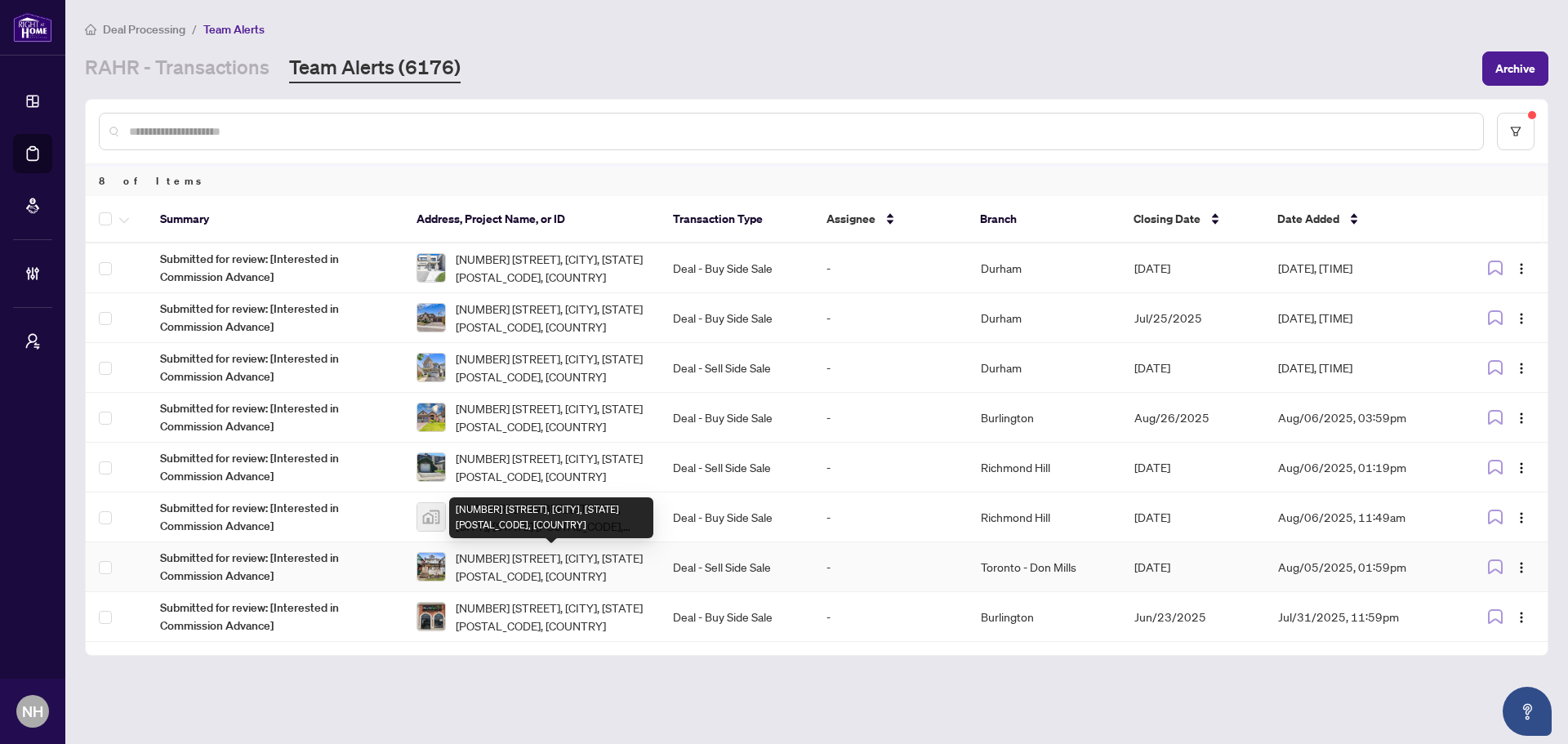 click on "[NUMBER] [STREET], [CITY], [PROVINCE] [POSTAL_CODE], [COUNTRY]" at bounding box center (551, 567) 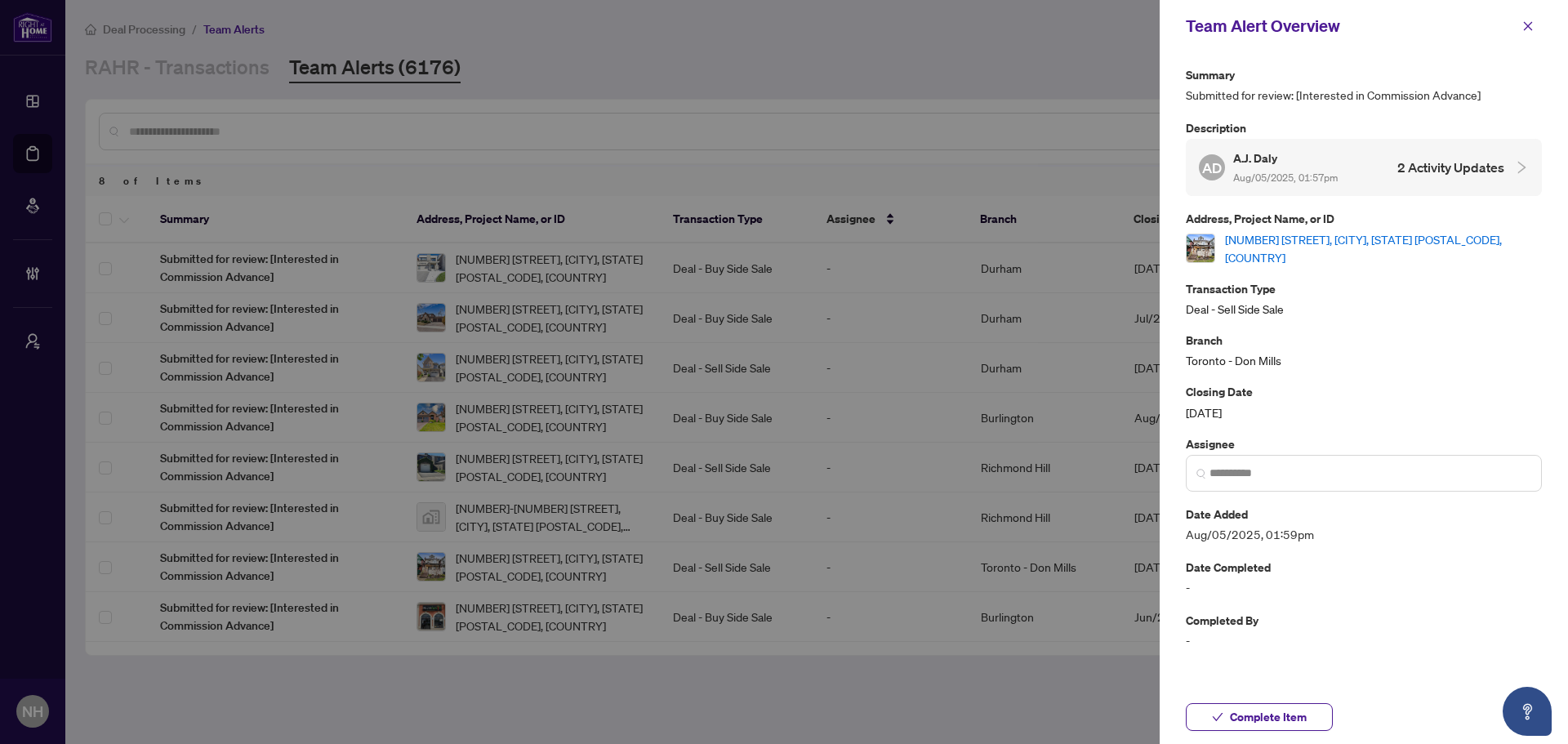 click on "[NUMBER] [STREET], [CITY], [PROVINCE] [POSTAL_CODE], [COUNTRY]" at bounding box center [1364, 248] 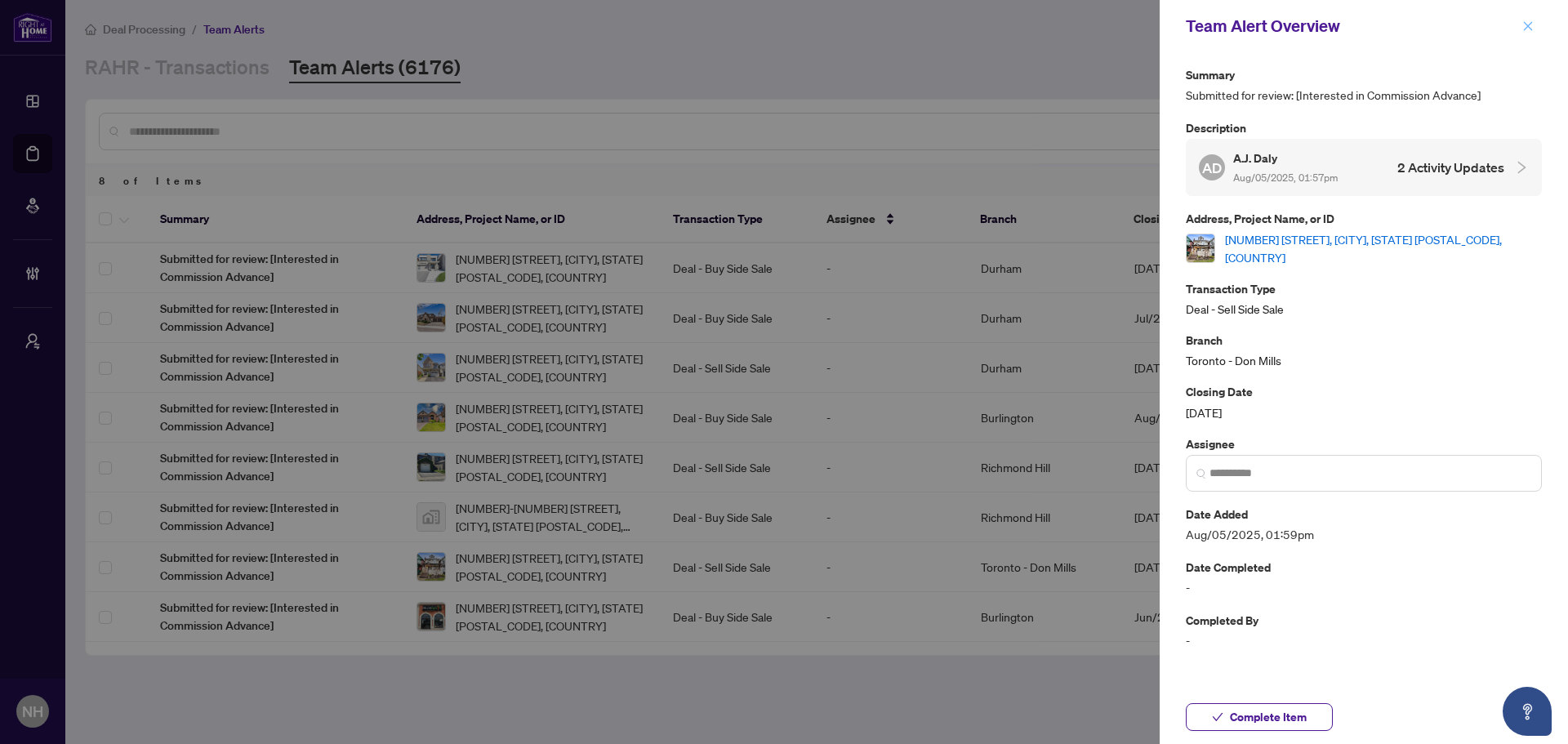 click 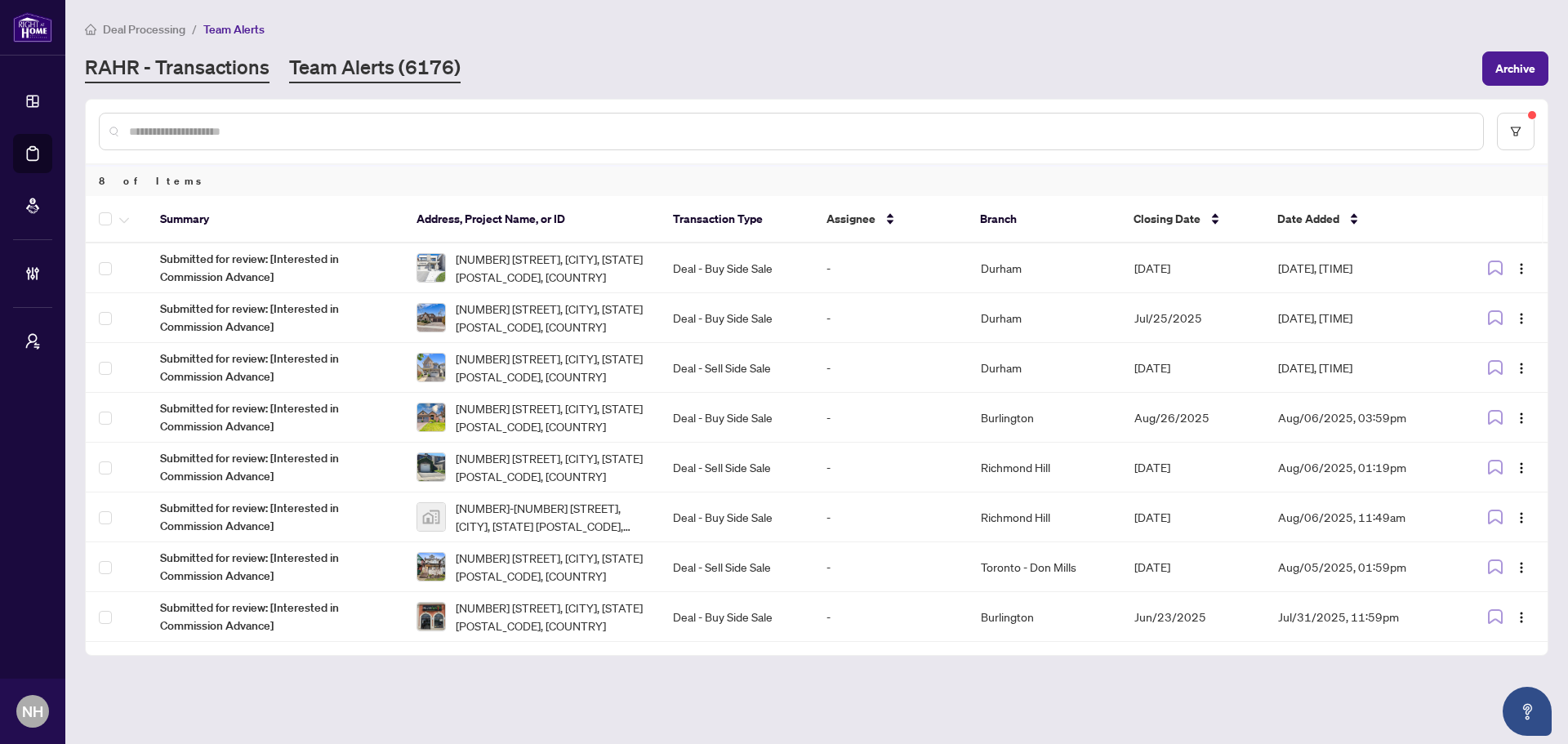 drag, startPoint x: 176, startPoint y: 69, endPoint x: 226, endPoint y: 92, distance: 55.03635 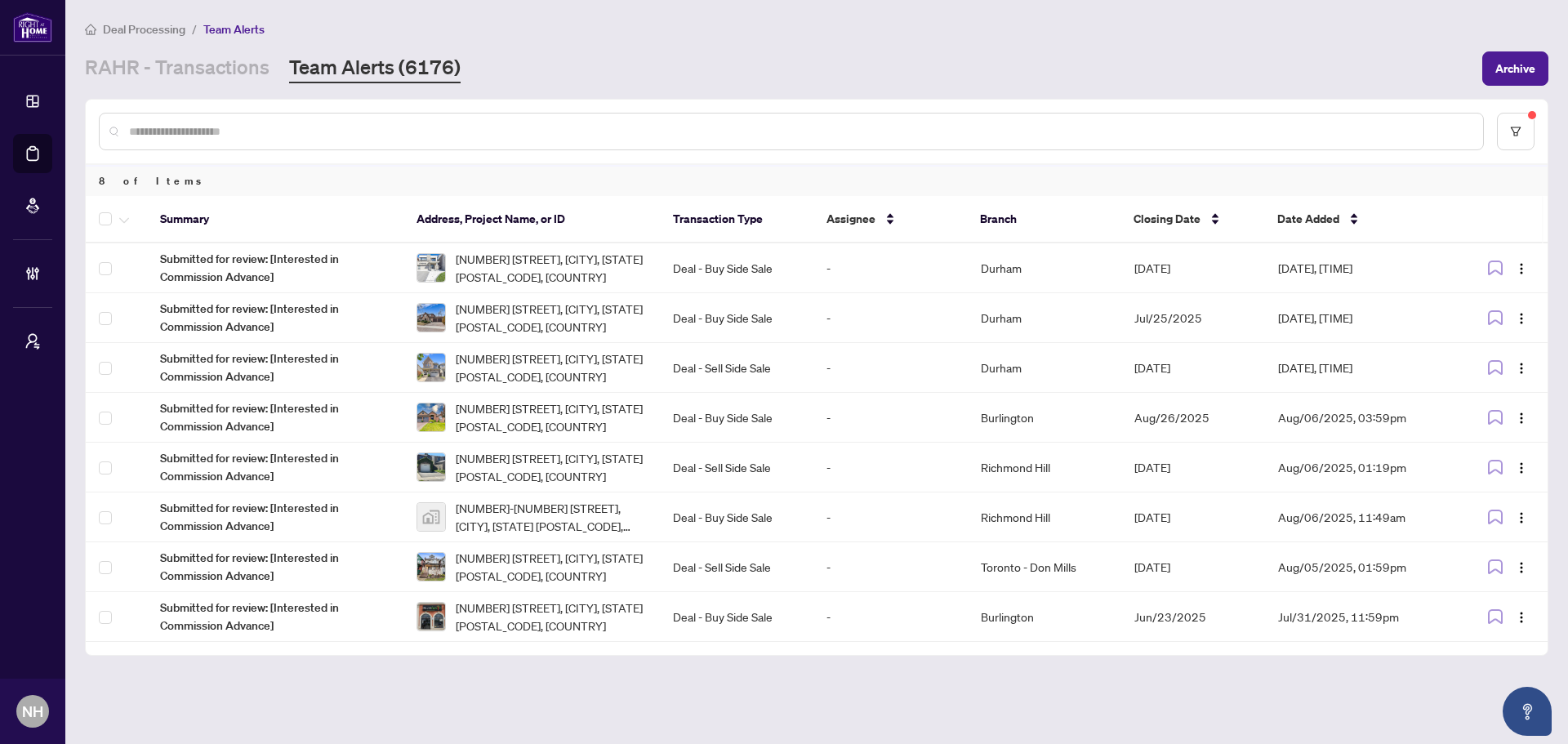 click on "RAHR - Transactions" at bounding box center [177, 69] 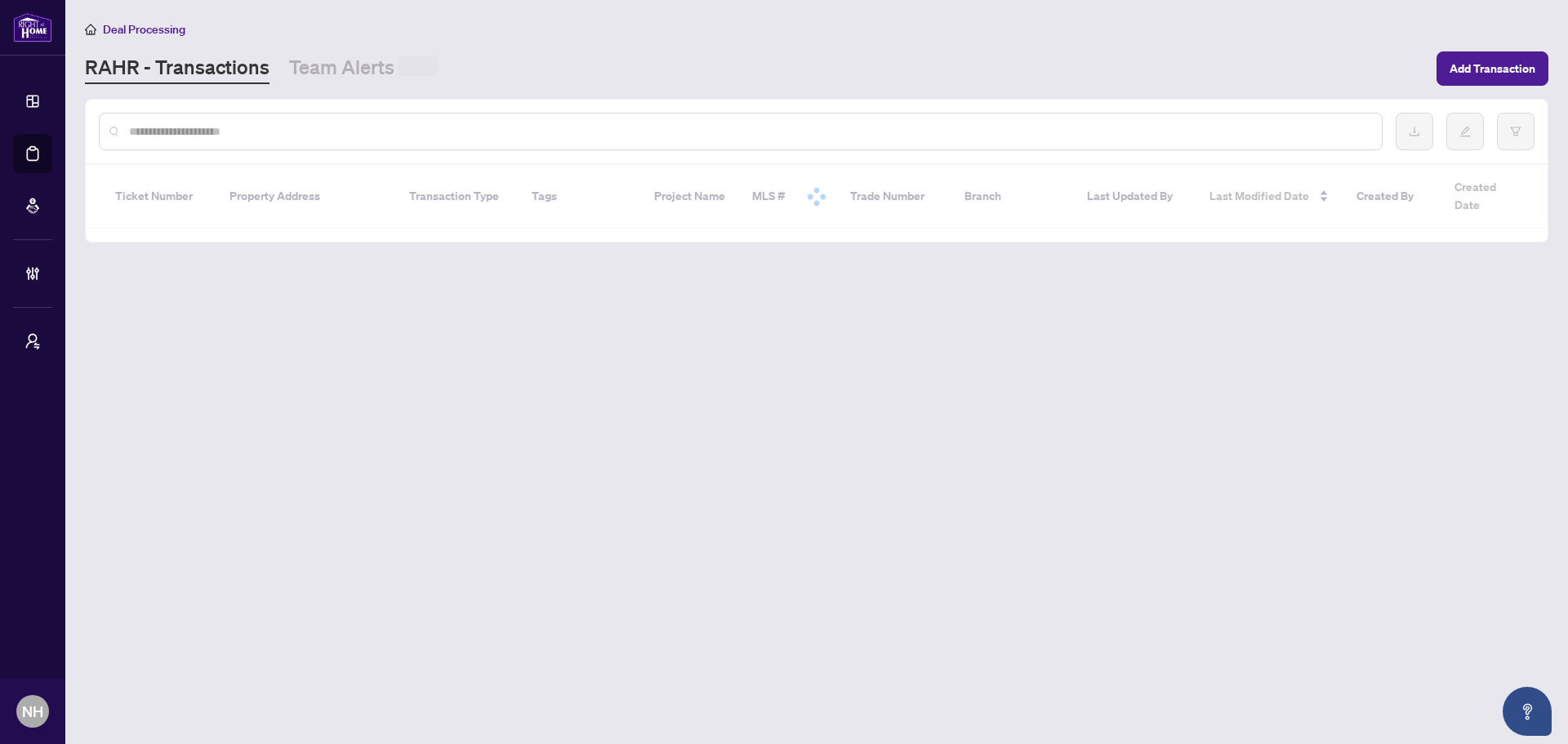 click at bounding box center [749, 131] 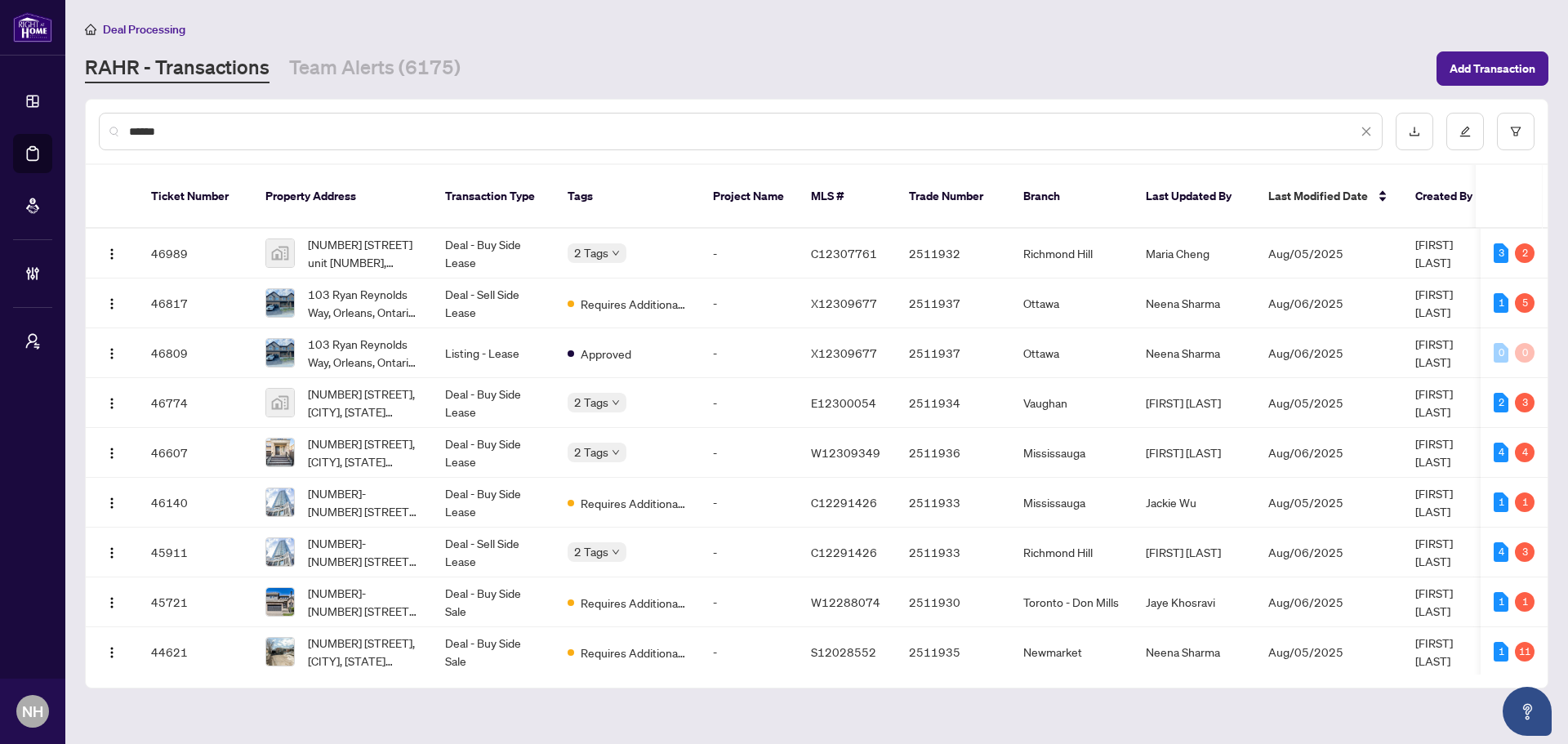 click on "******" at bounding box center (743, 131) 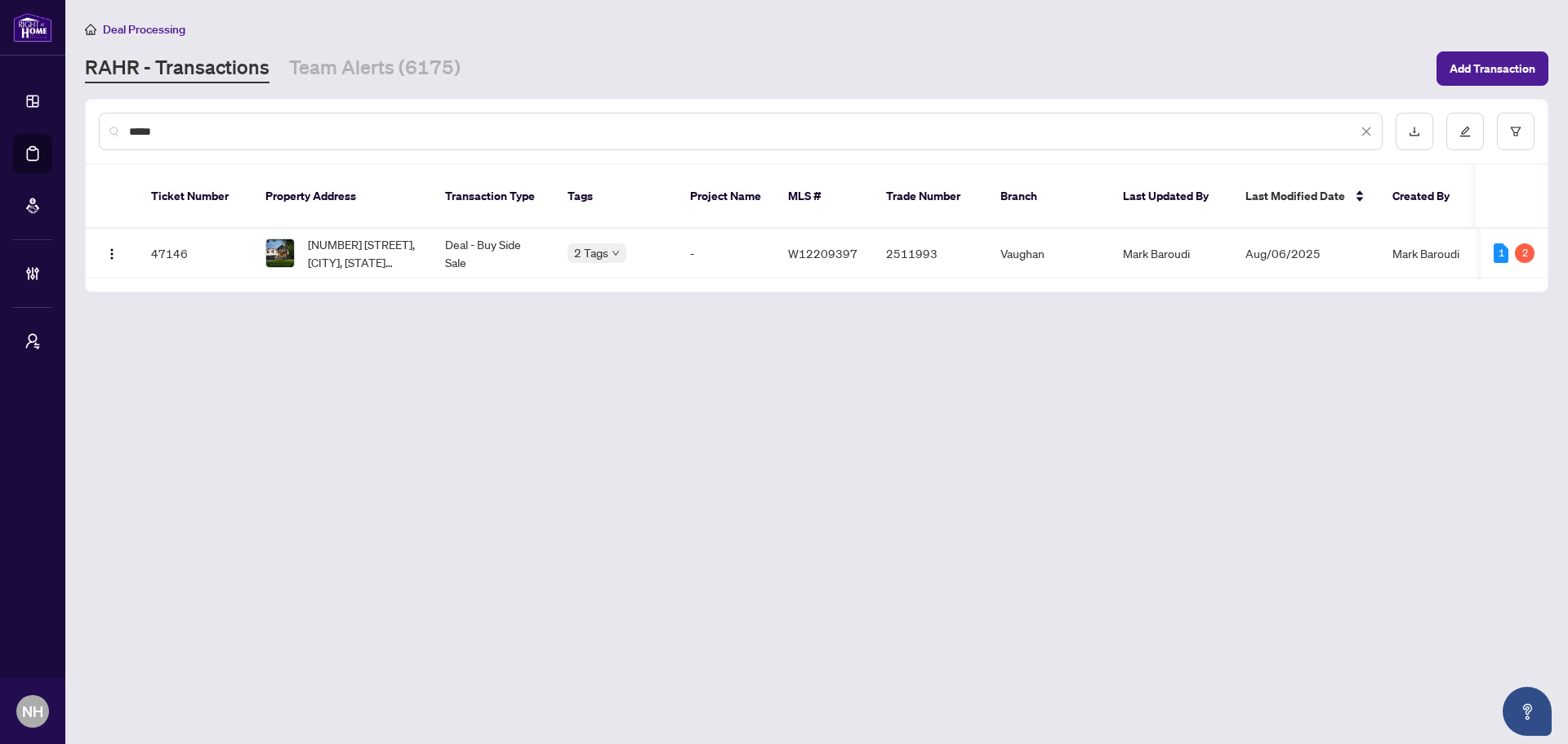 type on "*****" 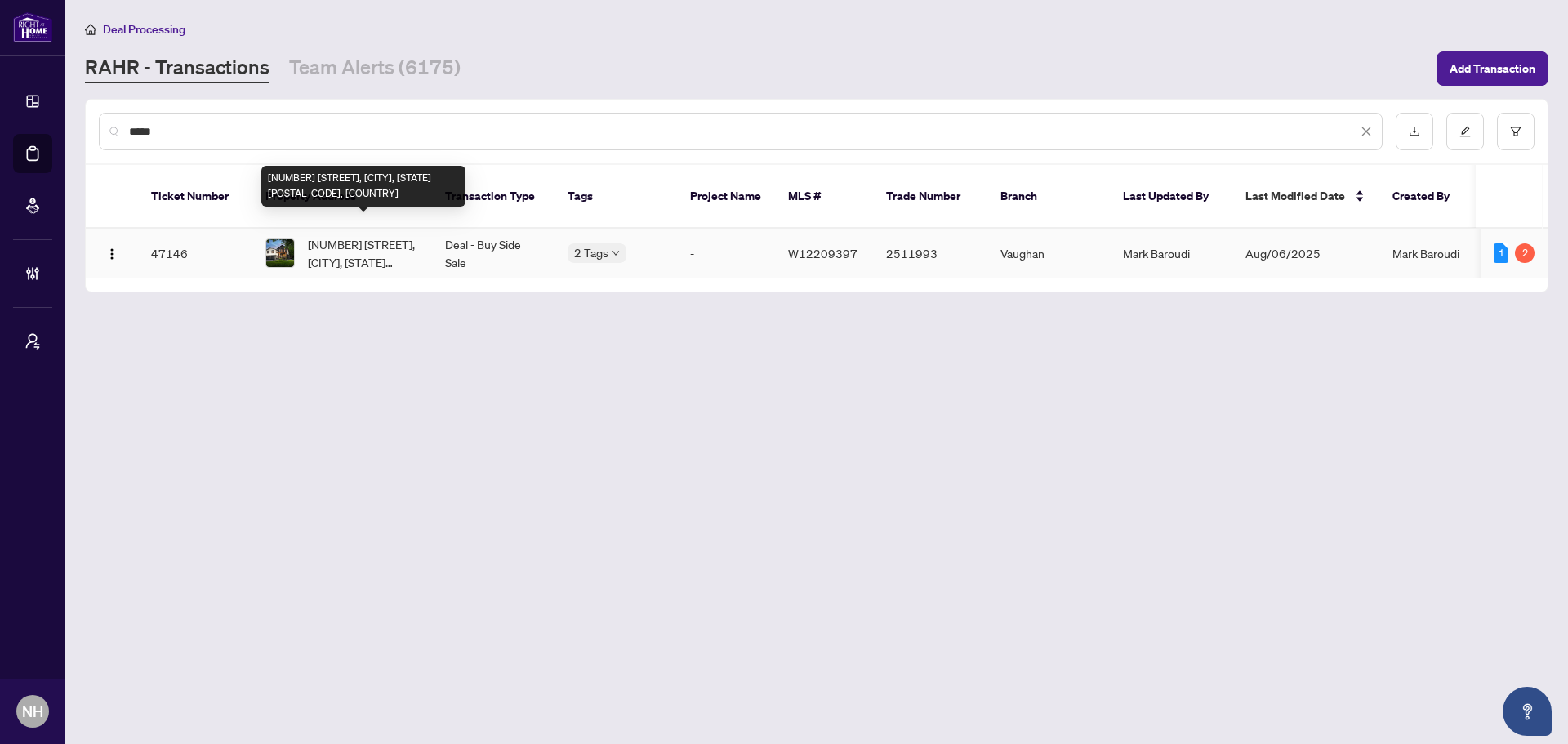 click on "212 Ridge Rd, Caledon, Ontario L7E 4W1, Canada" at bounding box center [363, 253] 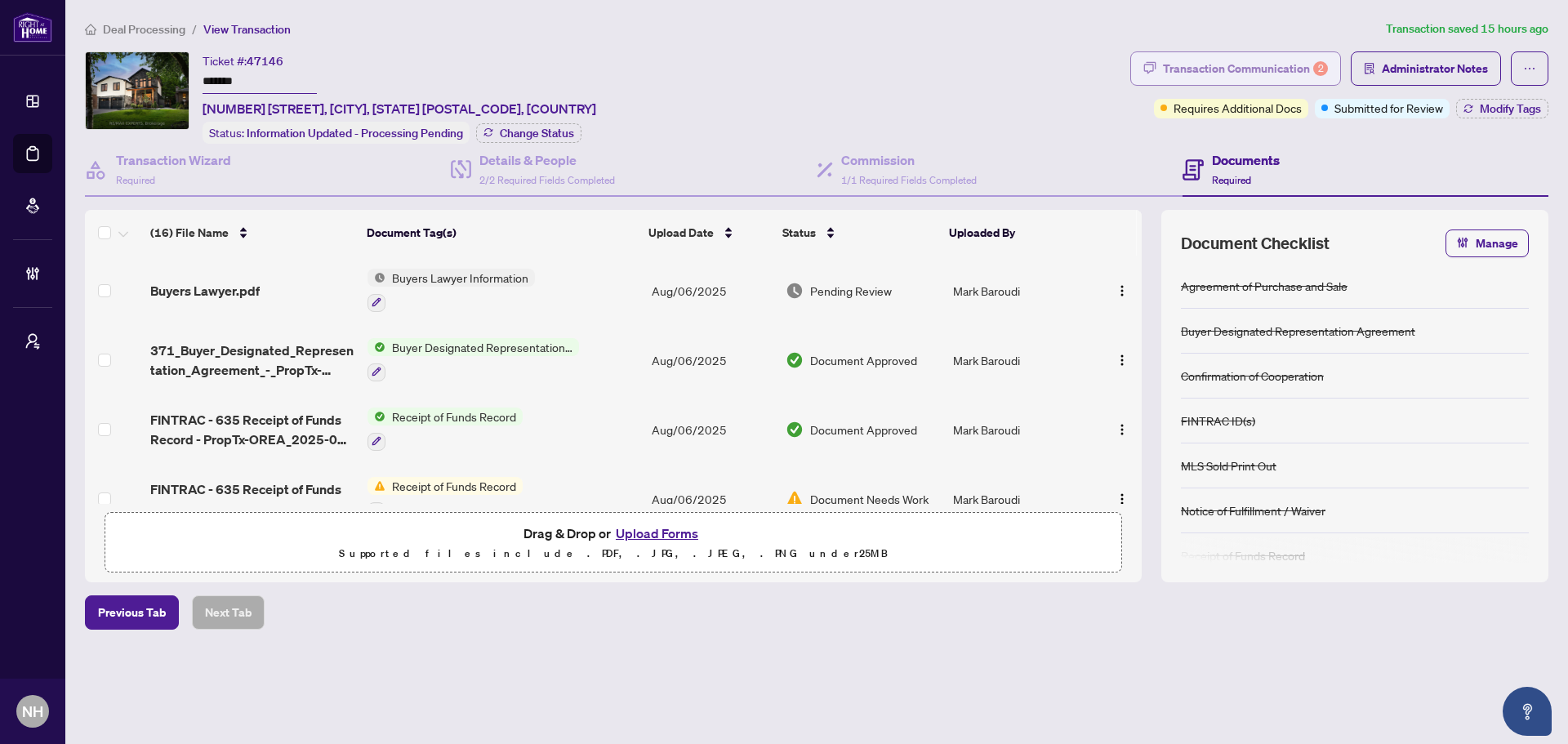 click on "Transaction Communication 2" at bounding box center [1245, 69] 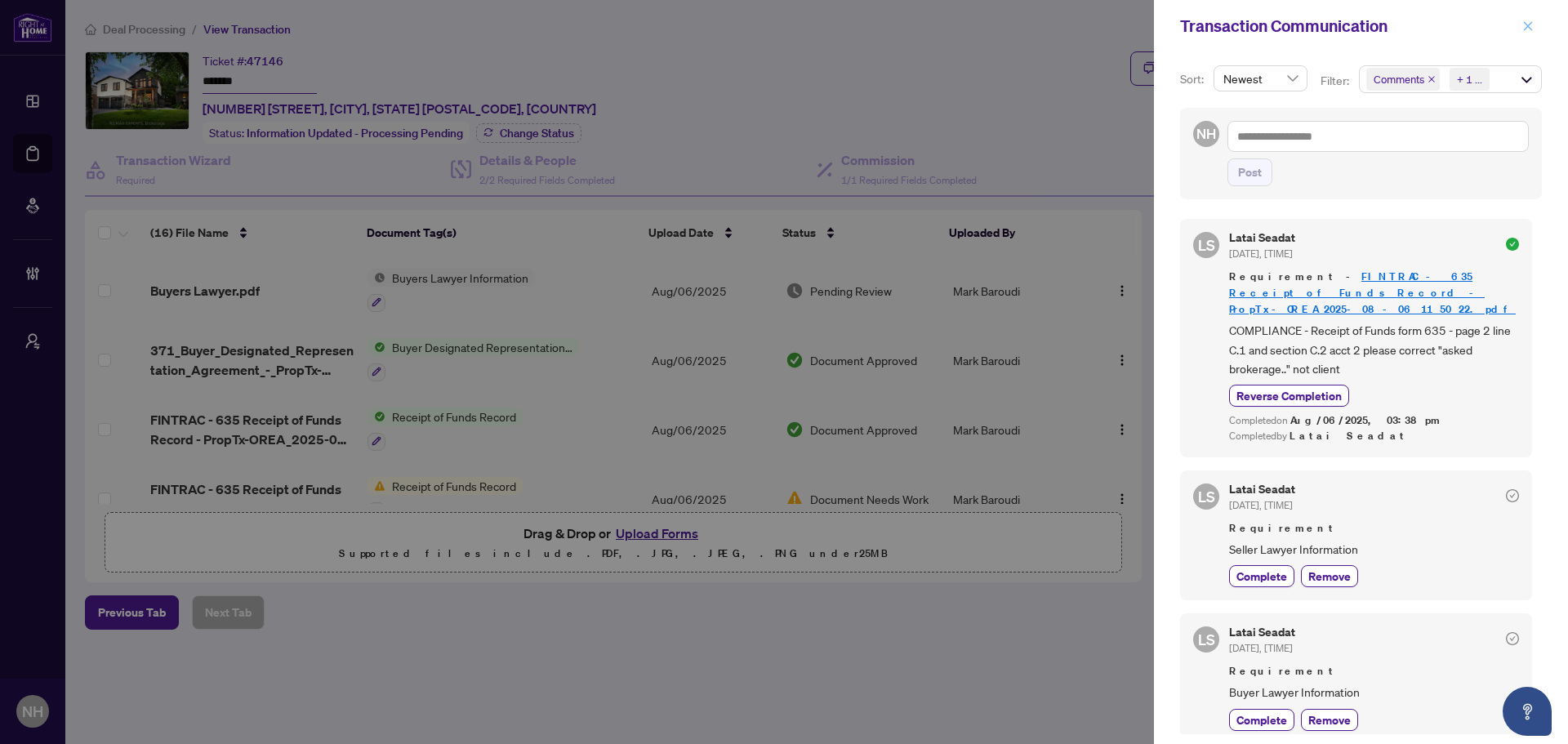 click 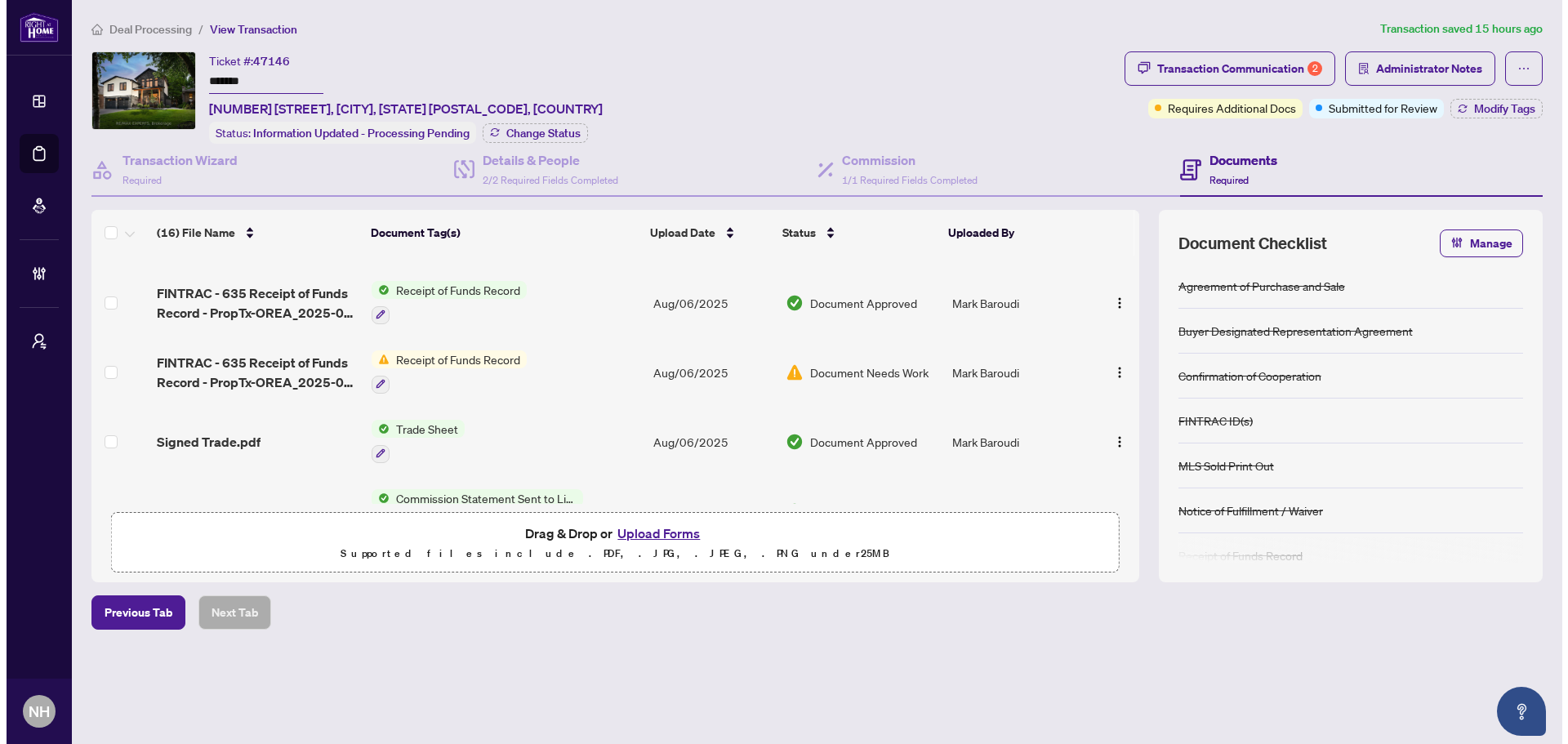 scroll, scrollTop: 0, scrollLeft: 0, axis: both 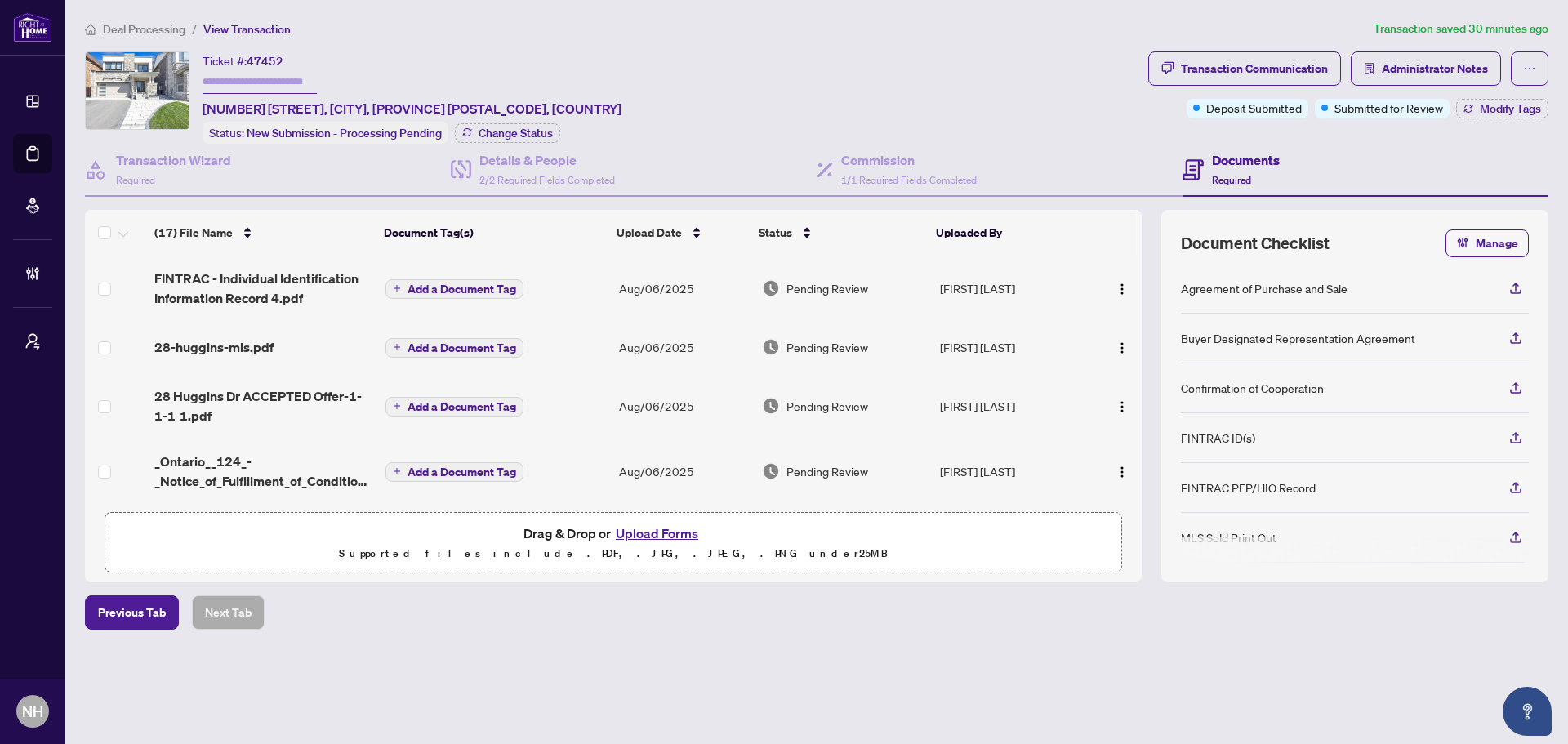 click on "Deal Processing" at bounding box center [144, 29] 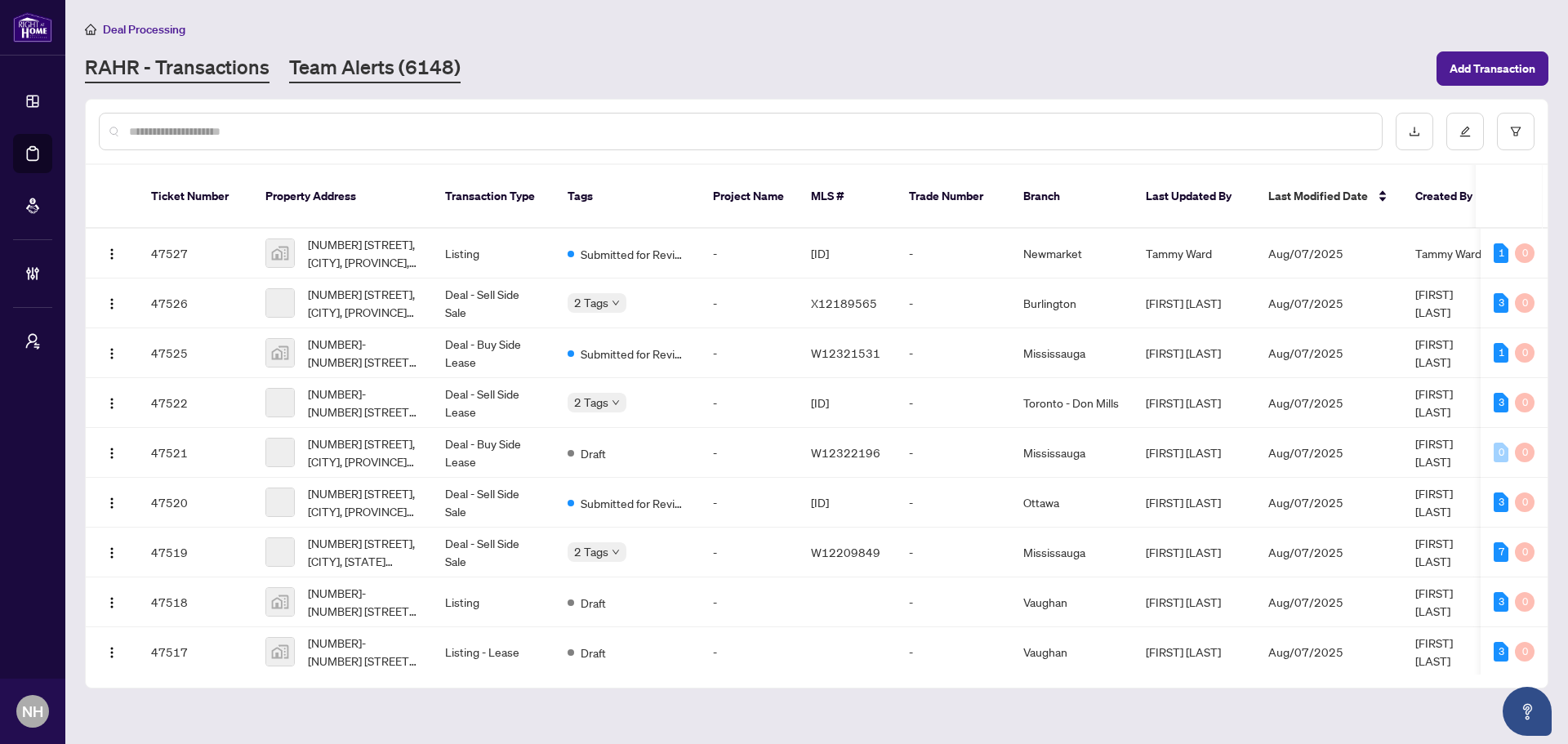 click on "Team Alerts   (6148)" at bounding box center [375, 69] 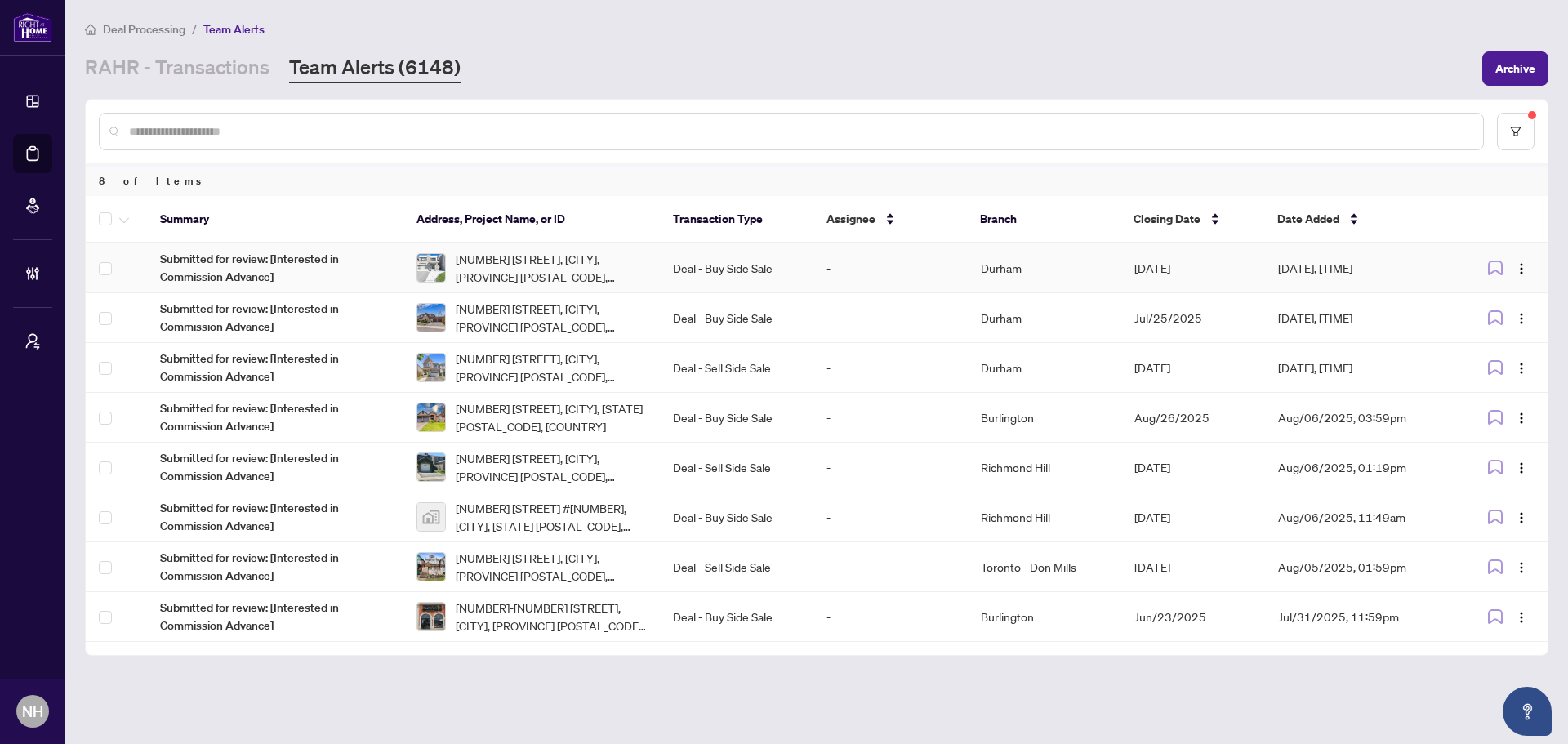 click on "Deal - Buy Side Sale" at bounding box center (737, 268) 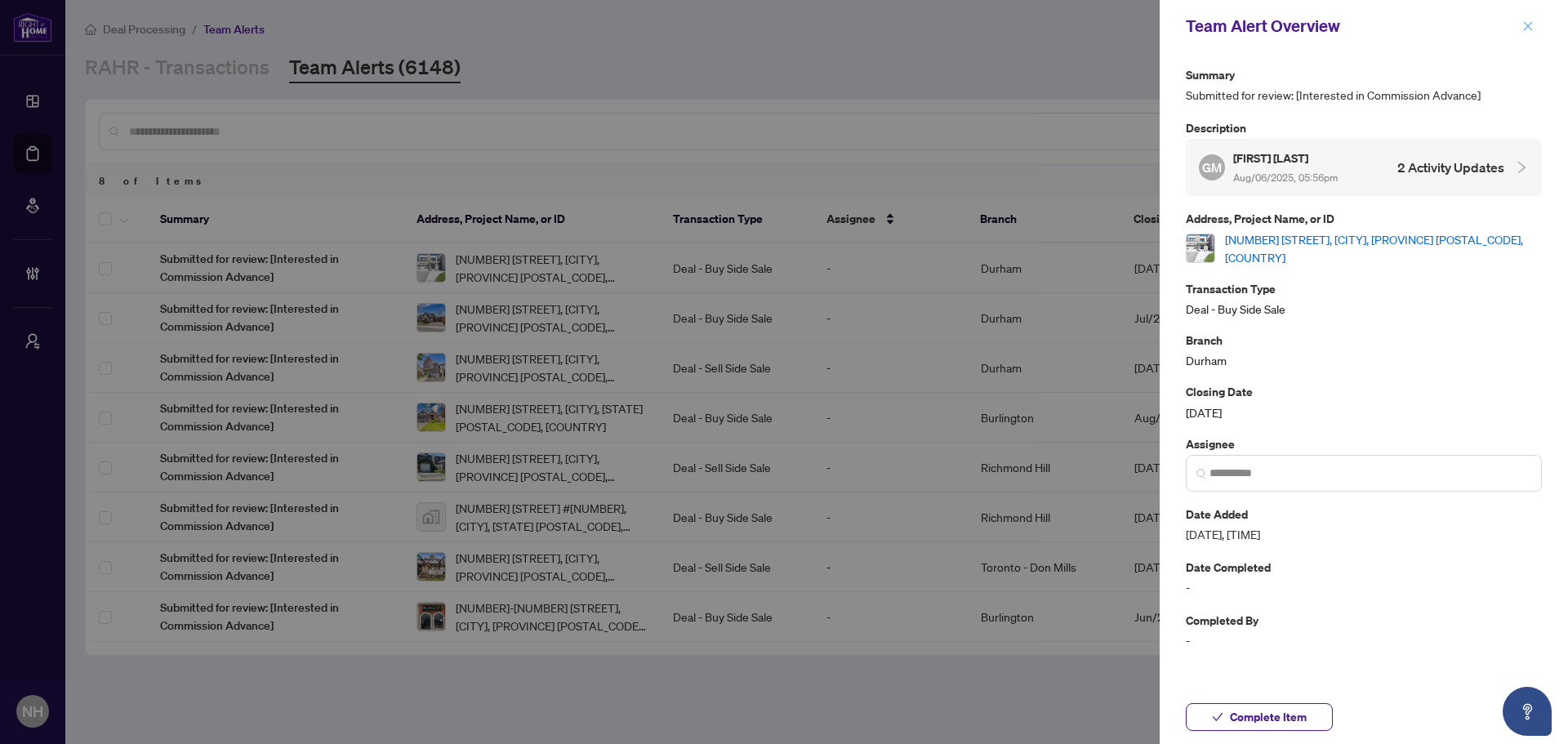 click at bounding box center (1528, 26) 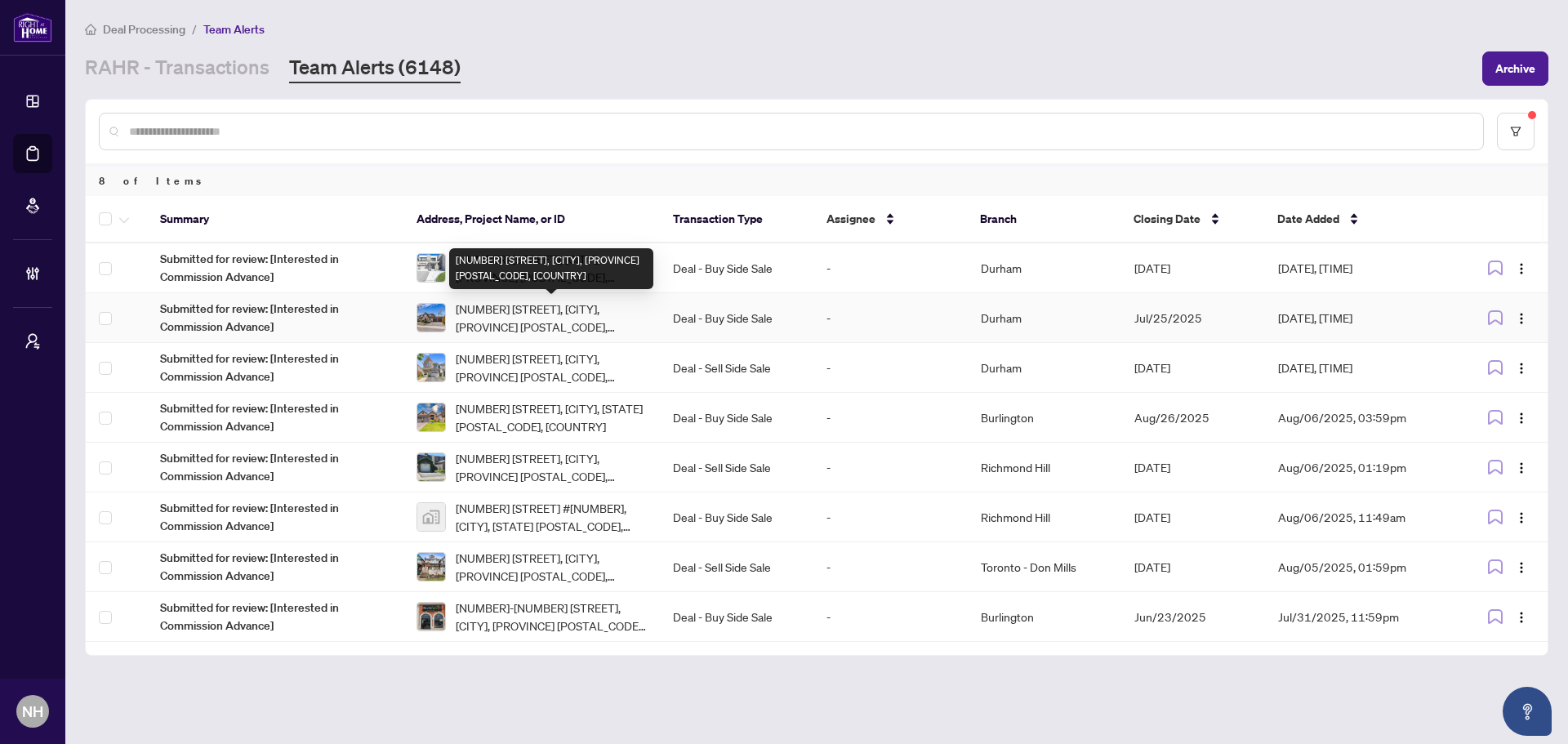click on "[NUMBER] [STREET], [CITY], [PROVINCE] [POSTAL_CODE], [COUNTRY]" at bounding box center (551, 318) 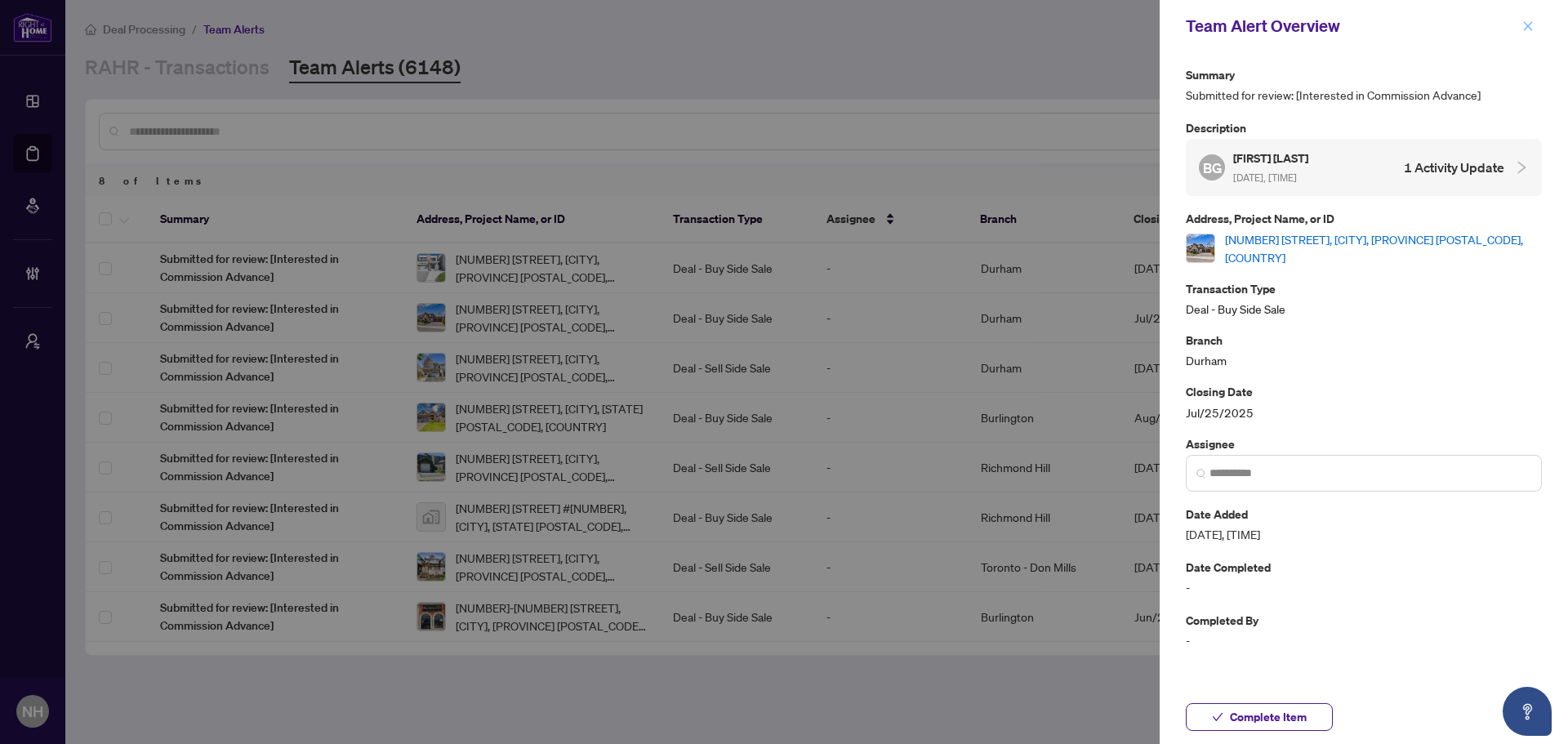 click 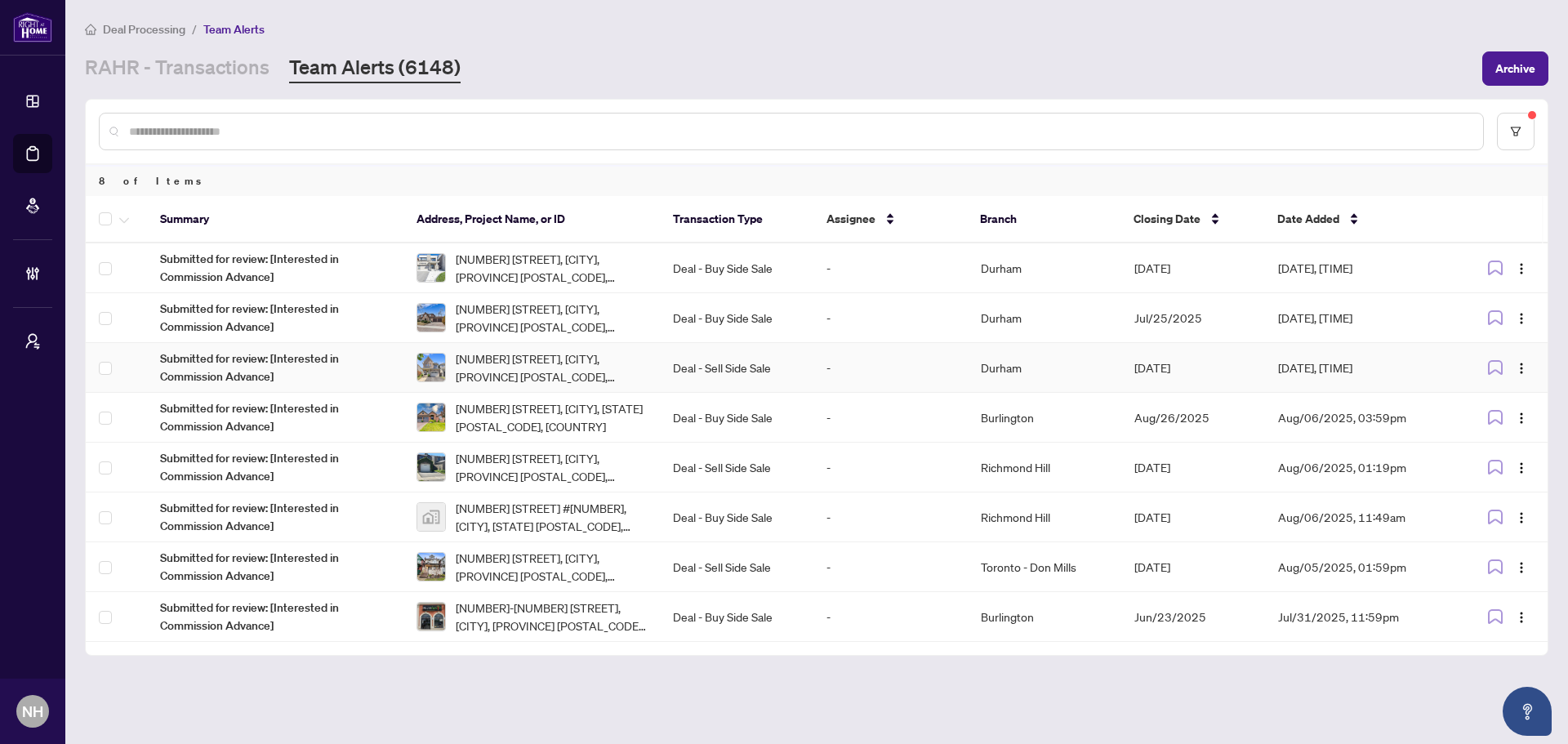 click on "[NUMBER] [STREET], [CITY], [PROVINCE] [POSTAL_CODE], [COUNTRY]" at bounding box center (551, 368) 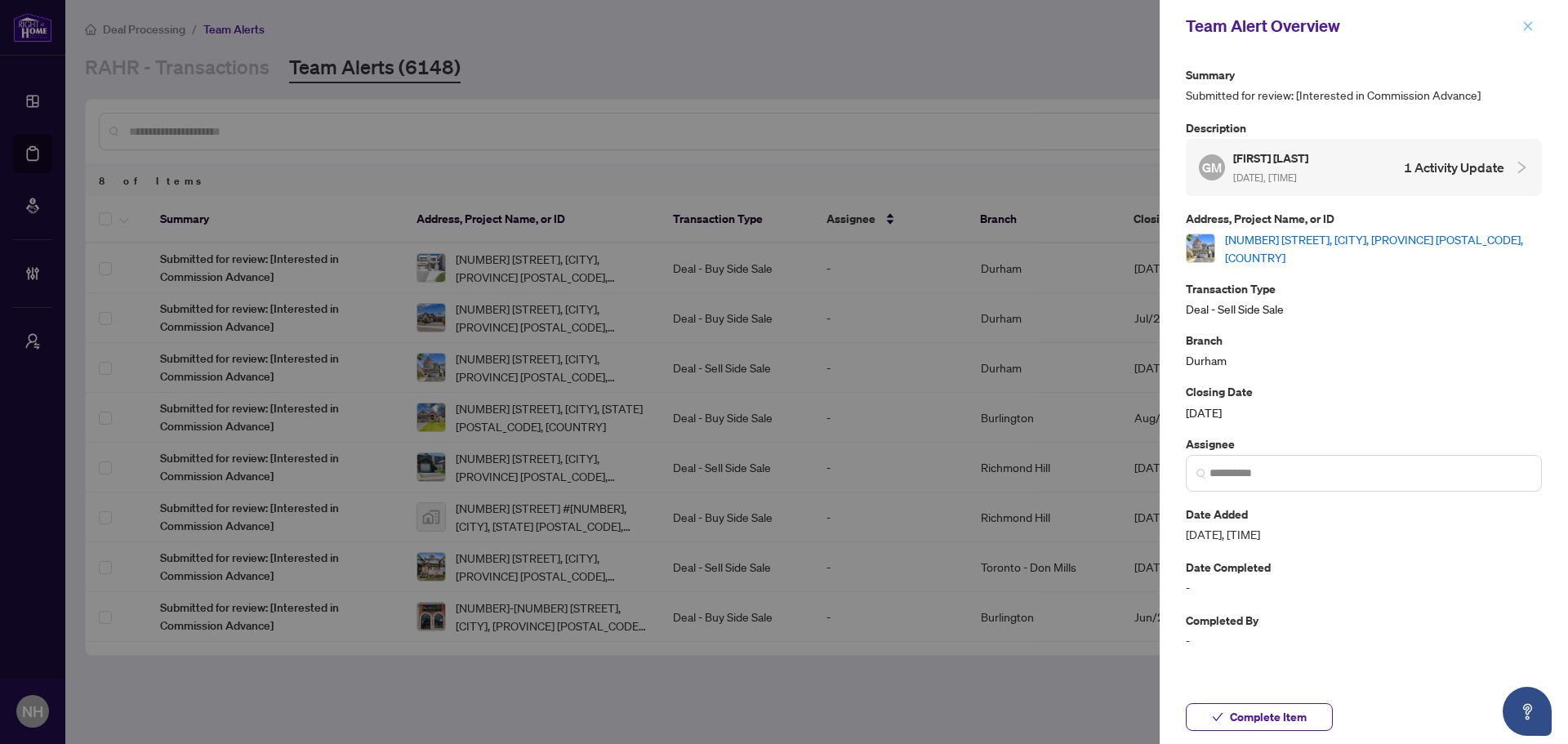click at bounding box center [1528, 26] 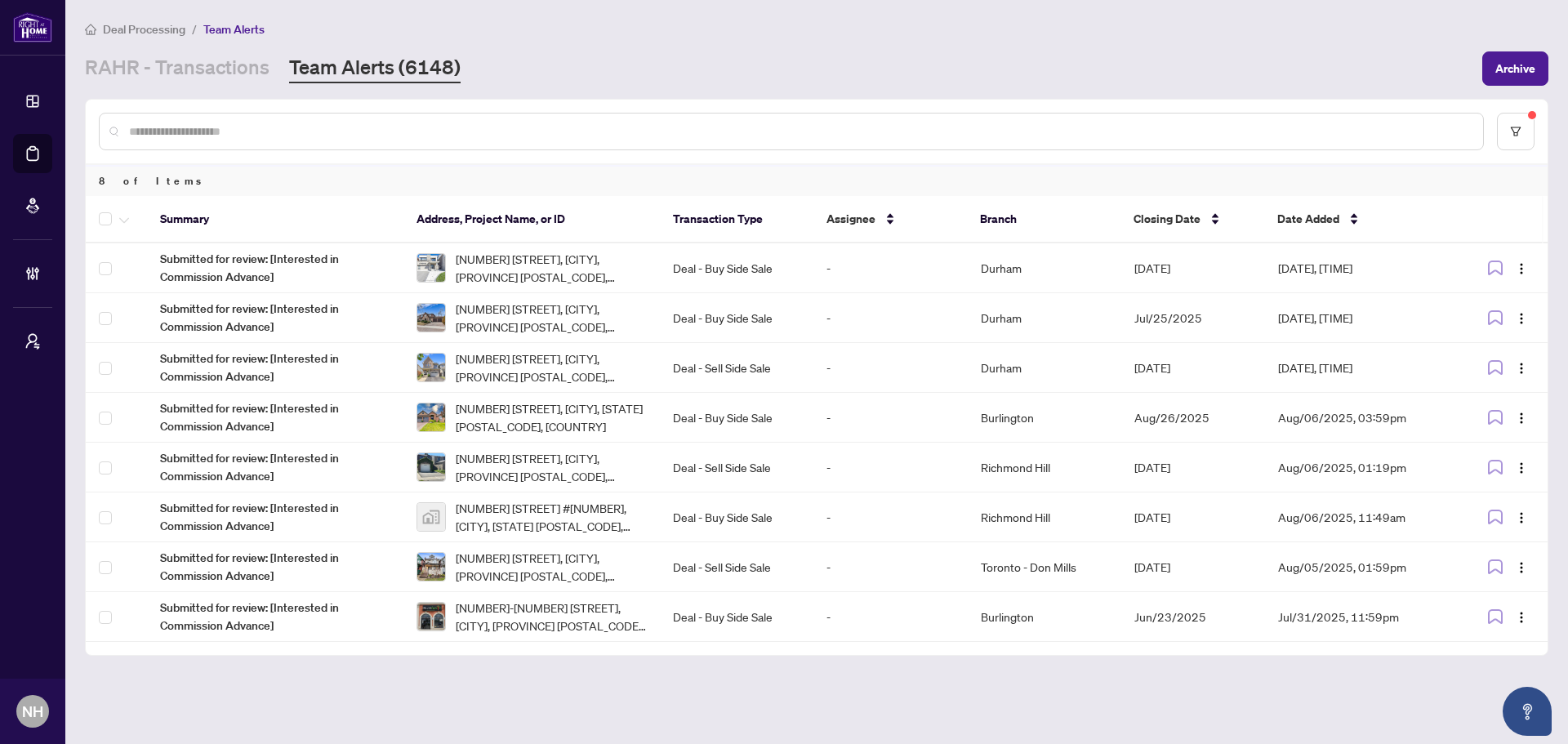 click on "Deal Processing / Team Alerts RAHR - Transactions Team Alerts (XXXX) Add Transaction Address, Project Name, or ID Transaction Type Assignee Branch Closing Date Date Added Submitted for review: [Interested in Commission Advance] [NUMBER] [STREET], [CITY], [PROVINCE] [POSTAL_CODE], [COUNTRY] Deal - Buy Side Sale - [REGION] [DATE] [DATE], [TIME] Submitted for review: [Interested in Commission Advance] [NUMBER] [STREET], [CITY], [PROVINCE] [POSTAL_CODE], [COUNTRY] Deal - Buy Side Sale - [REGION] [DATE] [DATE], [TIME] Submitted for review: [Interested in Commission Advance] [NUMBER] [STREET], [CITY], [PROVINCE] [POSTAL_CODE], [COUNTRY] Deal - Sell Side Sale - [REGION] [DATE] [DATE], [TIME] Submitted for review: [Interested in Commission Advance] [NUMBER] [STREET], [CITY], [PROVINCE] [POSTAL_CODE], [COUNTRY] Deal - Buy Side Sale - [REGION] [DATE] [DATE], [TIME] Submitted for review: [Interested in Commission Advance] [NUMBER] [STREET], [CITY], [PROVINCE] [POSTAL_CODE], [COUNTRY] - [REGION] - -" at bounding box center (817, 372) 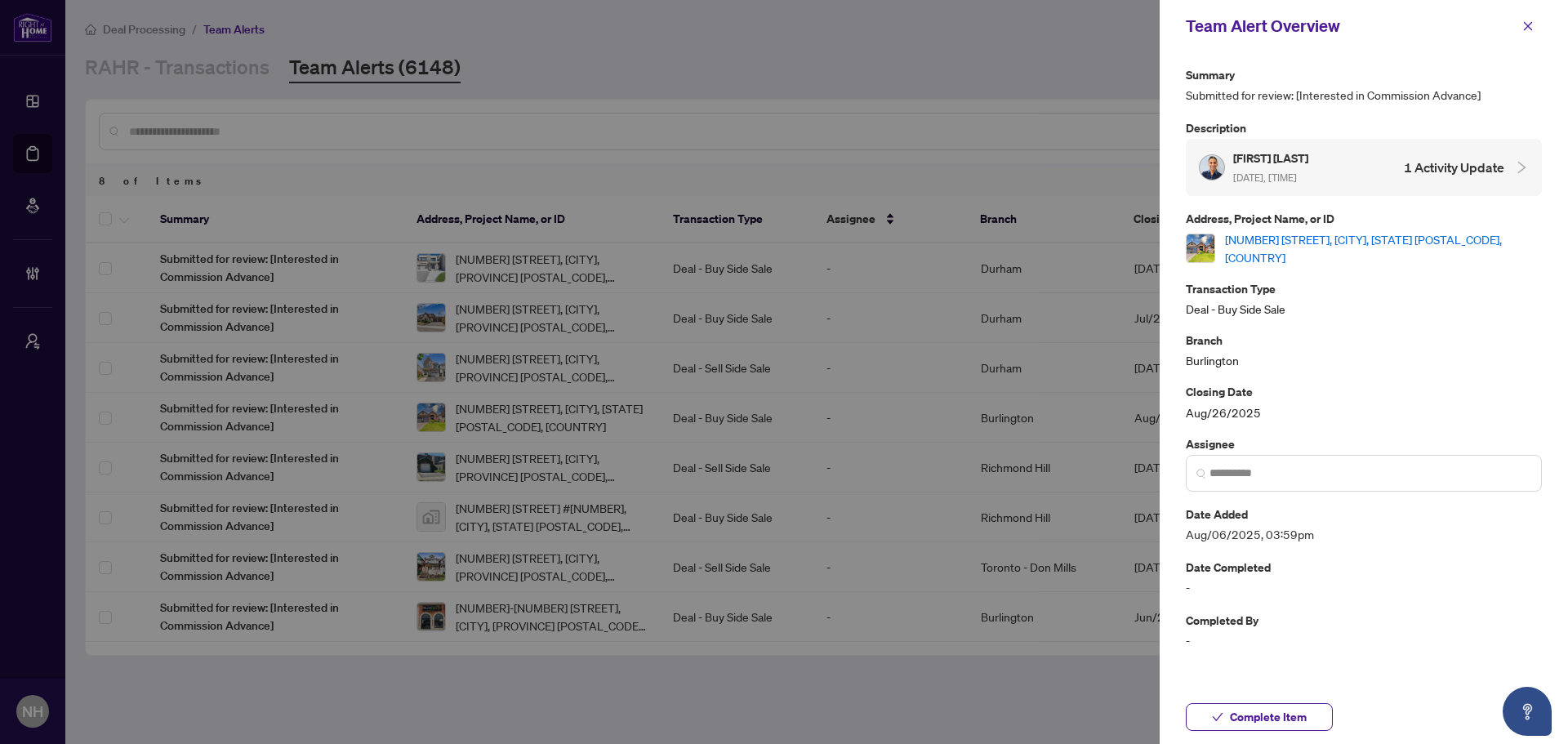click on "[NUMBER] [STREET], [CITY], [STATE] [POSTAL_CODE], [COUNTRY]" at bounding box center [1383, 248] 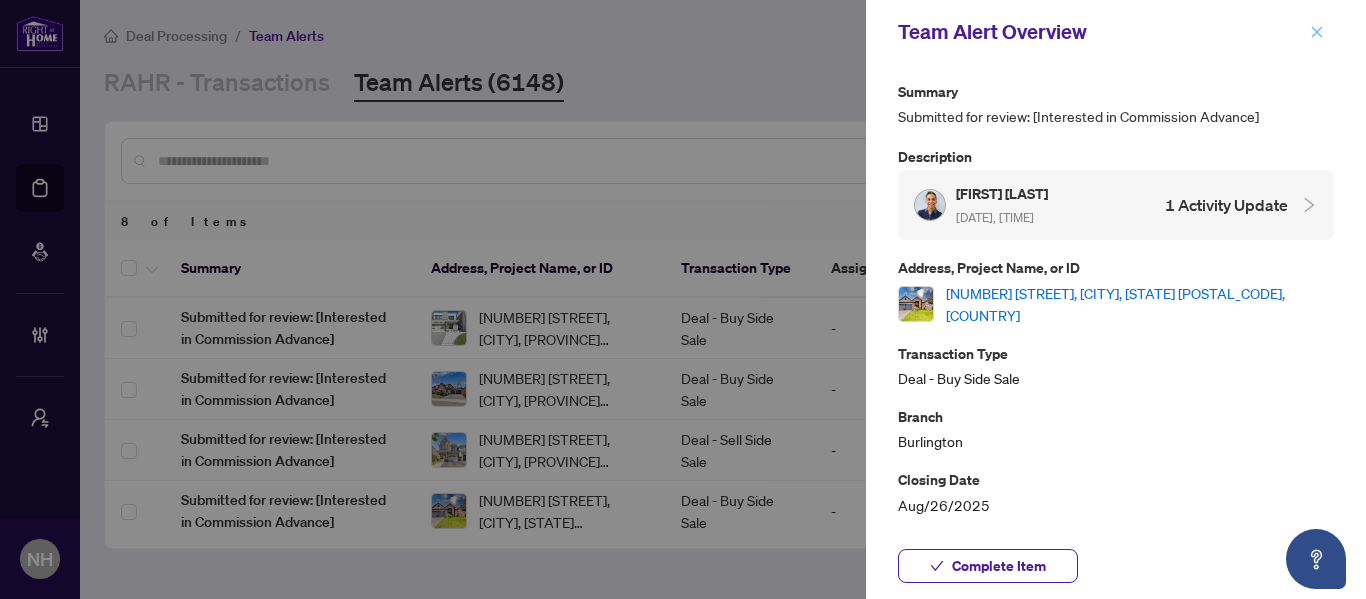 click 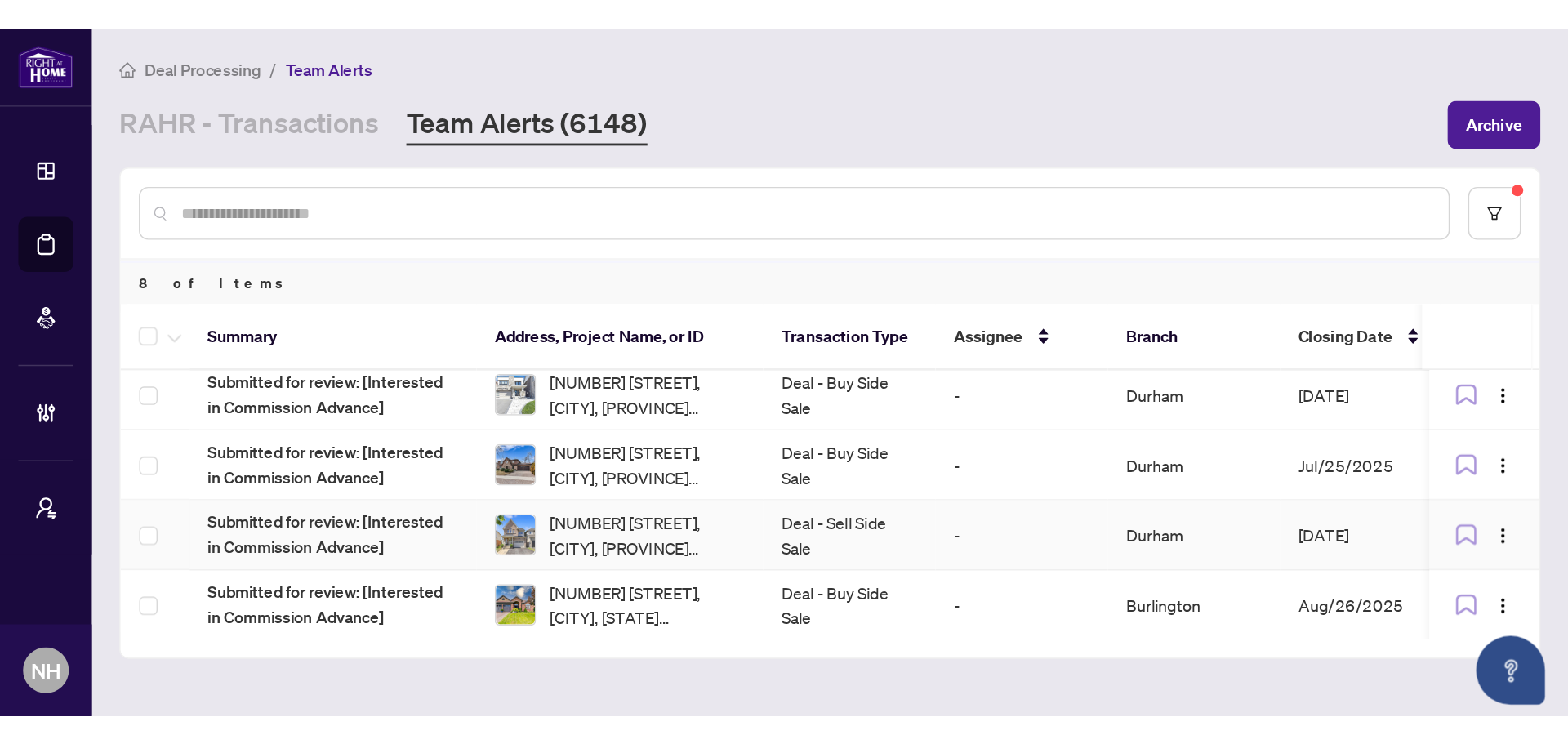 scroll, scrollTop: 0, scrollLeft: 0, axis: both 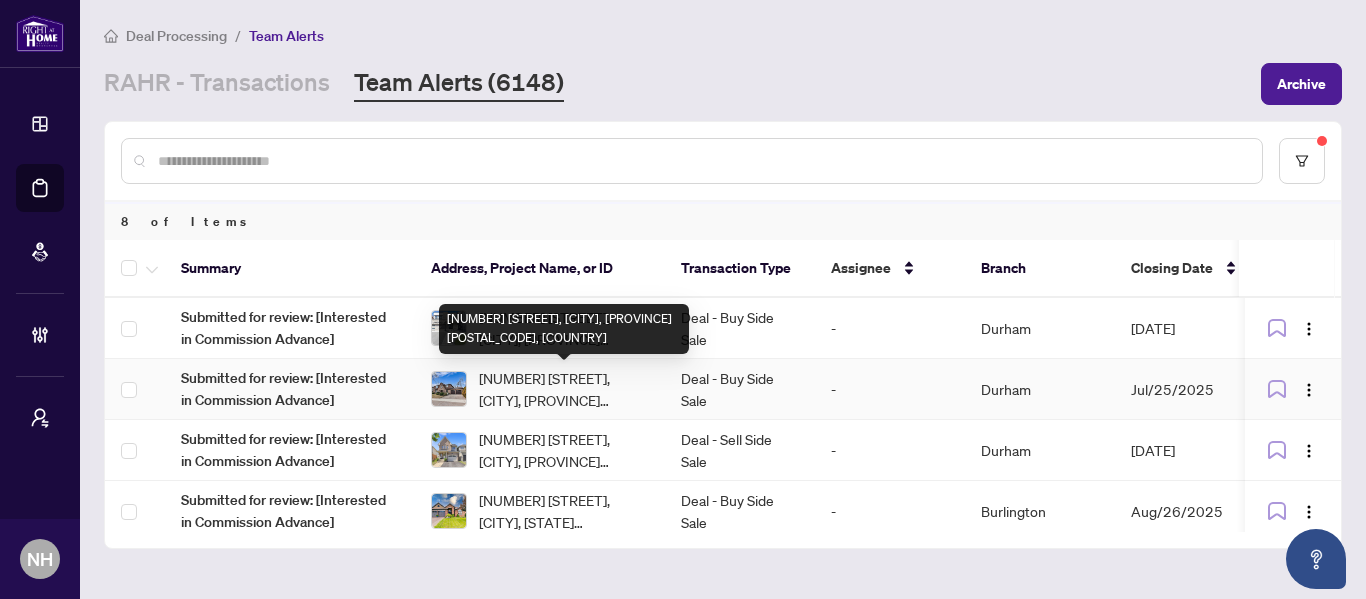 click on "[NUMBER] [STREET], [CITY], [PROVINCE] [POSTAL_CODE], [COUNTRY]" at bounding box center (564, 389) 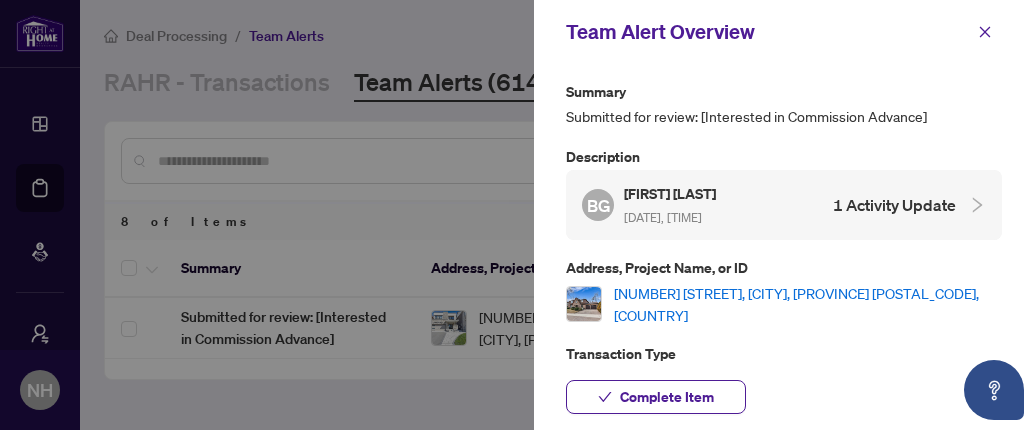click on "[NUMBER] [STREET], [CITY], [PROVINCE] [POSTAL_CODE], [COUNTRY]" at bounding box center [808, 304] 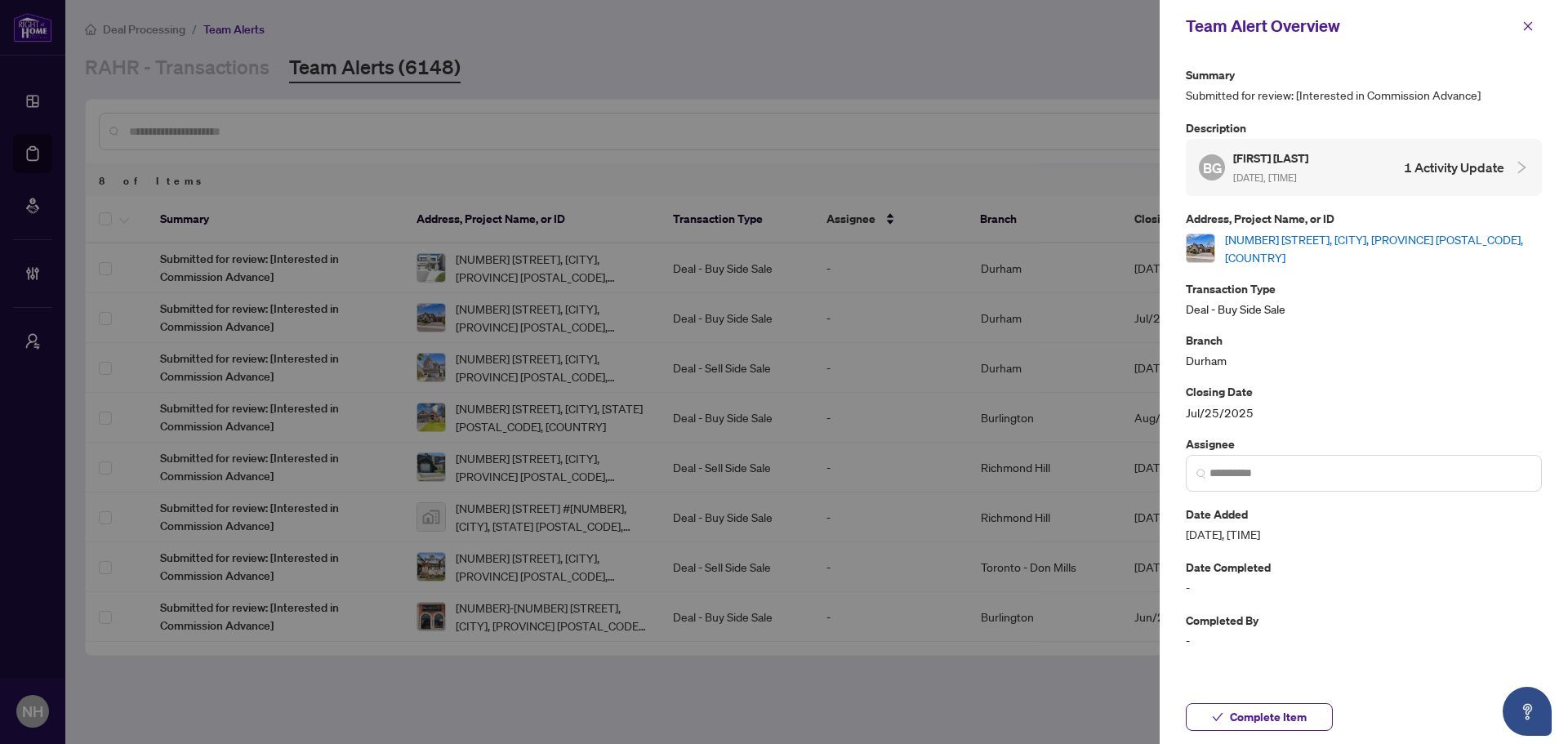 click at bounding box center [1528, 26] 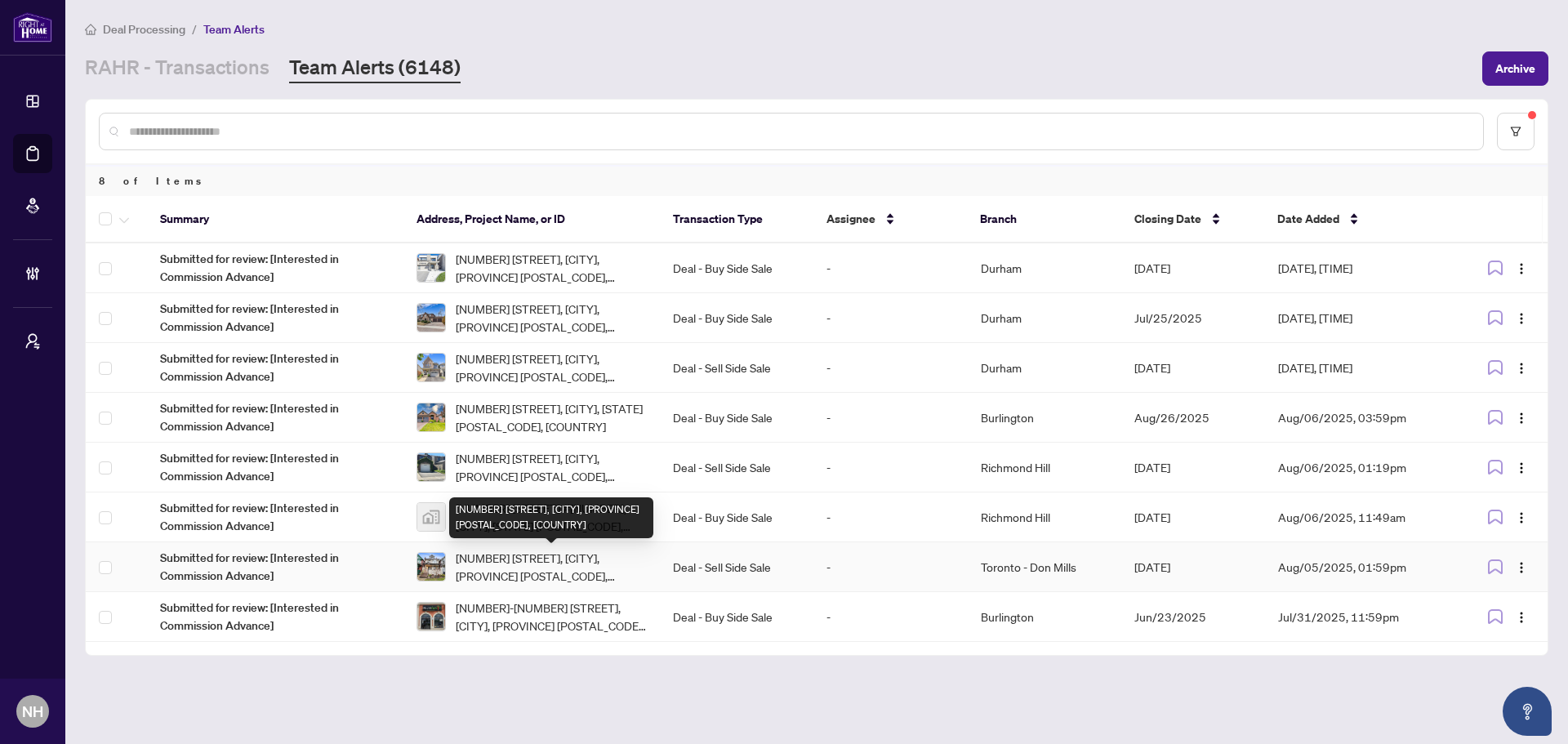 click on "[NUMBER] [STREET], [CITY], [PROVINCE] [POSTAL_CODE], [COUNTRY]" at bounding box center [551, 567] 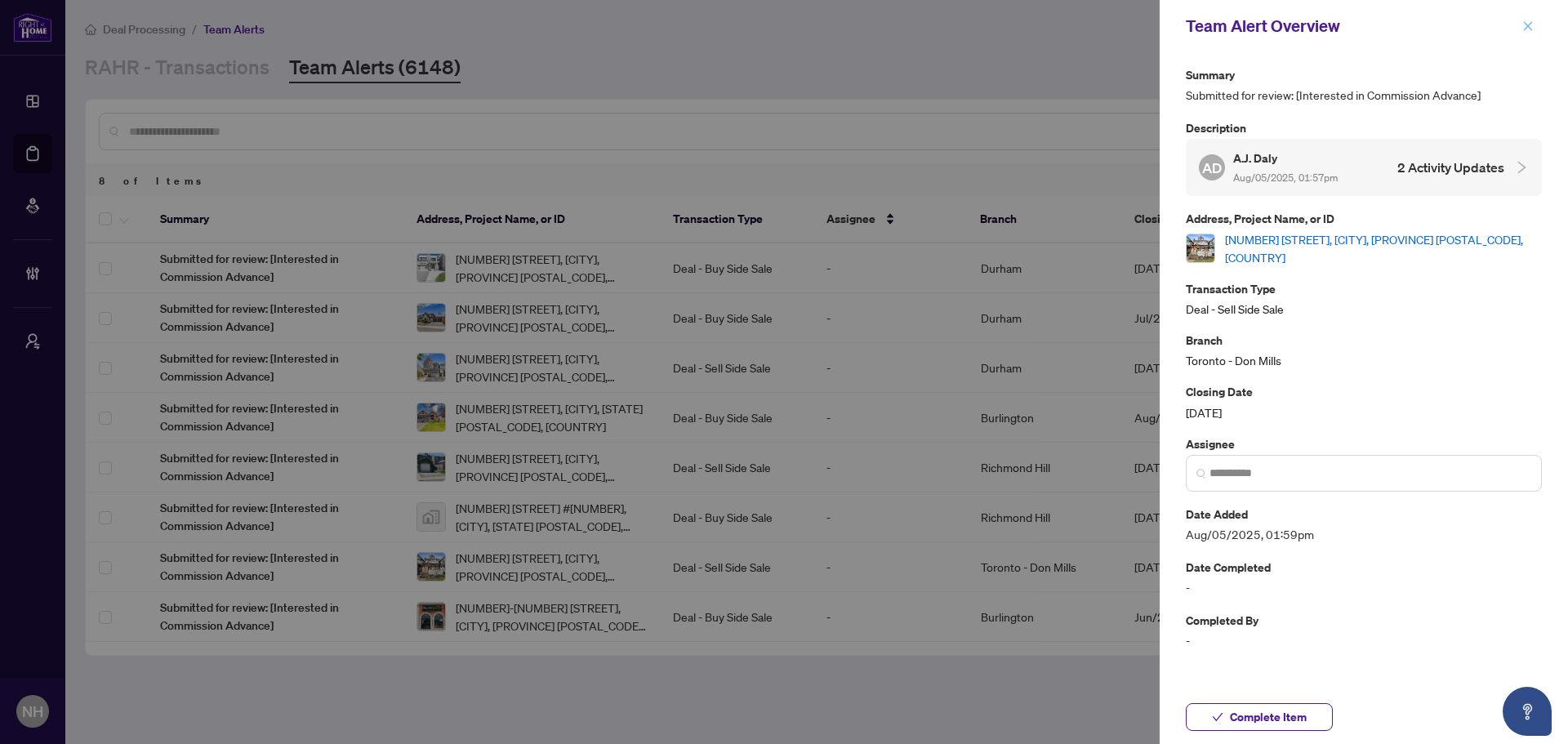 click at bounding box center [1528, 26] 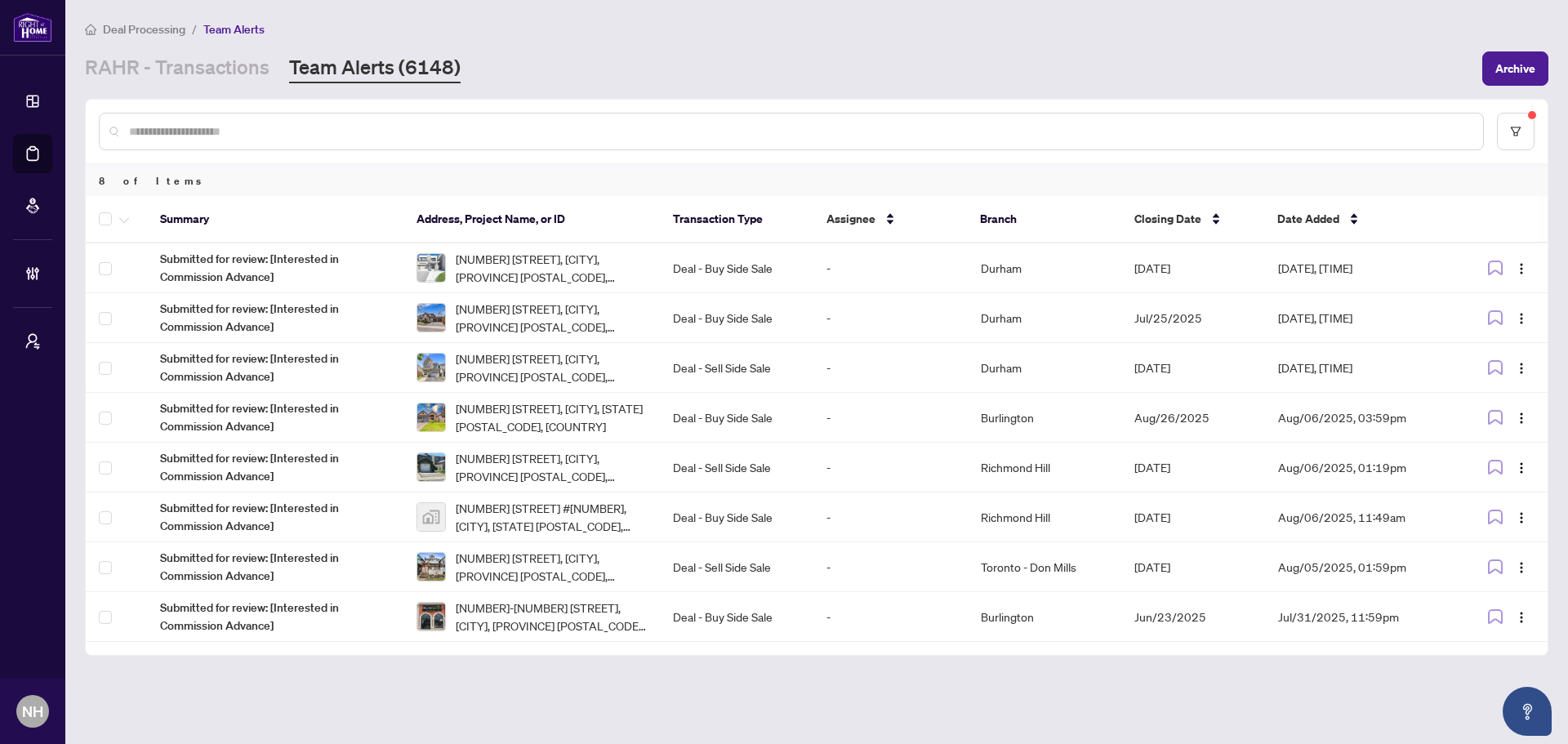 click on "RAHR - Transactions" at bounding box center [177, 69] 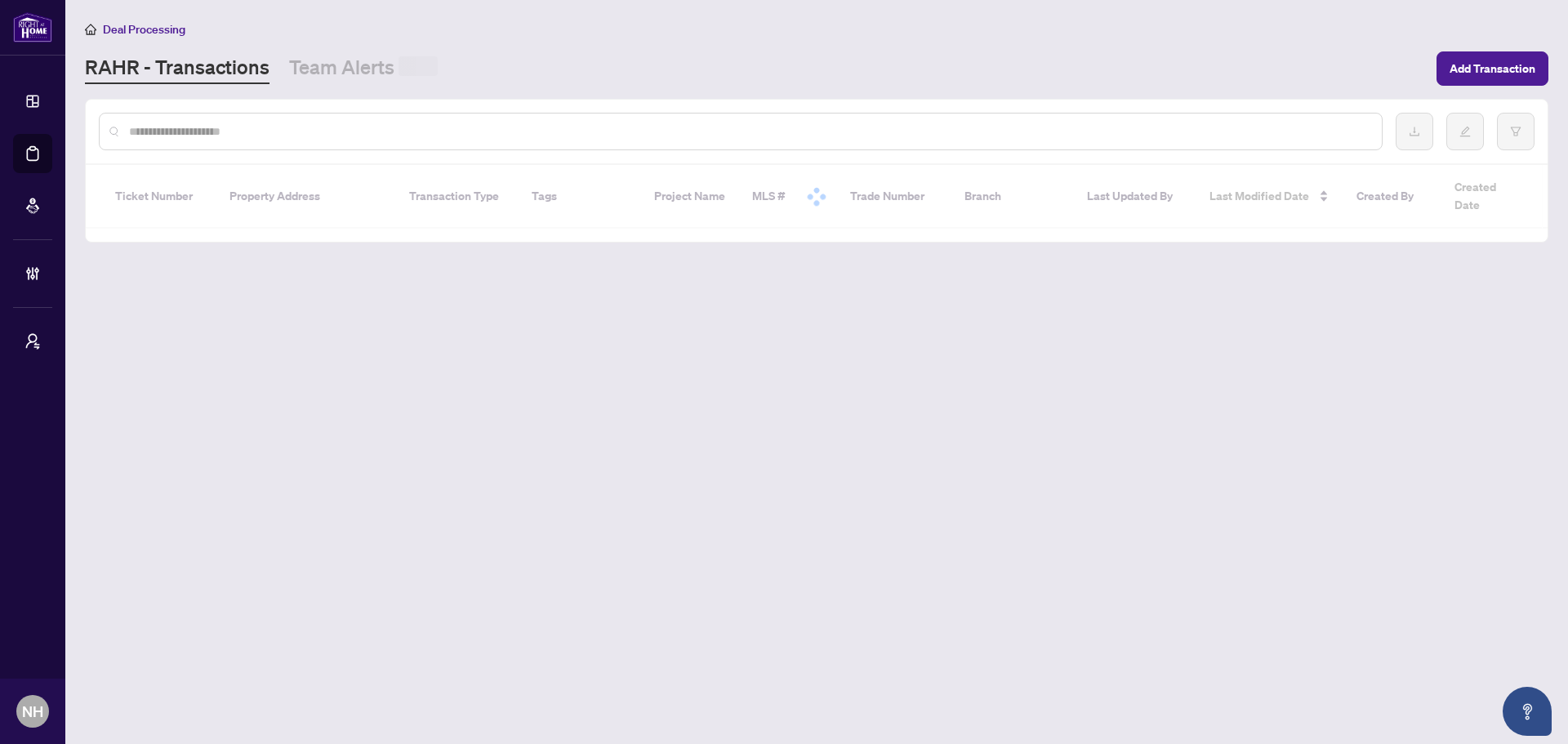 click at bounding box center (749, 131) 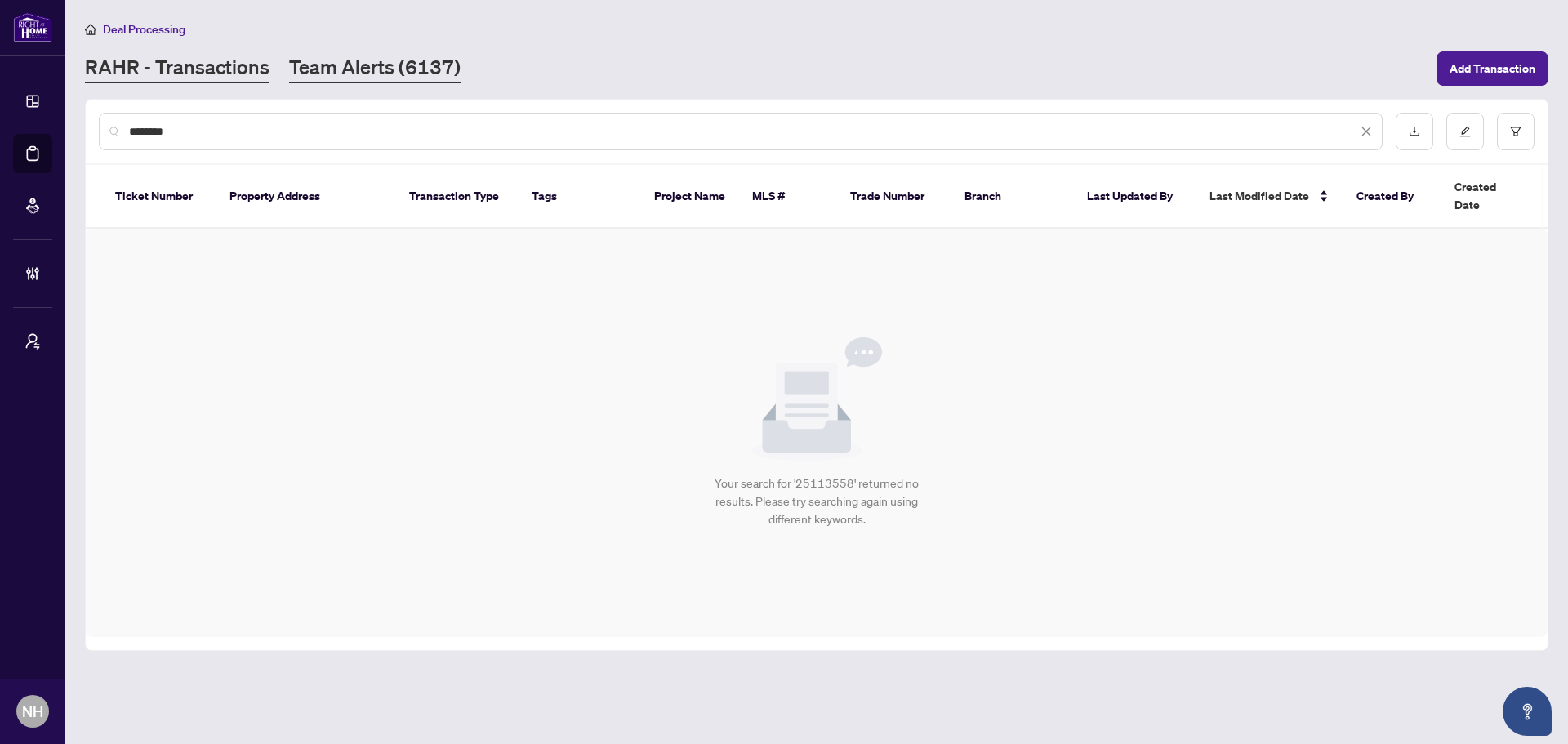 type on "********" 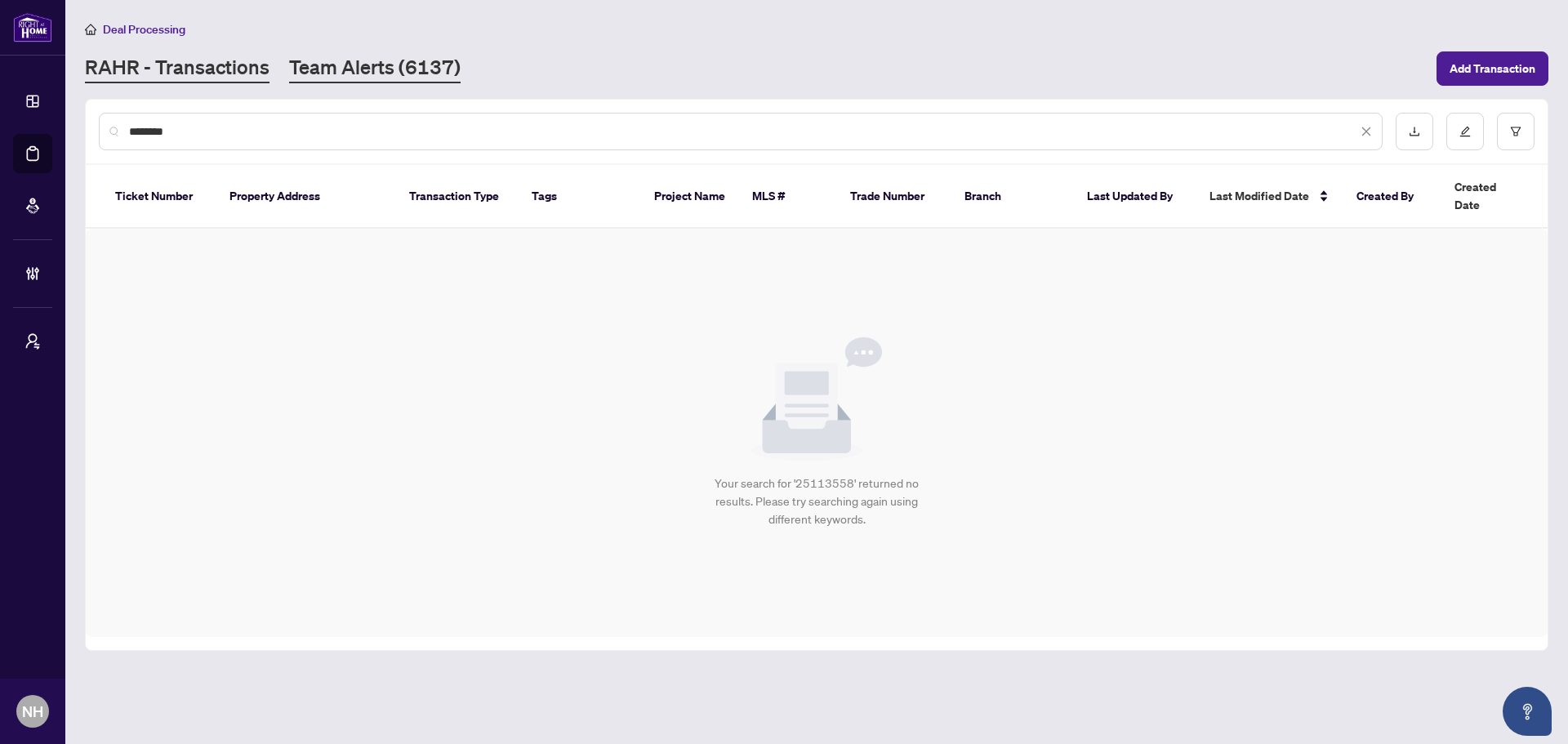 click on "Team Alerts   (6137)" at bounding box center [375, 69] 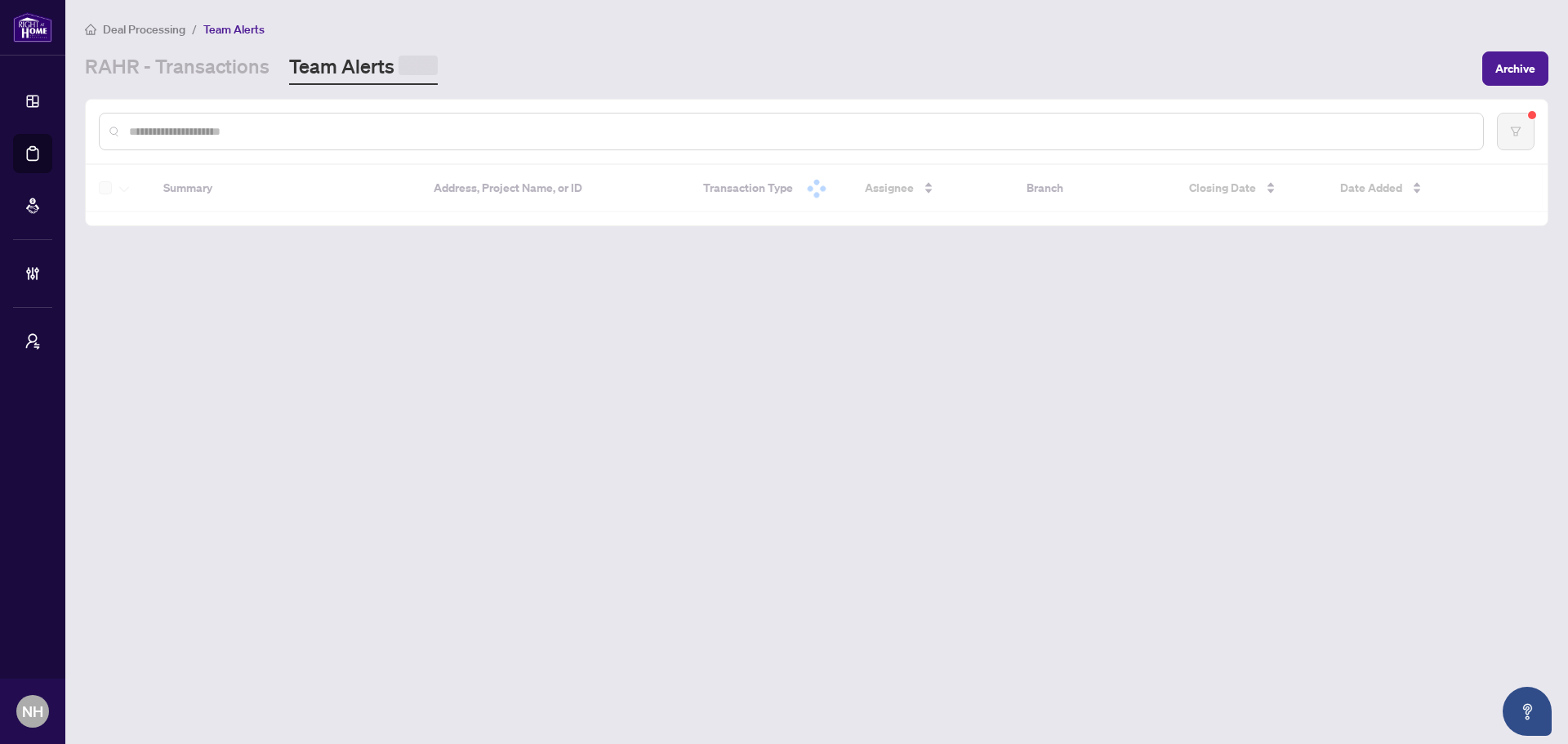 click at bounding box center [791, 131] 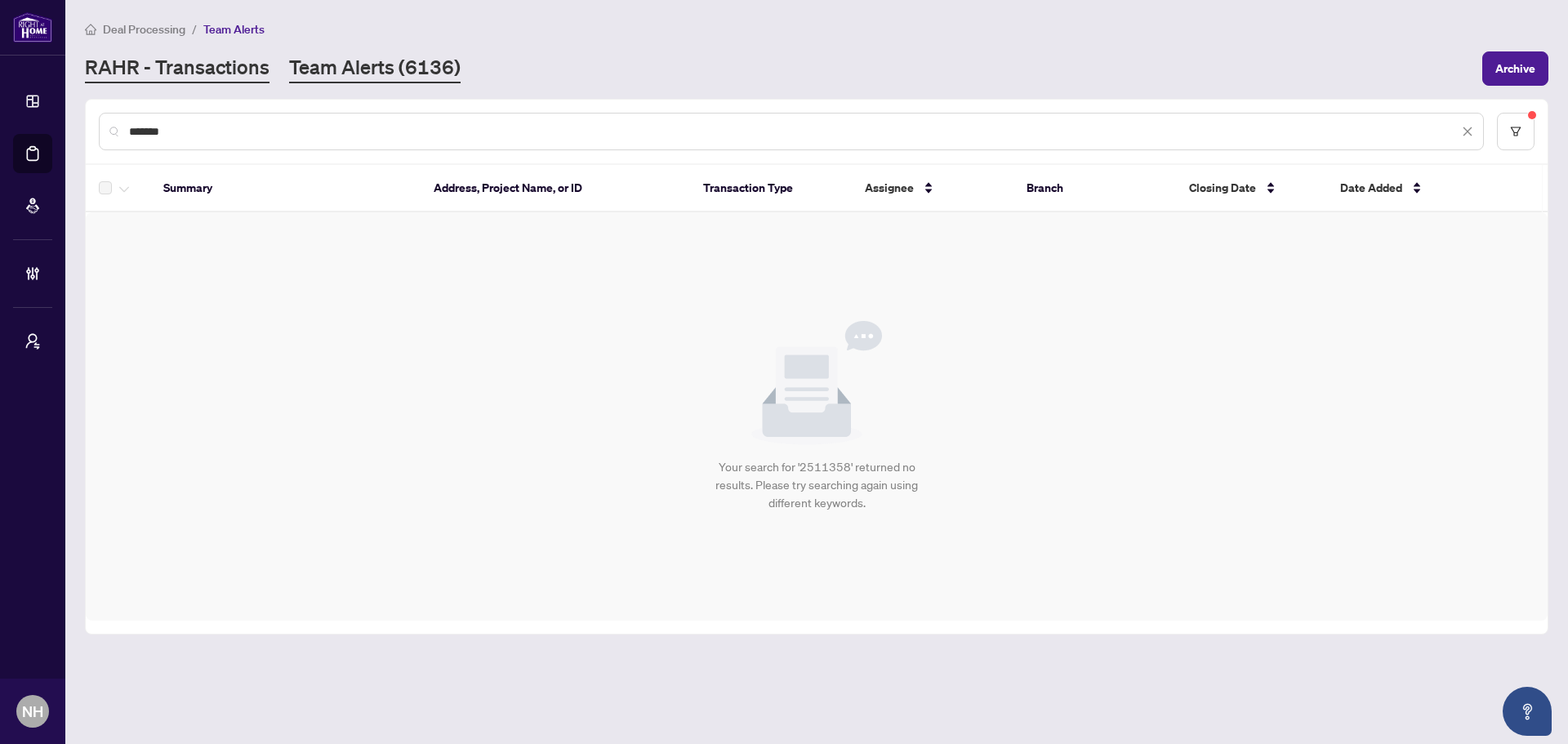 type on "*******" 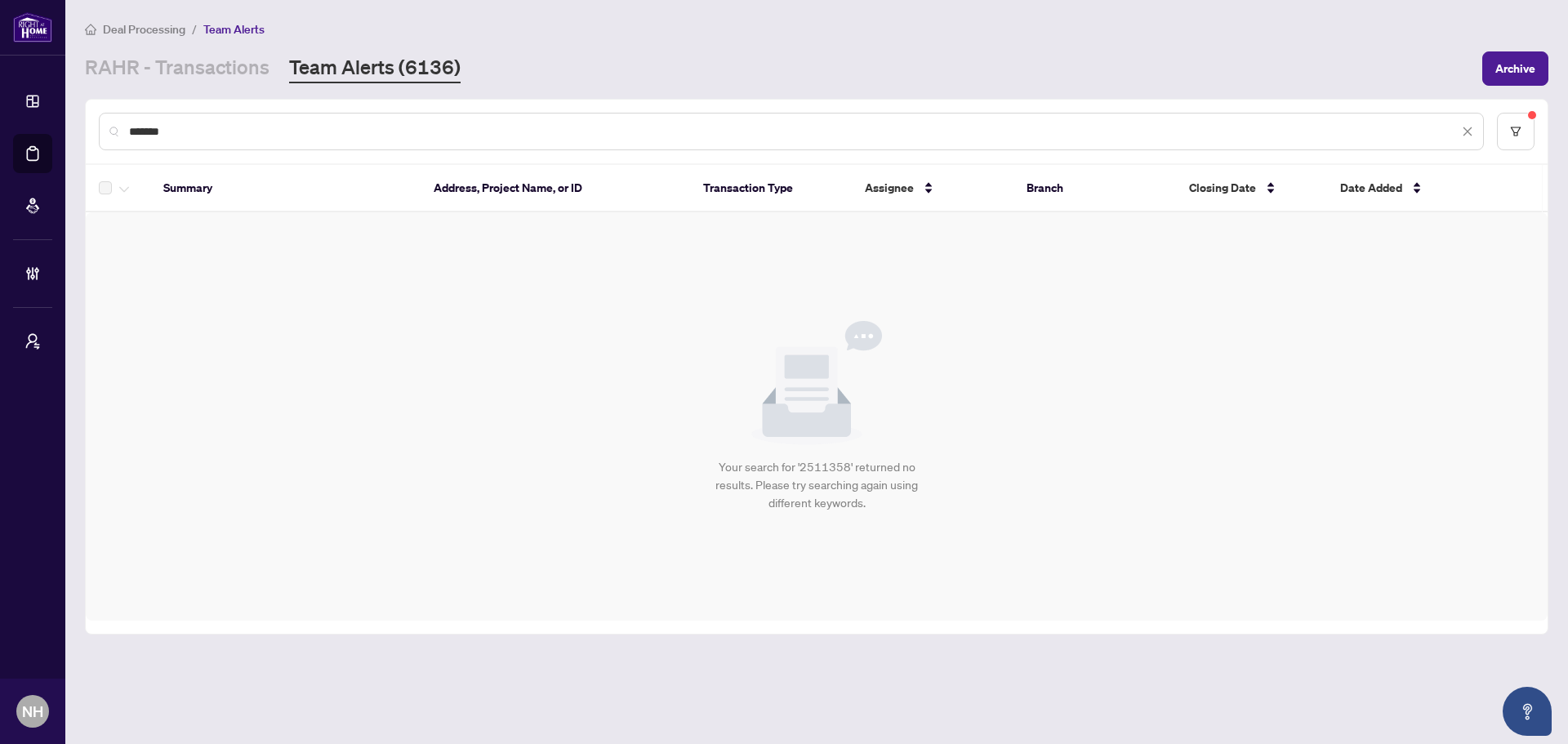drag, startPoint x: 151, startPoint y: 73, endPoint x: 164, endPoint y: 87, distance: 19.104973 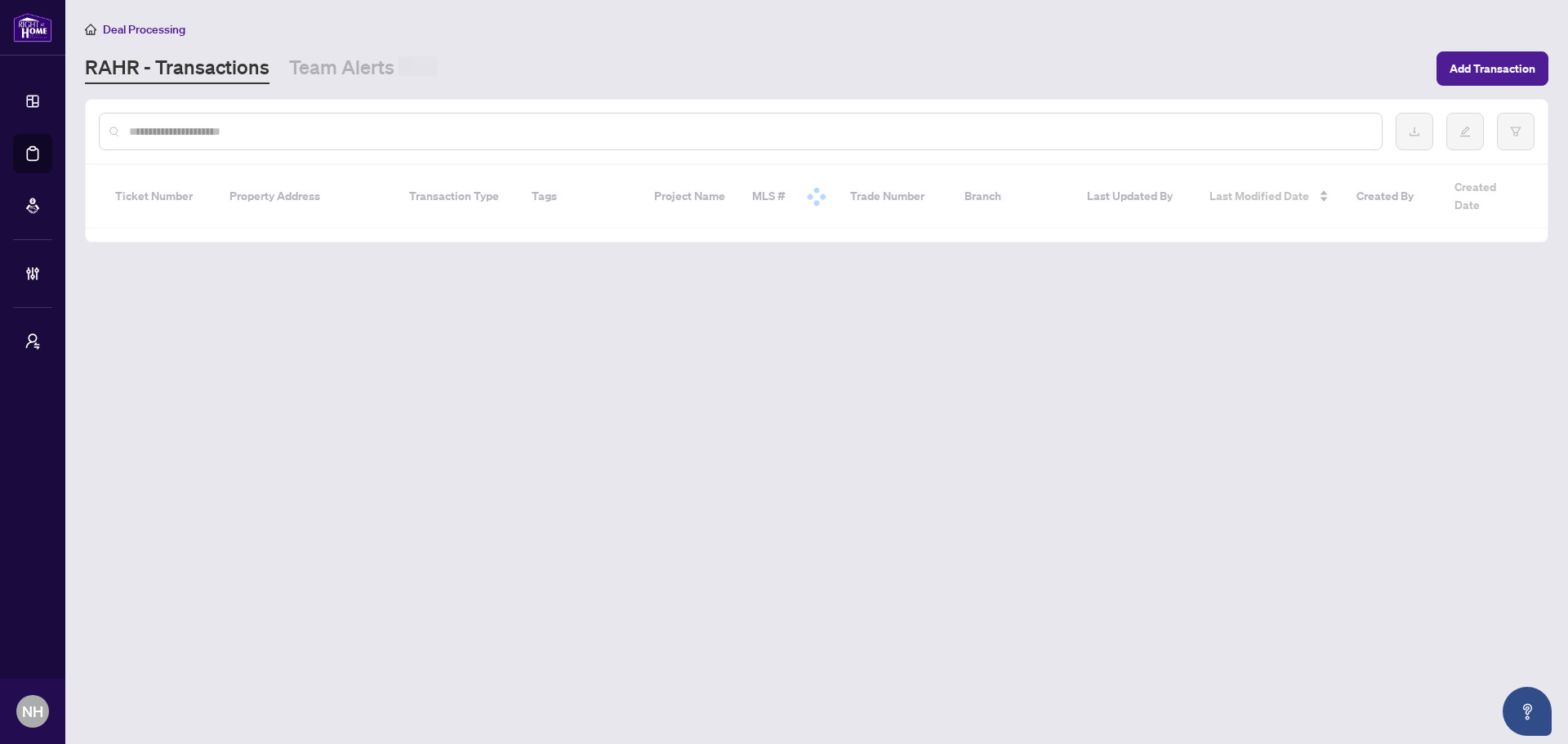 click at bounding box center [741, 131] 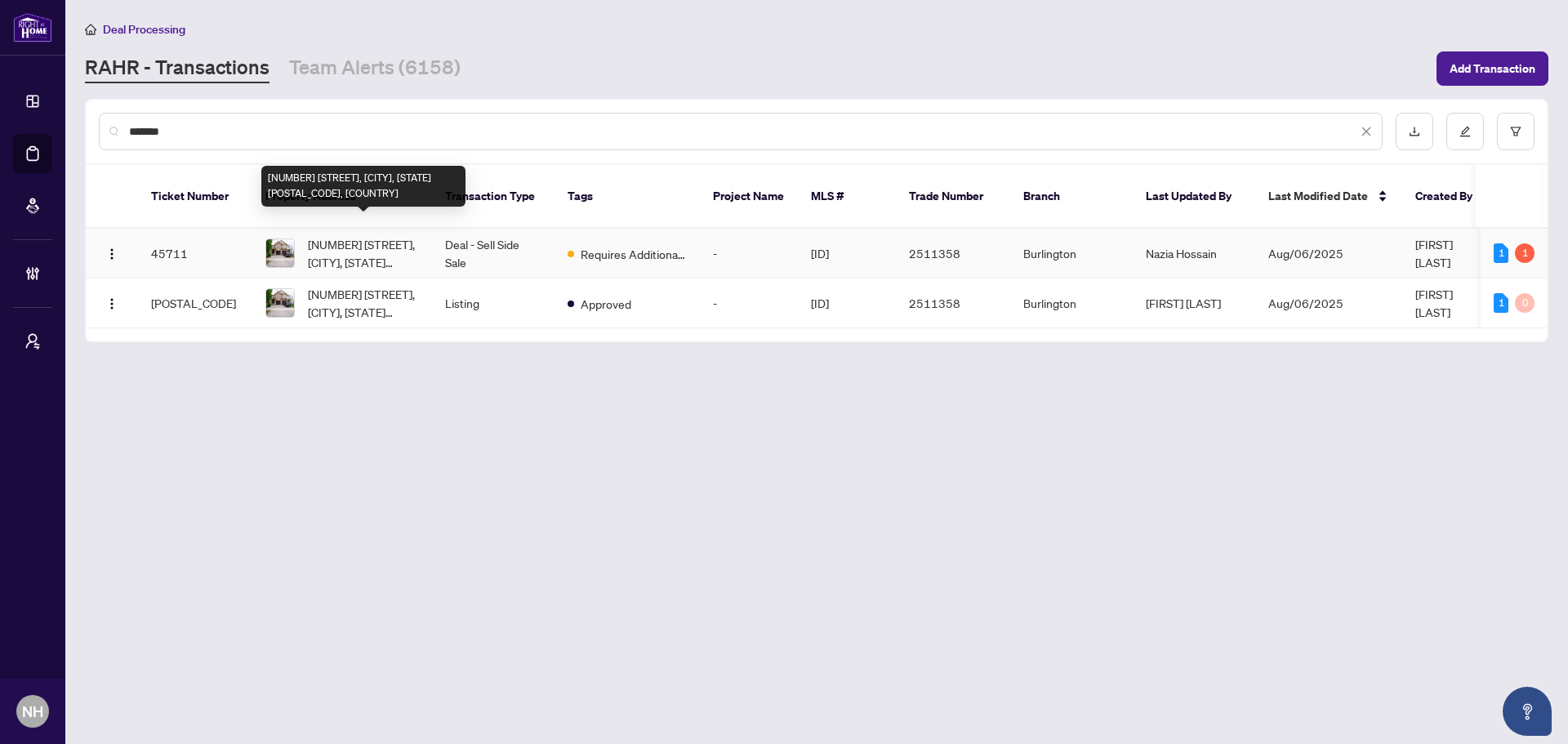 type on "*******" 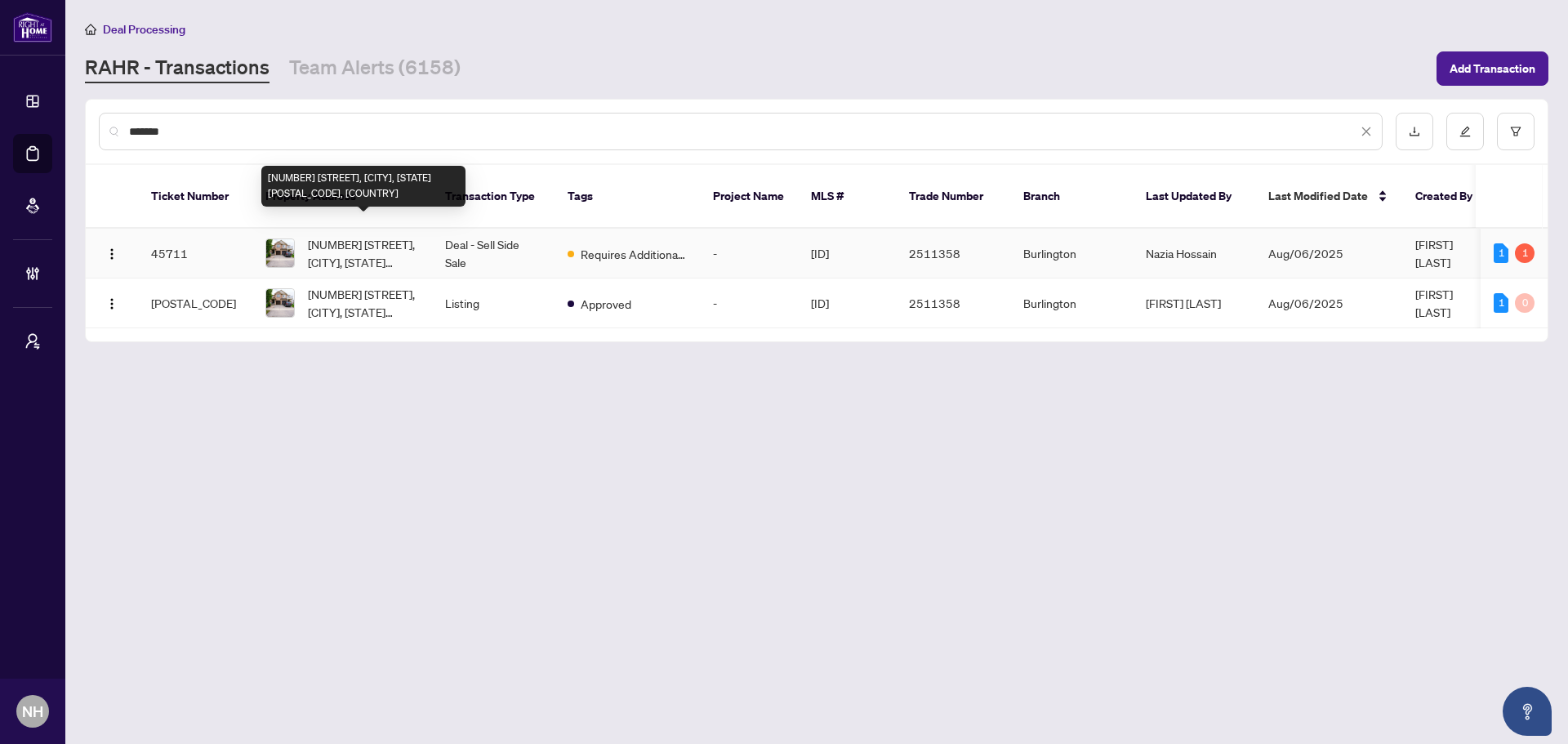 click on "[NUMBER] [STREET], [CITY], [STATE] [POSTAL_CODE], [COUNTRY]" at bounding box center [363, 253] 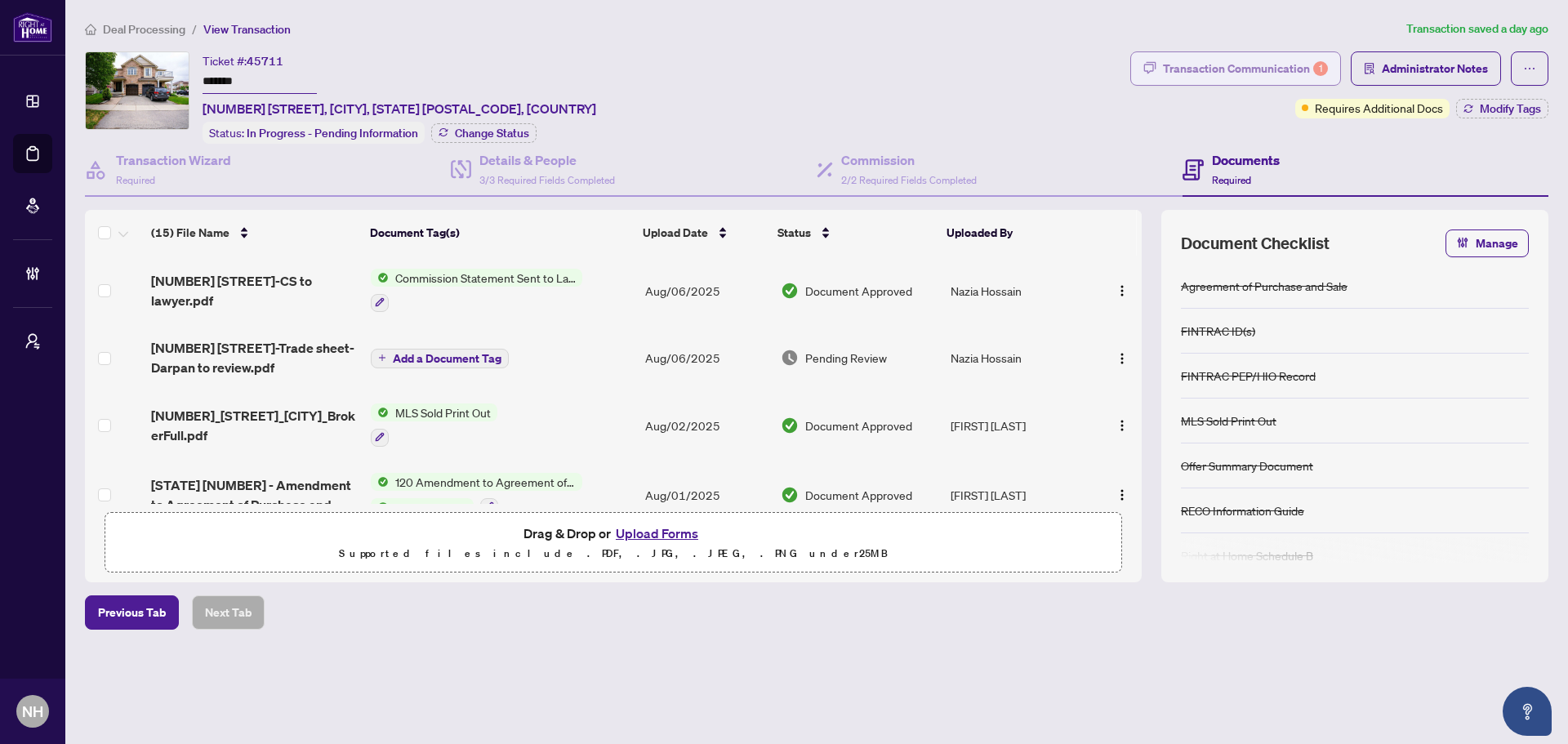 click on "Transaction Communication 1" at bounding box center [1245, 69] 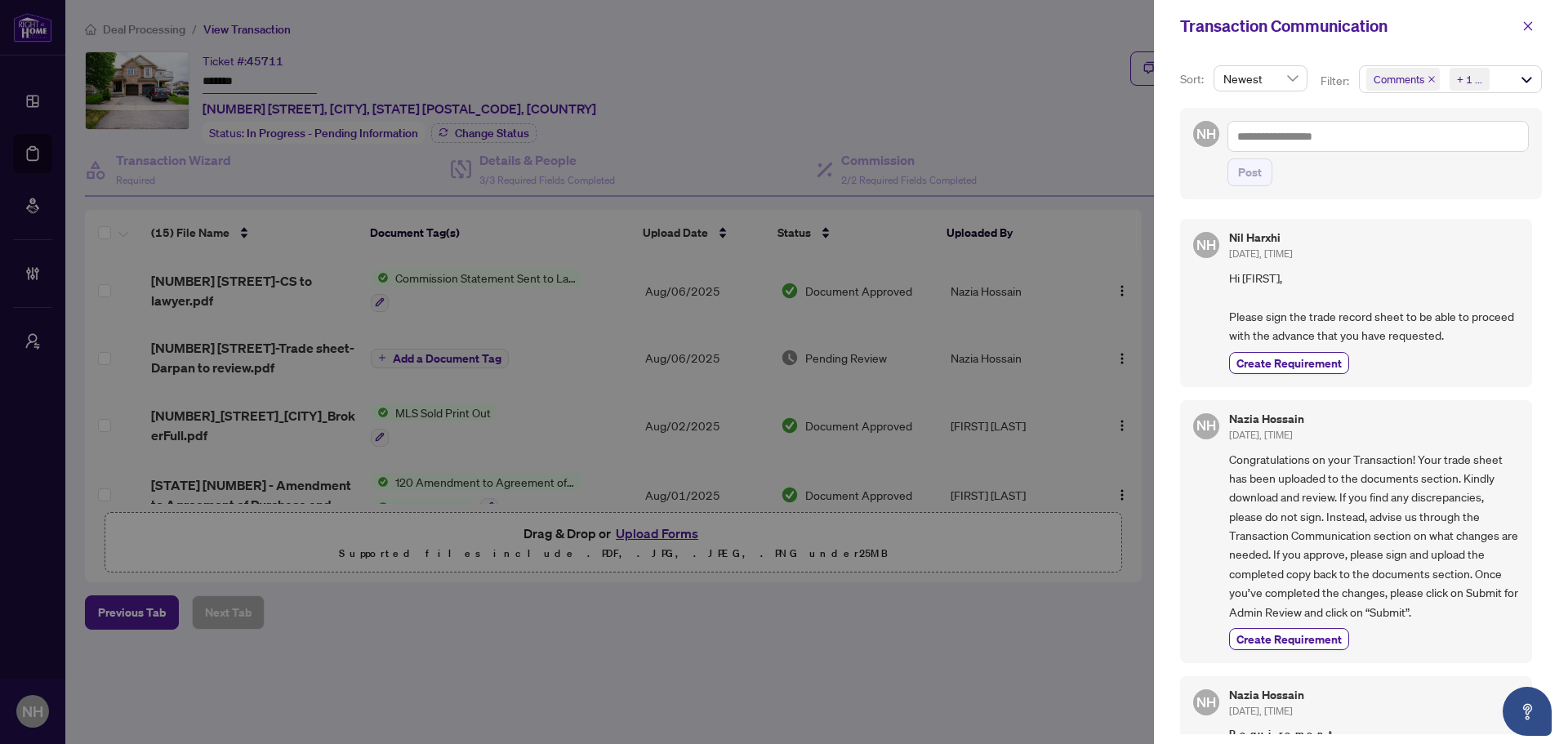 click 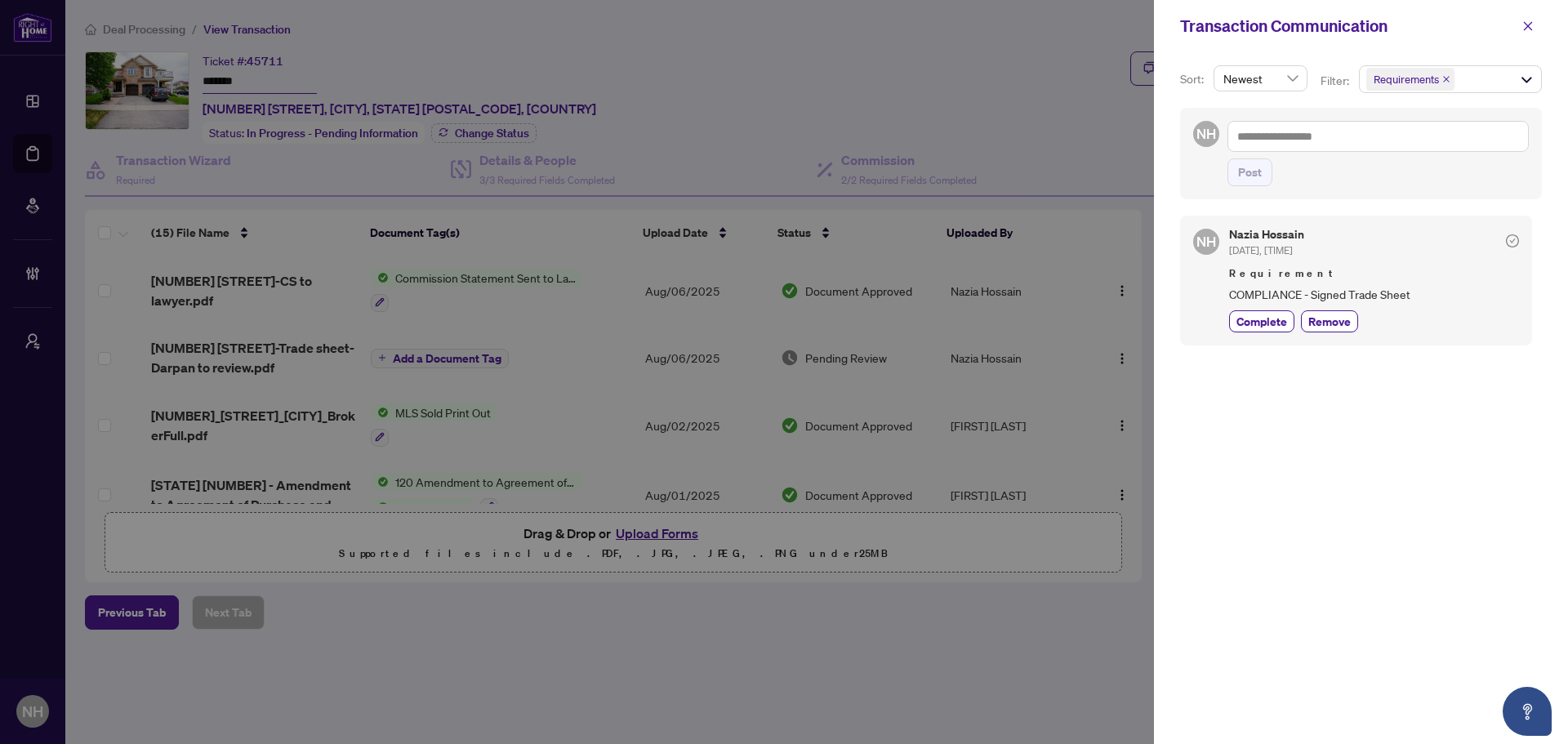 scroll, scrollTop: 0, scrollLeft: 0, axis: both 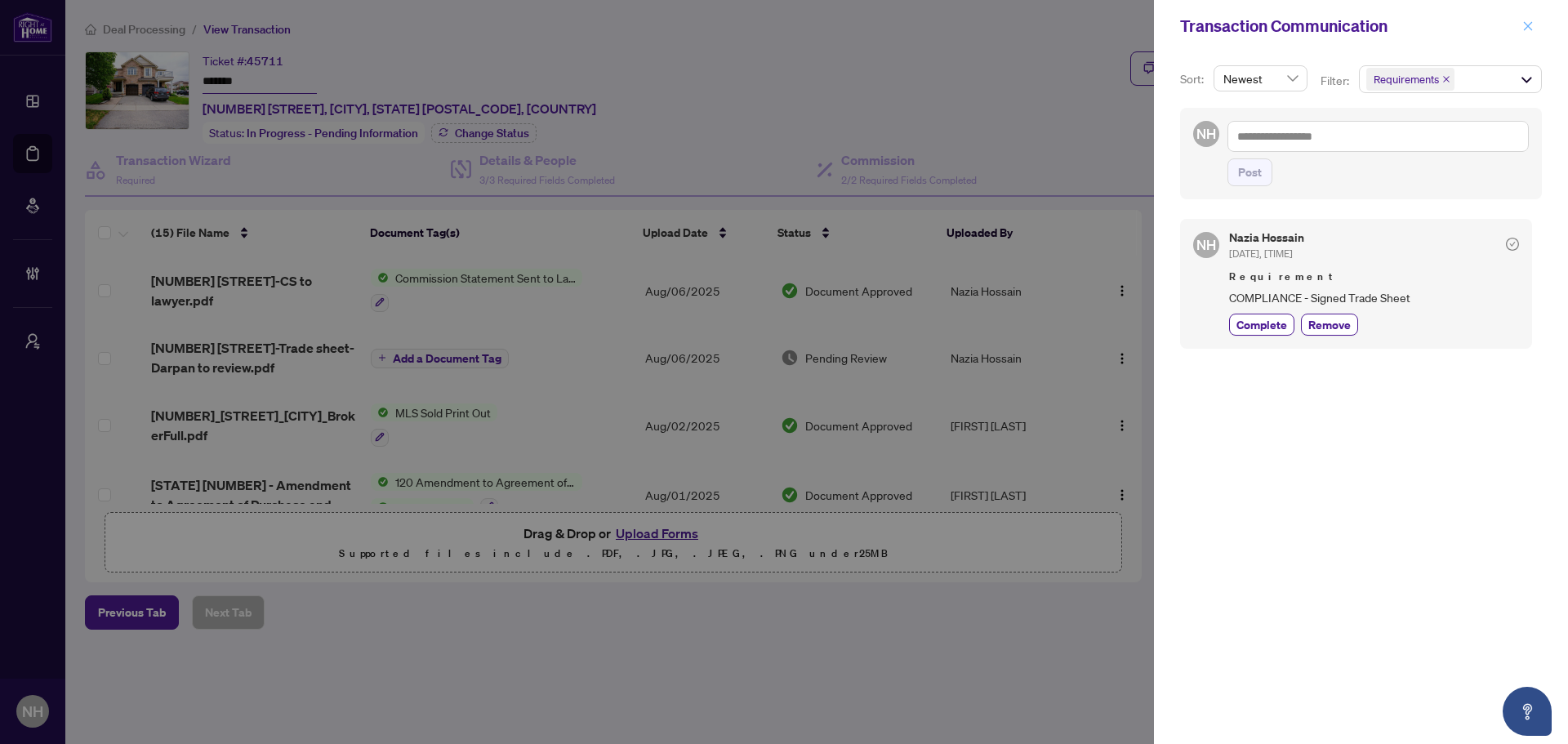 click 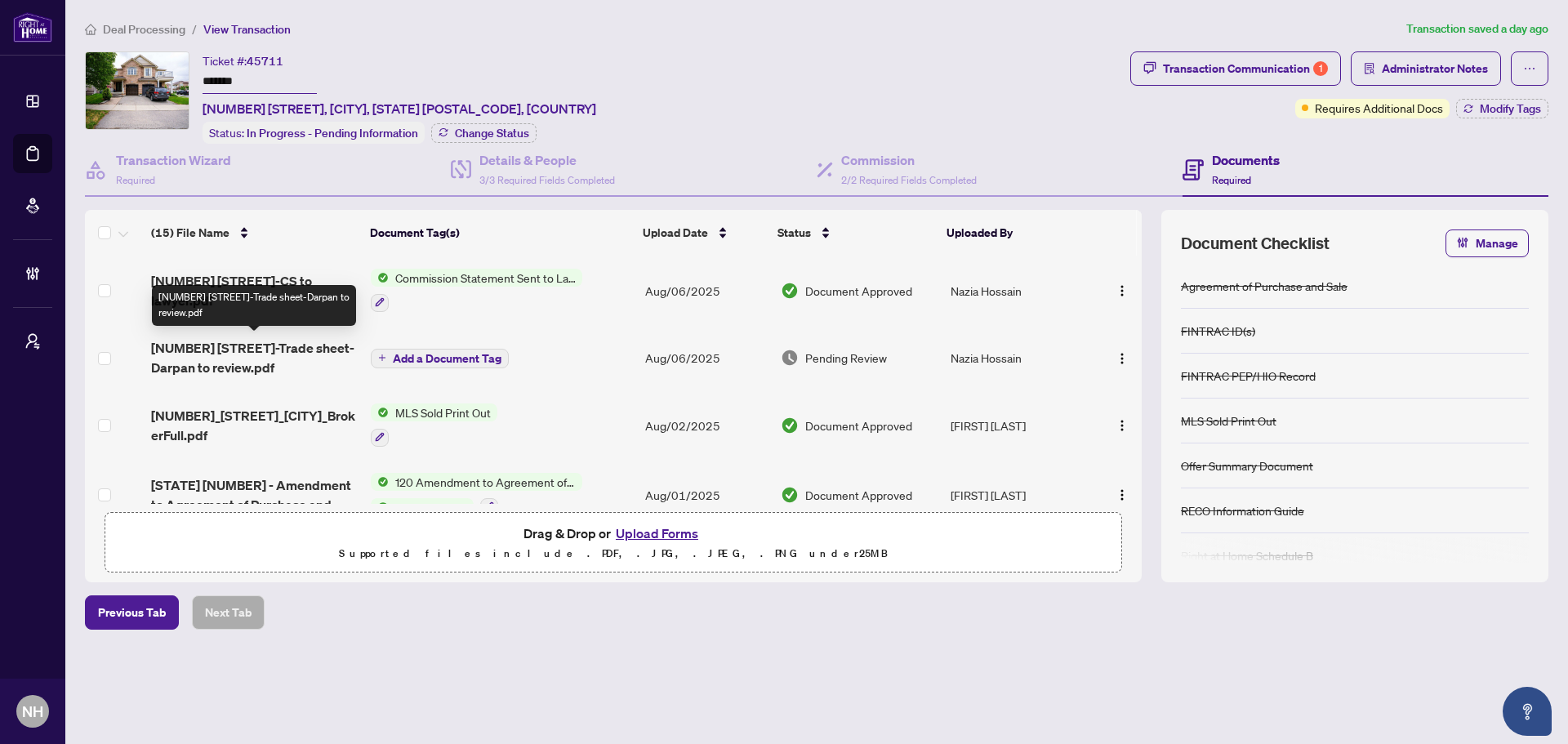 click on "[NUMBER] [STREET]-Trade sheet-Darpan to review.pdf" at bounding box center (254, 358) 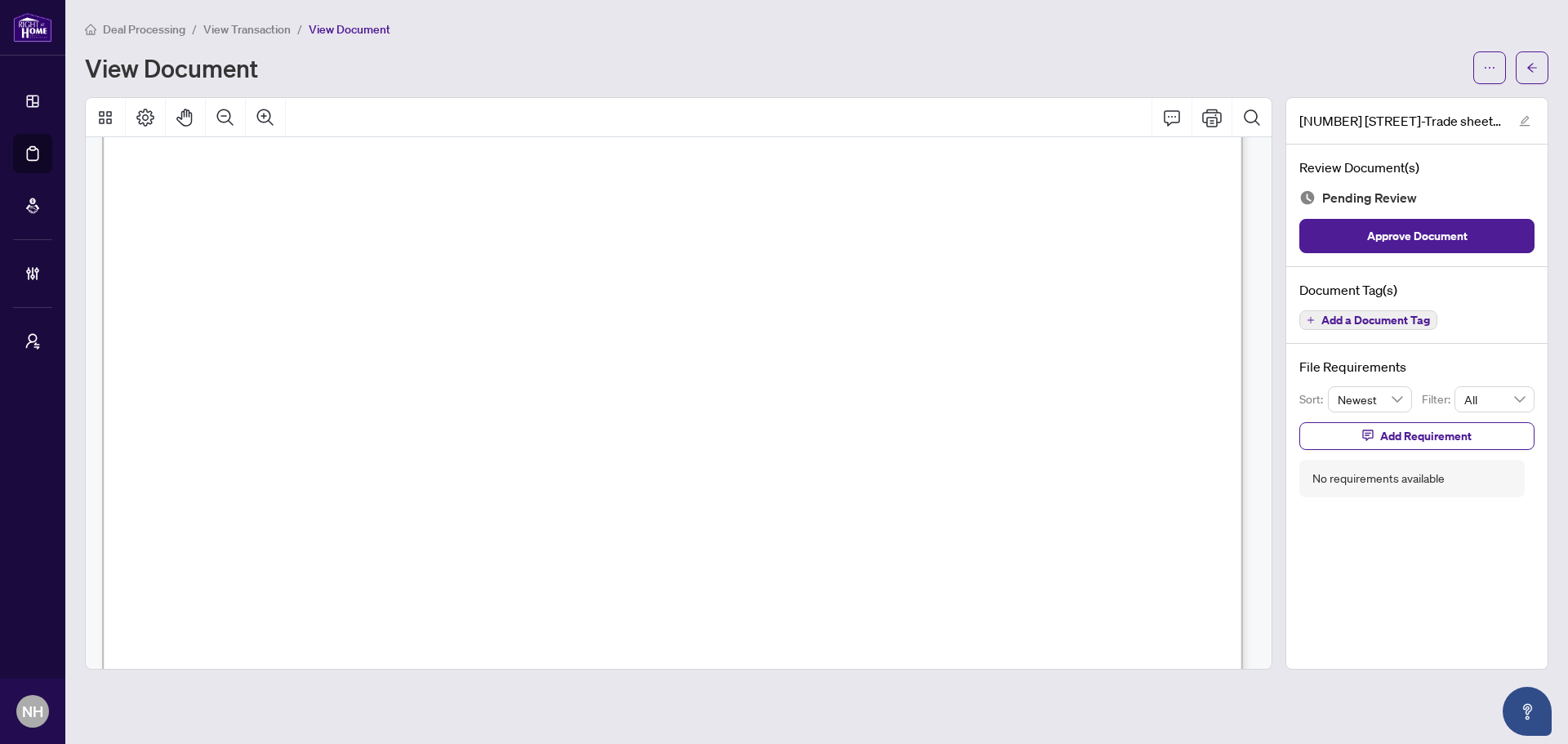 scroll, scrollTop: 82, scrollLeft: 0, axis: vertical 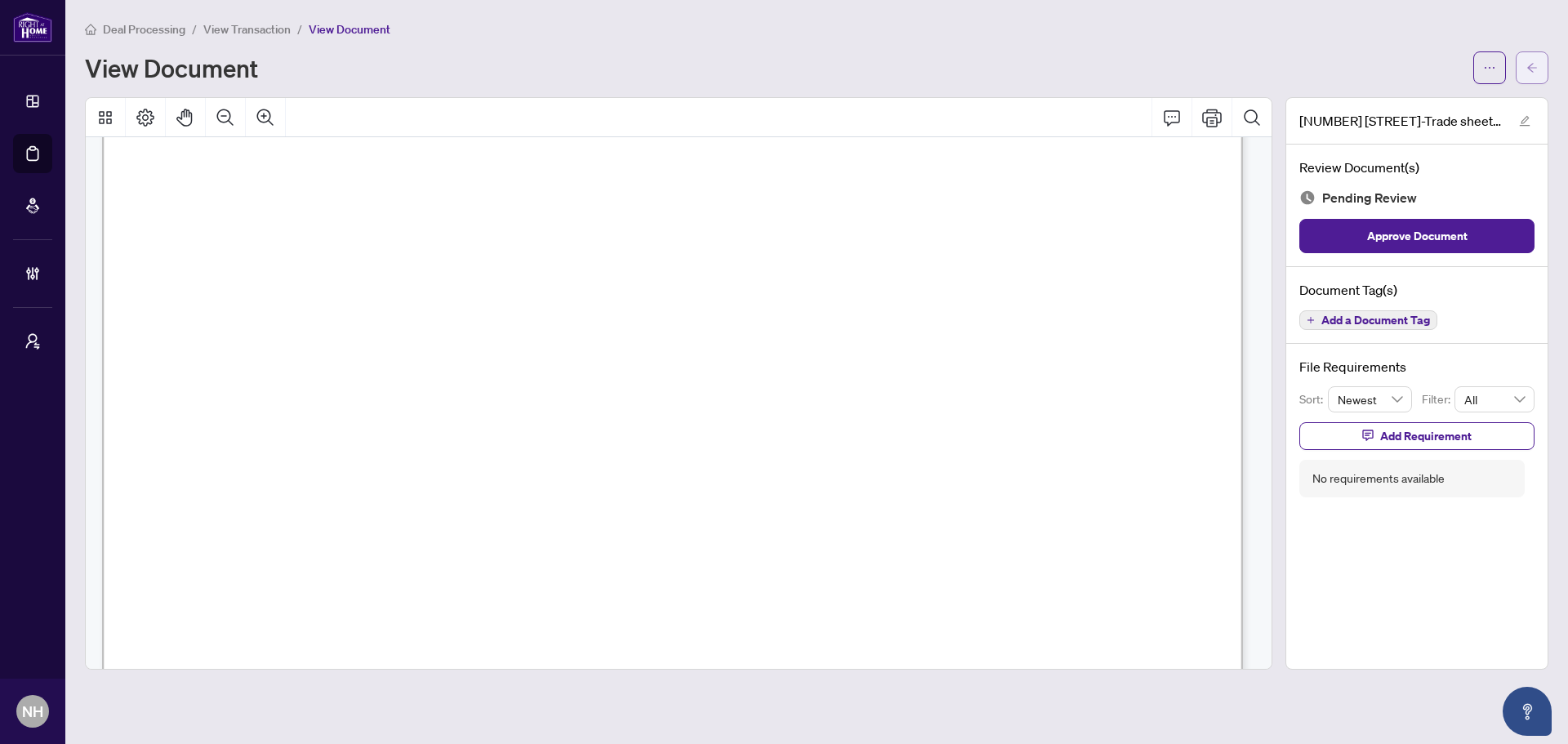 click at bounding box center (1532, 68) 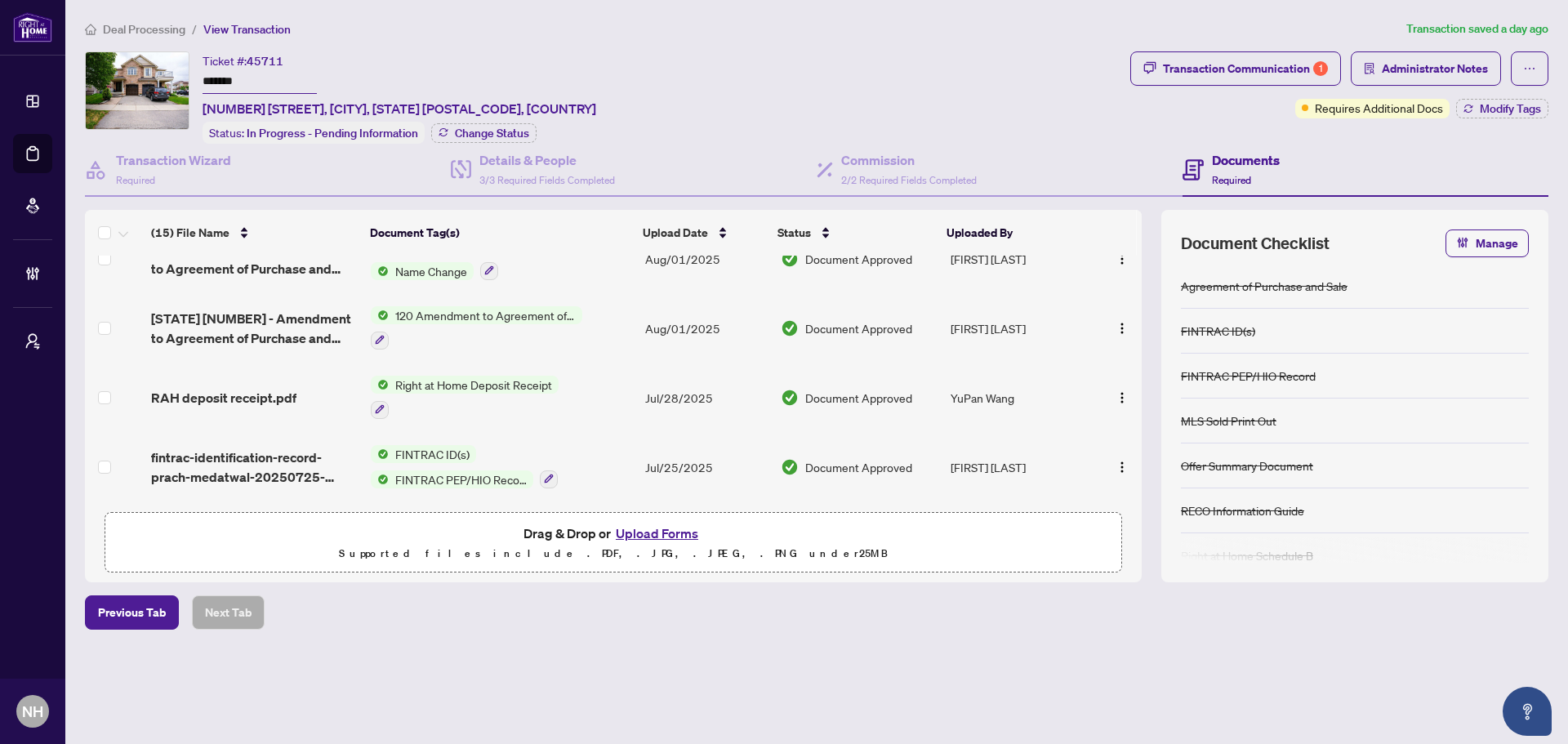 scroll, scrollTop: 0, scrollLeft: 0, axis: both 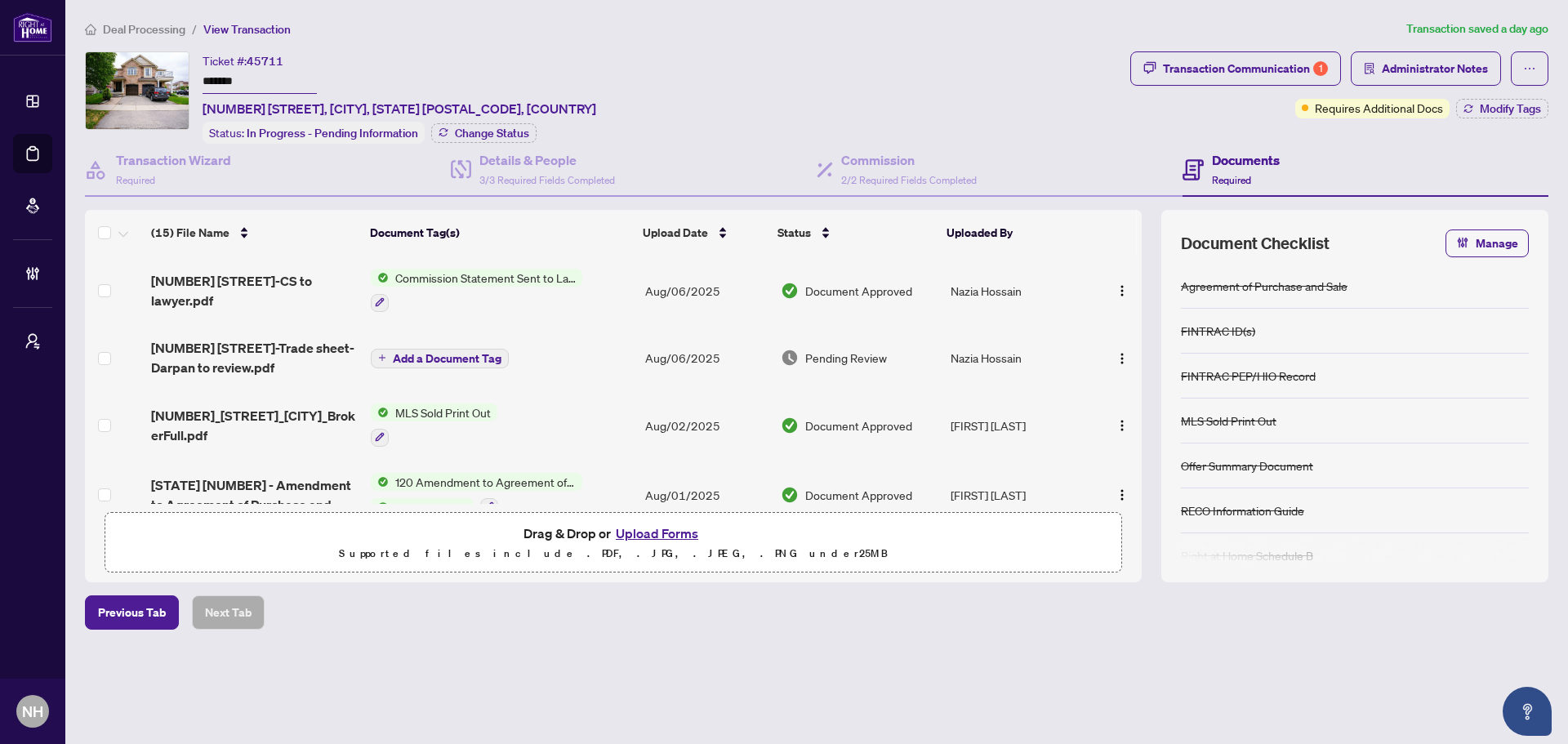 click on "Ticket #:  45711 ******* 166 Hampshire Way, Milton, Ontario L9T 6B7, Canada Status:   In Progress - Pending Information Change Status" at bounding box center (604, 97) 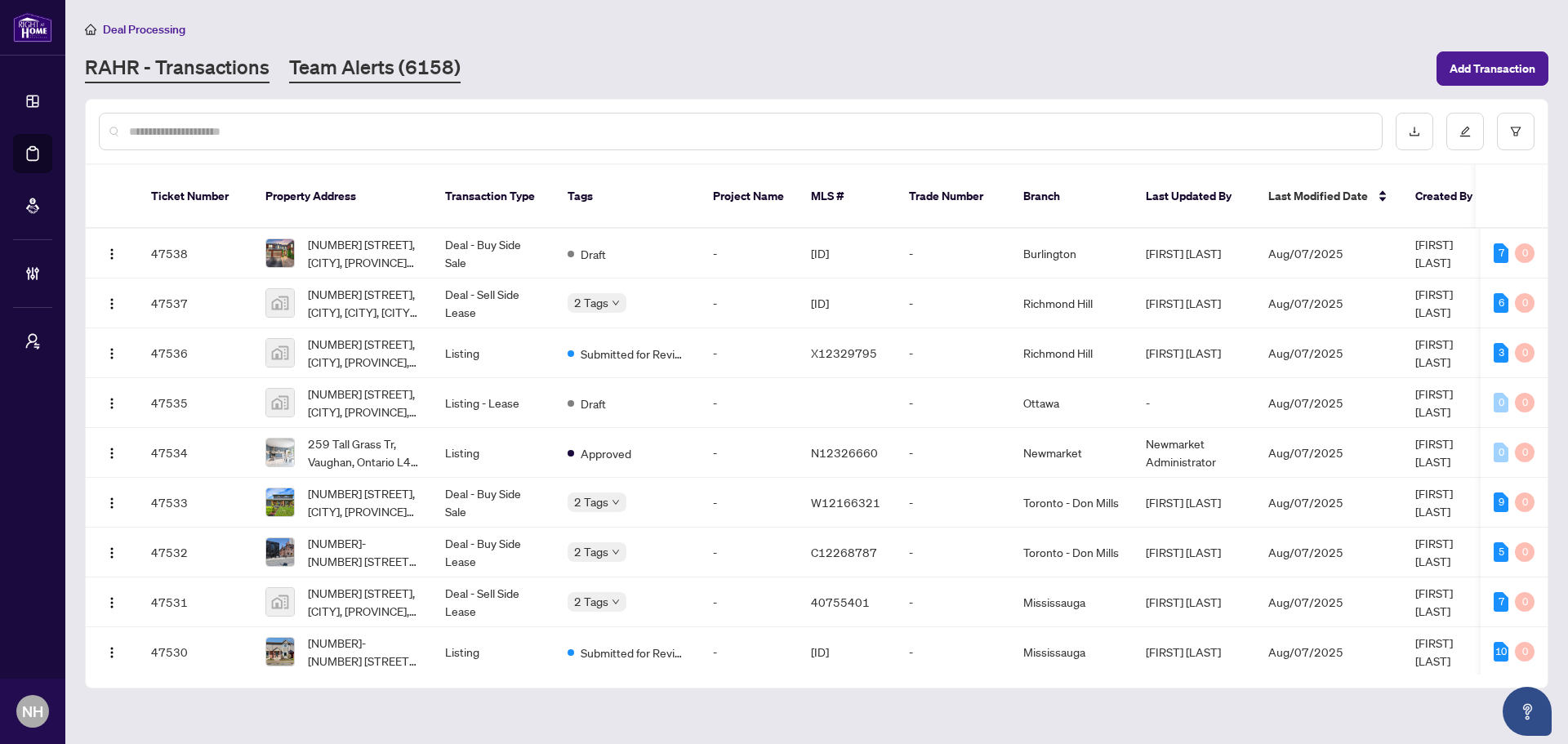 click on "Team Alerts   (6158)" at bounding box center (375, 69) 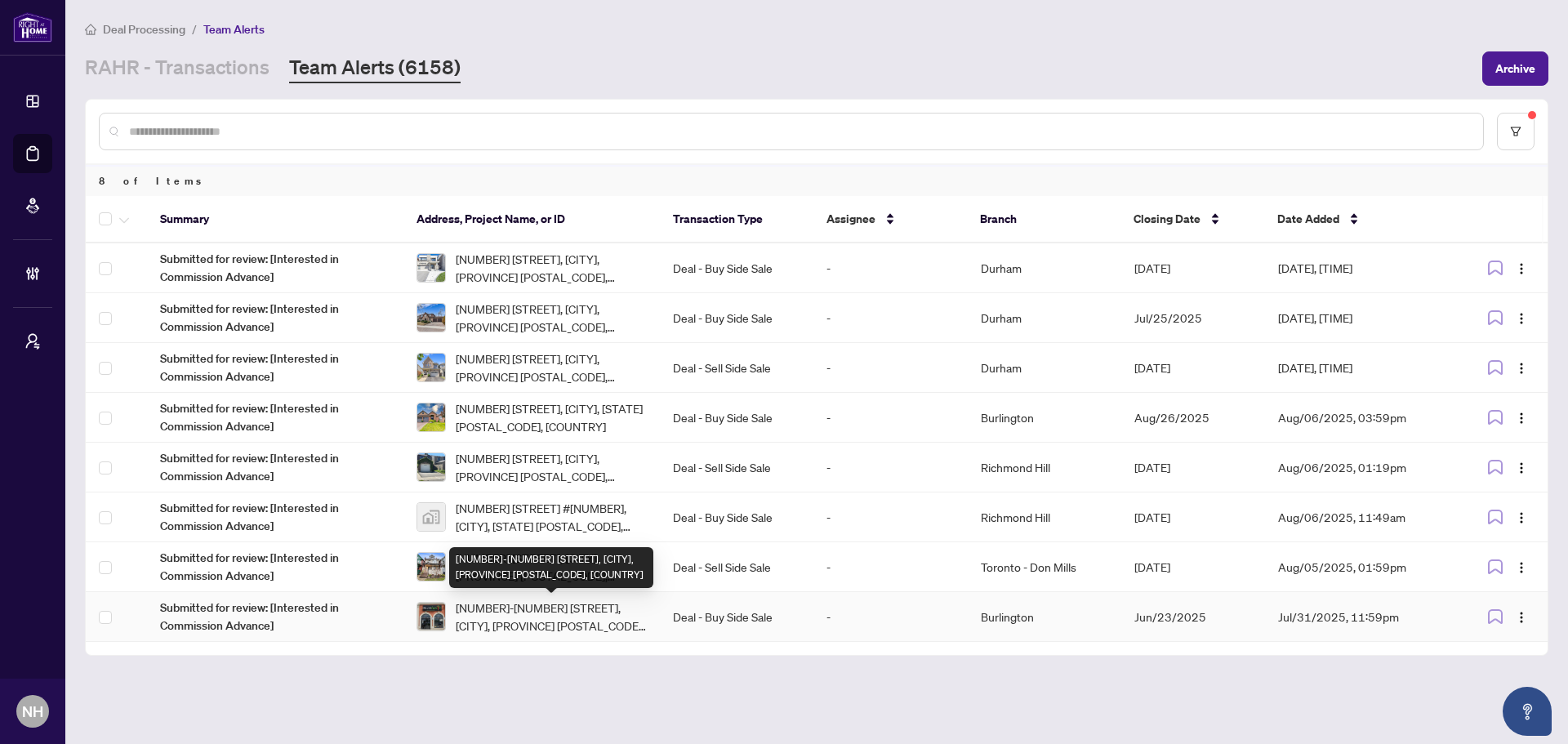 click on "17-1940 Appleby Line, Burlington, Ontario L7L 0B7, Canada" at bounding box center [551, 568] 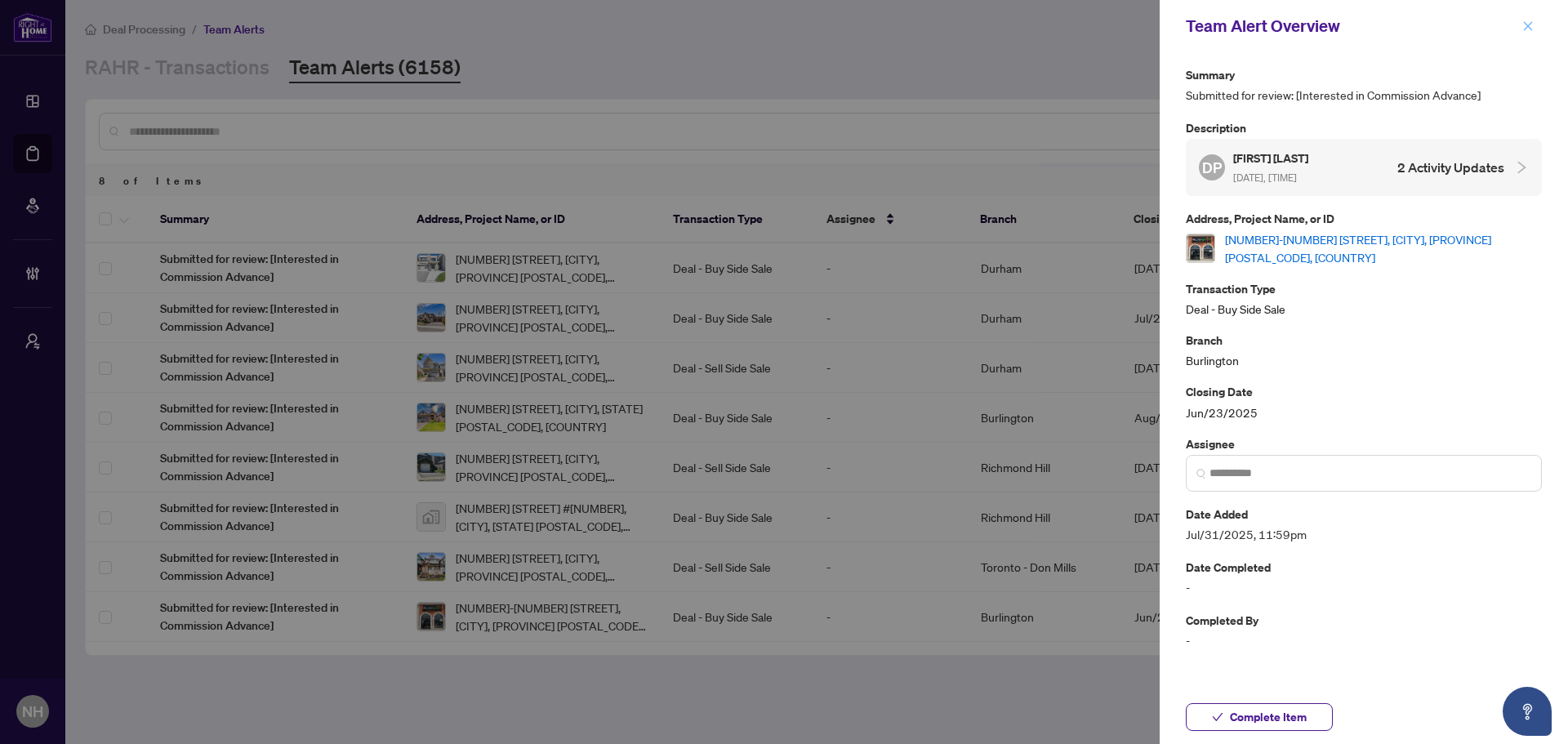 click 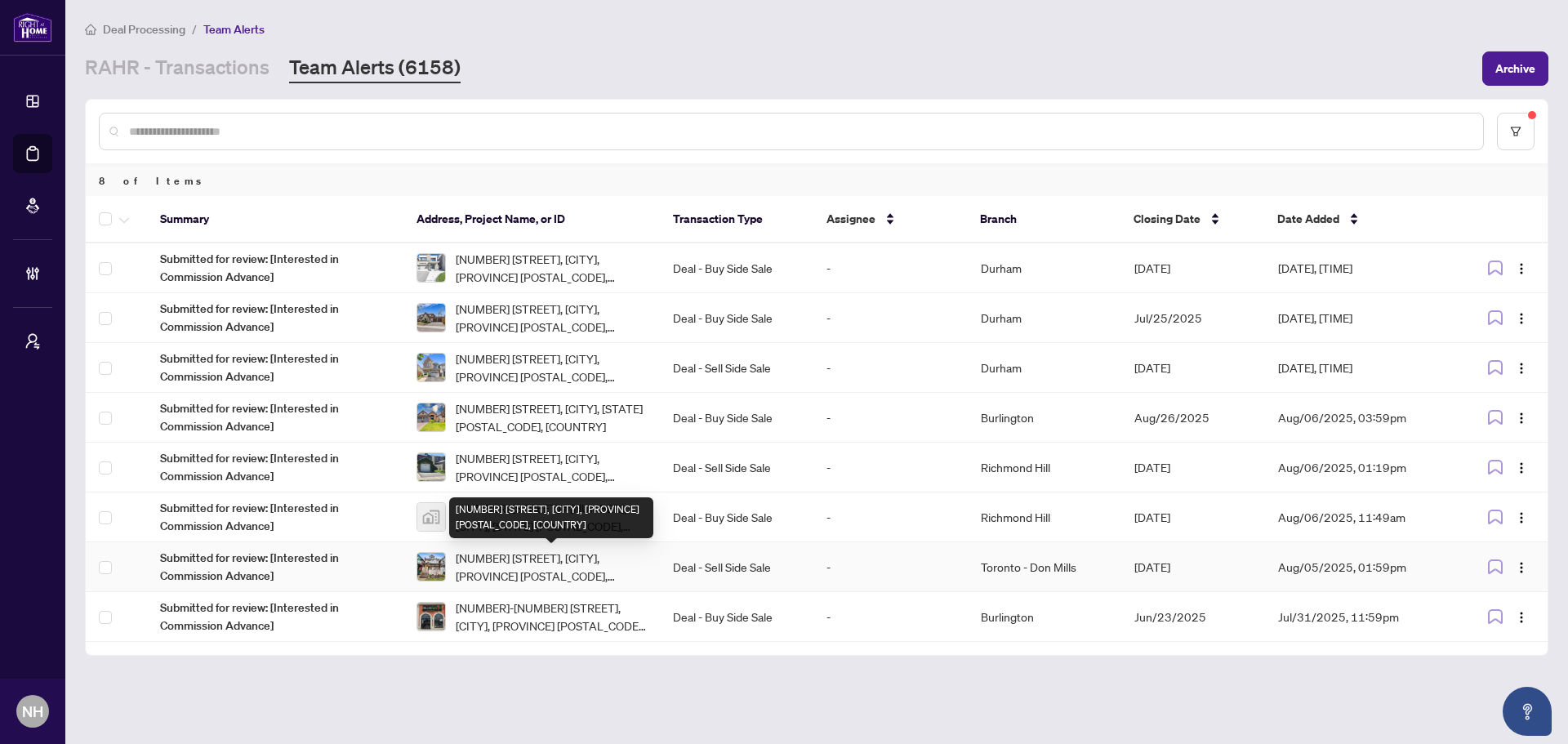 click on "[NUMBER] [STREET], [CITY], [STATE] [POSTAL_CODE], [COUNTRY]" at bounding box center (551, 567) 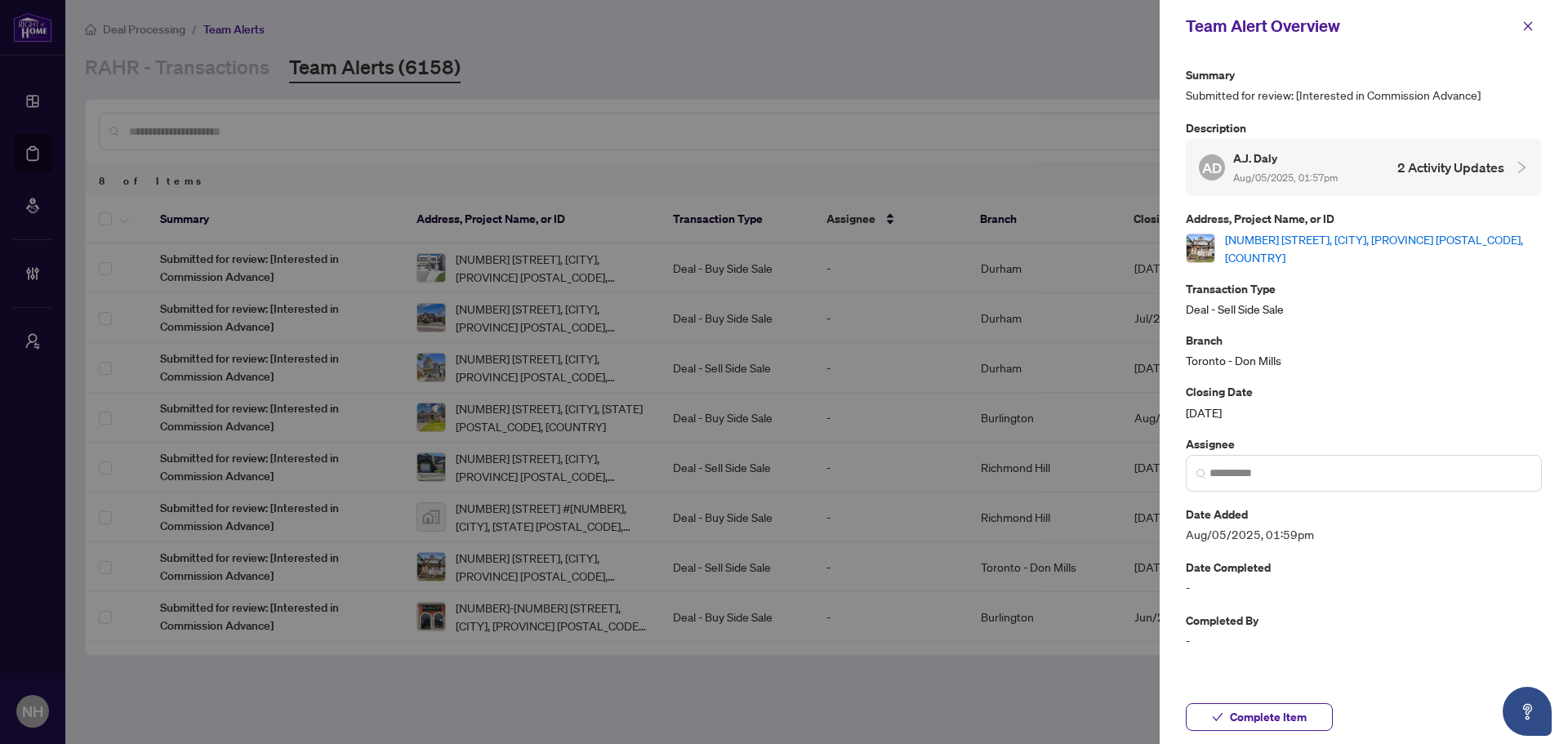 click on "[NUMBER] [STREET], [CITY], [STATE] [POSTAL_CODE], [COUNTRY]" at bounding box center (1383, 248) 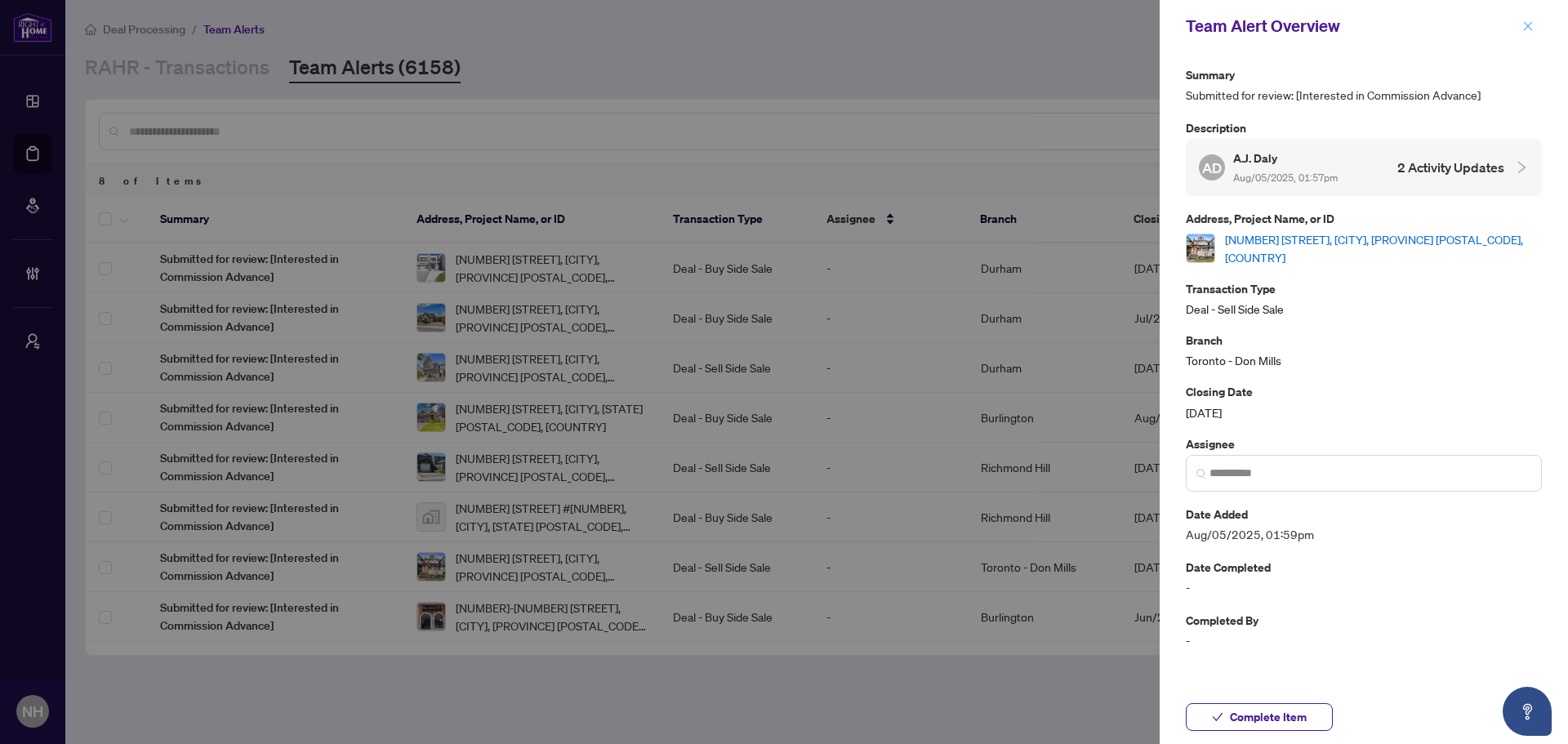 click 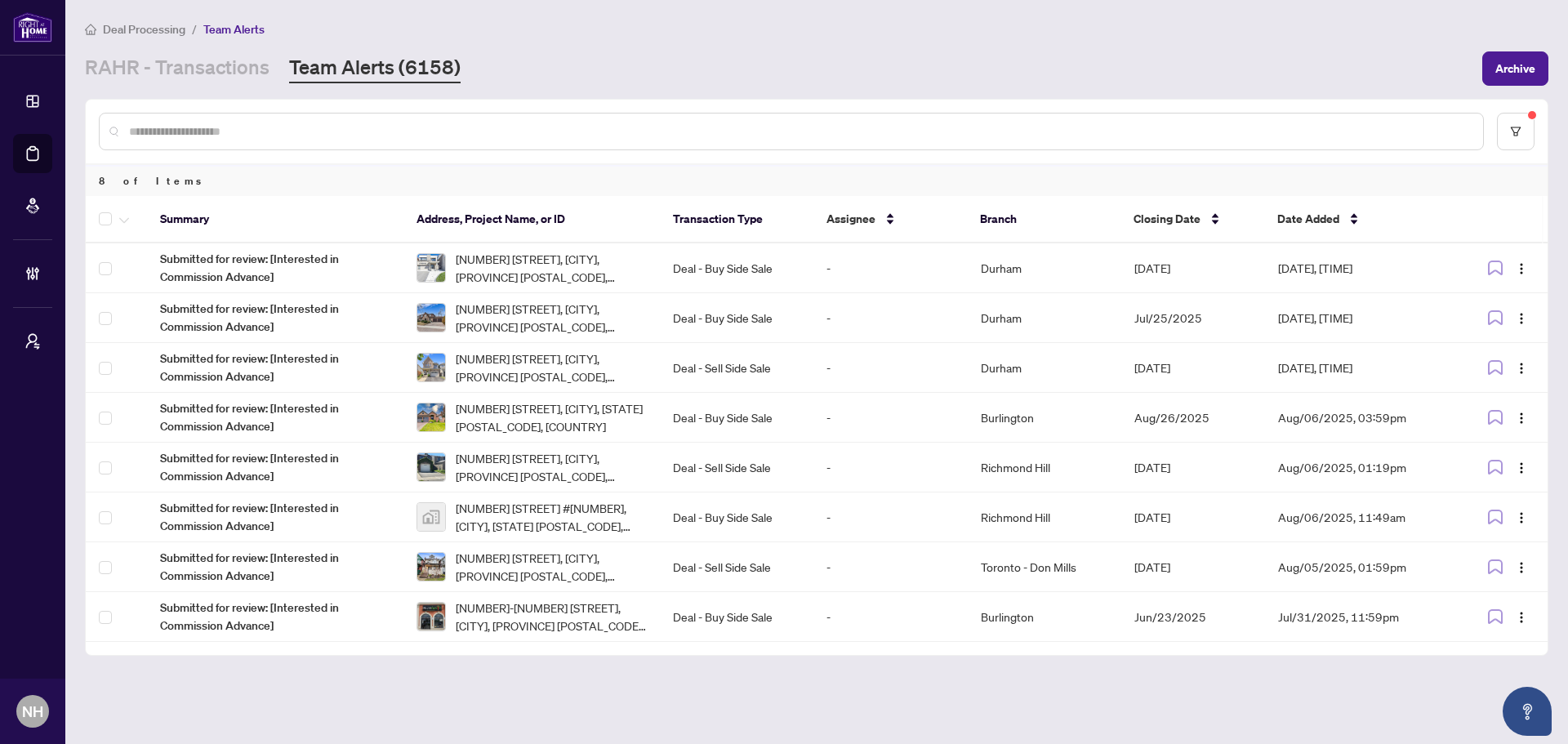 click at bounding box center [800, 131] 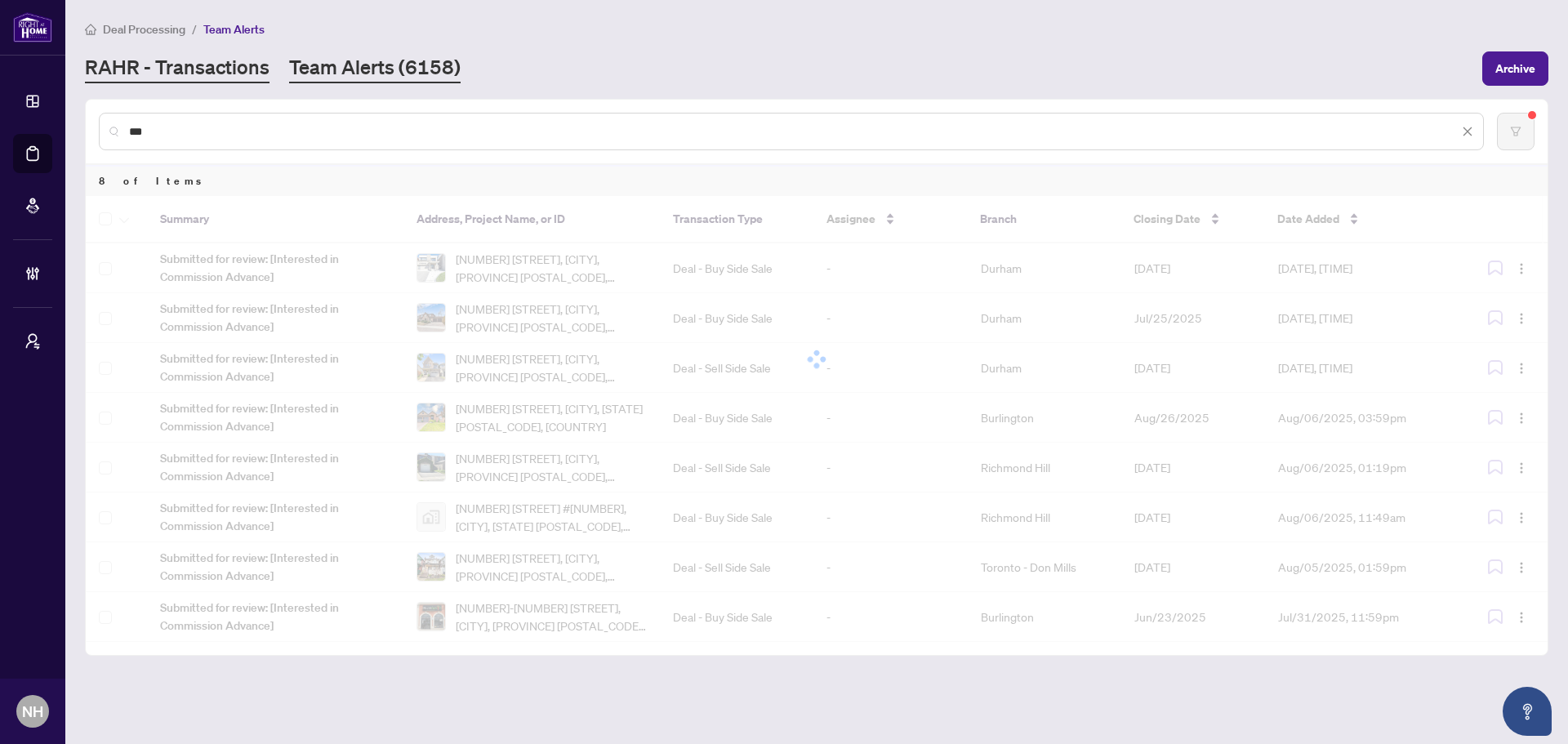 type on "***" 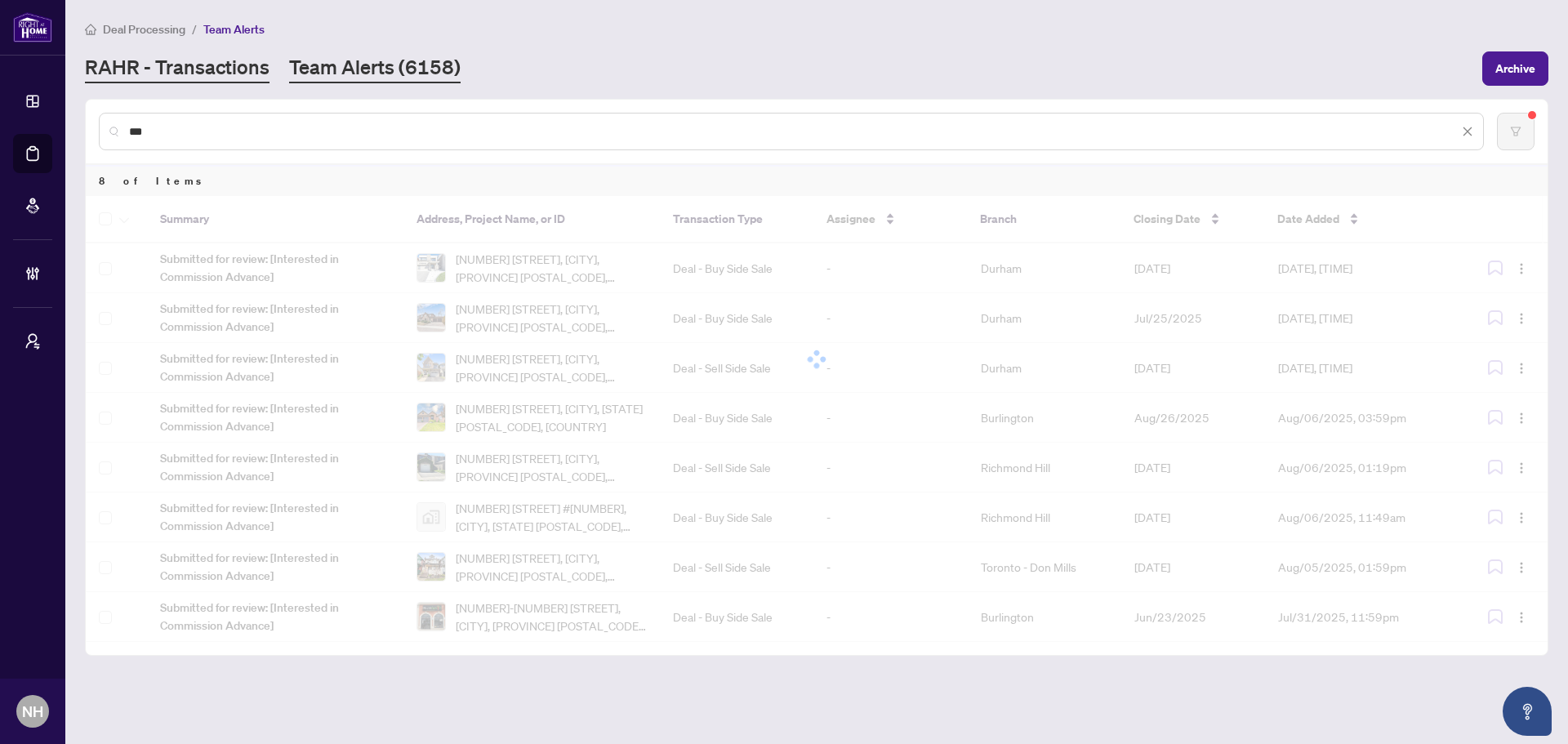click on "RAHR - Transactions" at bounding box center (177, 69) 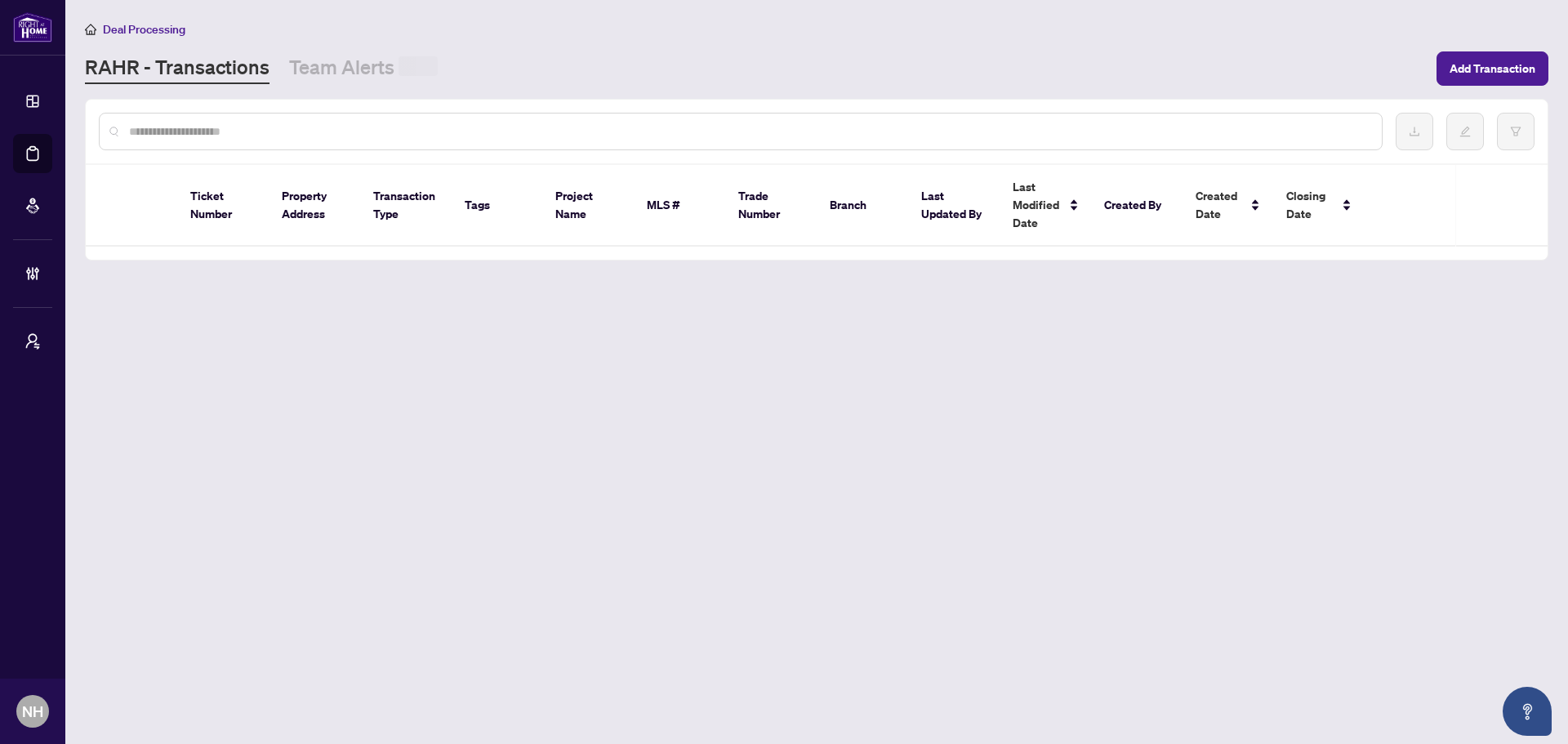 click at bounding box center [749, 131] 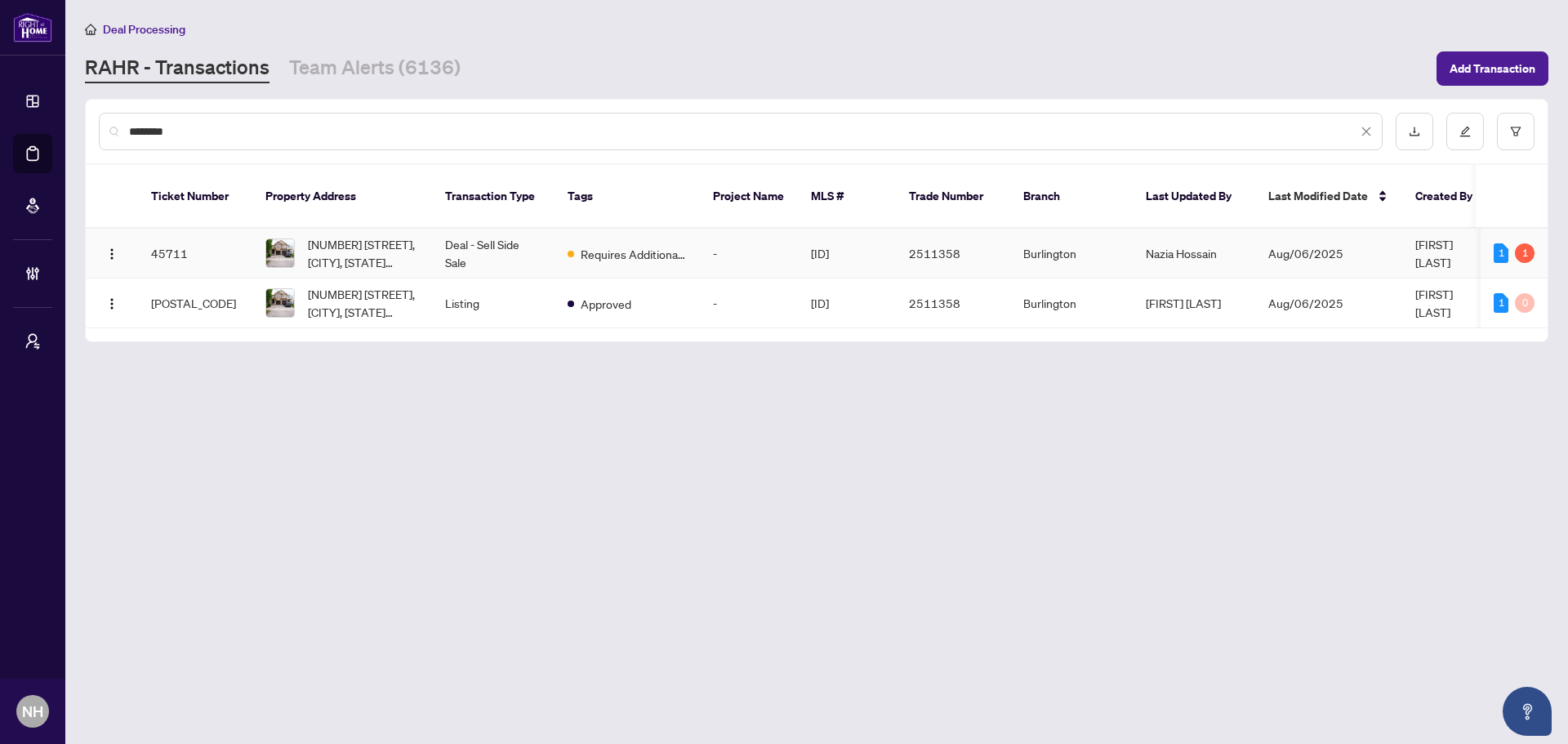 type on "********" 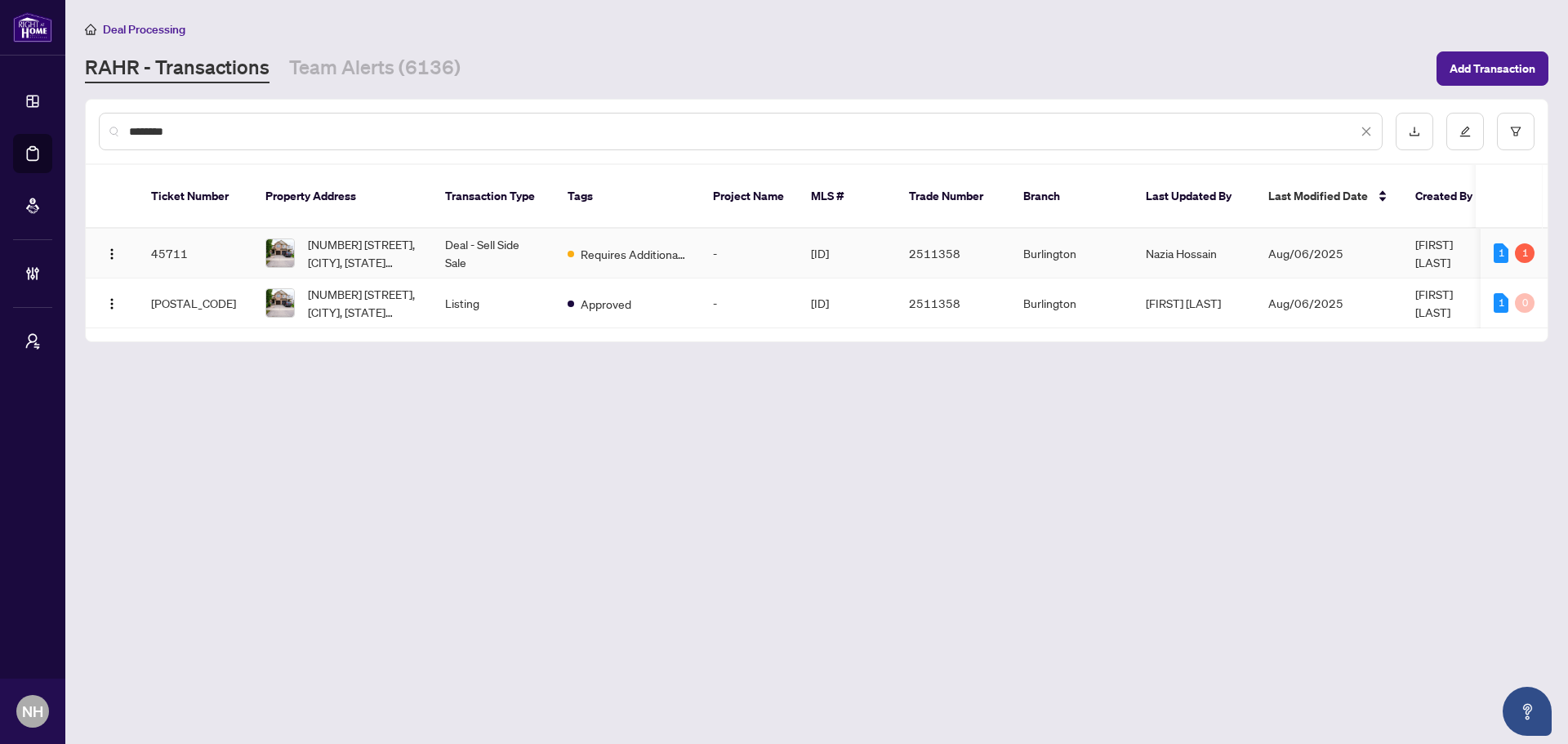 click on "Requires Additional Docs" at bounding box center [627, 253] 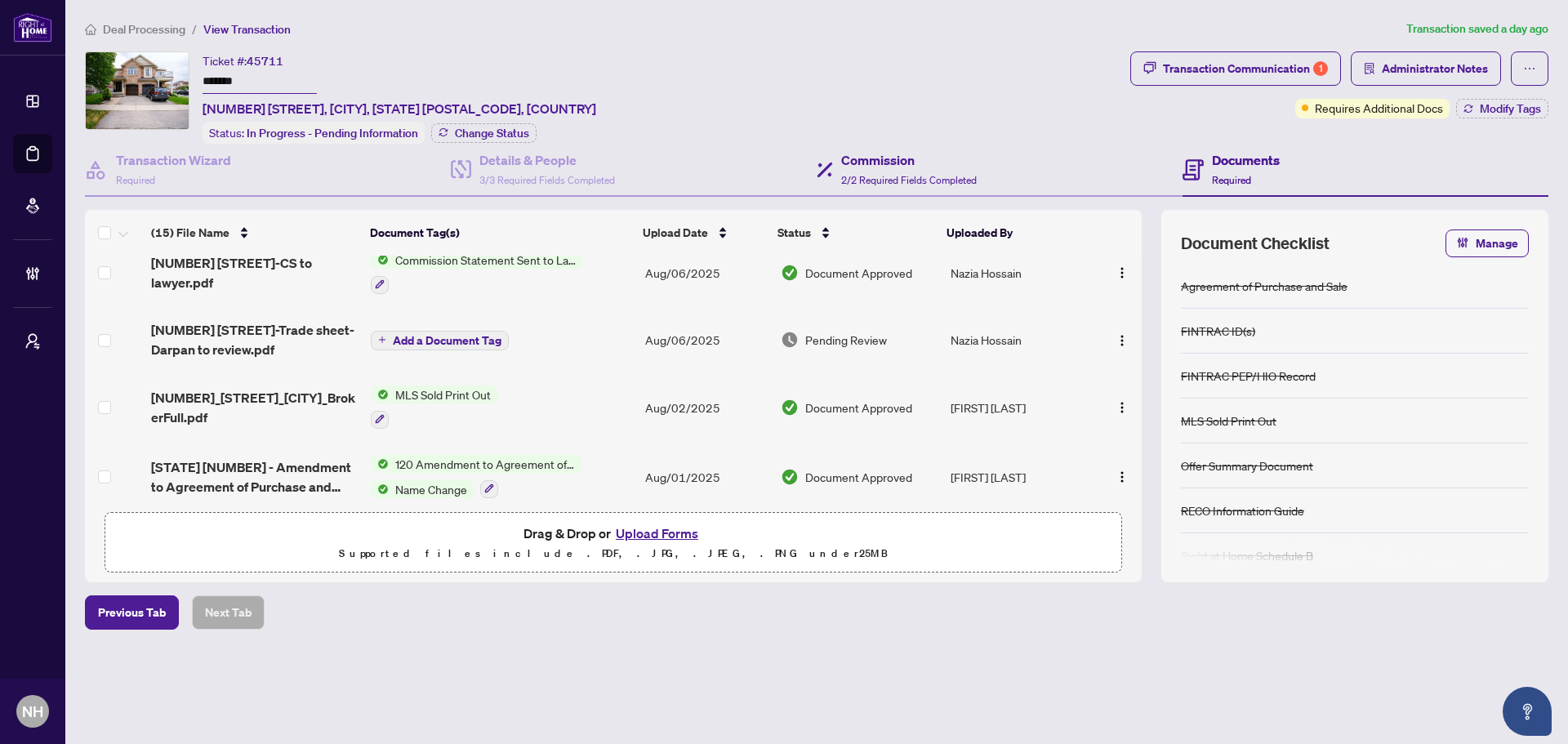 scroll, scrollTop: 0, scrollLeft: 0, axis: both 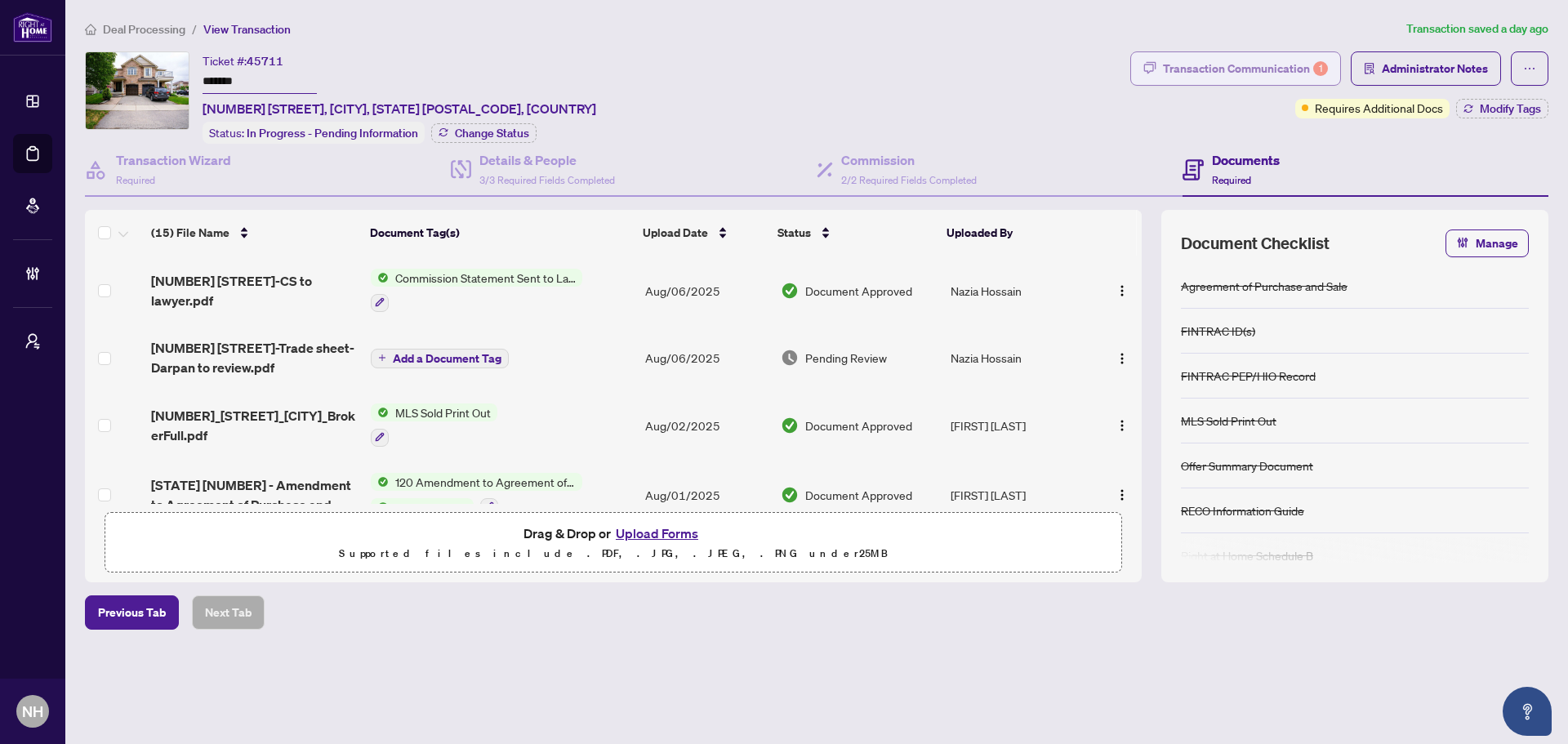 click on "Transaction Communication 1" at bounding box center (1236, 69) 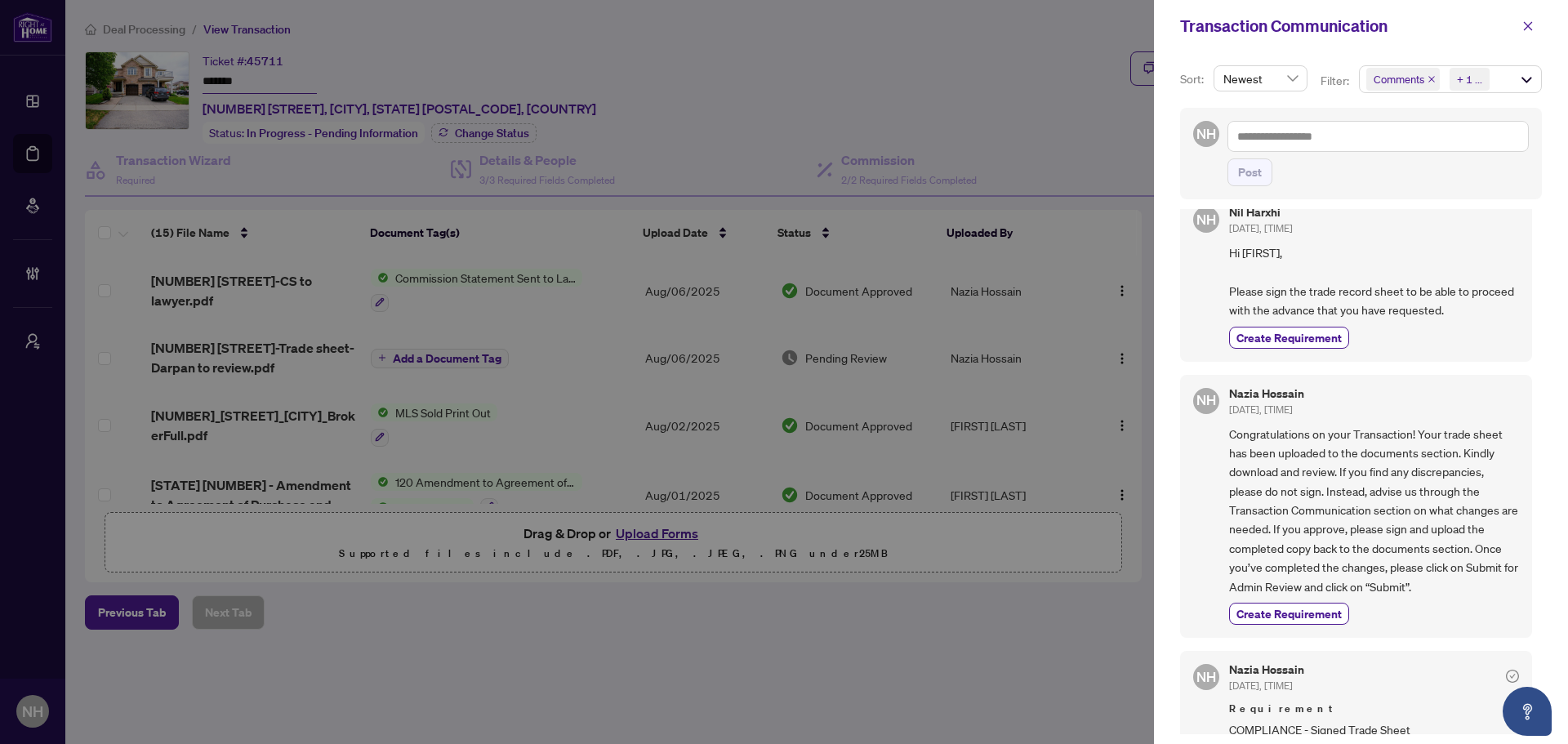 scroll, scrollTop: 0, scrollLeft: 0, axis: both 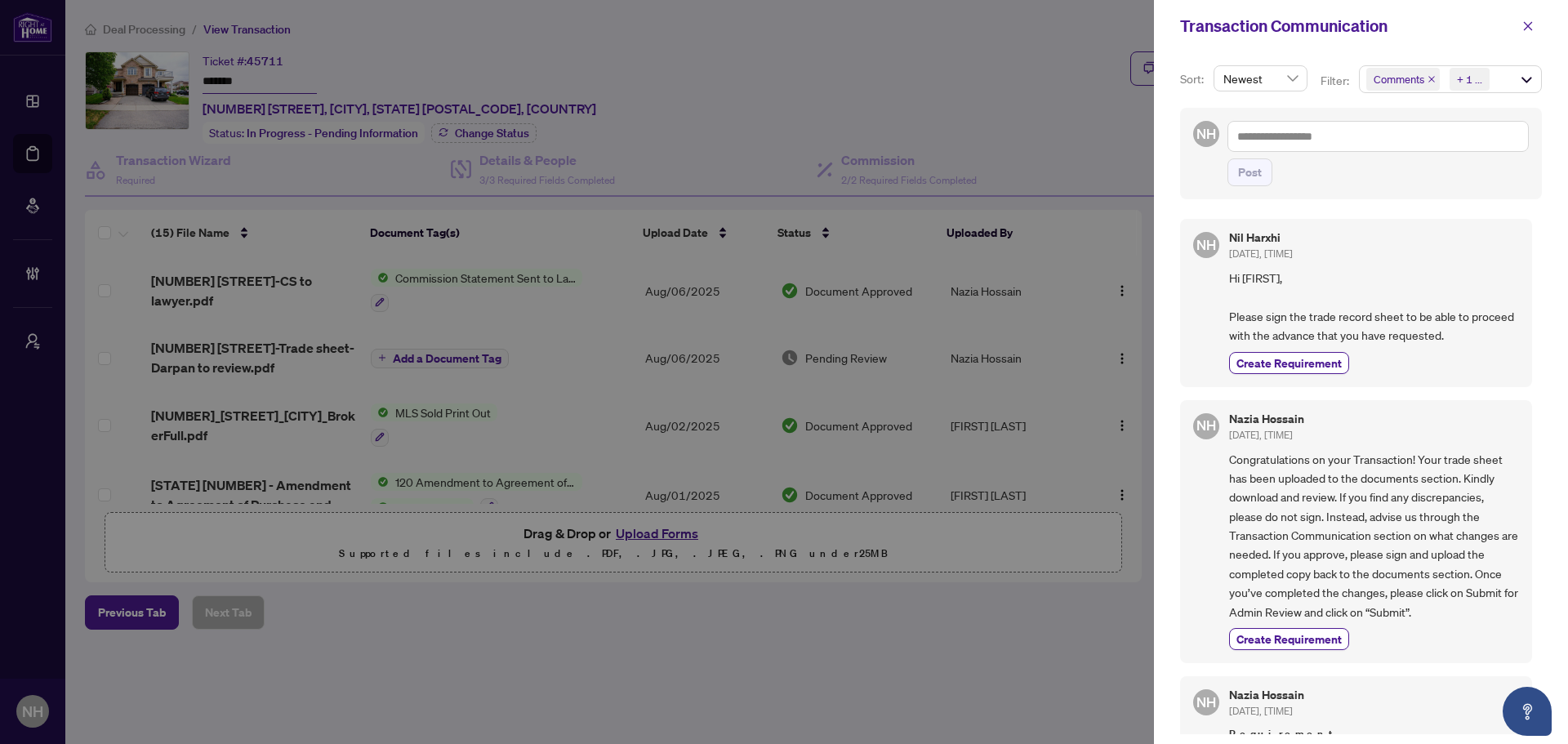 click on "Hi Darpan,
Please sign the trade record sheet to be able to proceed with the advance that you have requested." at bounding box center [1374, 307] 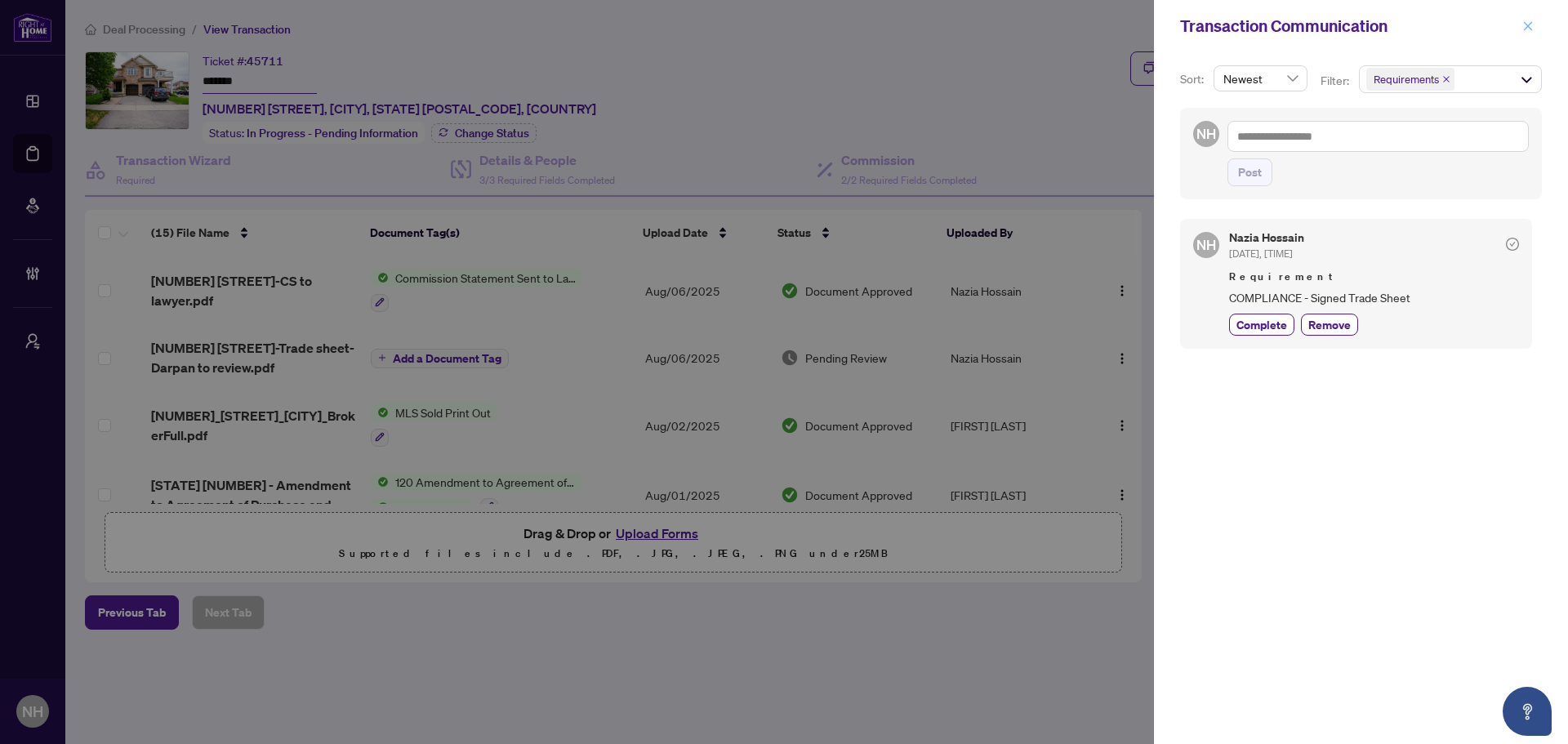 click 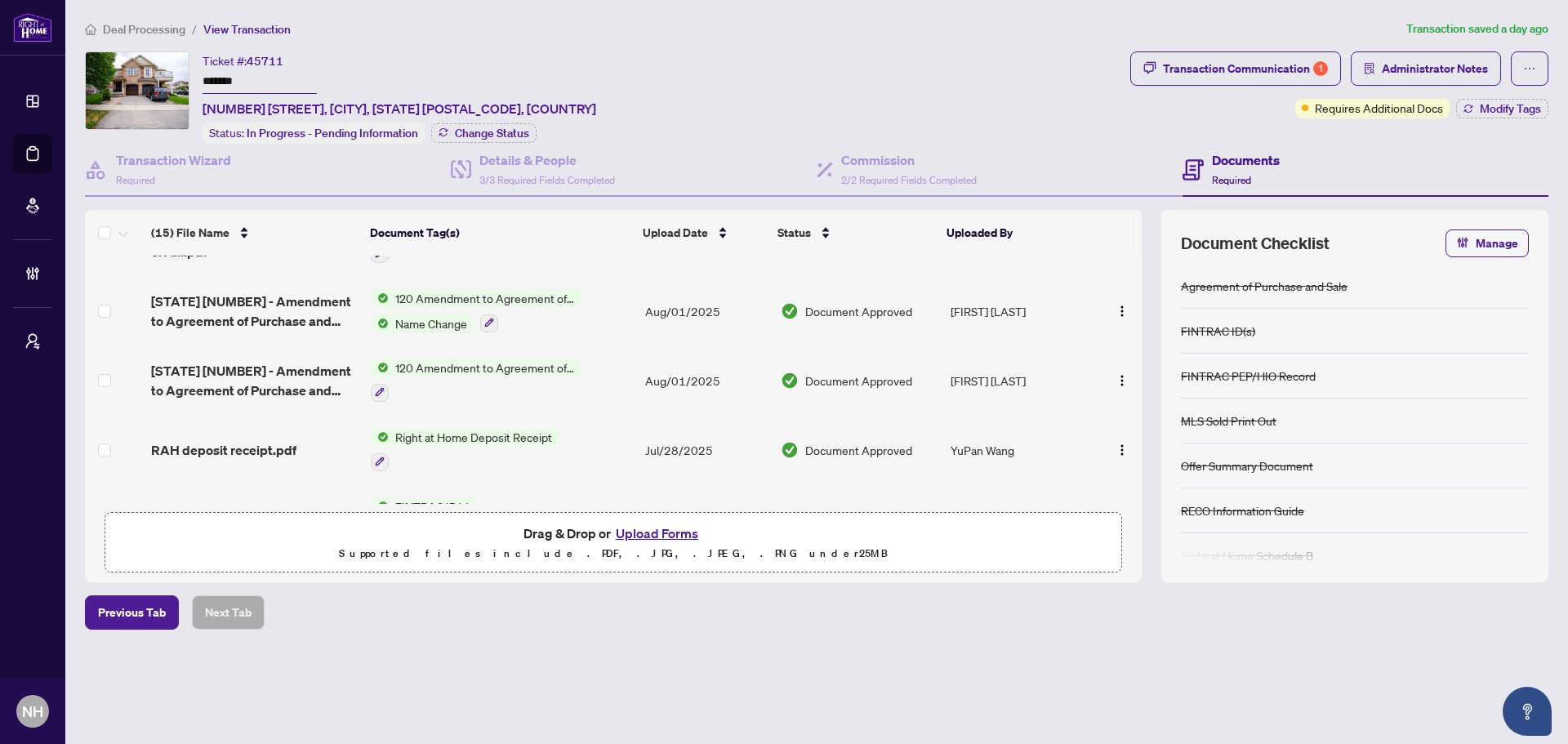 scroll, scrollTop: 0, scrollLeft: 0, axis: both 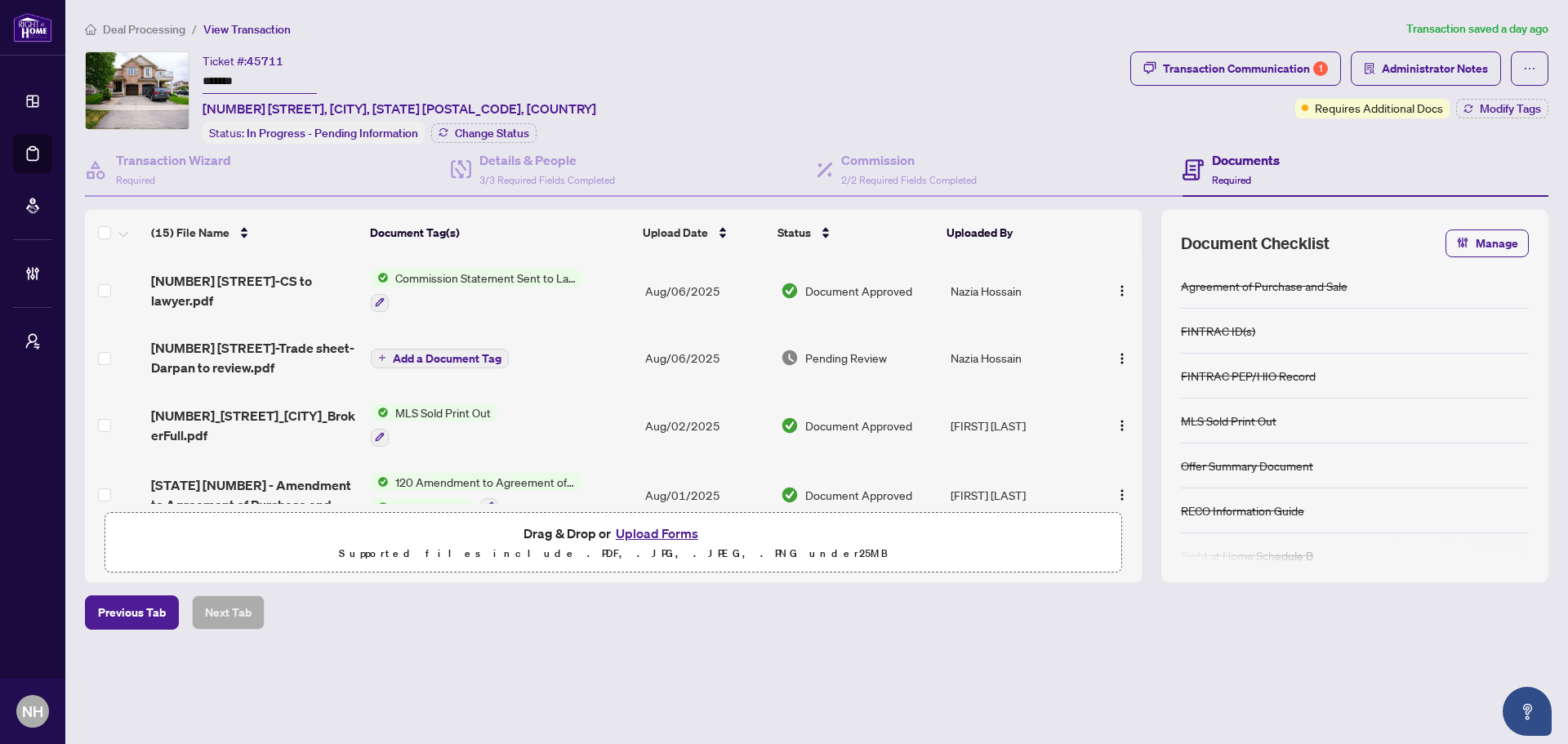 click on "Ticket #:  45711 ******* 166 Hampshire Way, Milton, Ontario L9T 6B7, Canada Status:   In Progress - Pending Information Change Status" at bounding box center [604, 97] 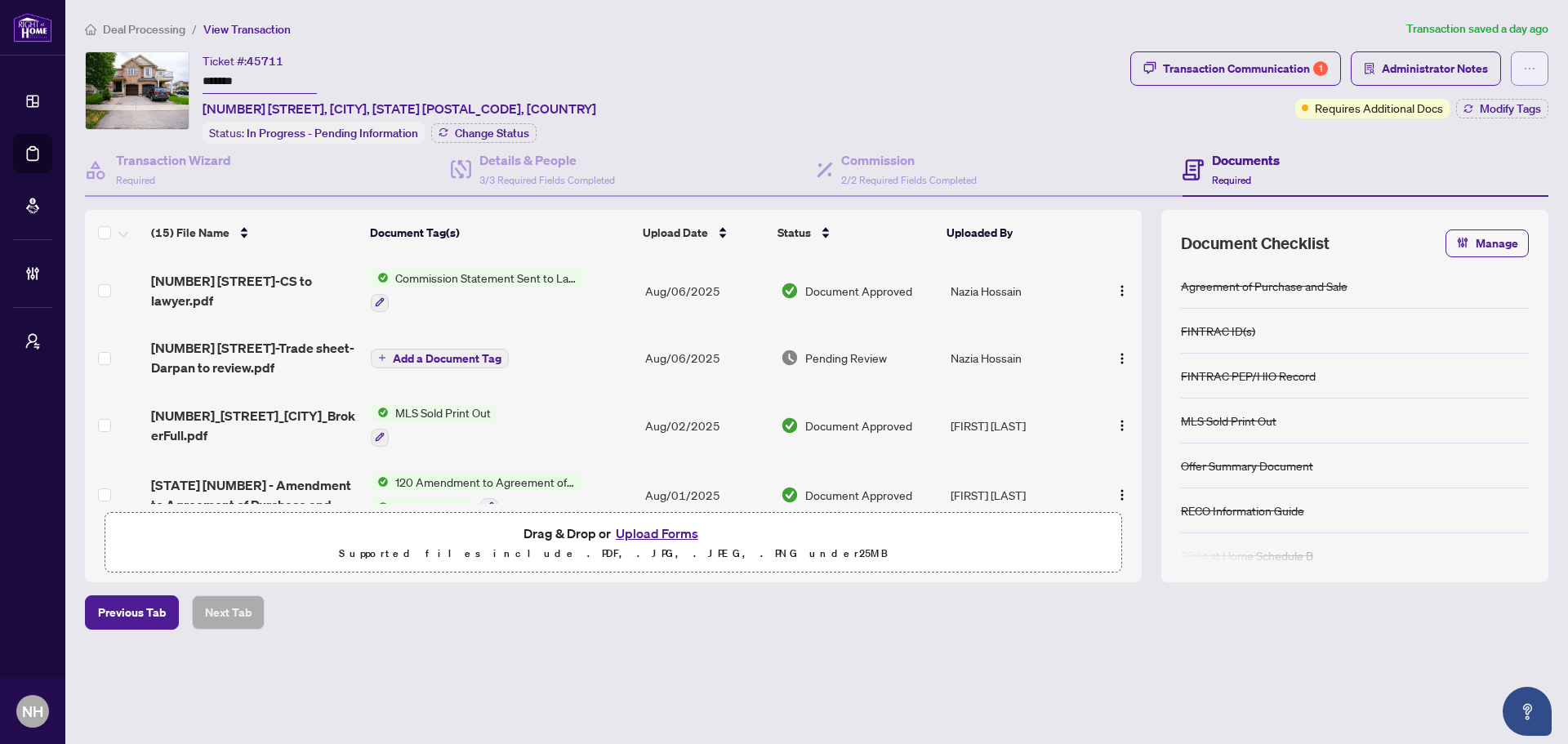 click at bounding box center (1530, 69) 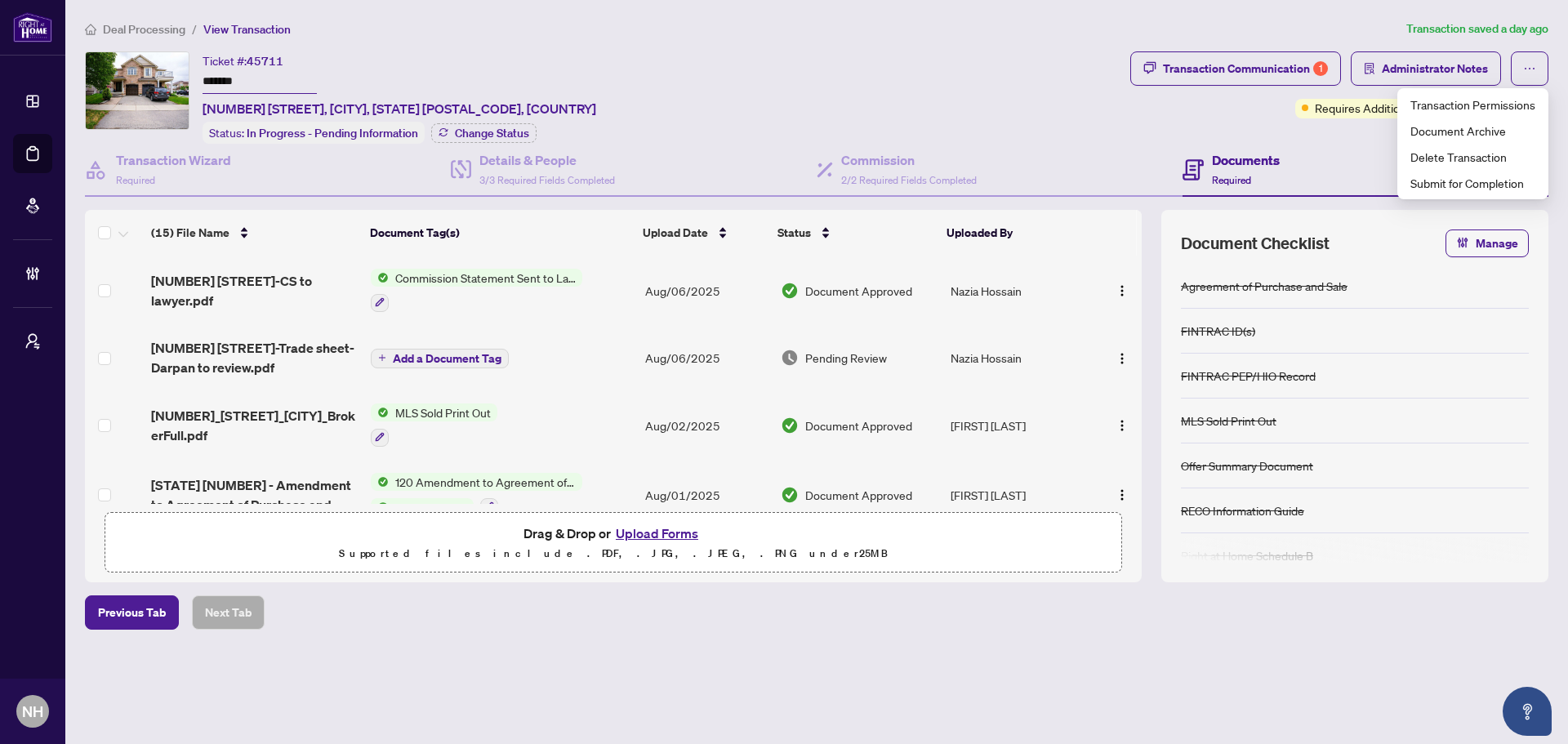 click on "Ticket #:  45711 ******* 166 Hampshire Way, Milton, Ontario L9T 6B7, Canada Status:   In Progress - Pending Information Change Status" at bounding box center [604, 97] 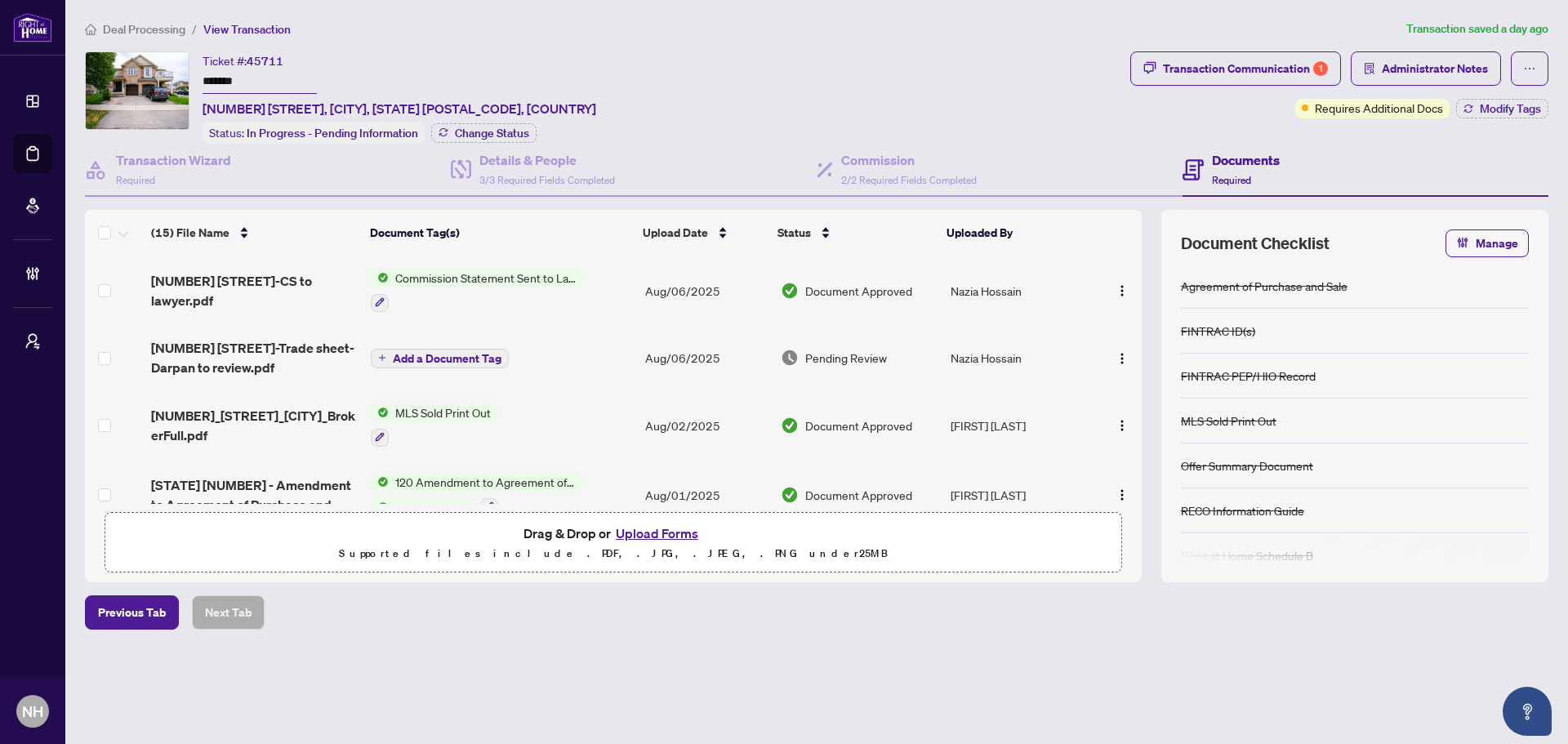 click on "Deal Processing" at bounding box center [144, 29] 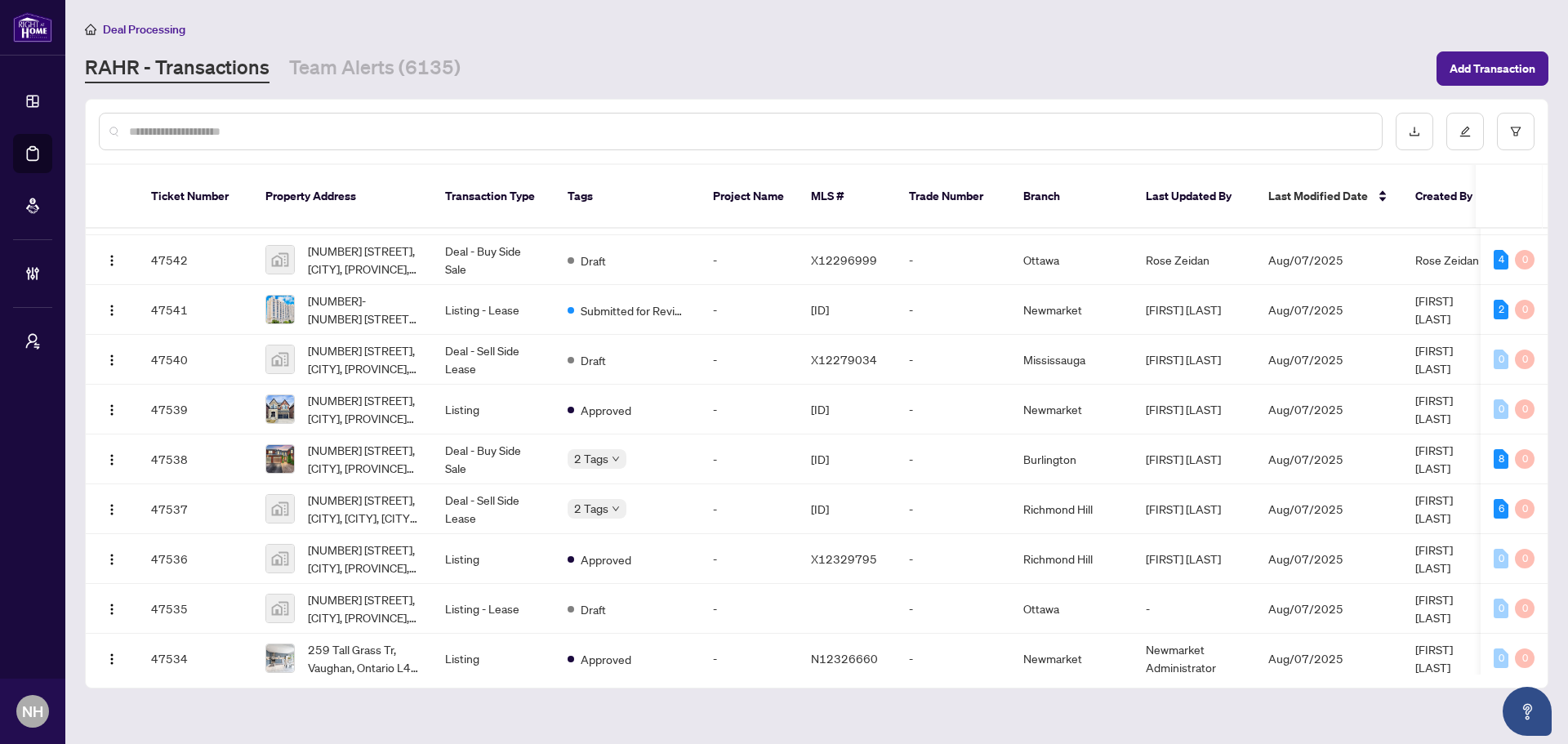 scroll, scrollTop: 0, scrollLeft: 0, axis: both 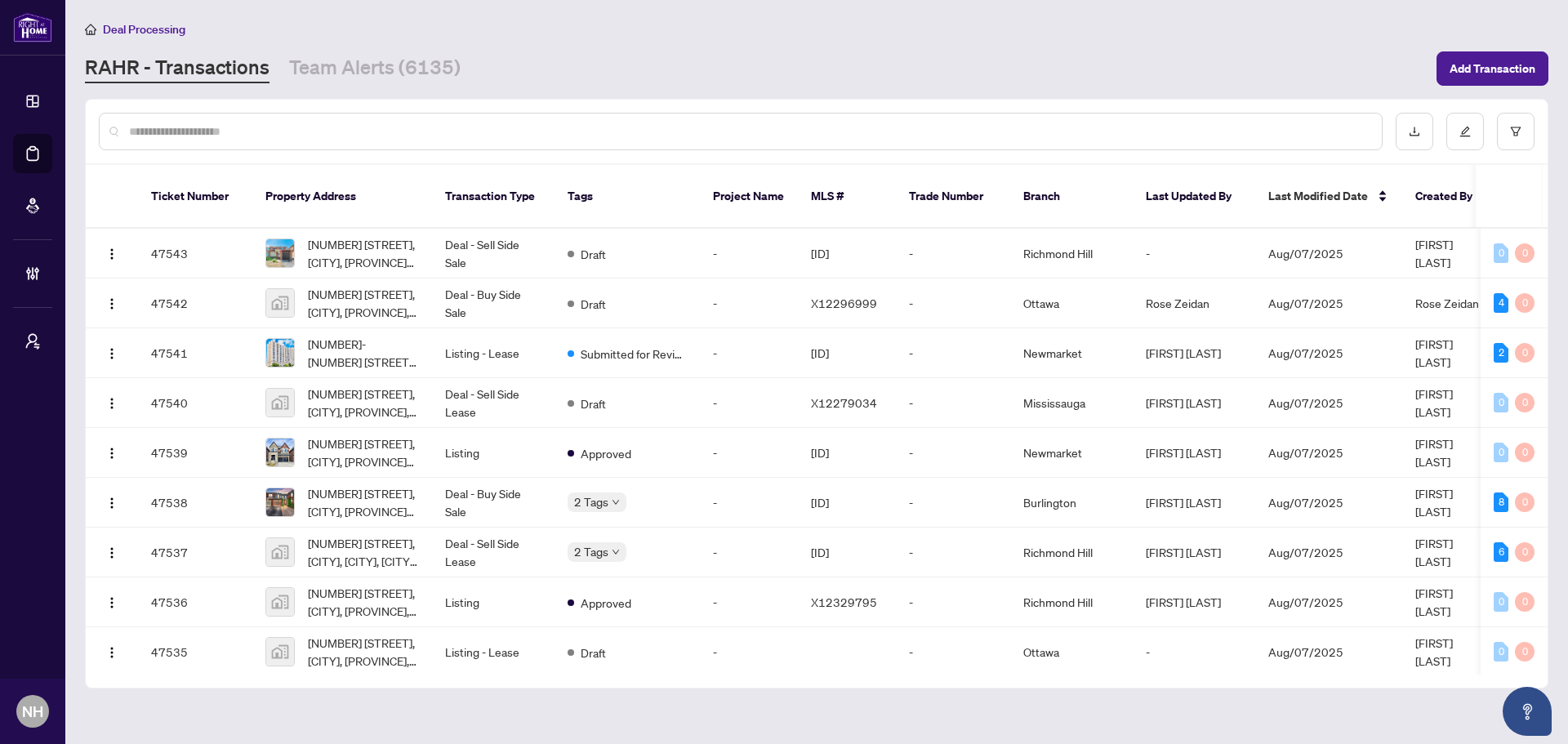 drag, startPoint x: 323, startPoint y: 34, endPoint x: 332, endPoint y: 50, distance: 18.35756 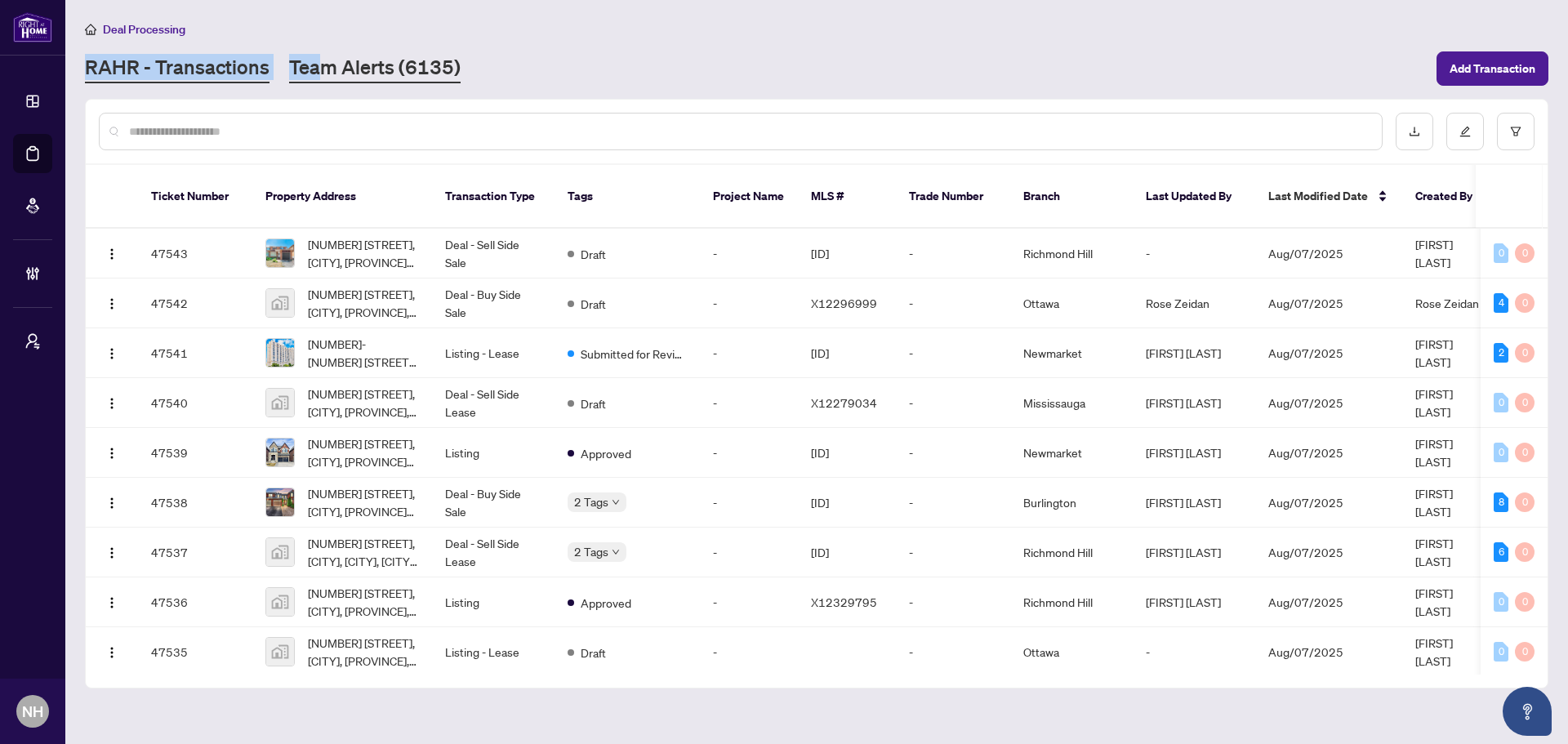 click on "Team Alerts   (6135)" at bounding box center [375, 69] 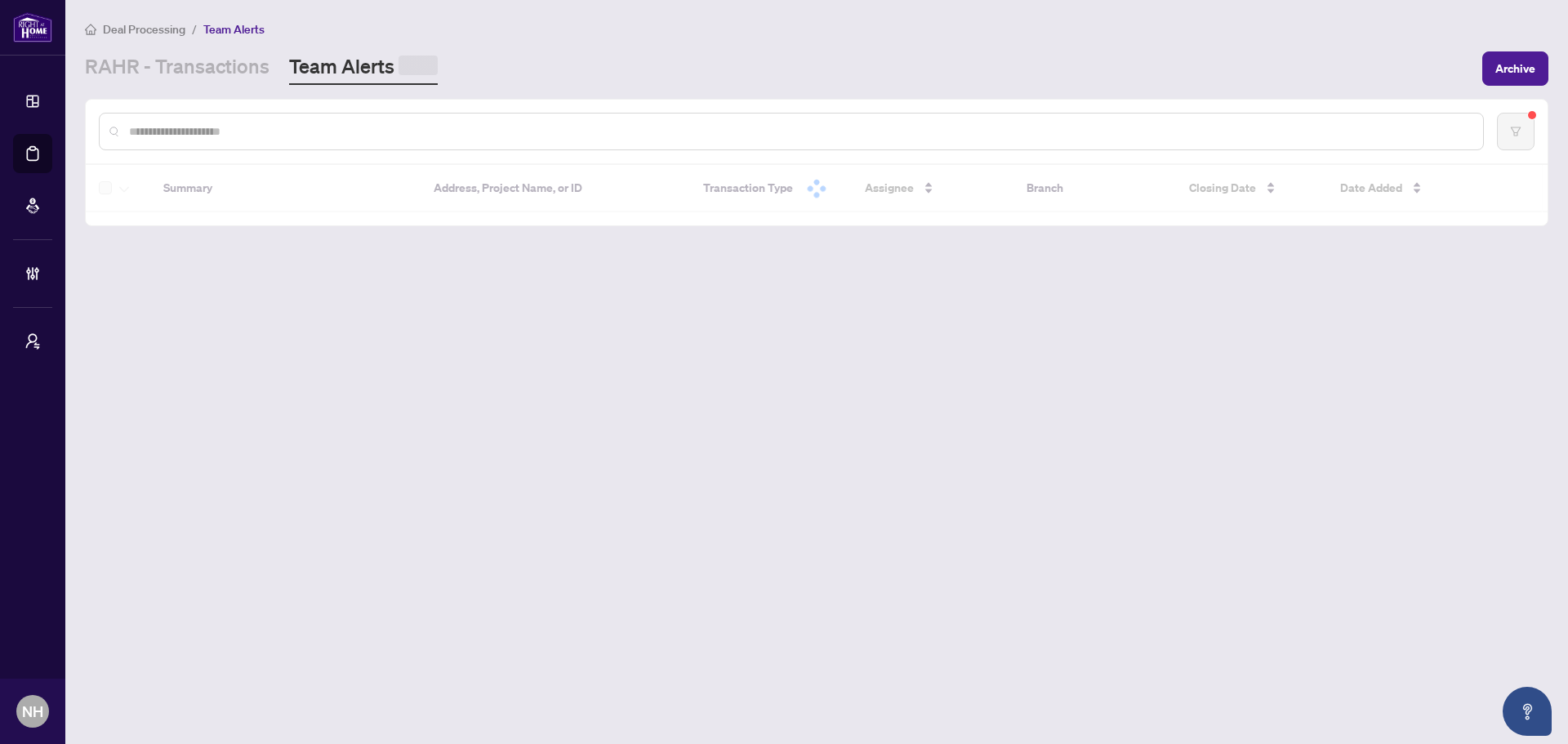 click on "RAHR - Transactions Team Alerts" at bounding box center [778, 69] 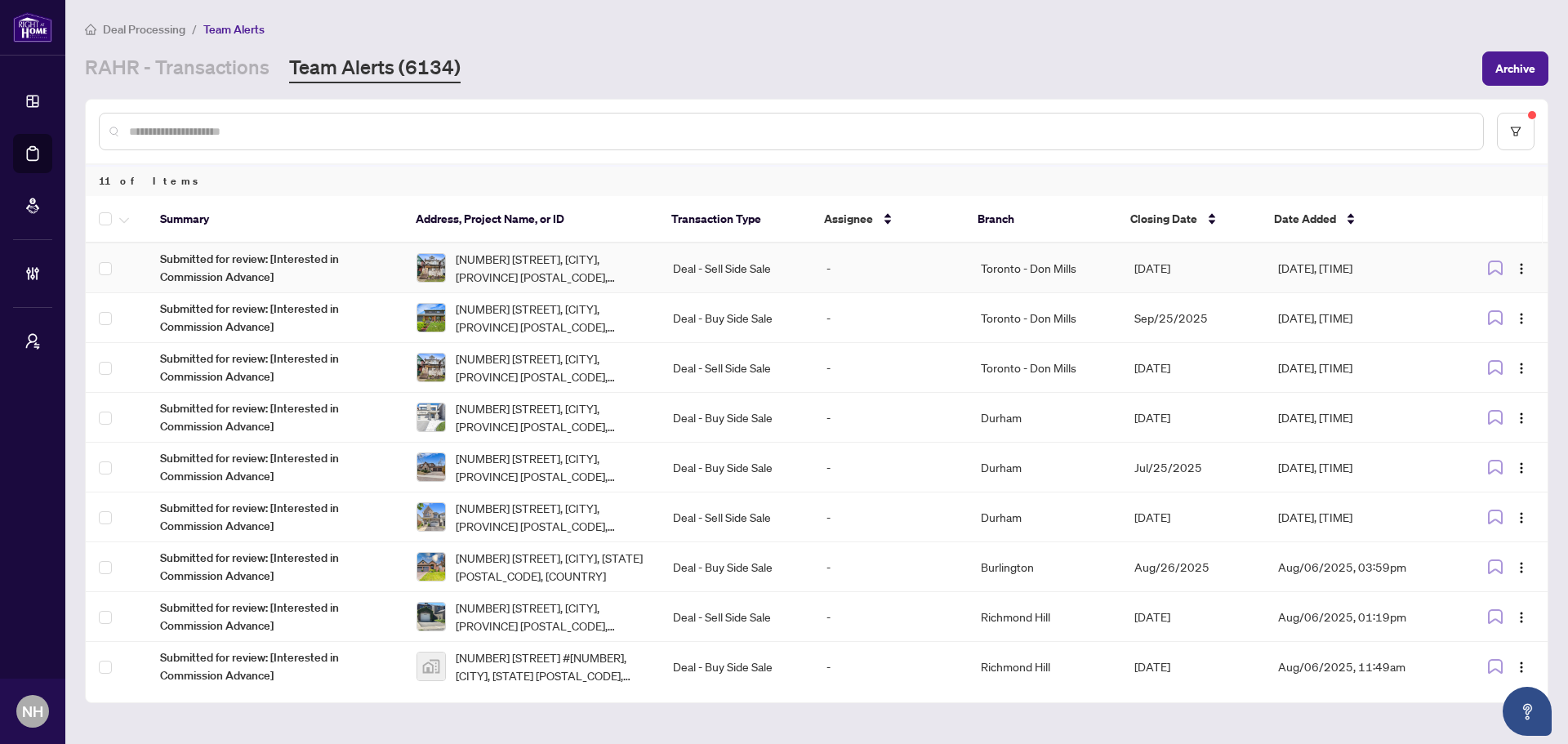 click on "-" at bounding box center [890, 268] 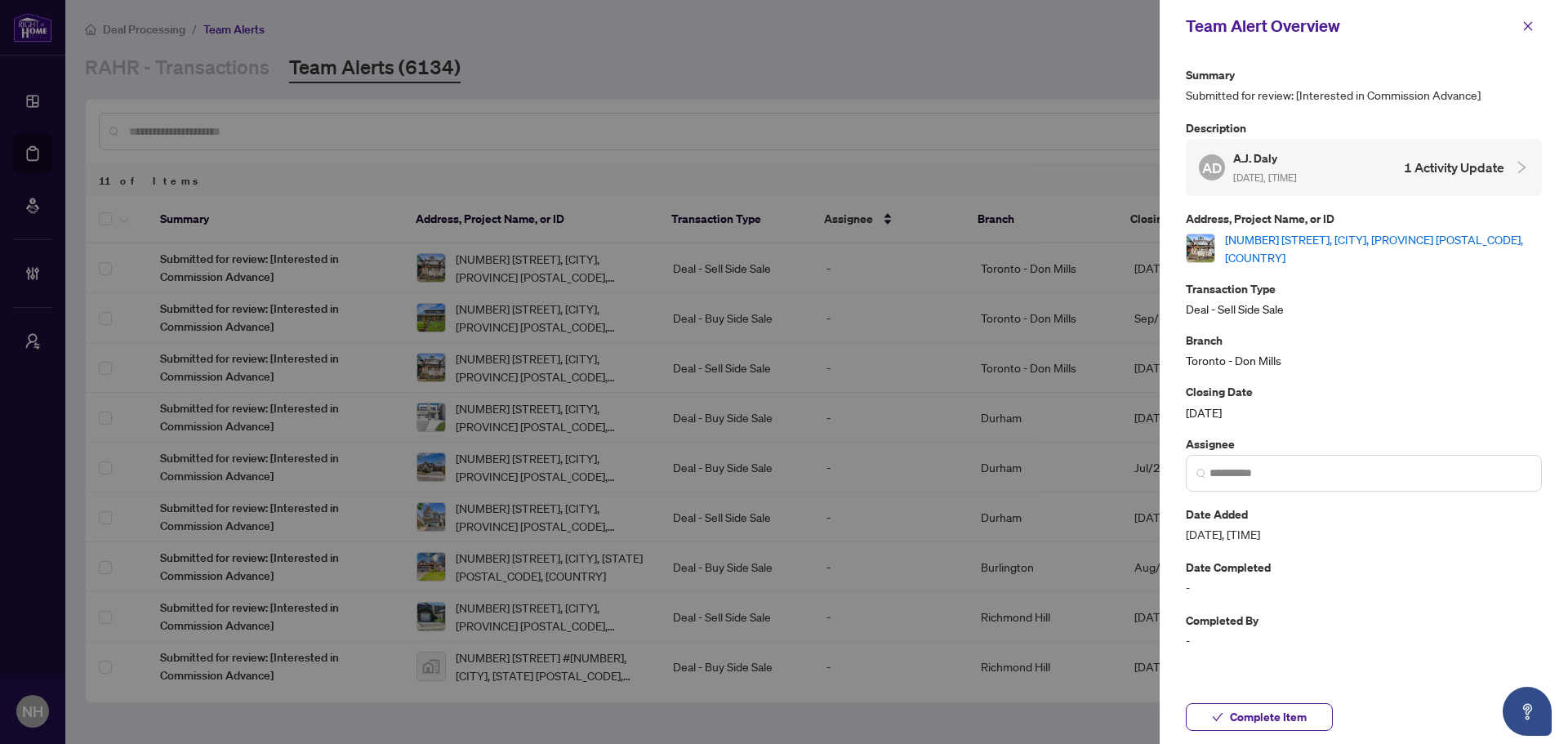 click on "[NUMBER] [STREET], [CITY], [STATE] [POSTAL_CODE], [COUNTRY]" at bounding box center [1383, 248] 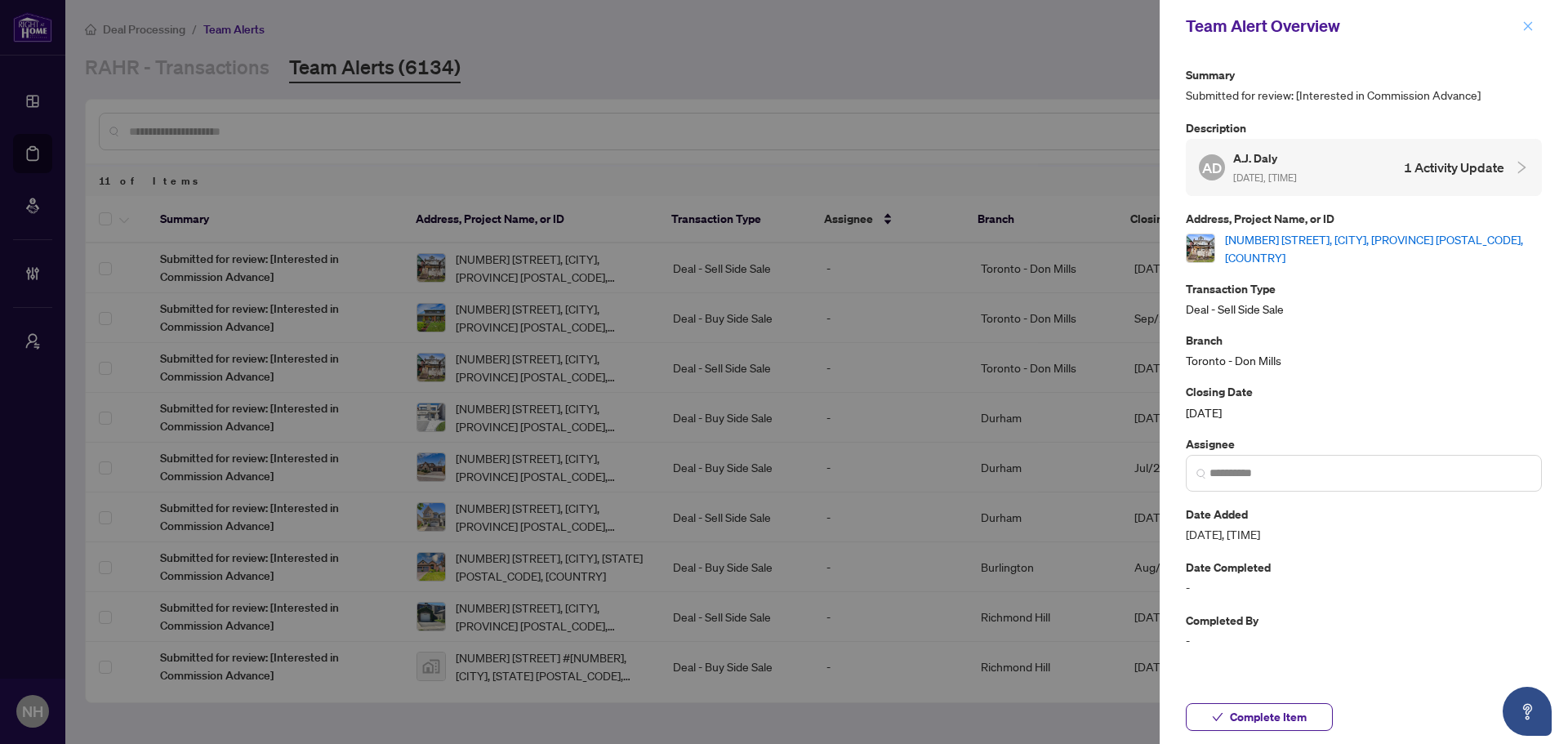 click 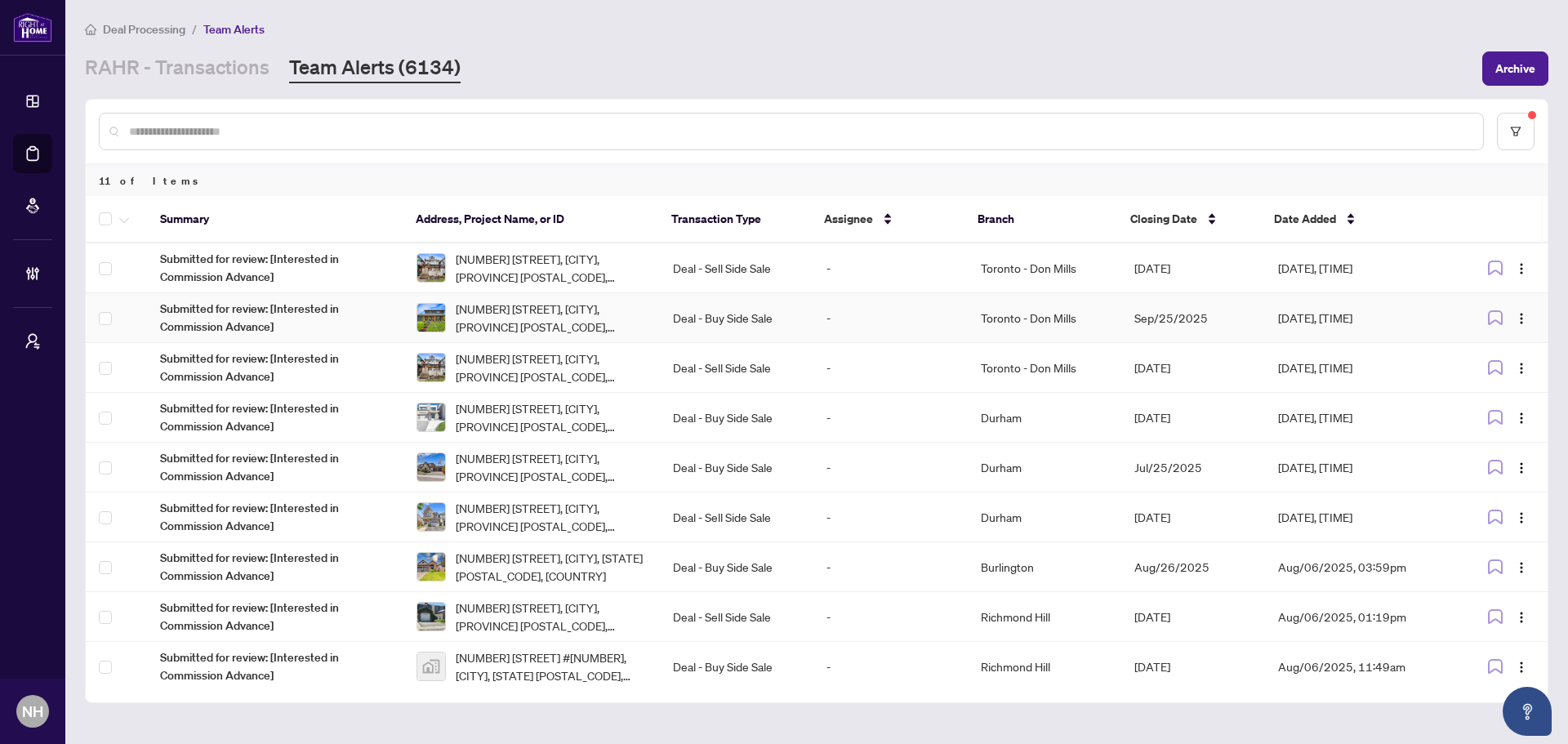 click on "Deal - Buy Side Sale" at bounding box center [737, 318] 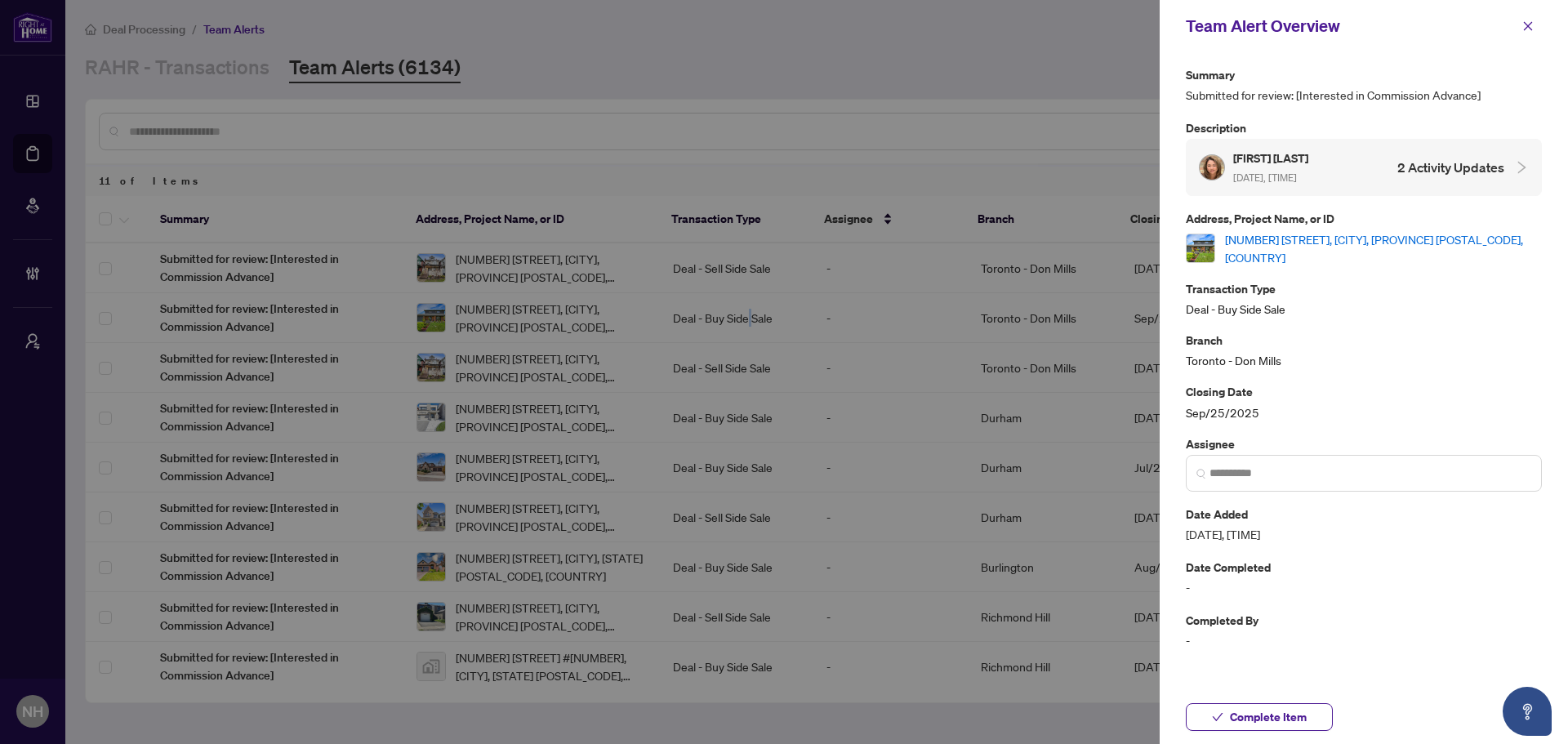 click on "[NUMBER]-[NUMBER] [STREET], [CITY], [STATE] [POSTAL_CODE], [COUNTRY]" at bounding box center [1383, 248] 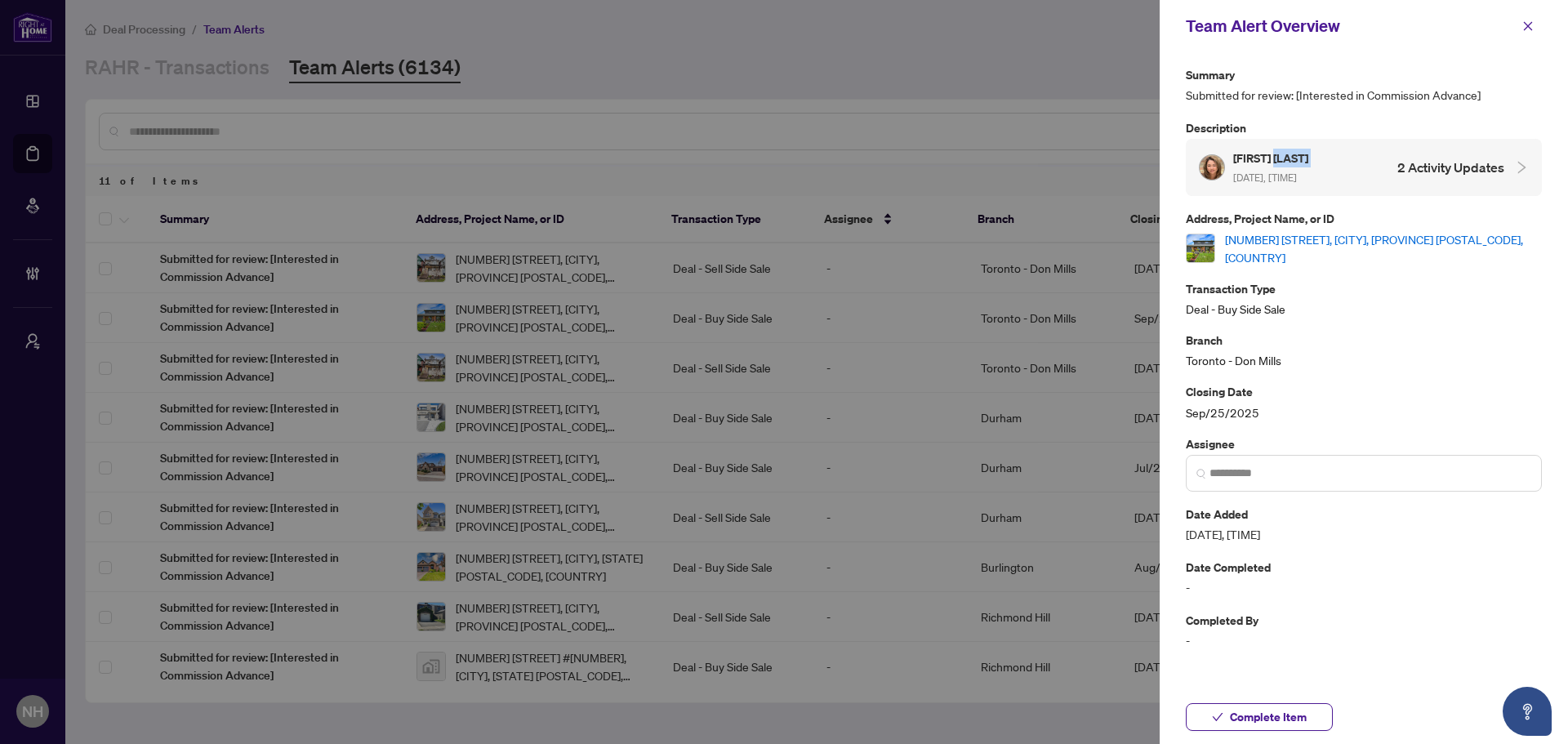 drag, startPoint x: 1356, startPoint y: 159, endPoint x: 1290, endPoint y: 185, distance: 70.93659 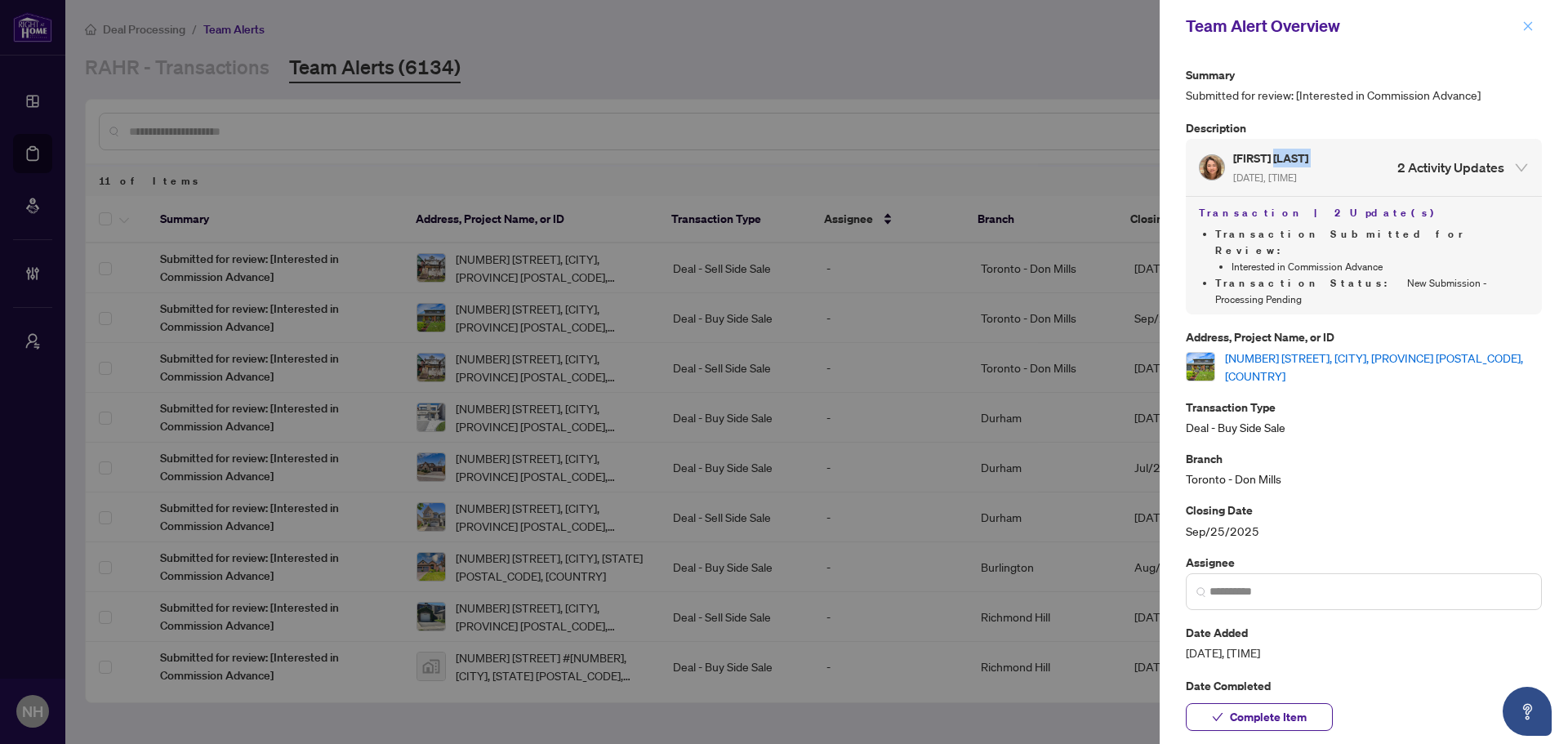 click 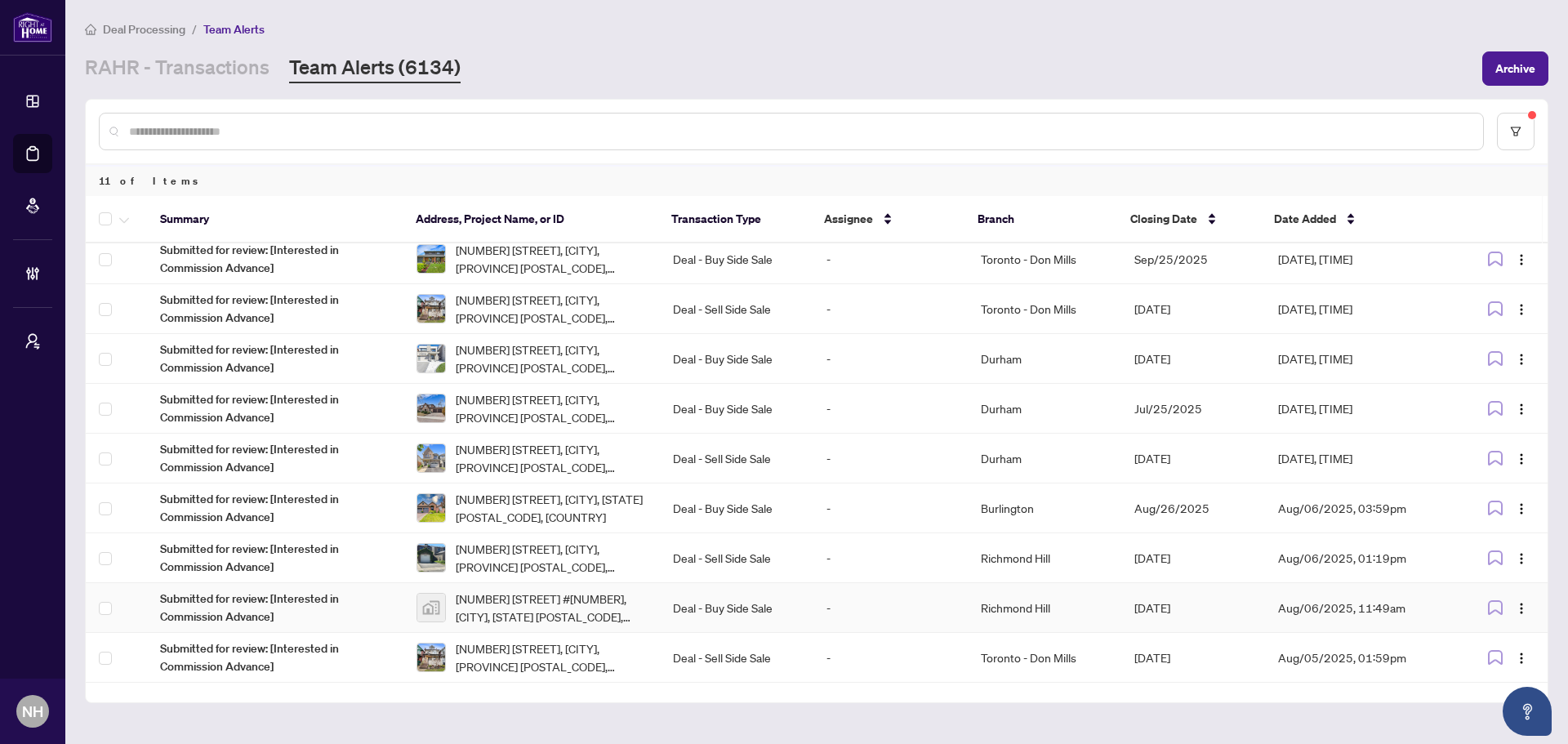 scroll, scrollTop: 82, scrollLeft: 0, axis: vertical 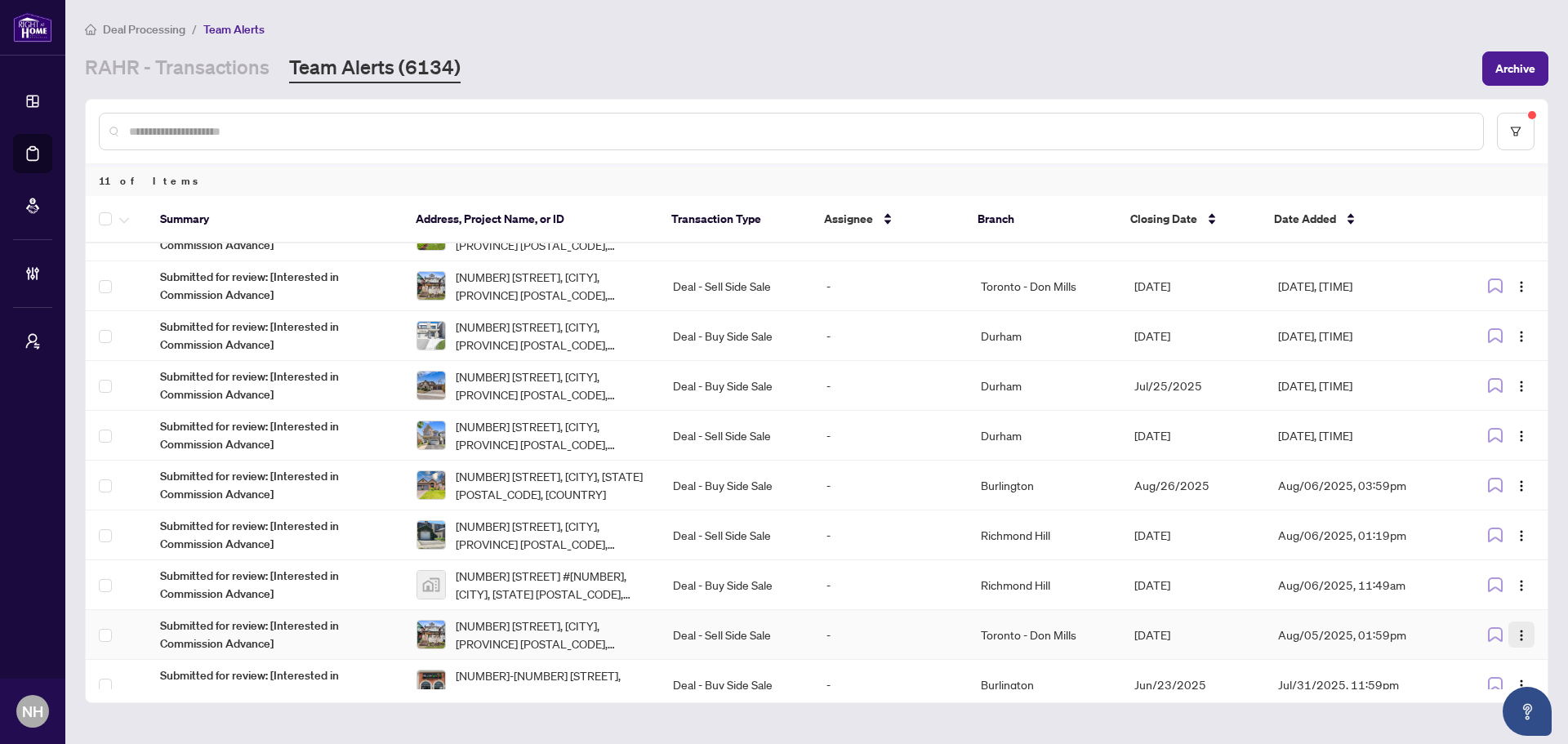 click at bounding box center (1521, 635) 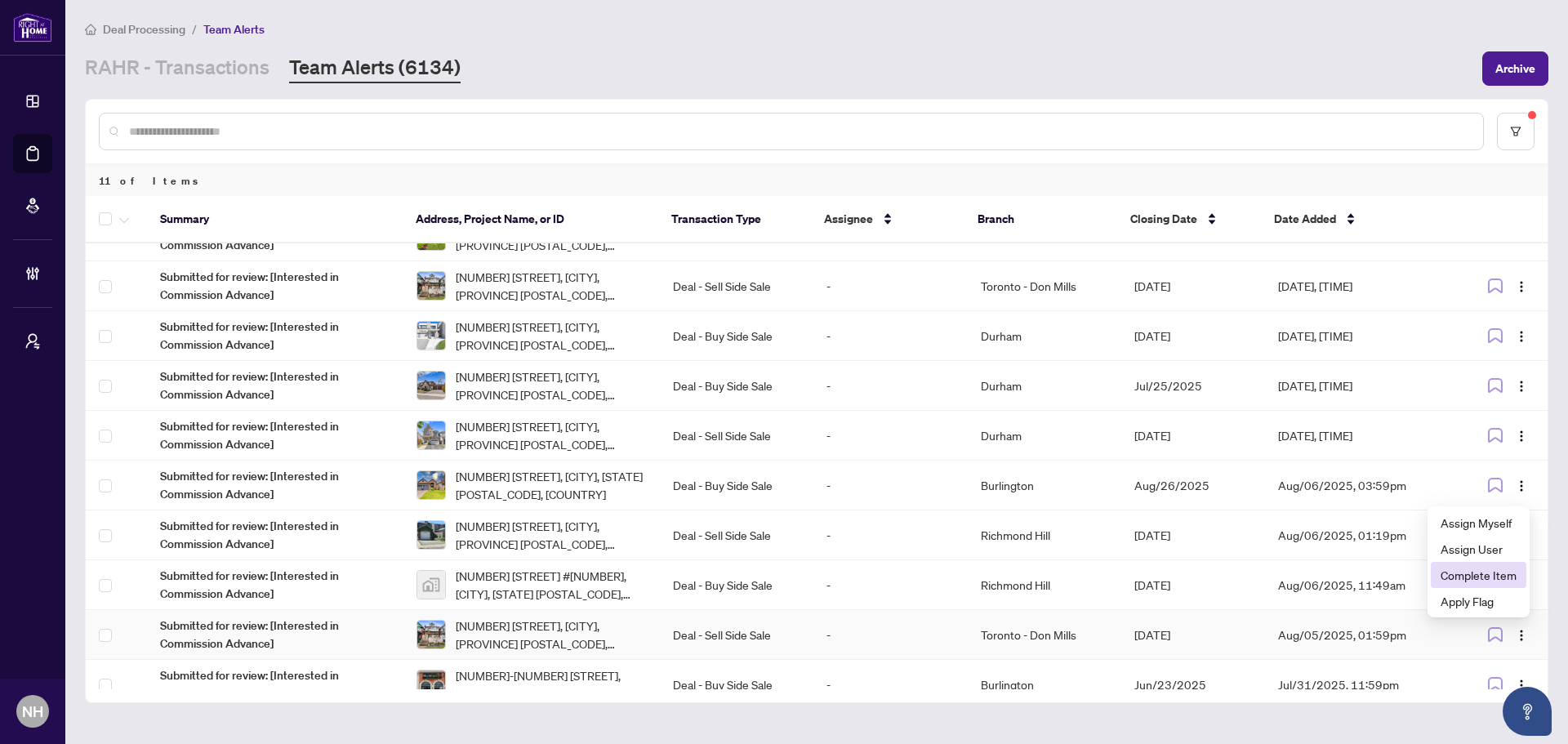 click on "Complete Item" at bounding box center [1478, 575] 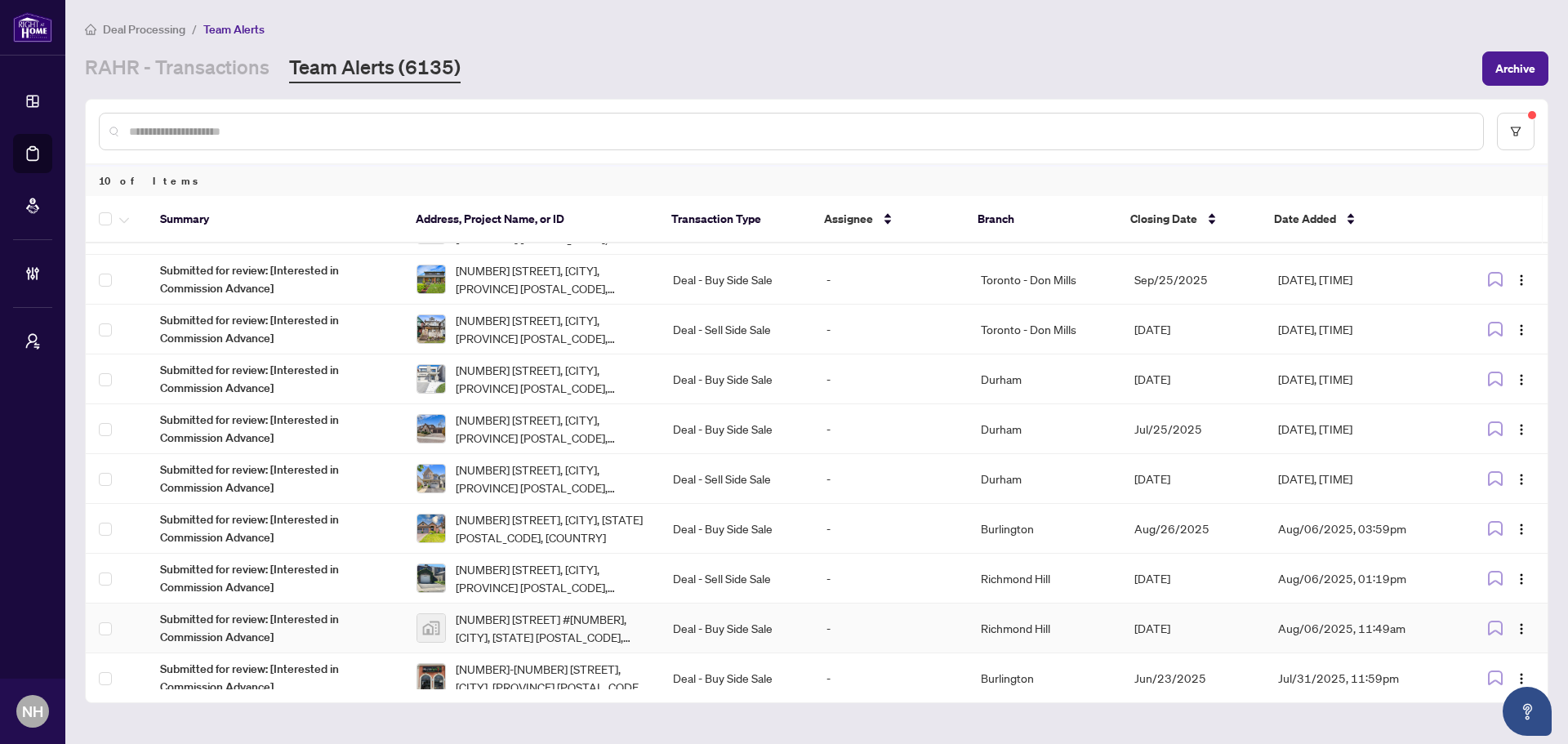scroll, scrollTop: 52, scrollLeft: 0, axis: vertical 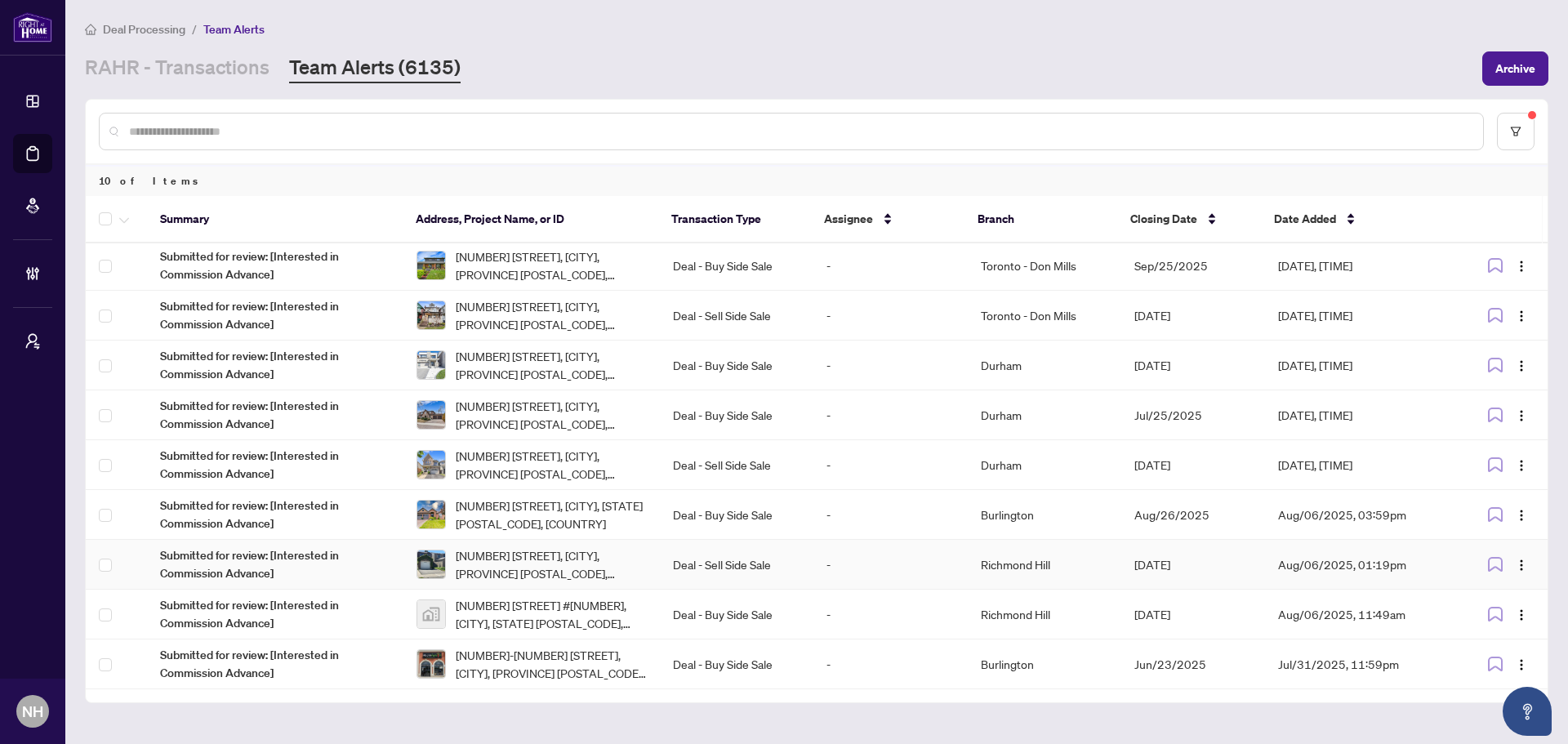 click on "Deal - Sell Side Sale" at bounding box center (737, 564) 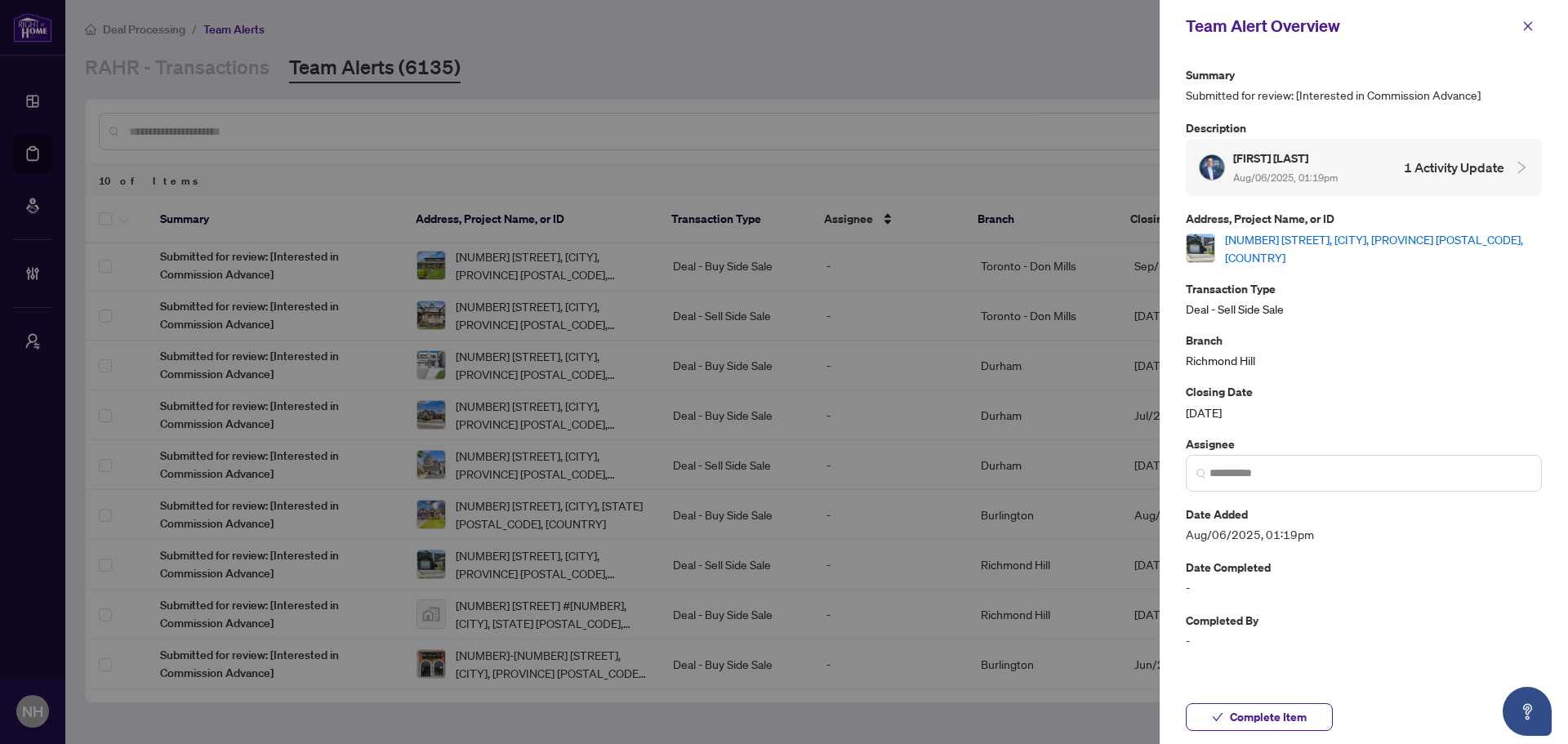 click on "[NUMBER] [STREET], [CITY], [STATE] [POSTAL_CODE], [COUNTRY]" at bounding box center [1383, 248] 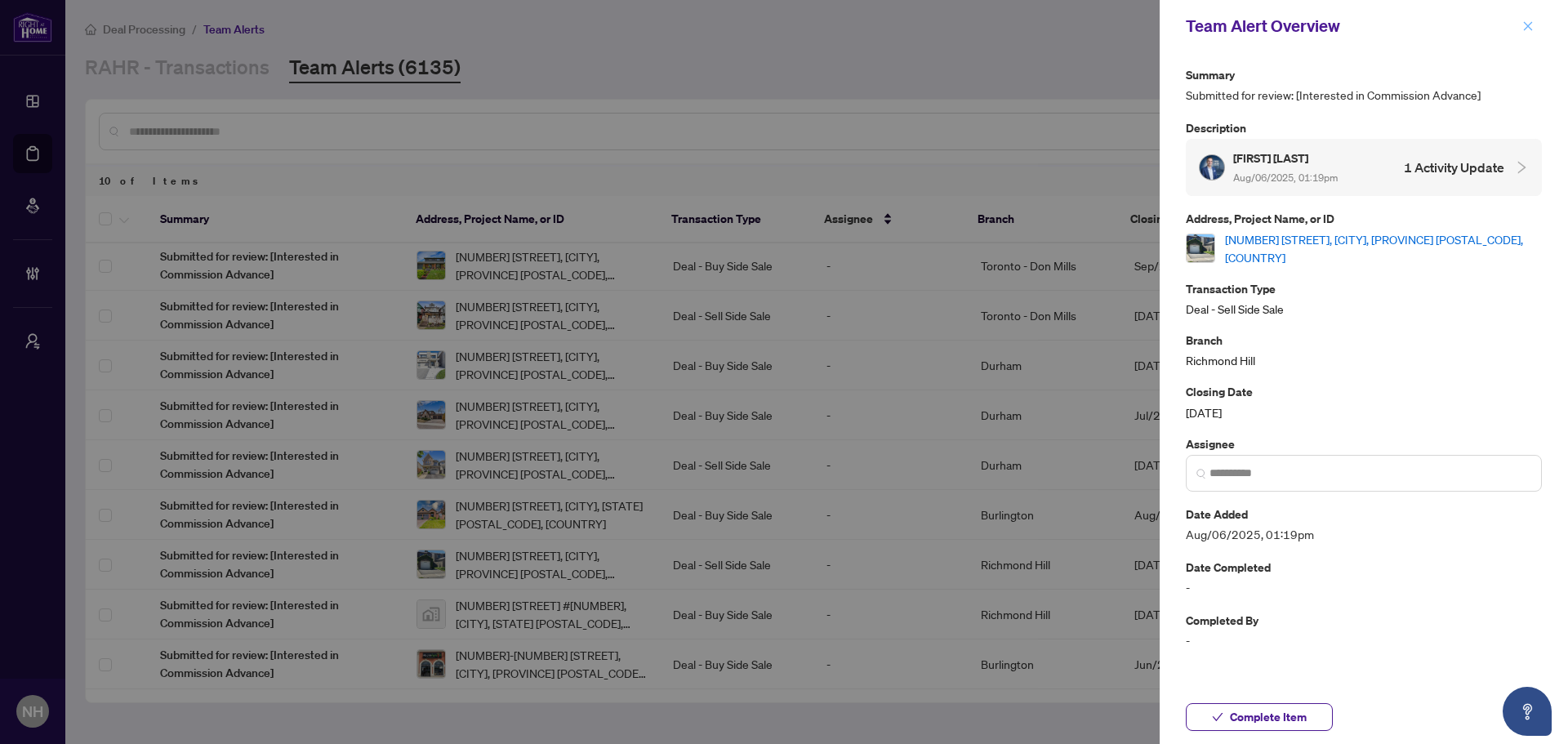 click at bounding box center [1528, 26] 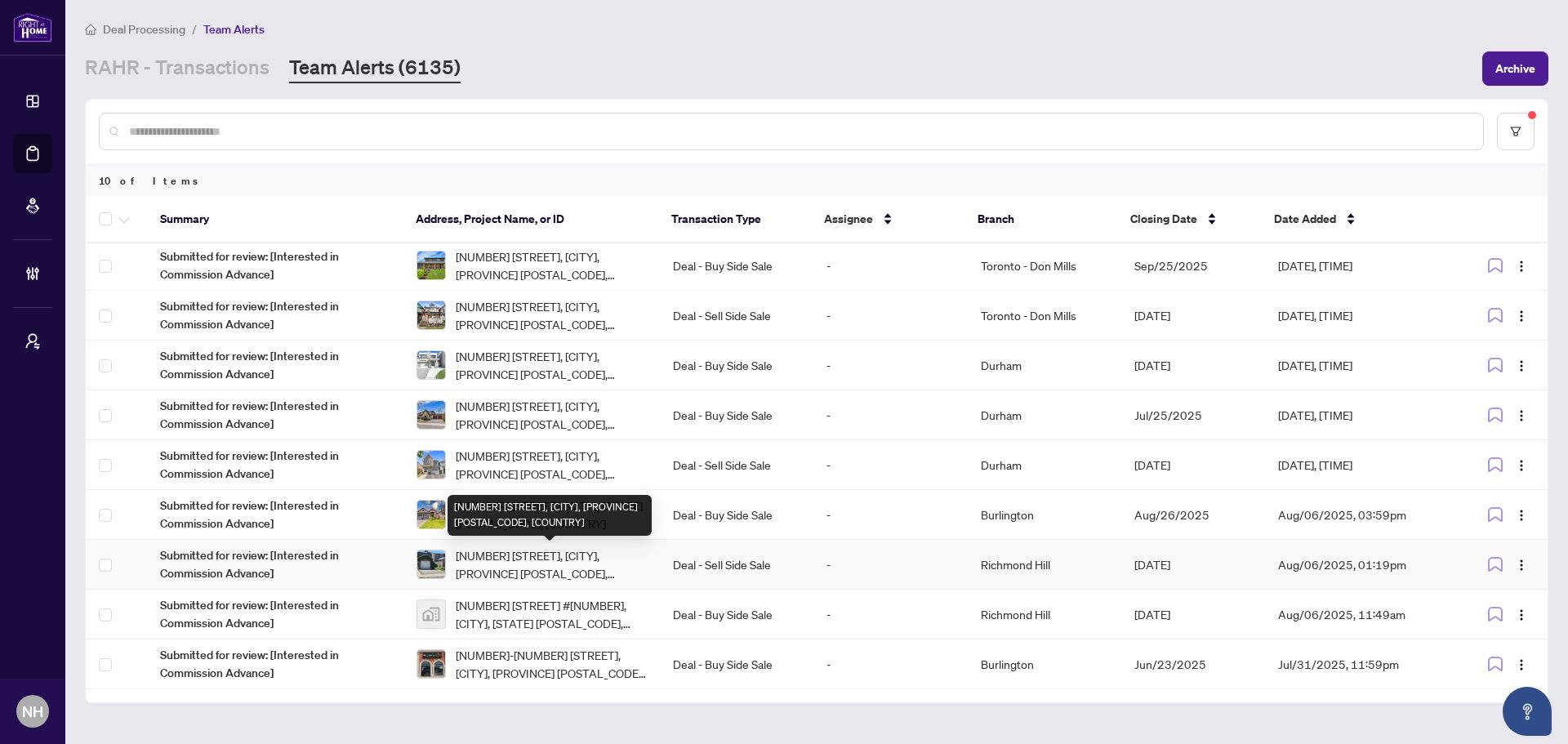 click on "[NUMBER] [STREET], [CITY], [STATE] [POSTAL_CODE], [COUNTRY]" at bounding box center (551, 564) 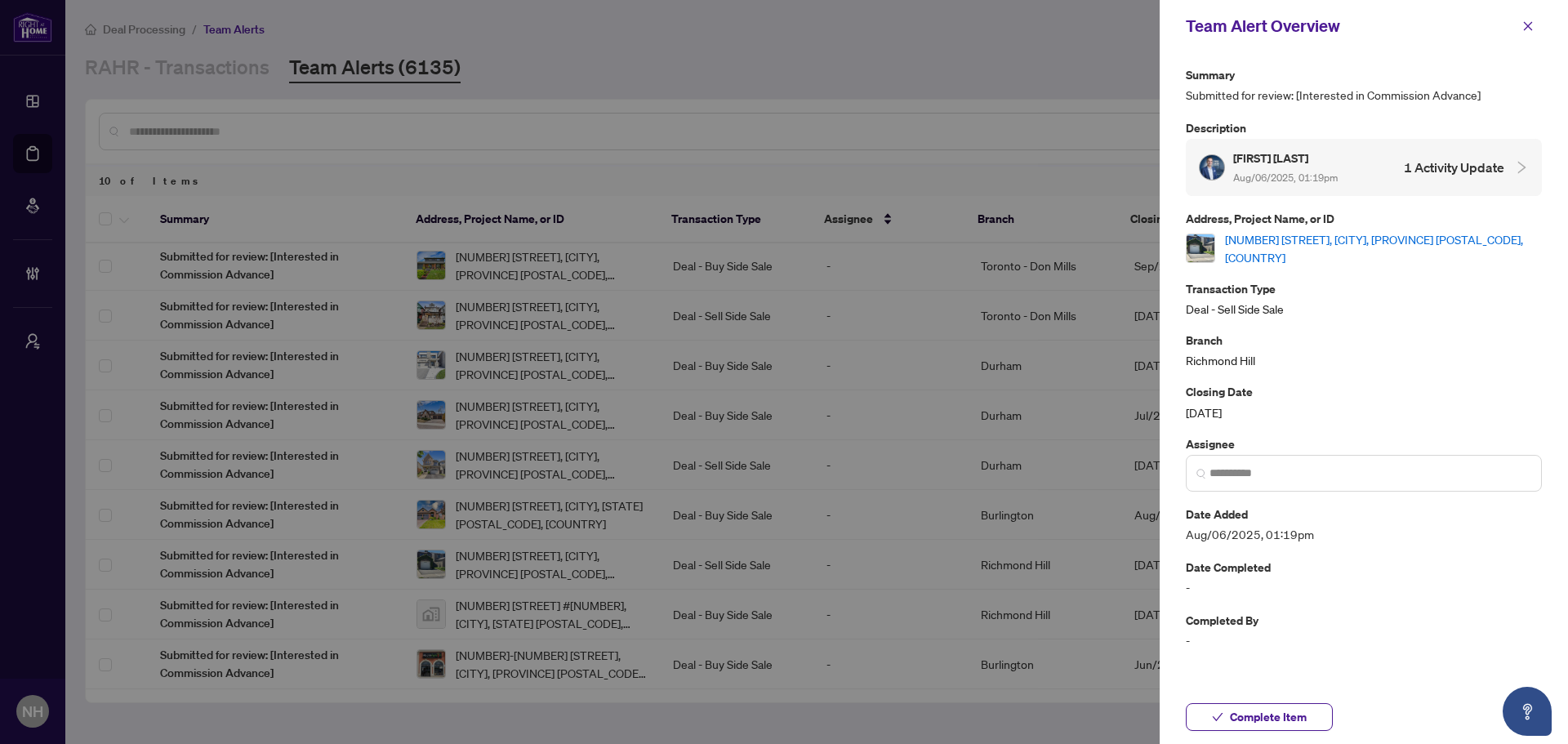 click on "[NUMBER] [STREET], [CITY], [STATE] [POSTAL_CODE], [COUNTRY]" at bounding box center [1383, 248] 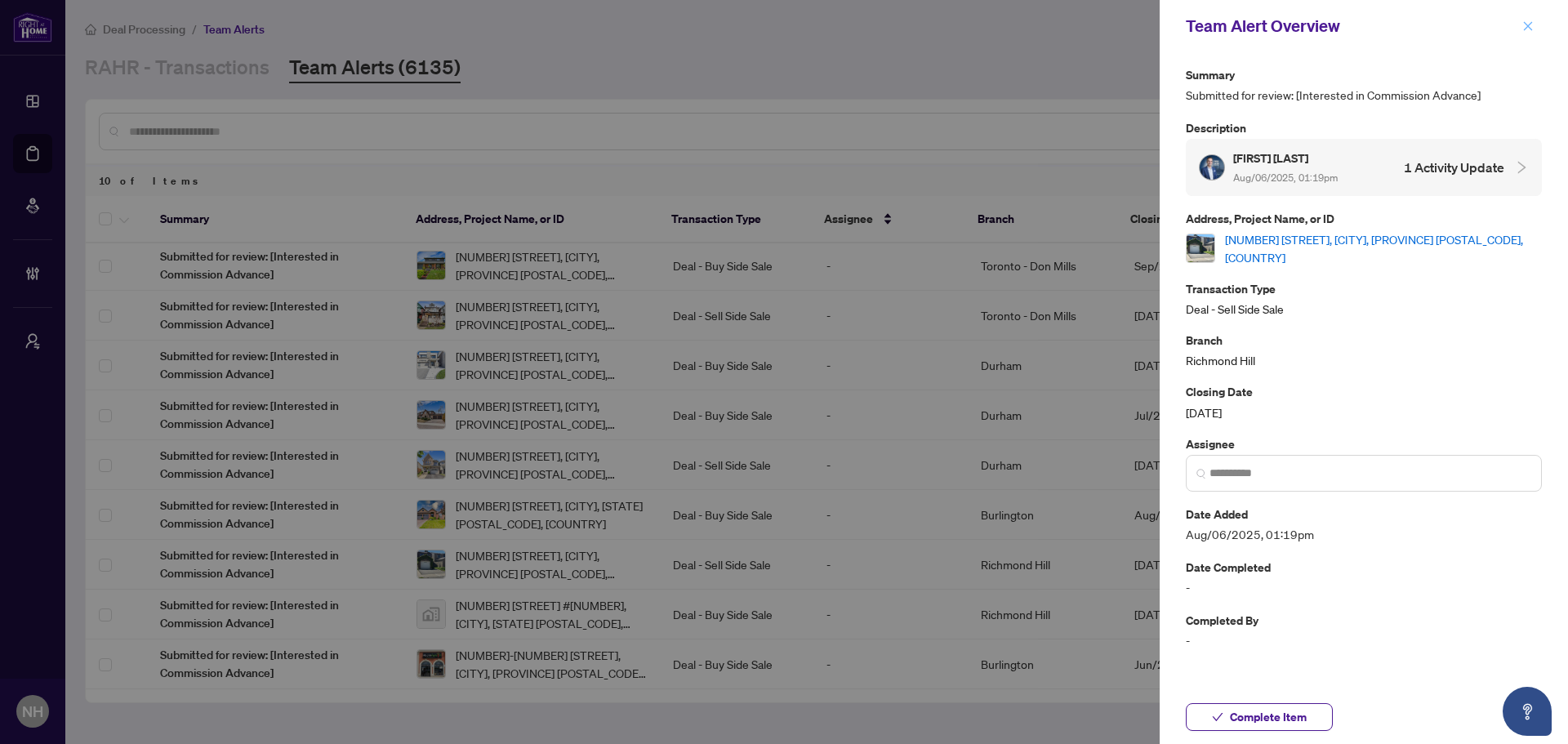 click 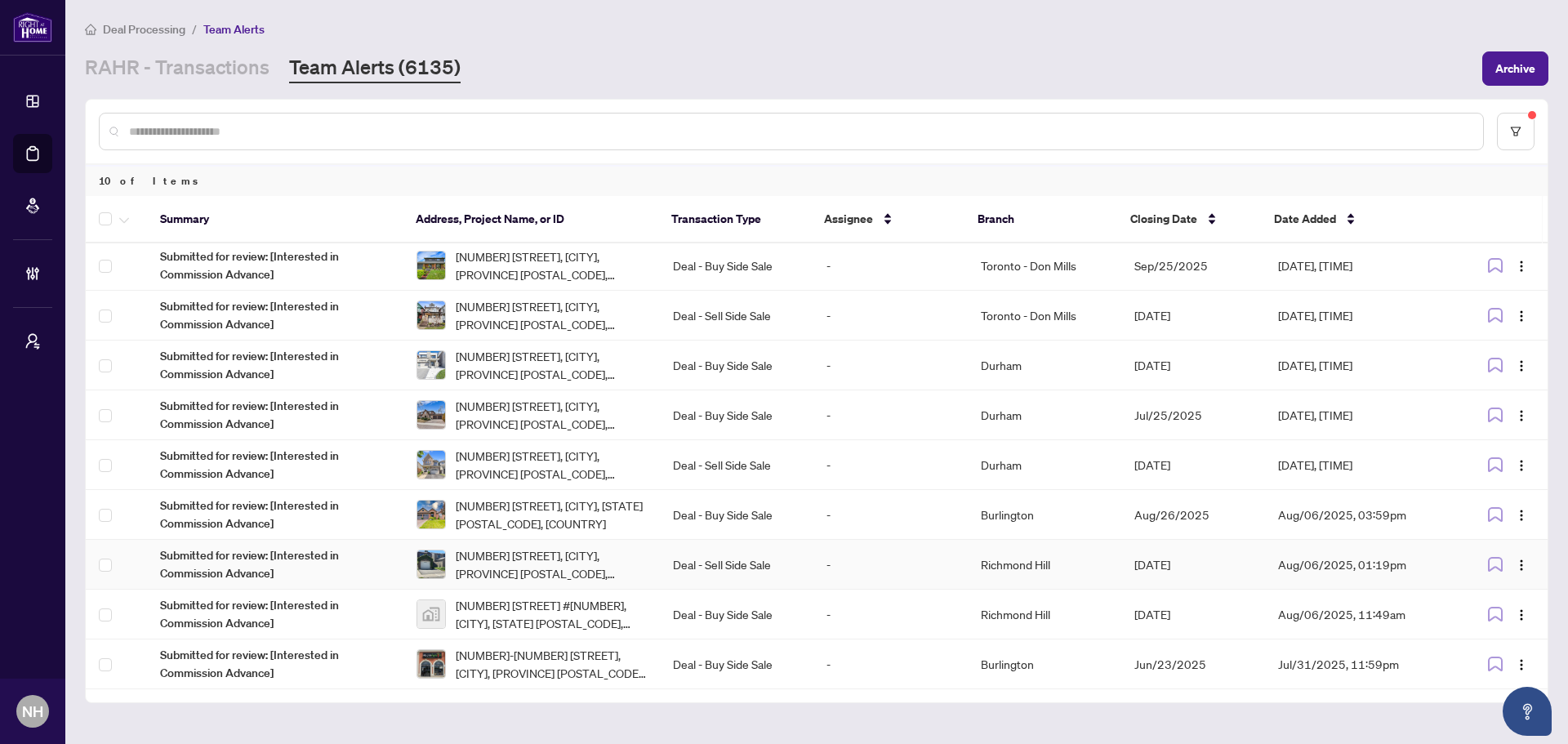 click on "[NUMBER] [STREET], [CITY], [STATE] [POSTAL_CODE], [COUNTRY]" at bounding box center (551, 564) 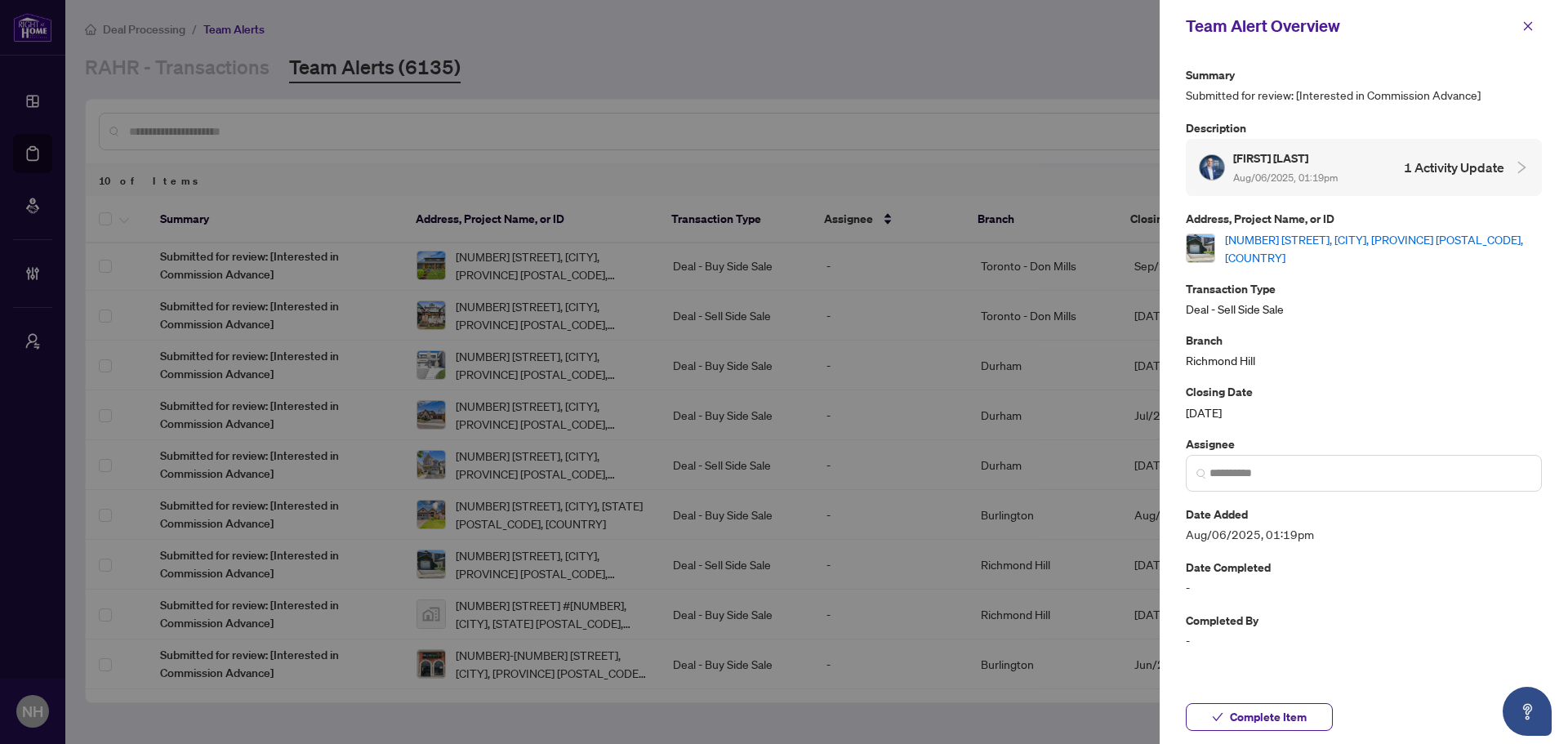 click on "[NUMBER] [STREET], [CITY], [STATE] [POSTAL_CODE], [COUNTRY]" at bounding box center (1383, 248) 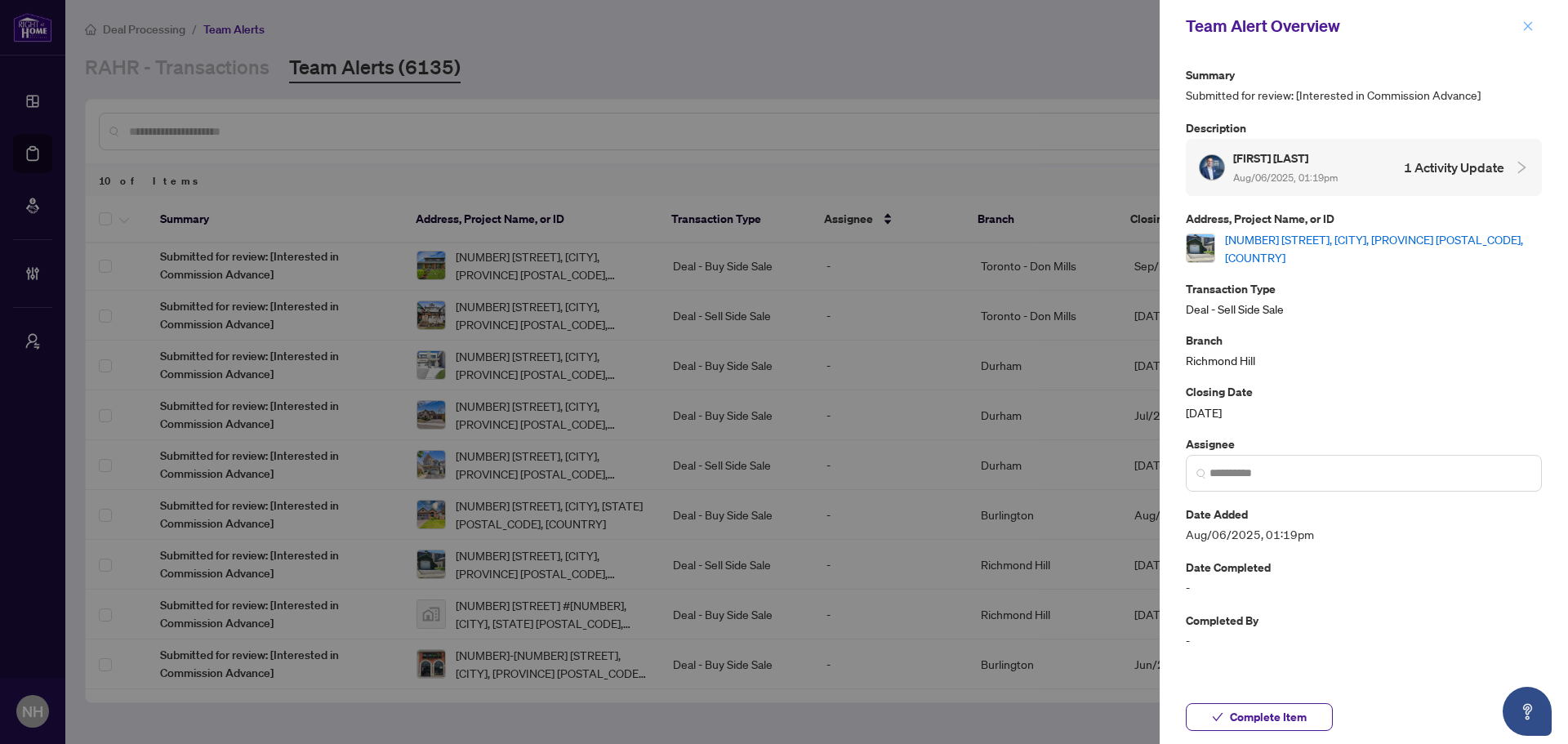 click at bounding box center [1528, 26] 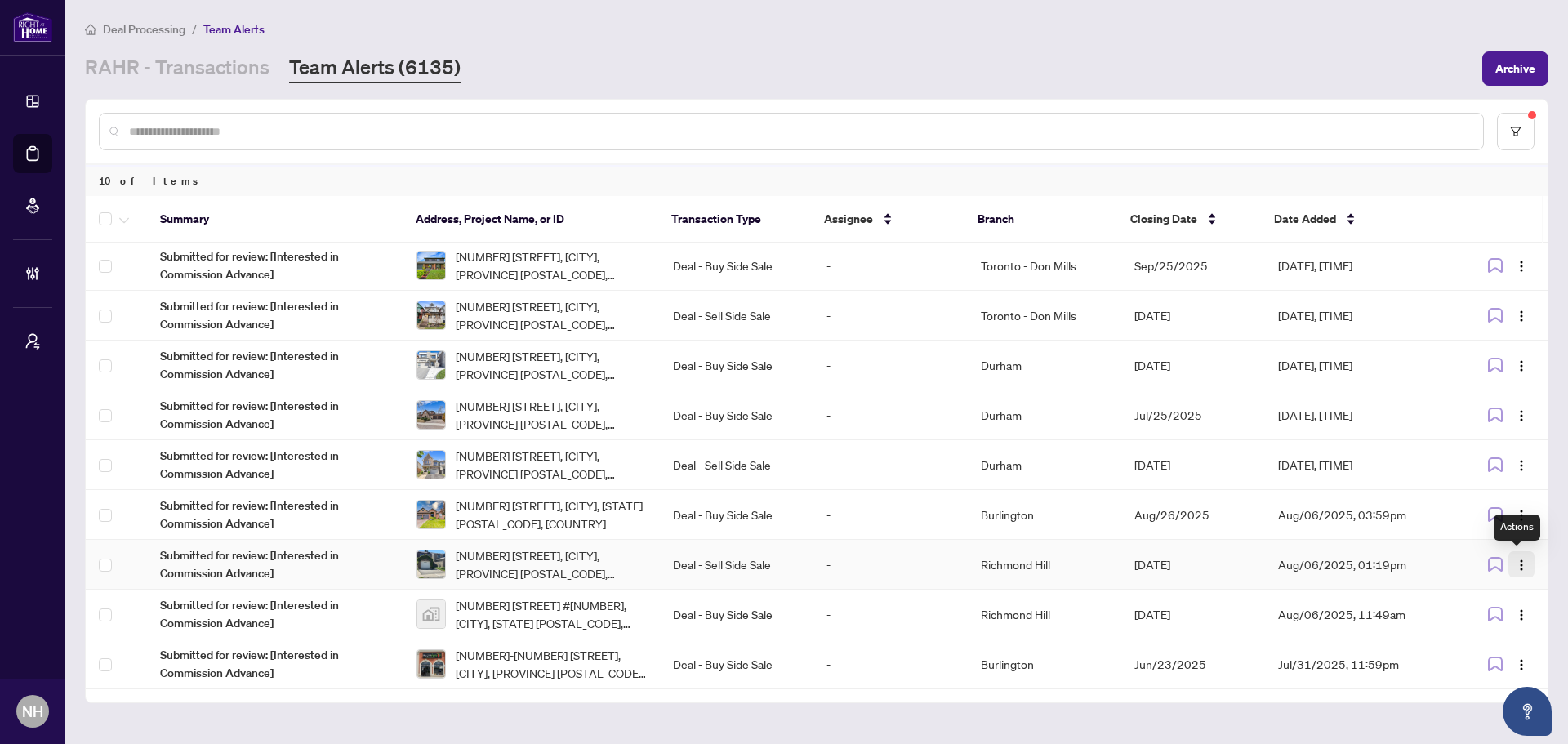 click at bounding box center (1521, 565) 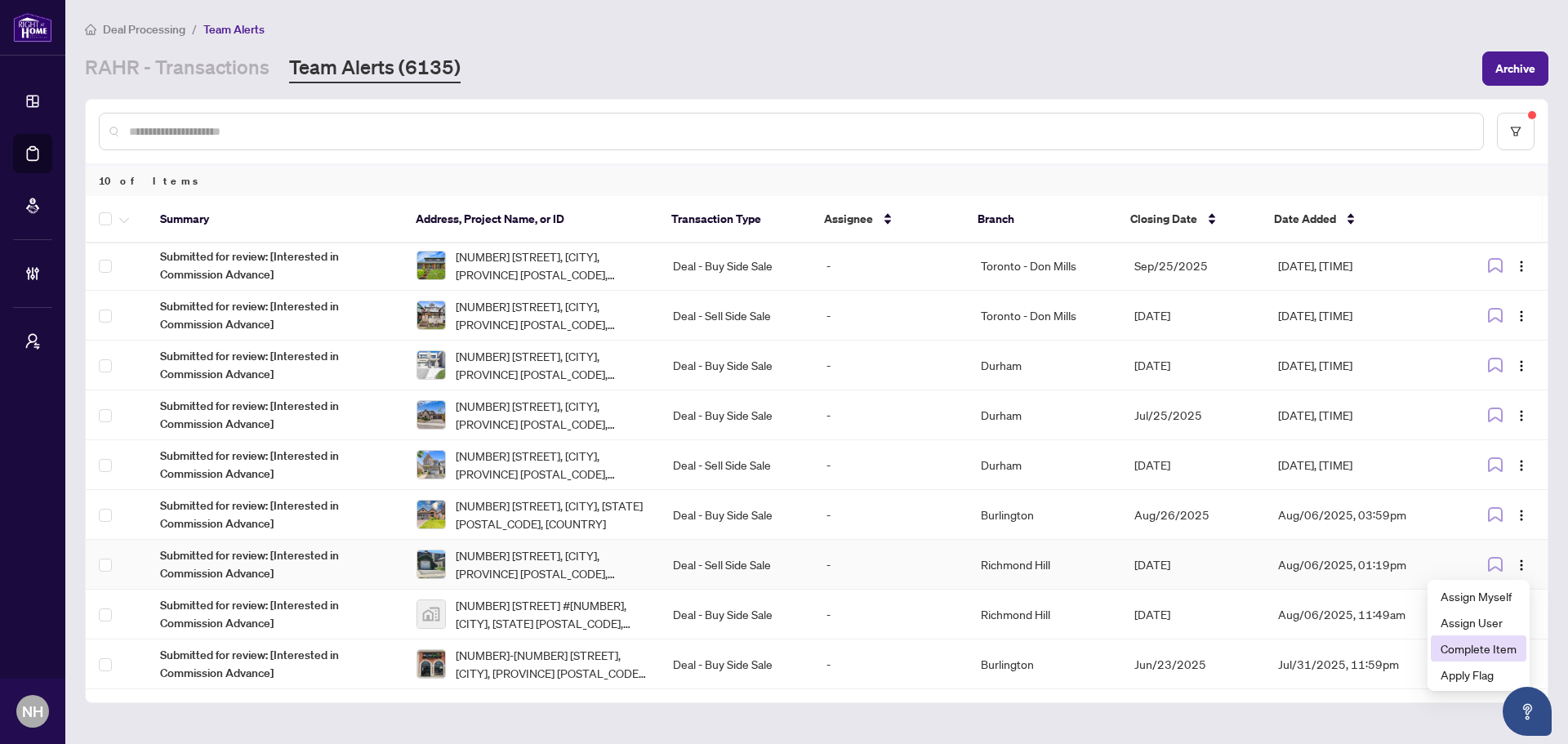 click on "Complete Item" at bounding box center (1478, 648) 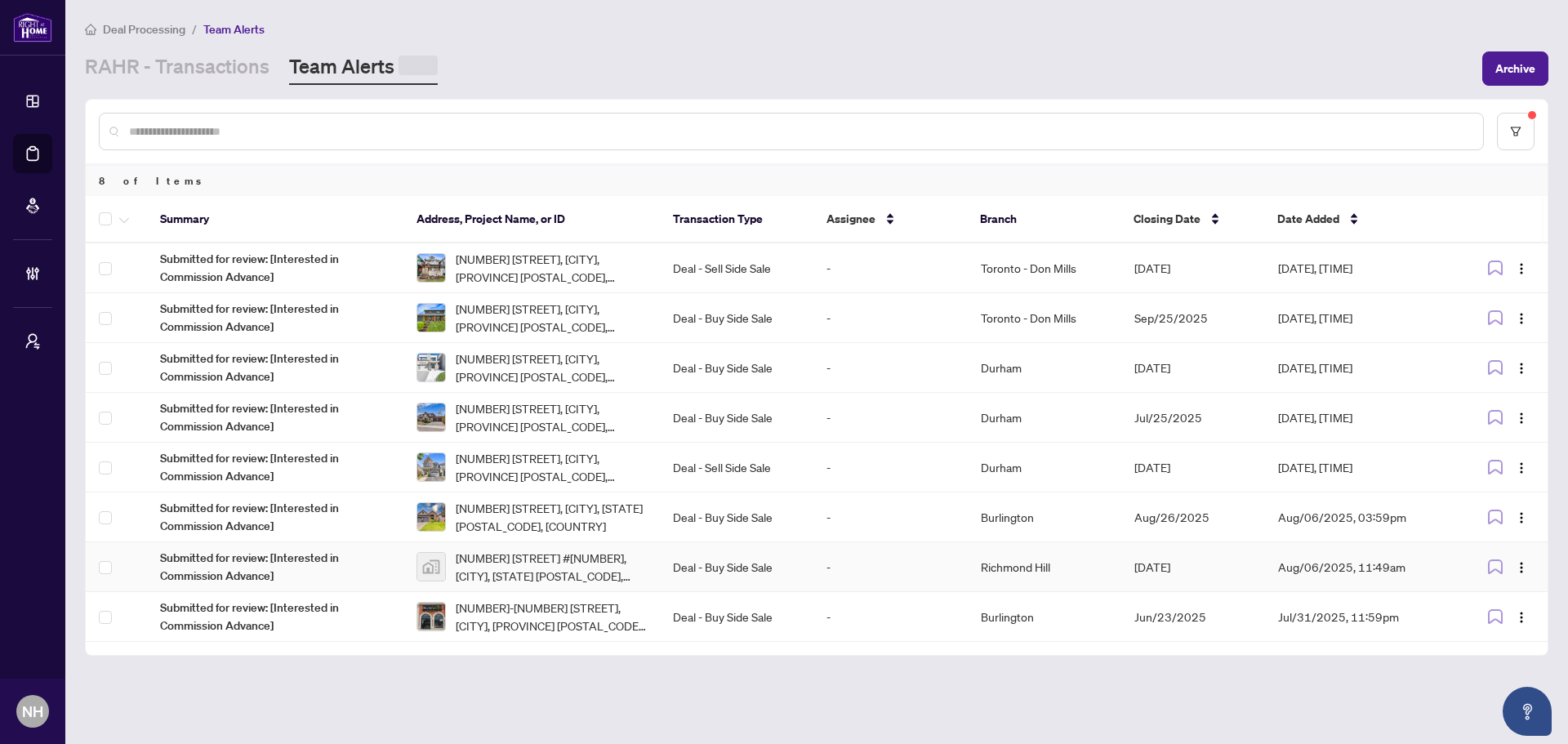 scroll, scrollTop: 0, scrollLeft: 0, axis: both 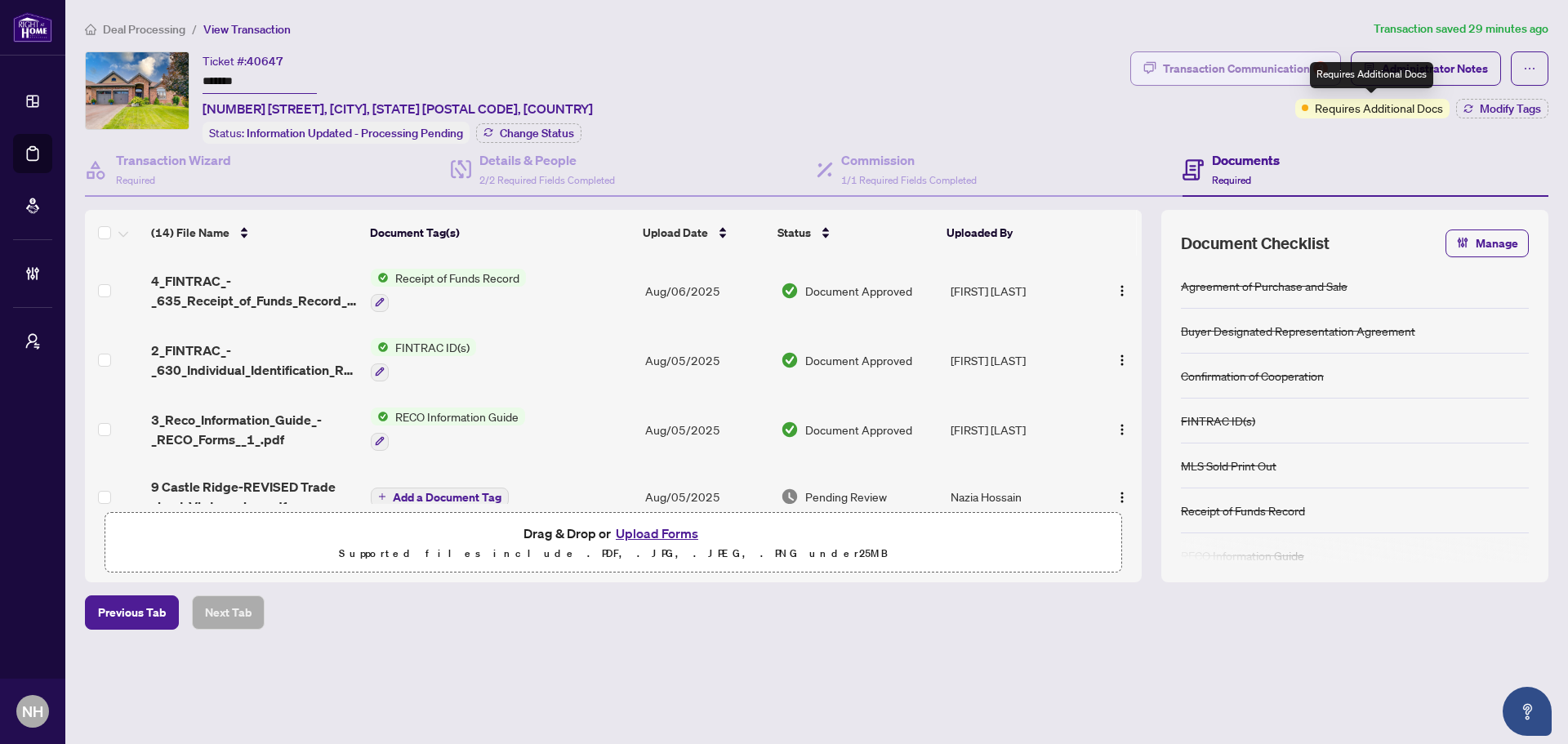 click on "Transaction Communication 3" at bounding box center [1245, 69] 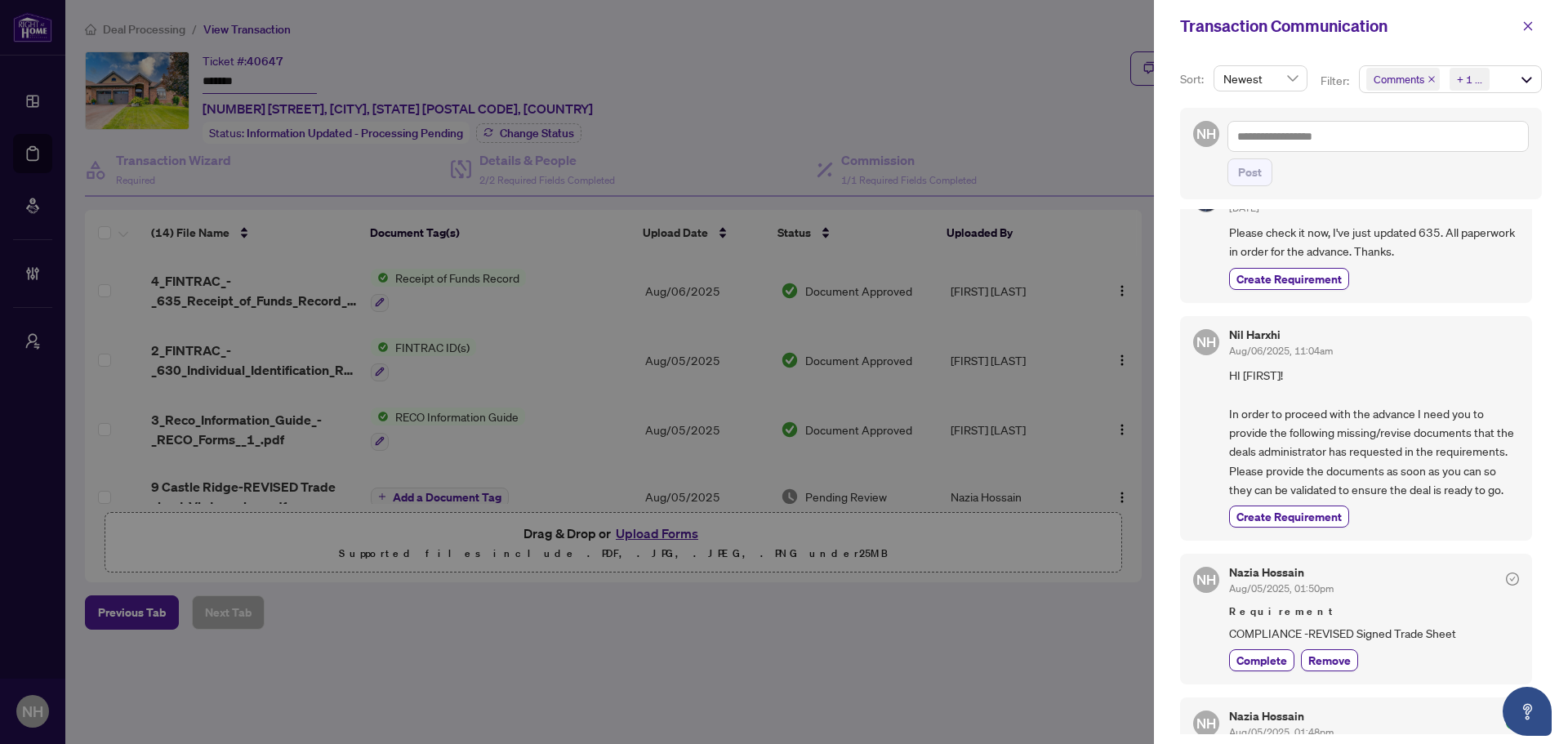 scroll, scrollTop: 0, scrollLeft: 0, axis: both 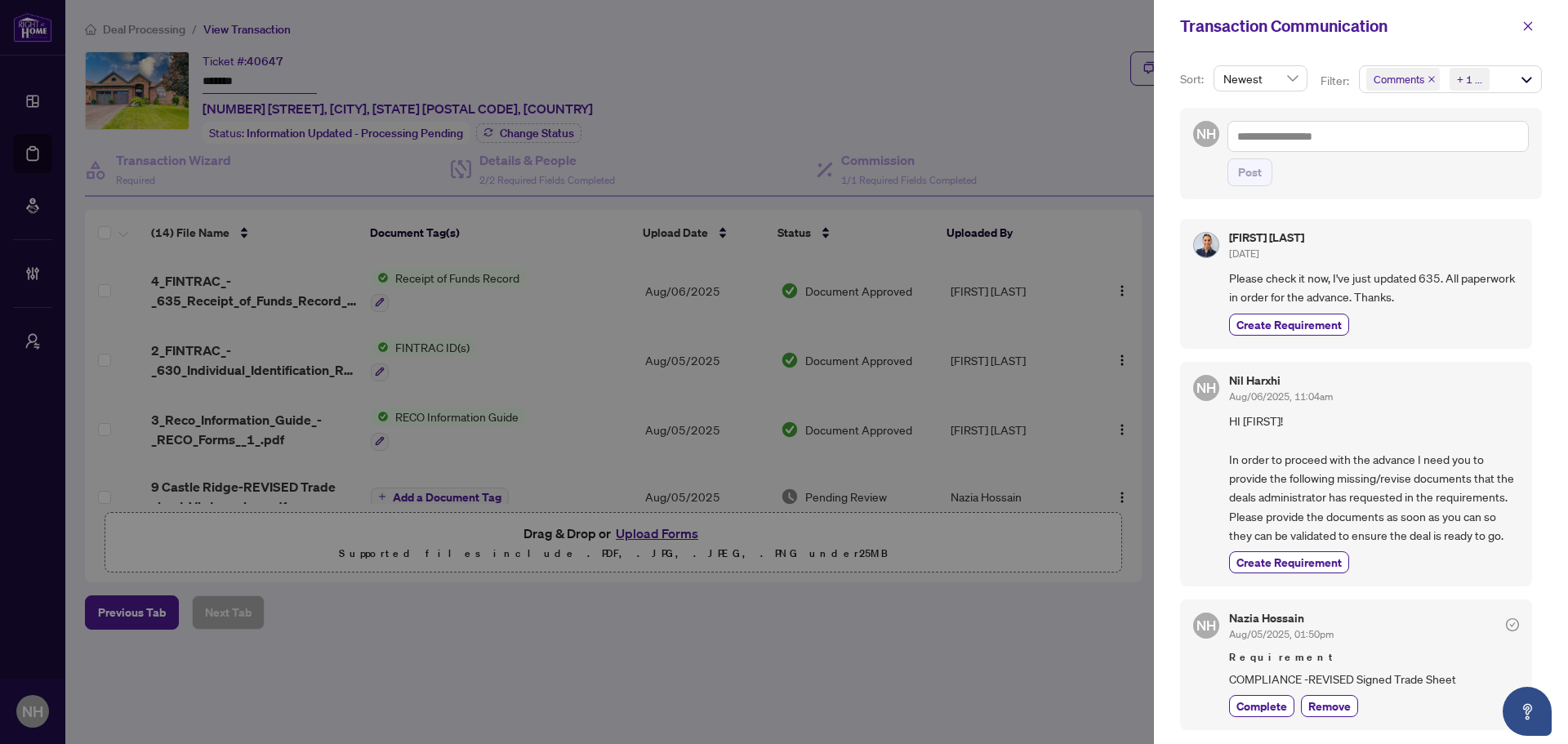 click 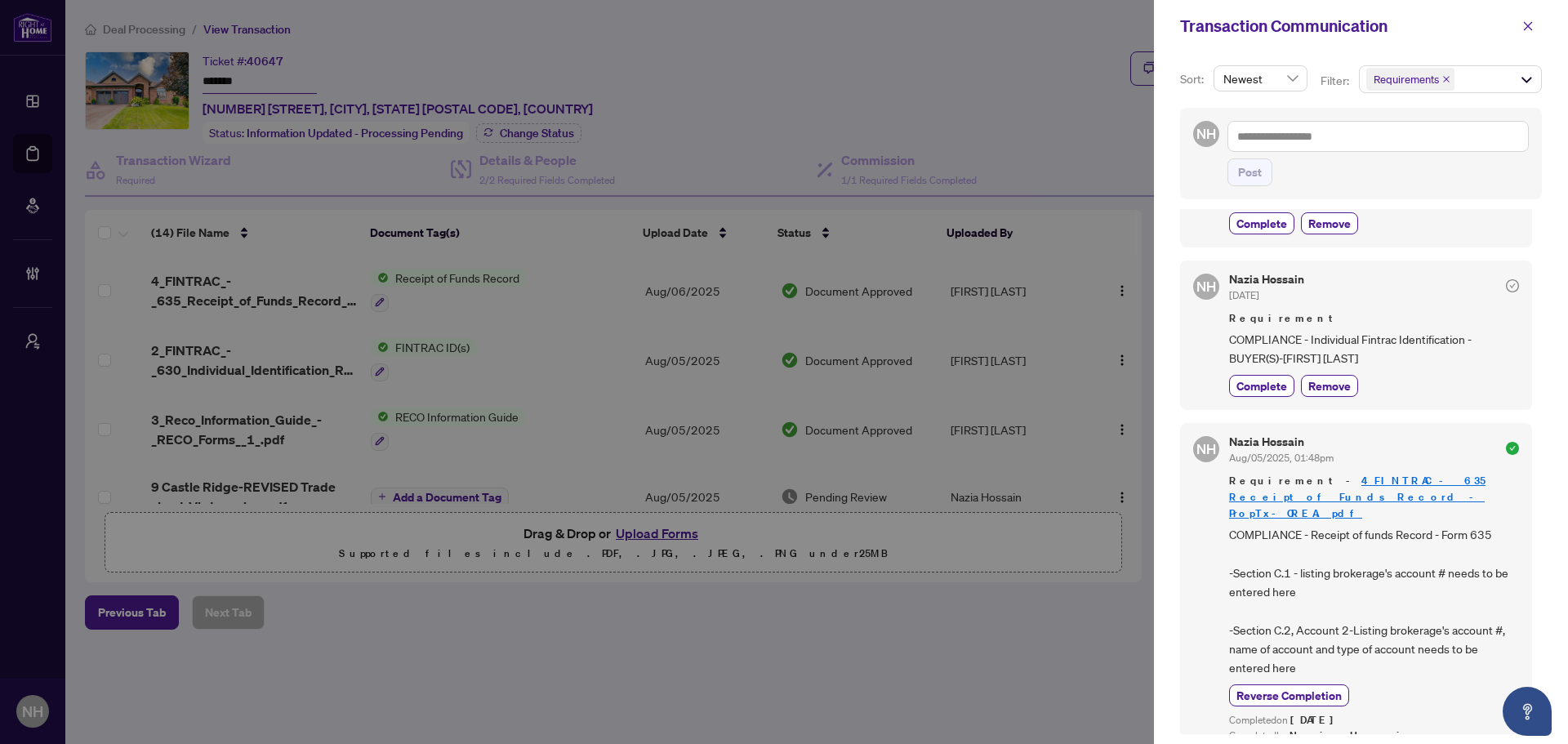 scroll, scrollTop: 0, scrollLeft: 0, axis: both 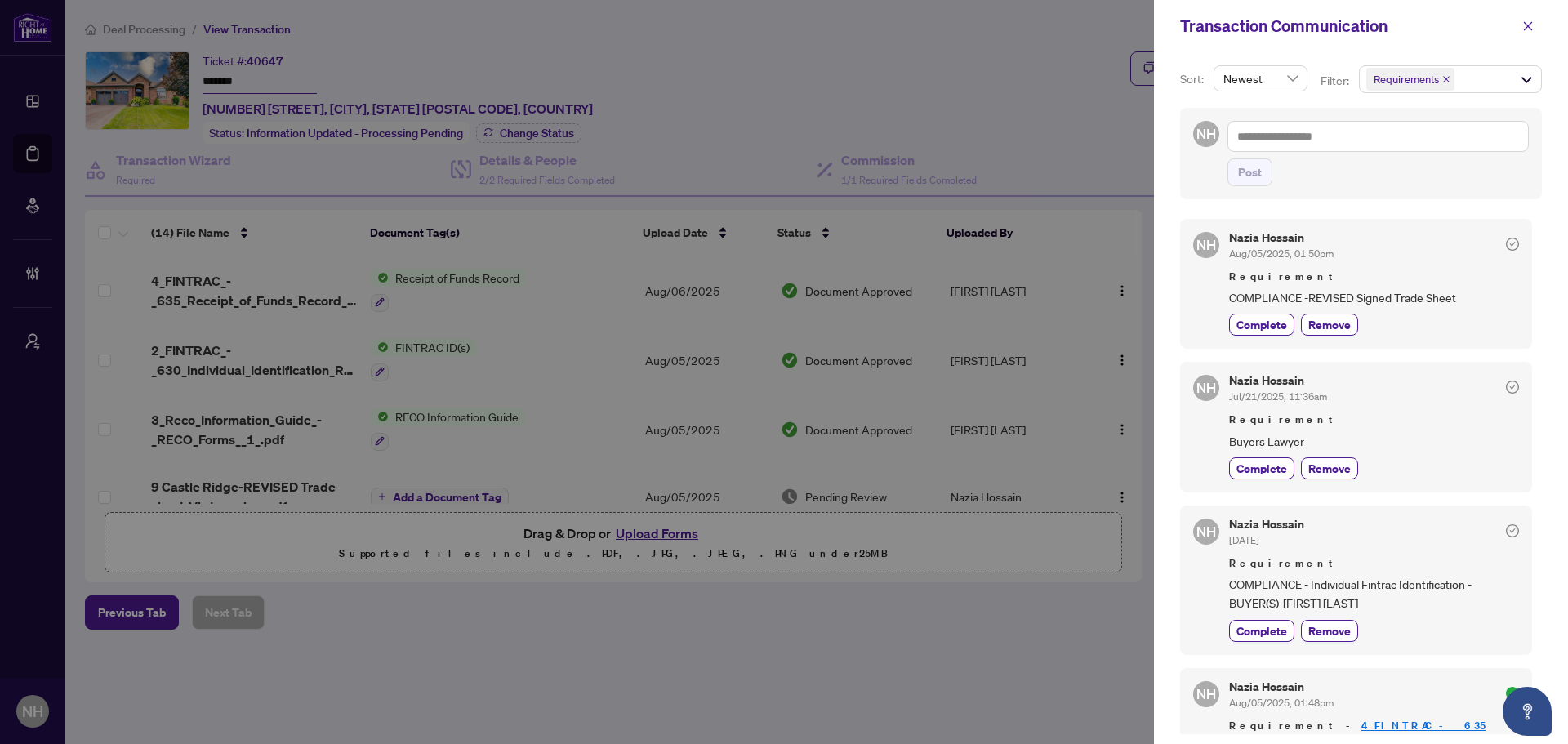 click at bounding box center (784, 372) 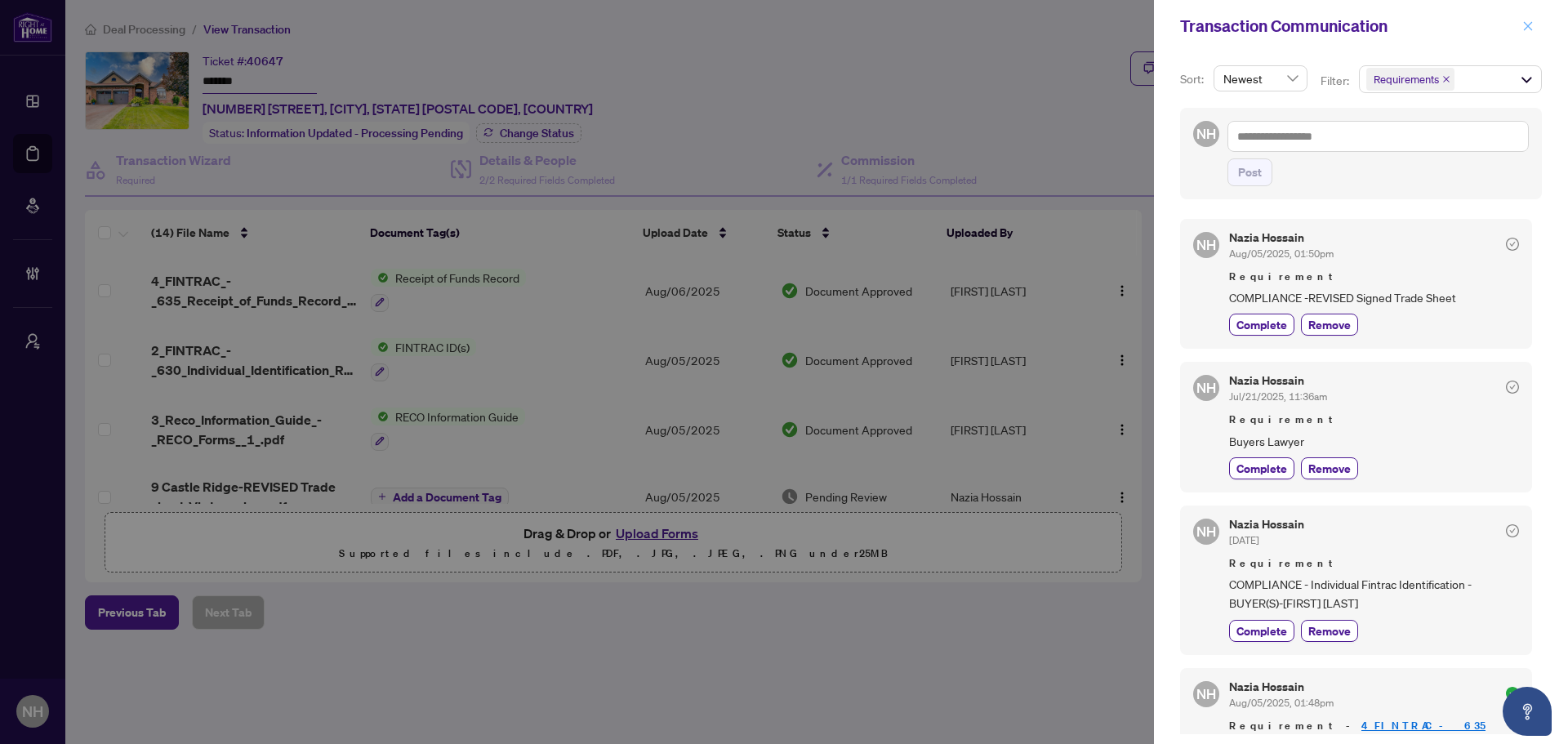 click 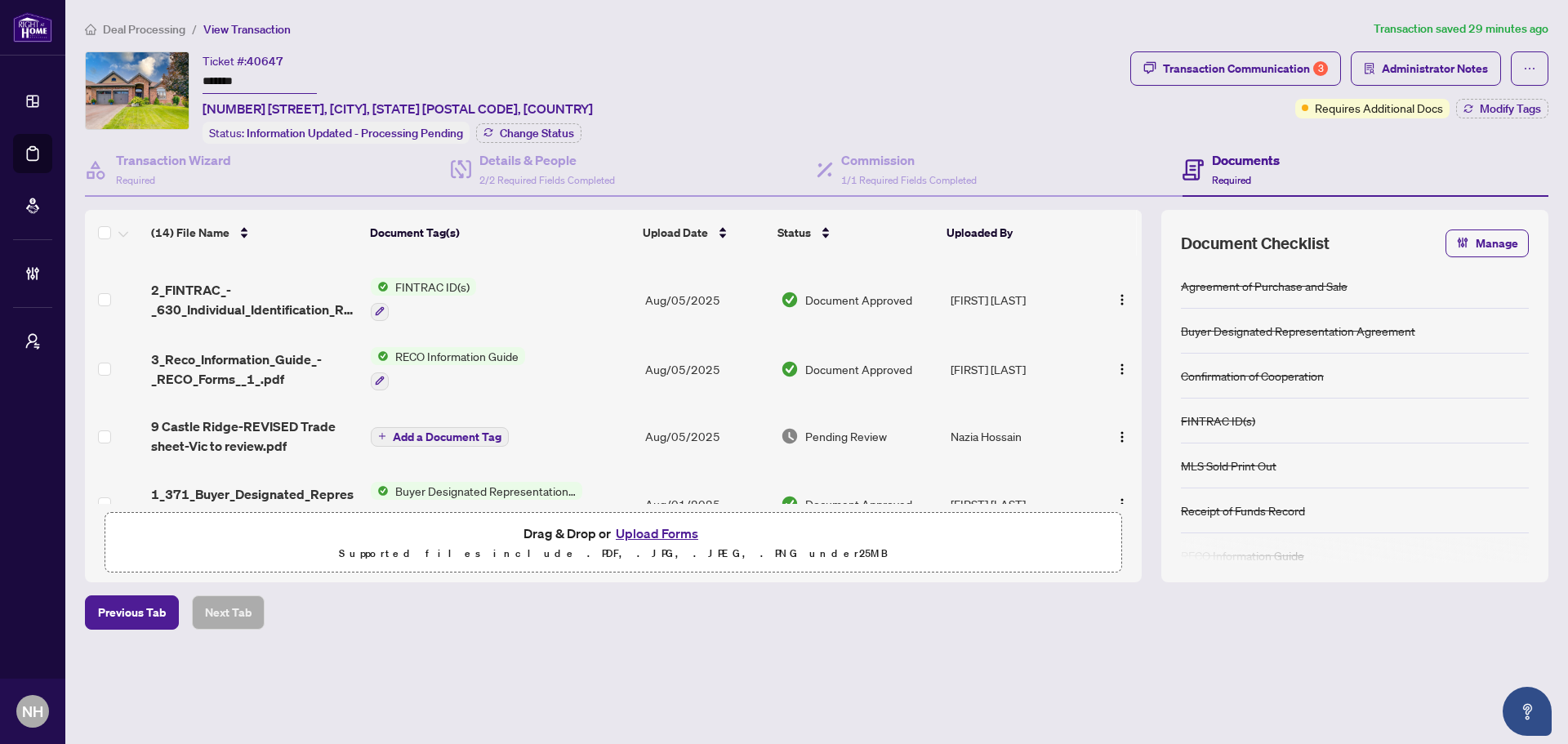 scroll, scrollTop: 0, scrollLeft: 0, axis: both 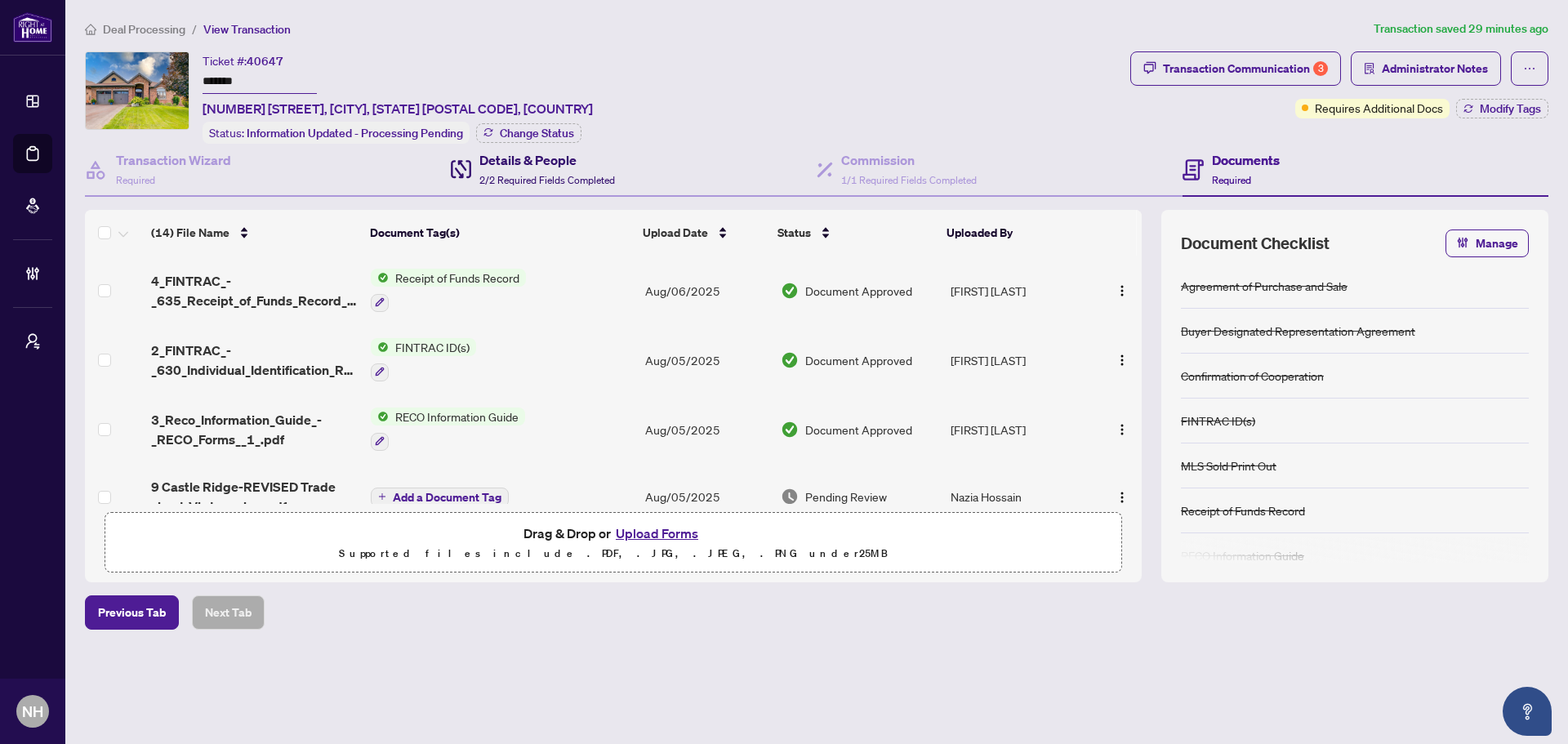 click on "Details & People" at bounding box center [547, 160] 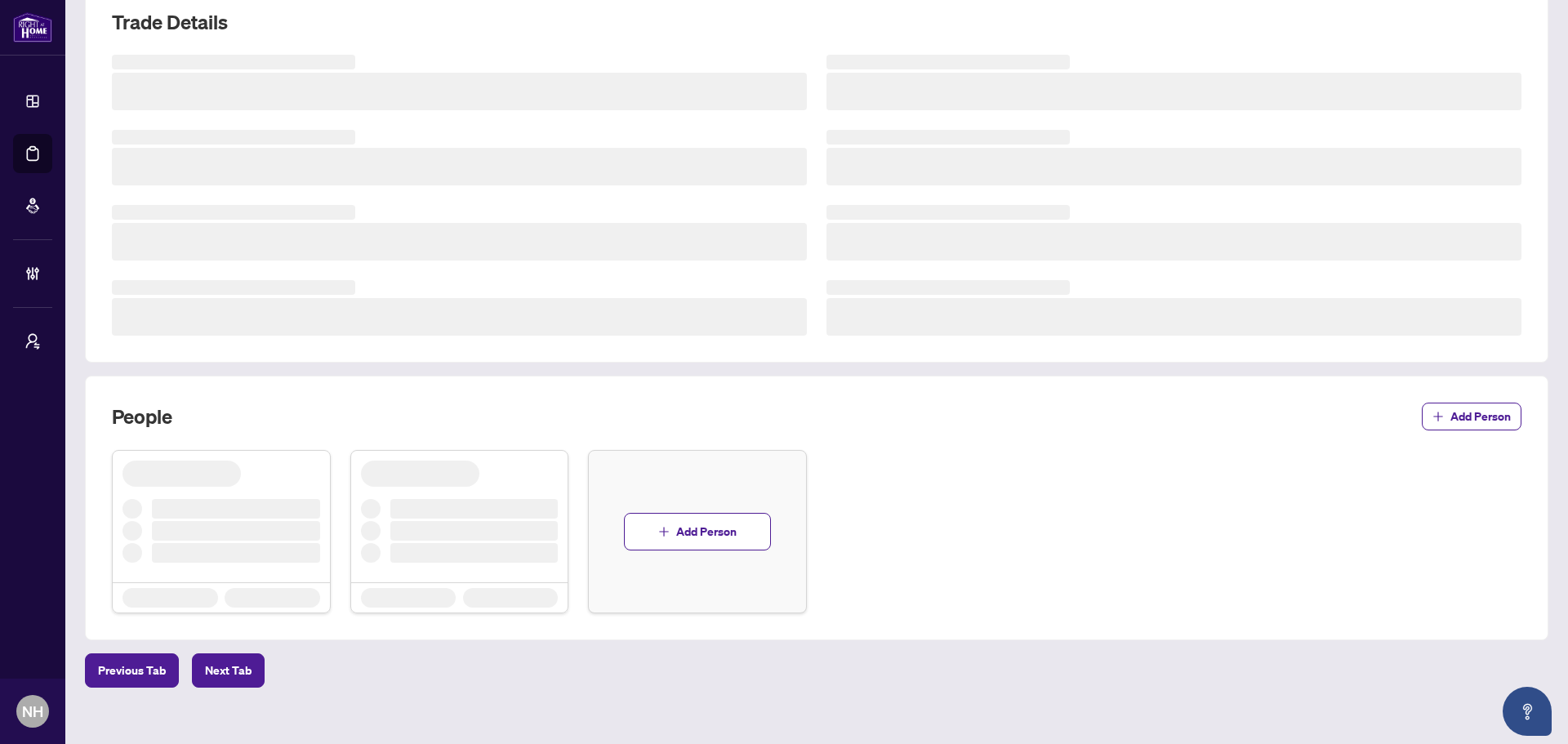 scroll, scrollTop: 246, scrollLeft: 0, axis: vertical 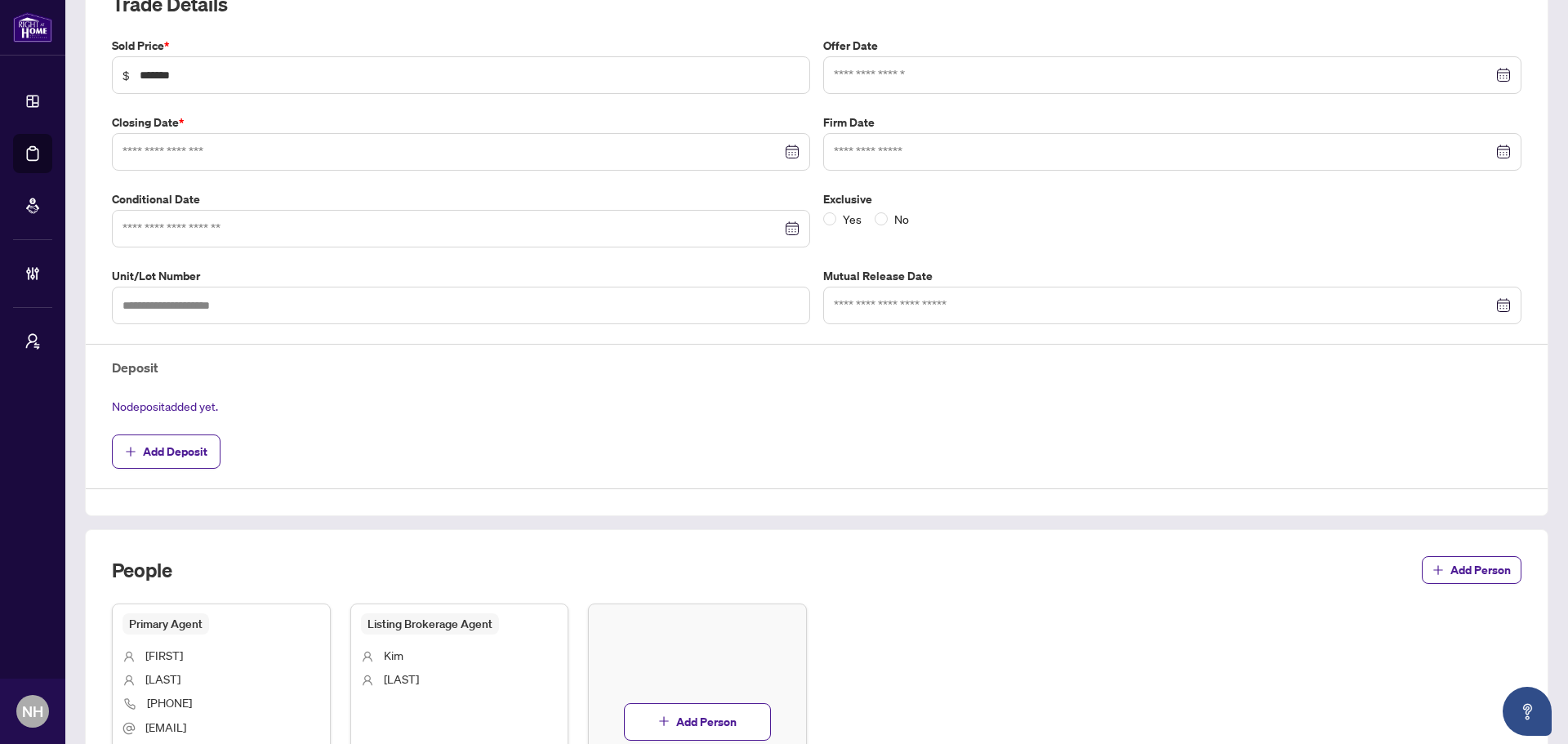 type on "**********" 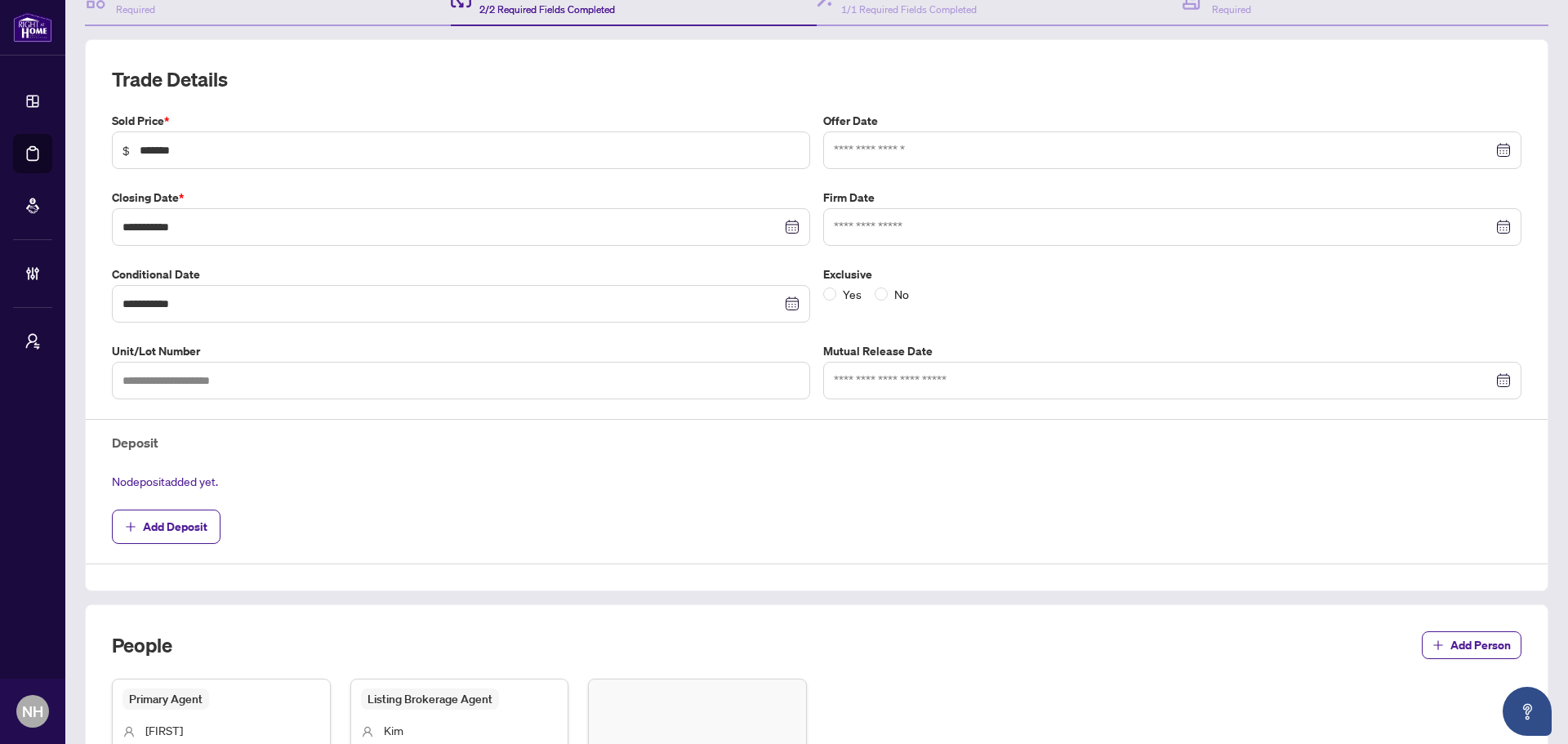scroll, scrollTop: 0, scrollLeft: 0, axis: both 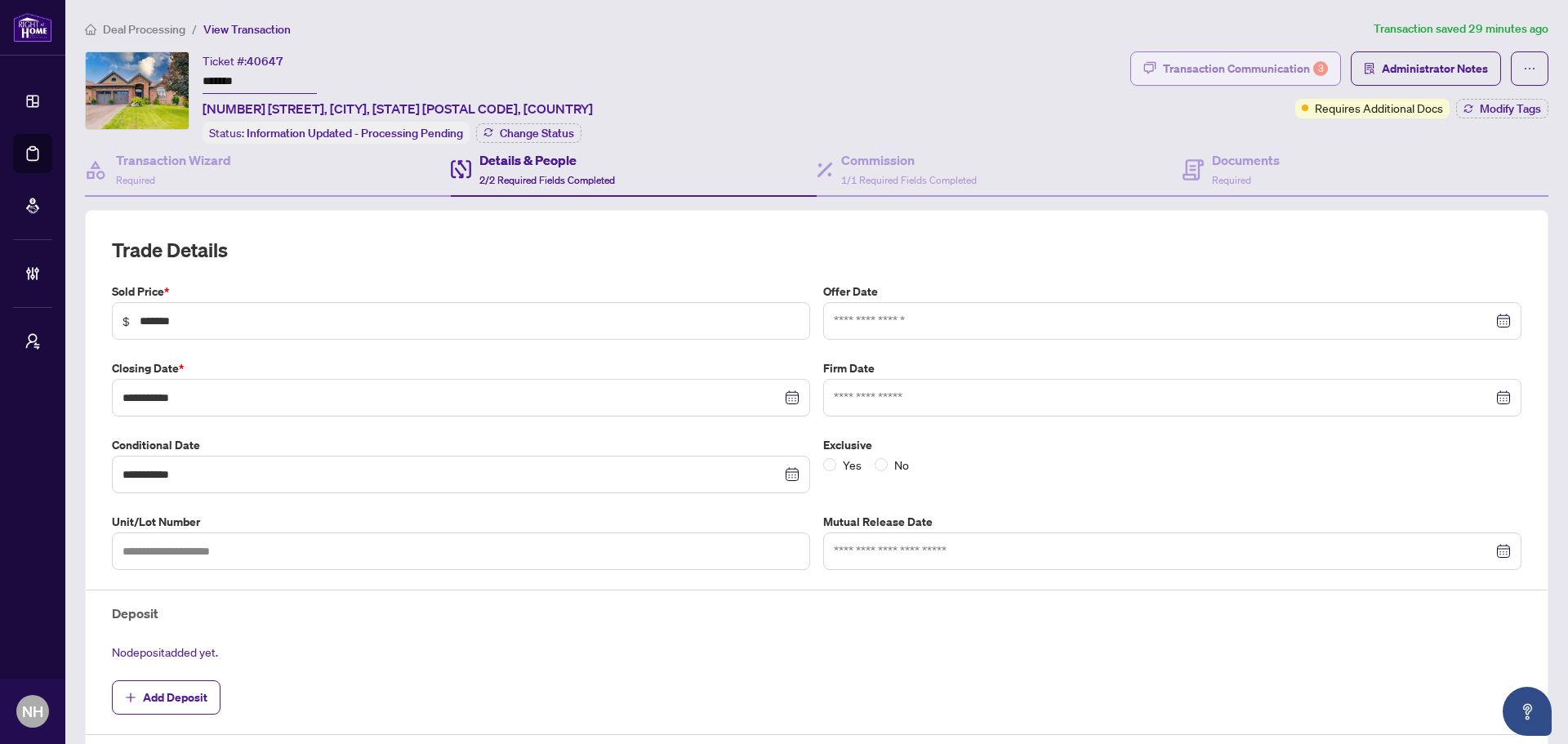 click on "Transaction Communication 3" at bounding box center (1245, 69) 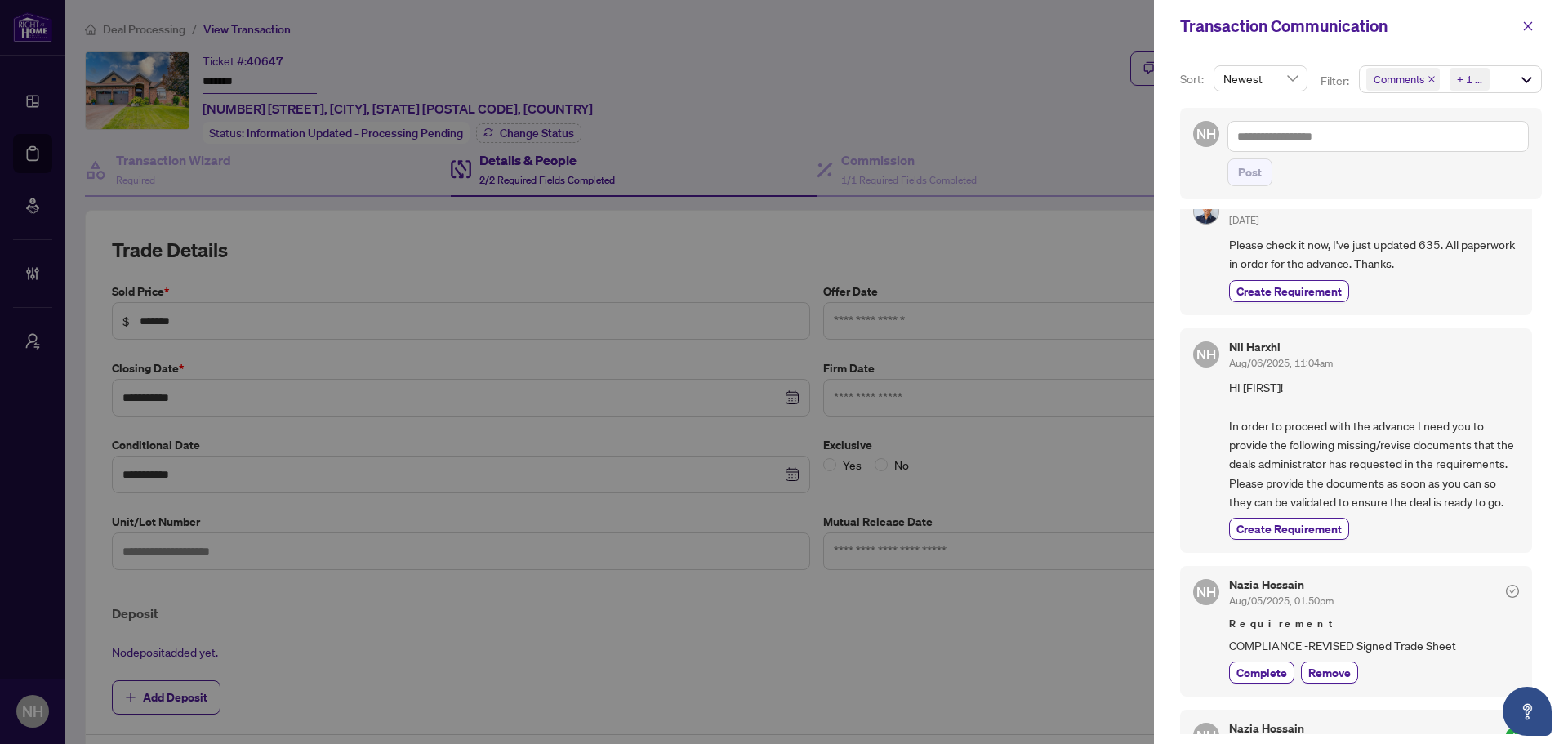 scroll, scrollTop: 82, scrollLeft: 0, axis: vertical 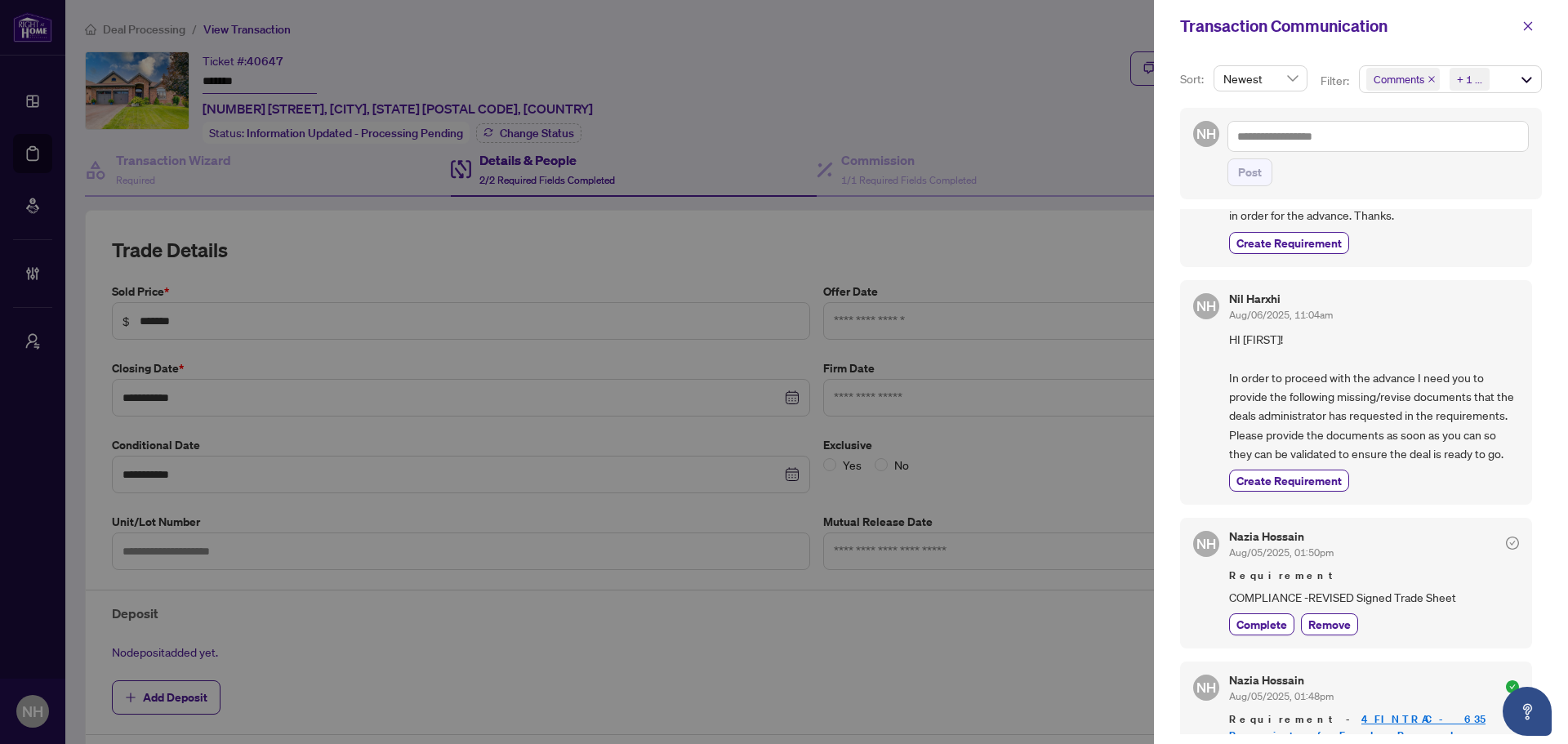 click on "Comments" at bounding box center [1403, 79] 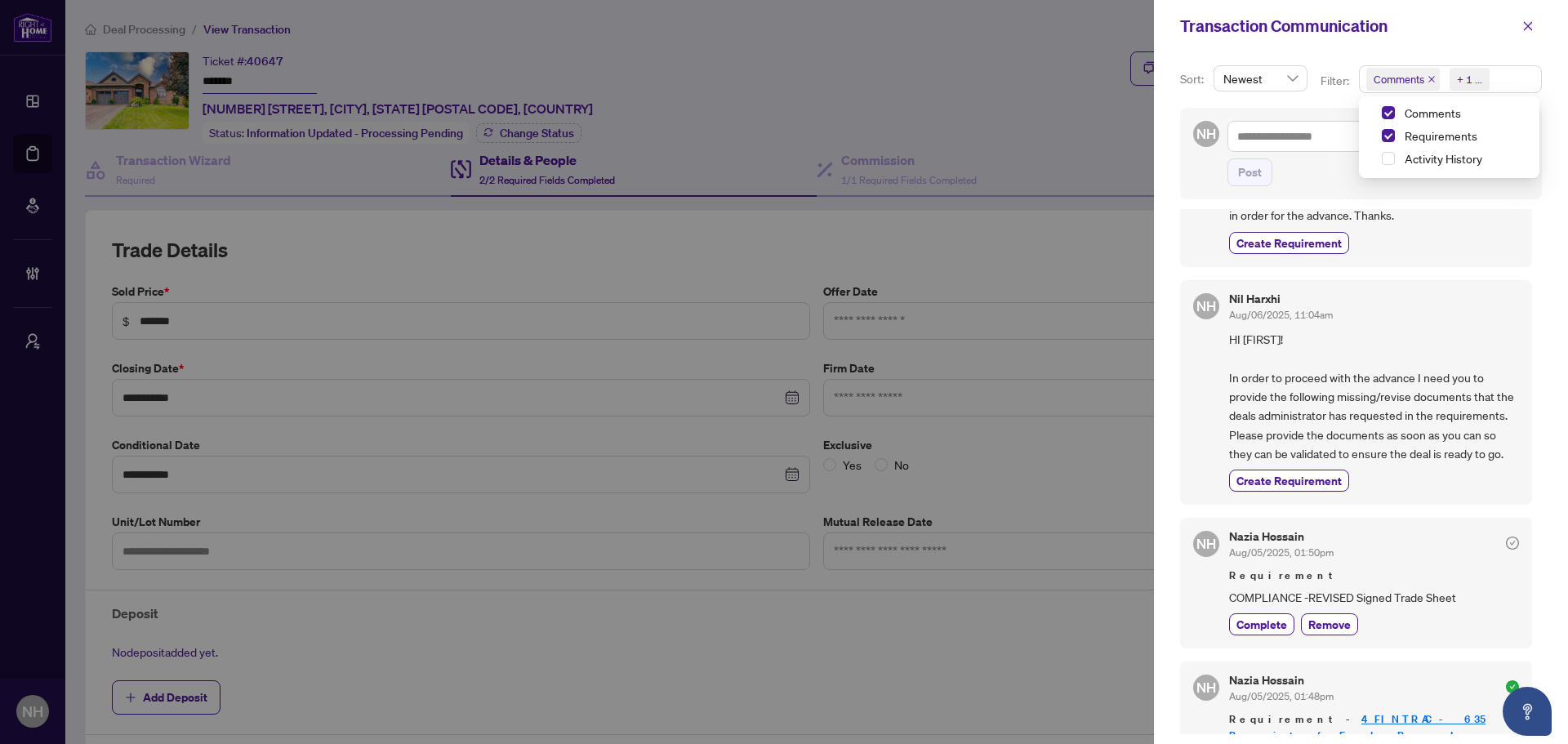 click 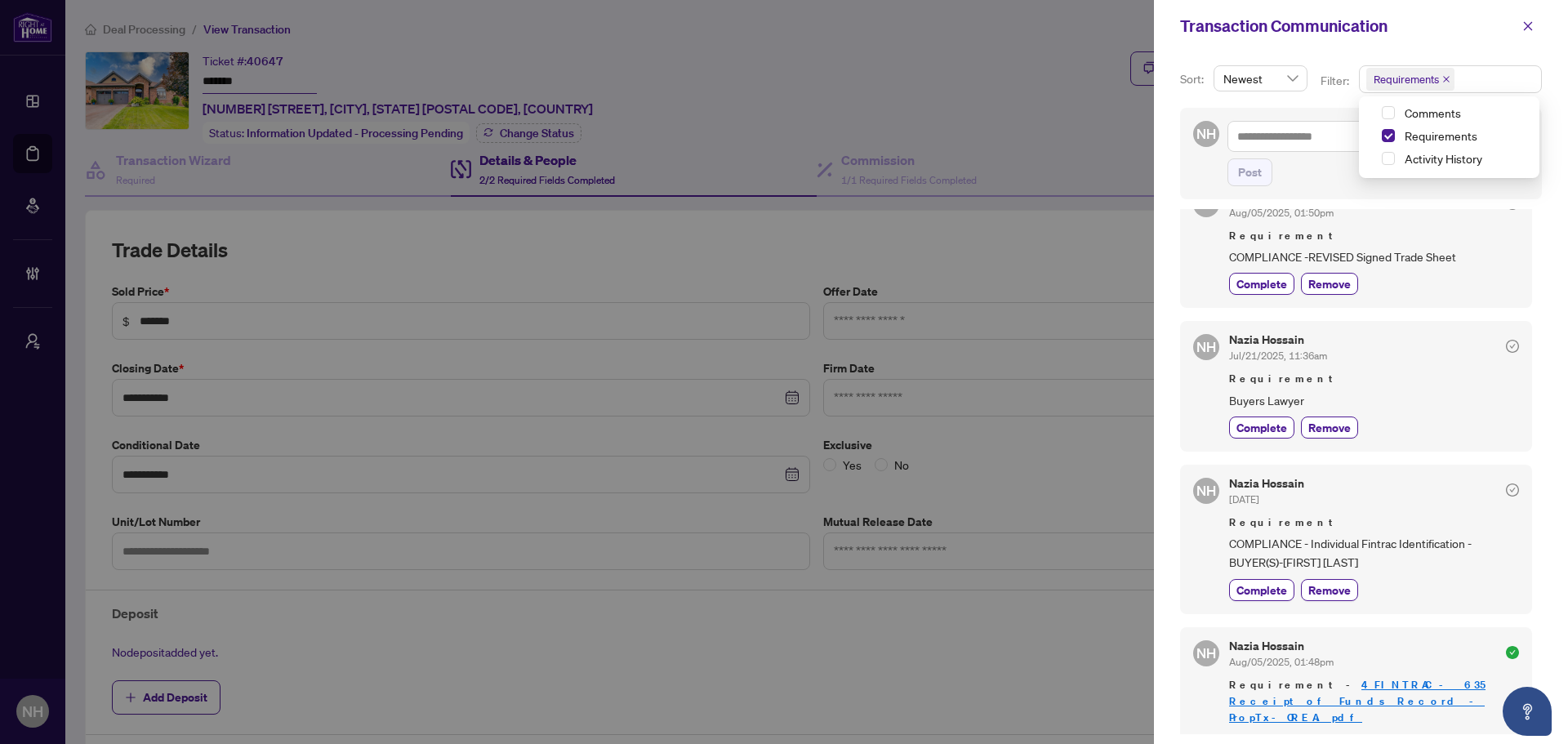 scroll, scrollTop: 0, scrollLeft: 0, axis: both 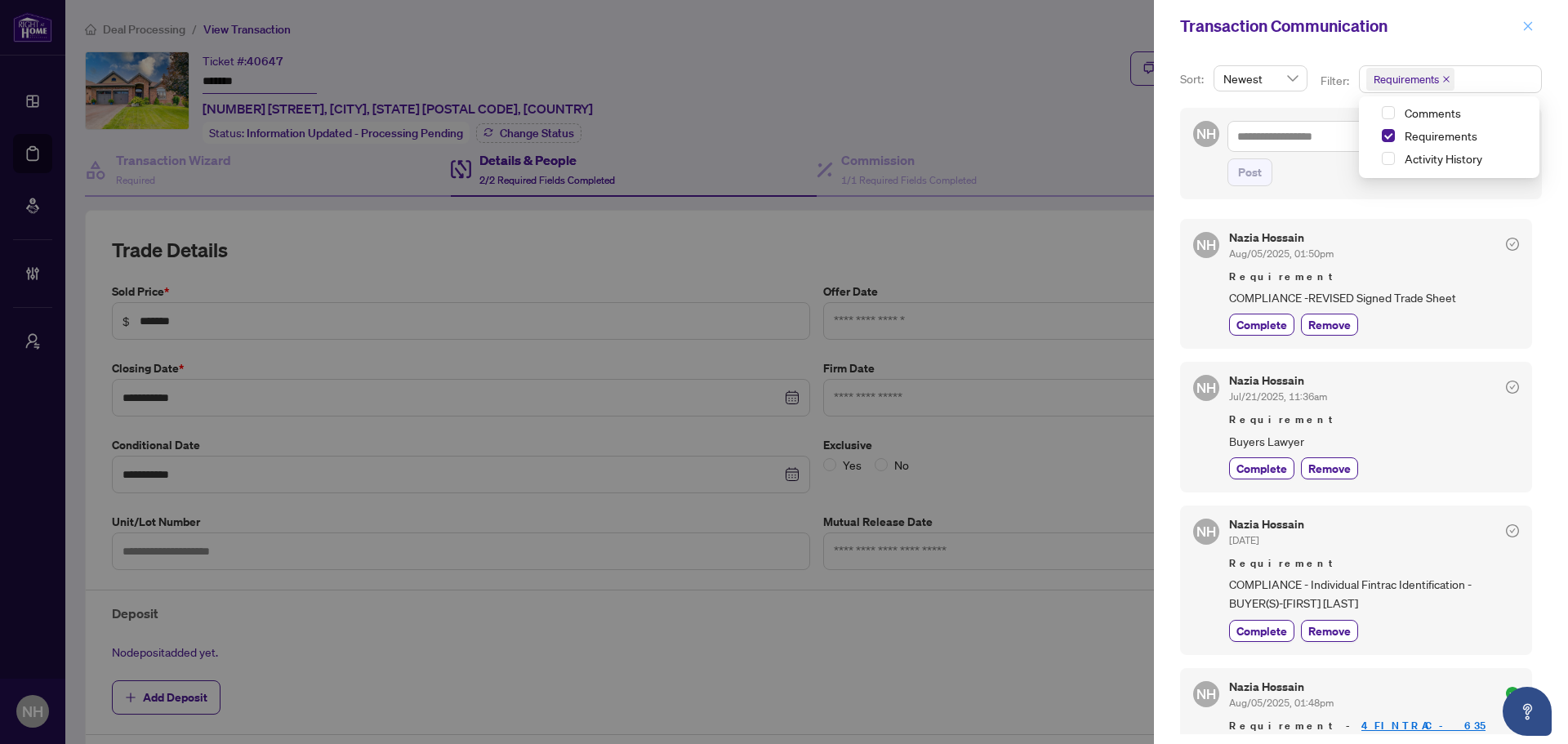 click at bounding box center [1528, 26] 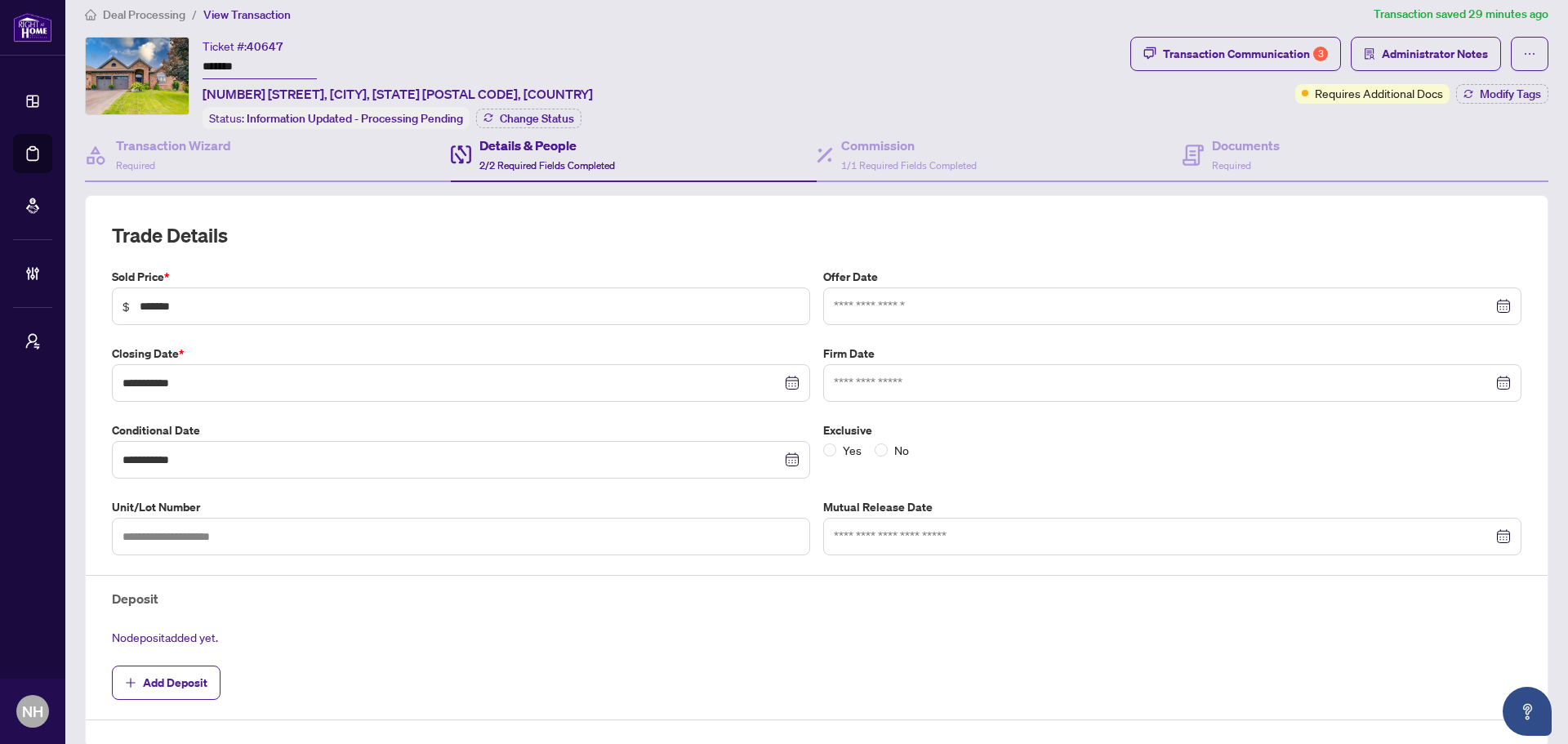 scroll, scrollTop: 0, scrollLeft: 0, axis: both 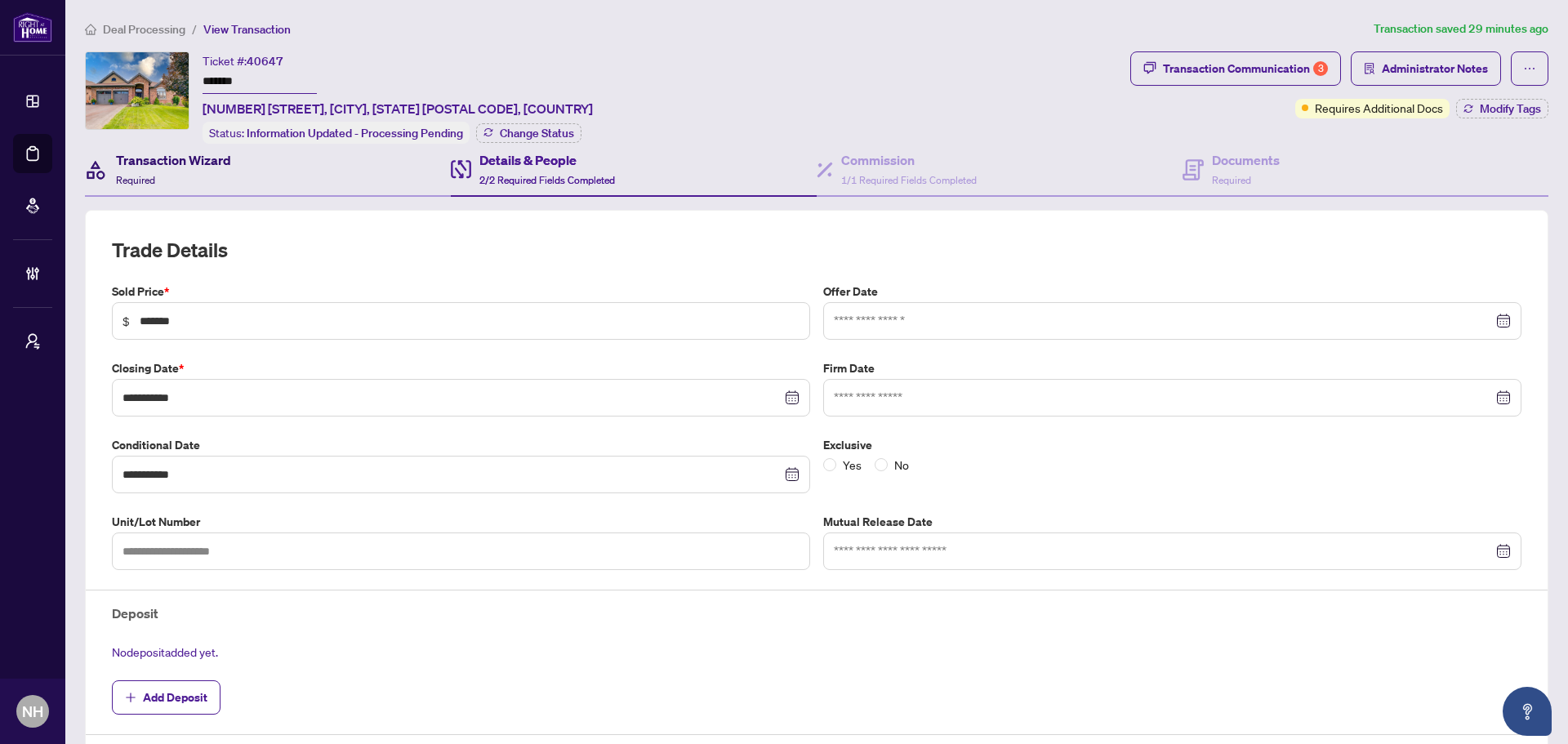 click on "Transaction Wizard" at bounding box center [173, 160] 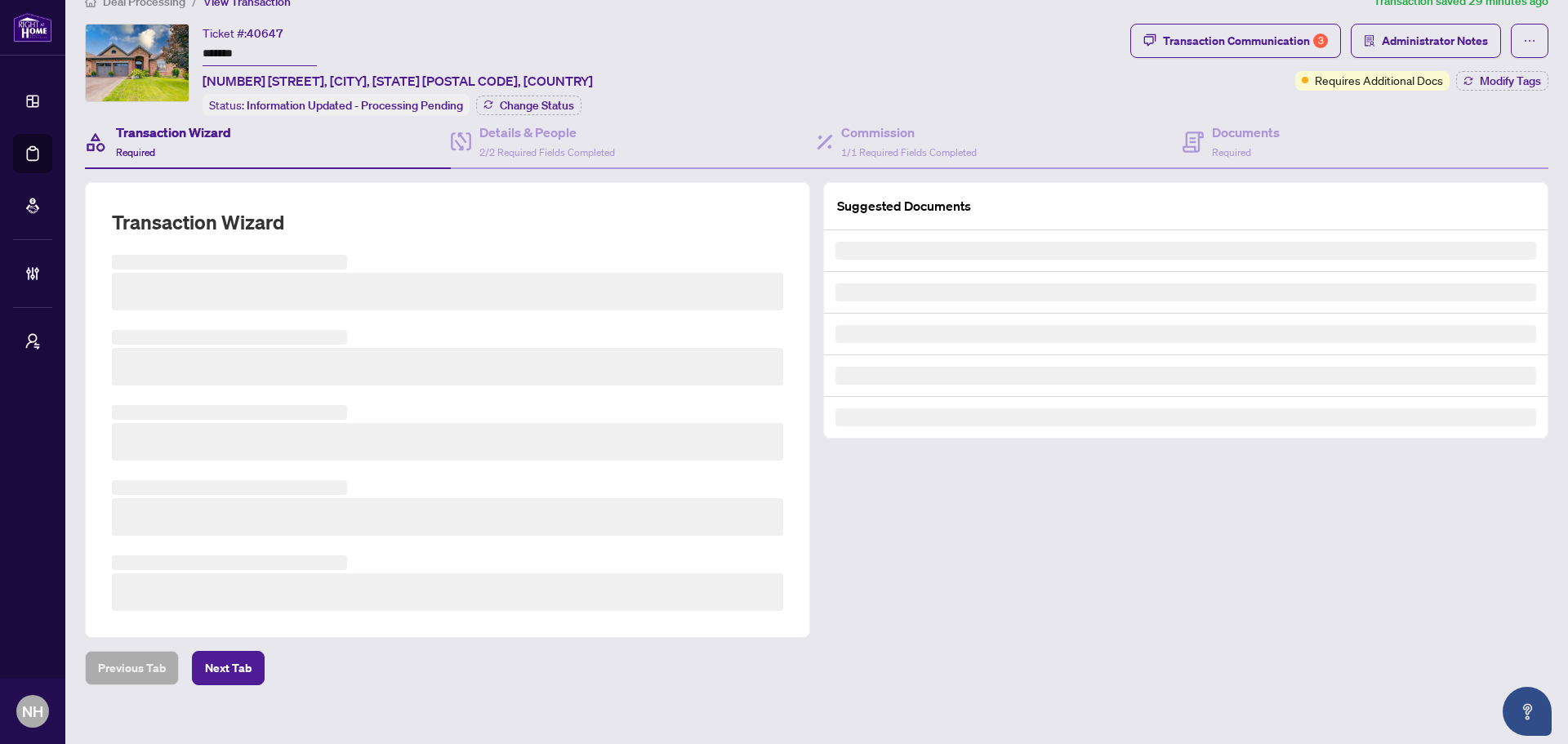 scroll, scrollTop: 43, scrollLeft: 0, axis: vertical 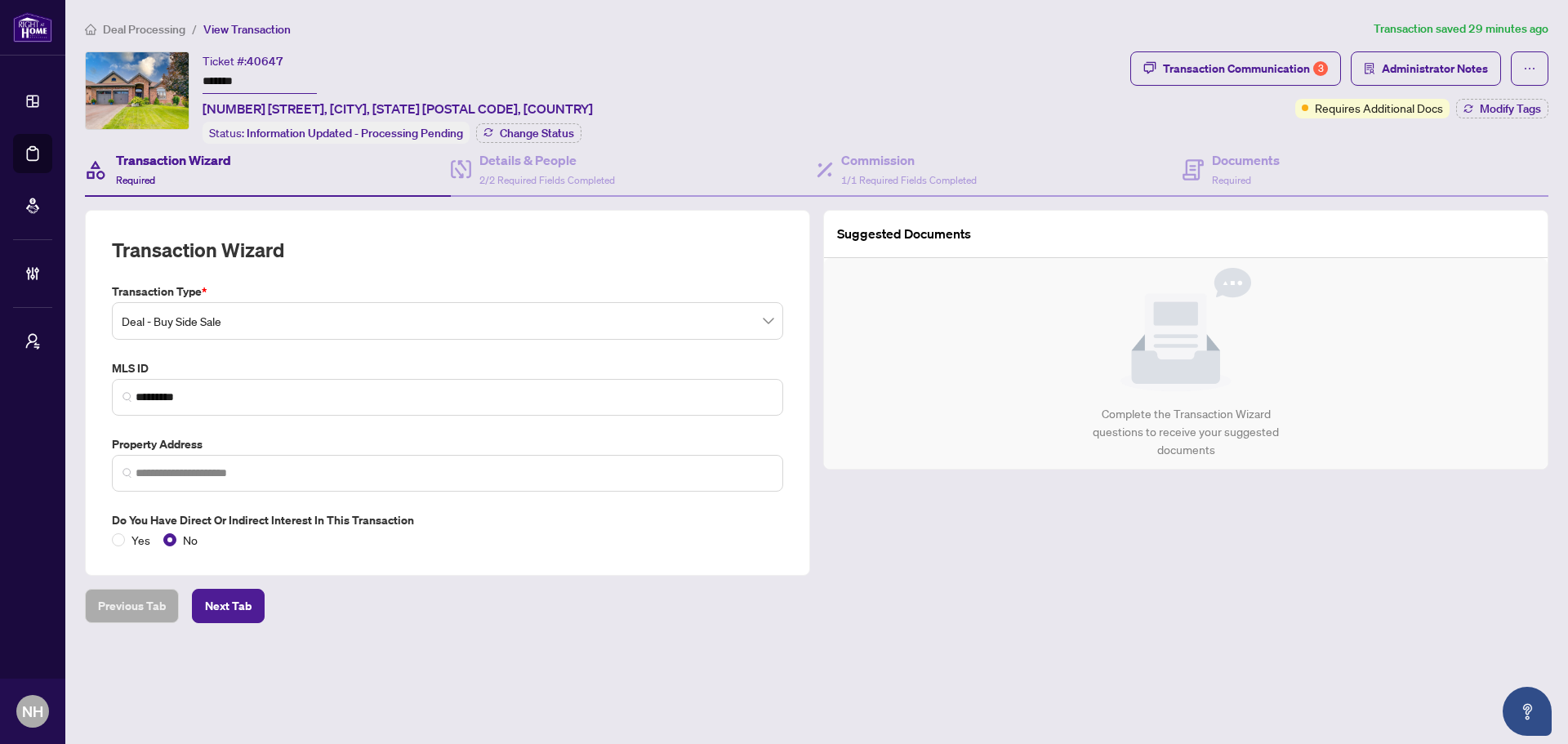 type on "**********" 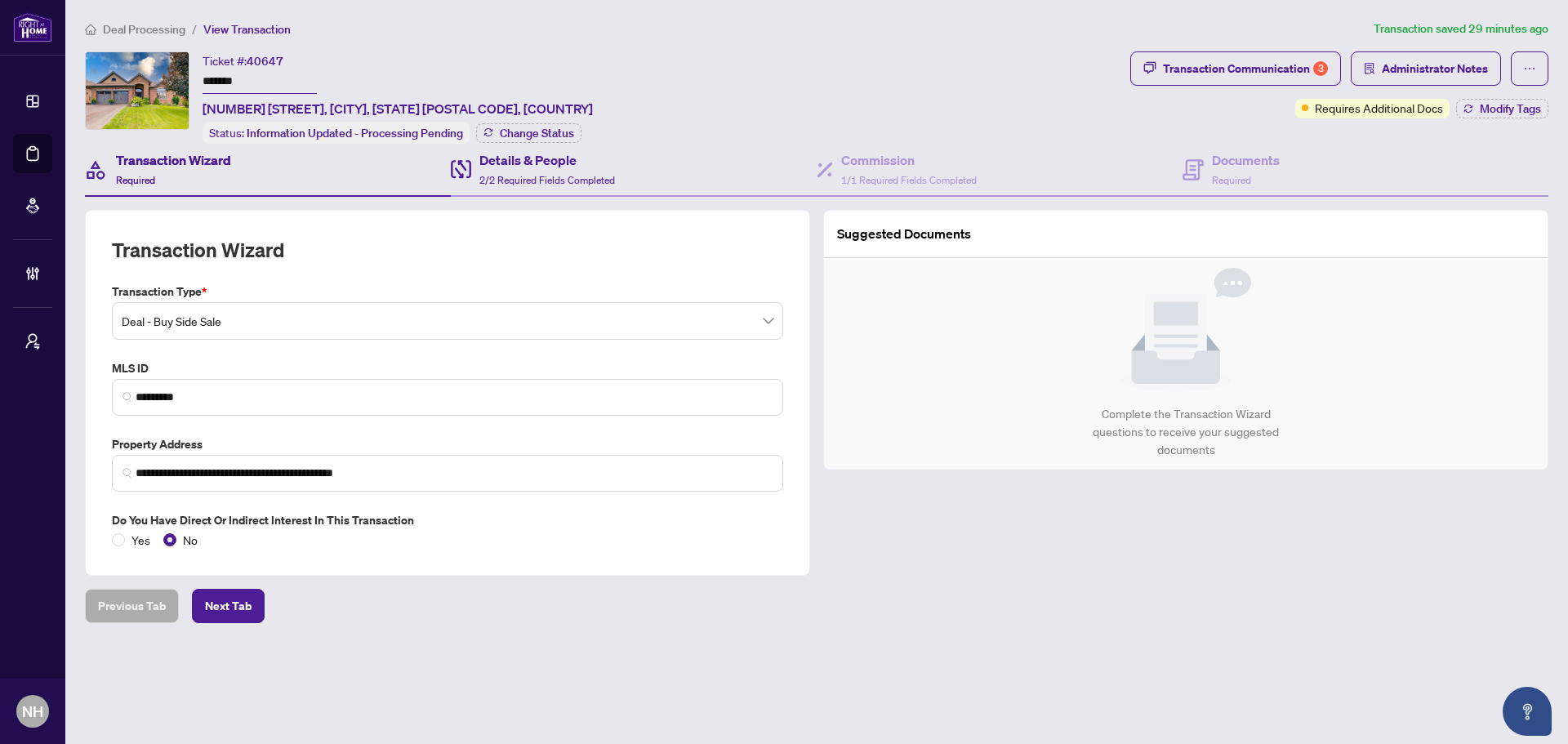 scroll, scrollTop: 0, scrollLeft: 0, axis: both 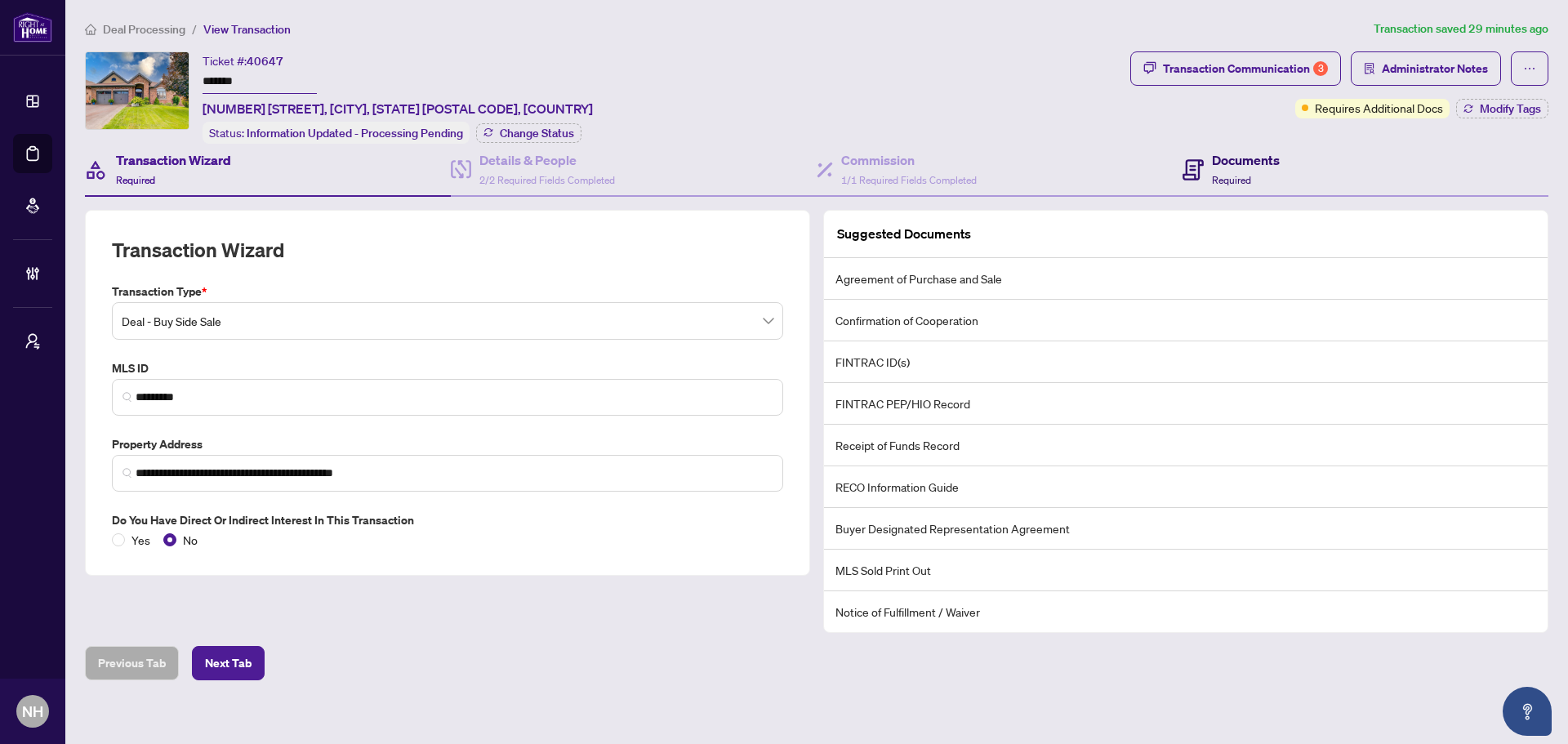 click on "Documents" at bounding box center (1245, 160) 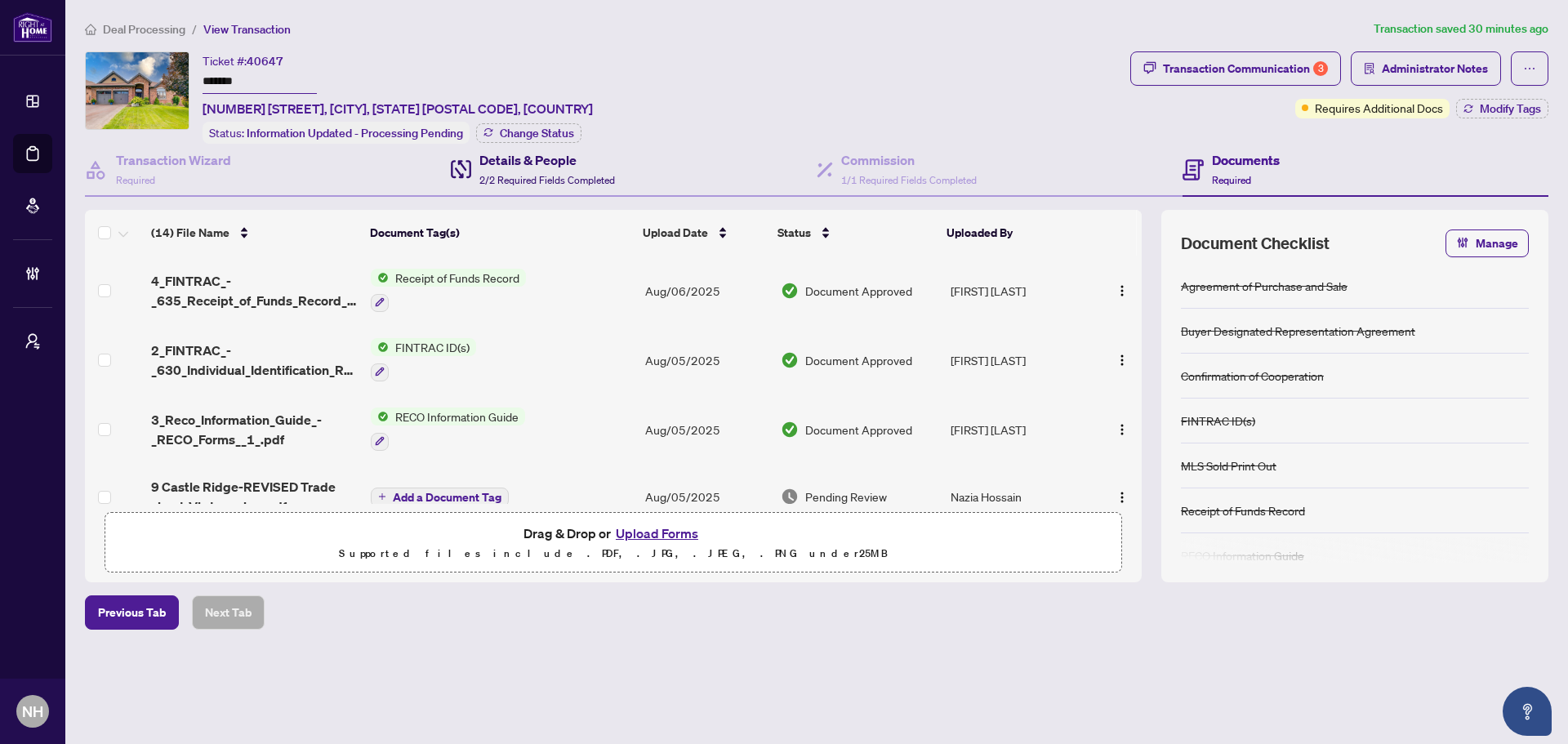 drag, startPoint x: 560, startPoint y: 169, endPoint x: 609, endPoint y: 172, distance: 49.091751 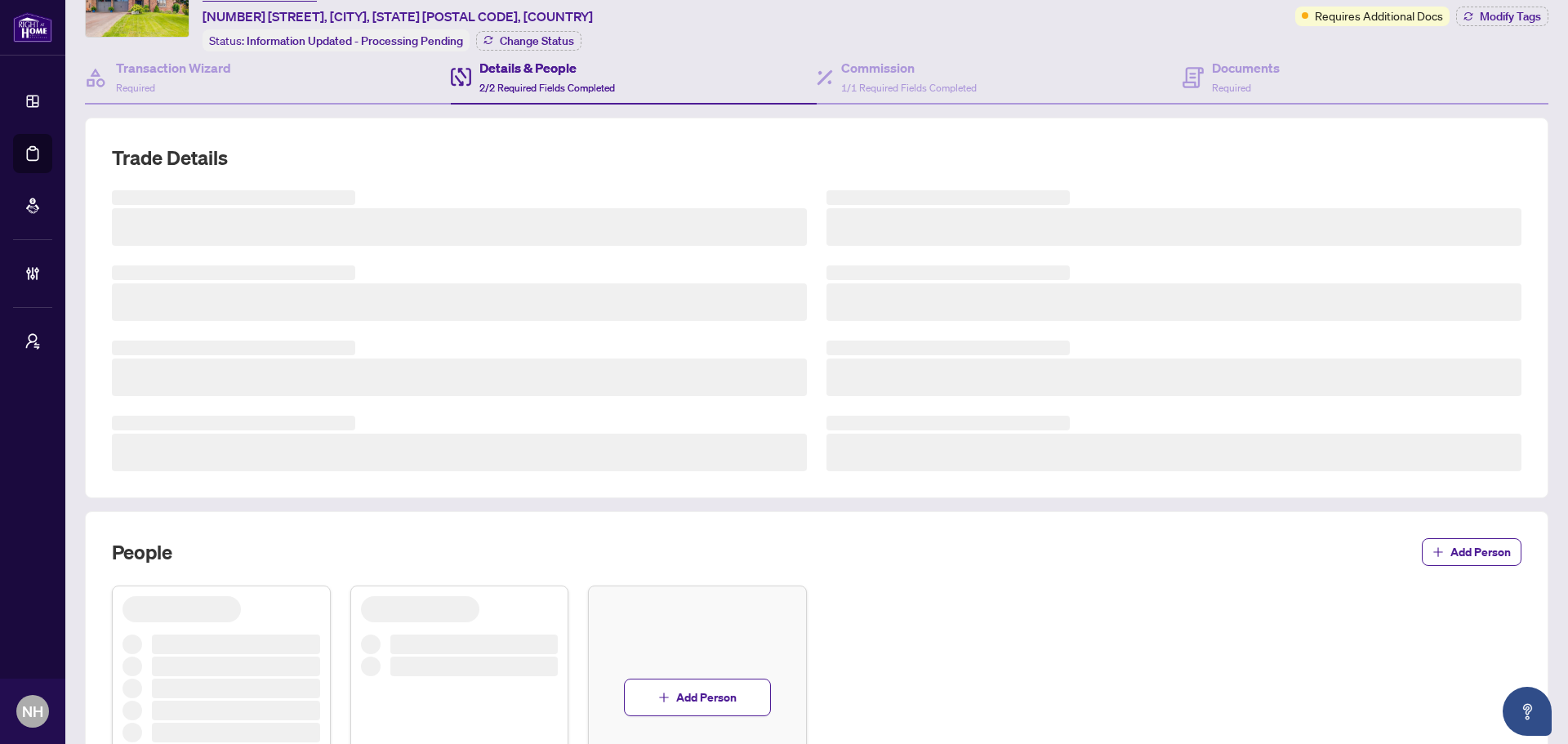 scroll, scrollTop: 163, scrollLeft: 0, axis: vertical 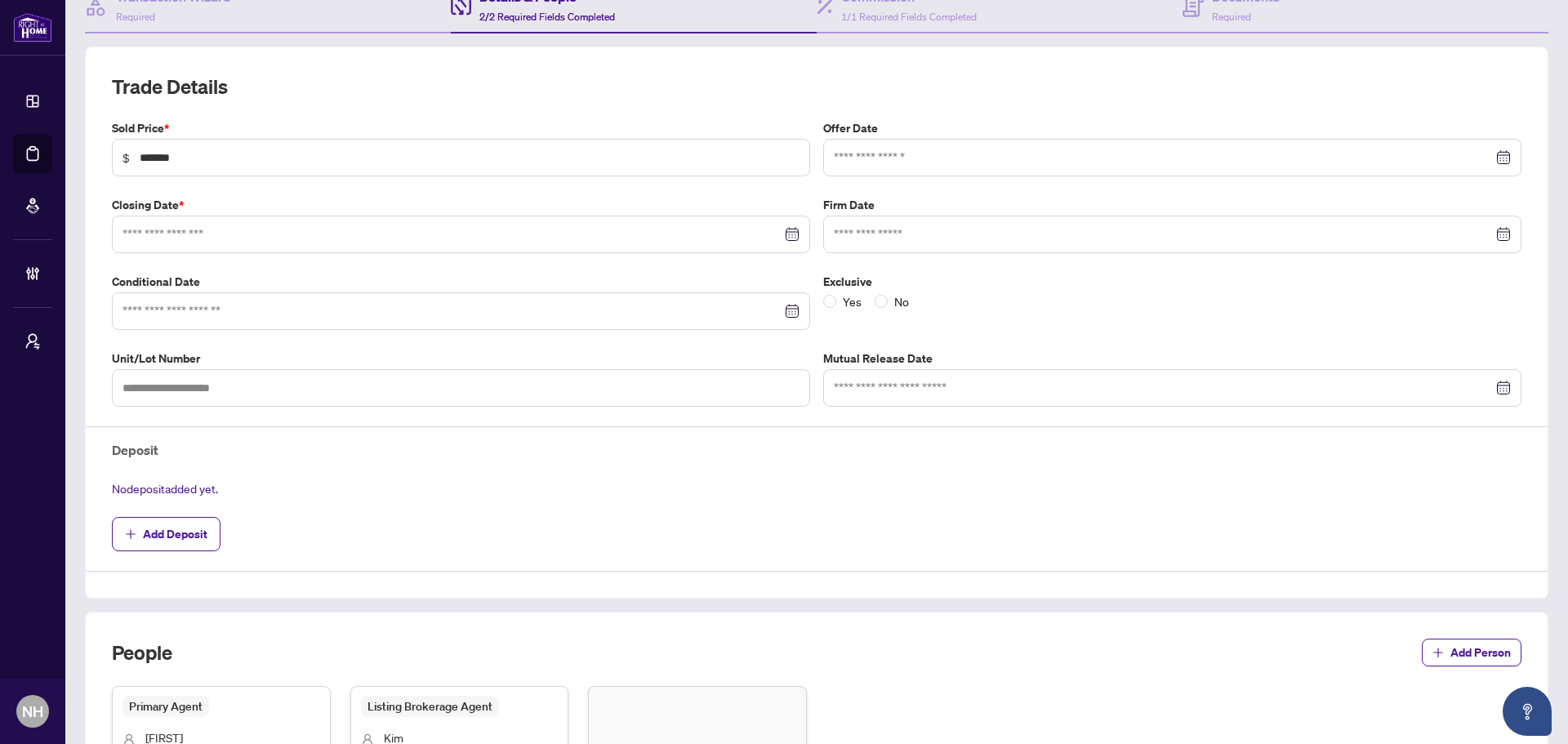 type on "**********" 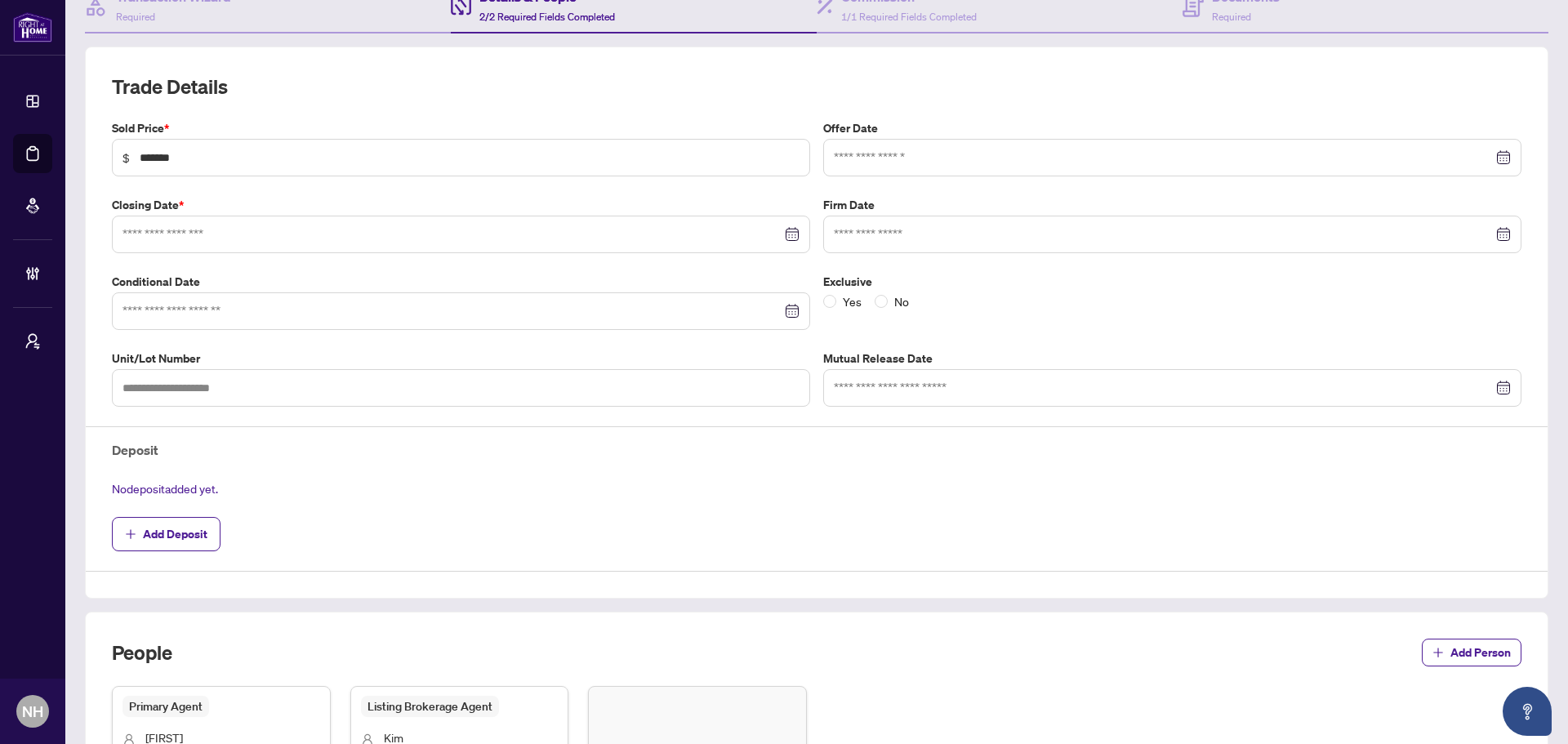 type on "**********" 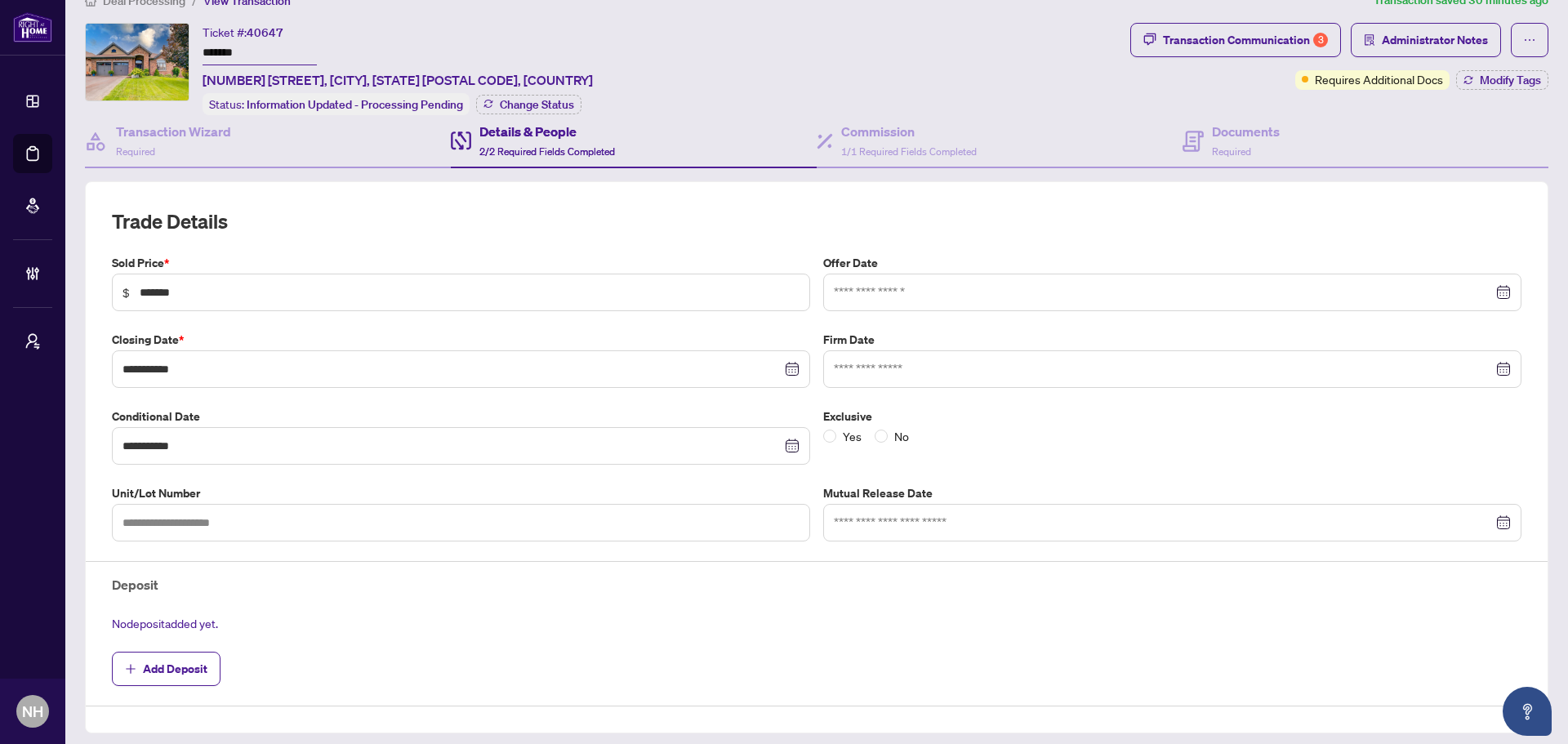 scroll, scrollTop: 0, scrollLeft: 0, axis: both 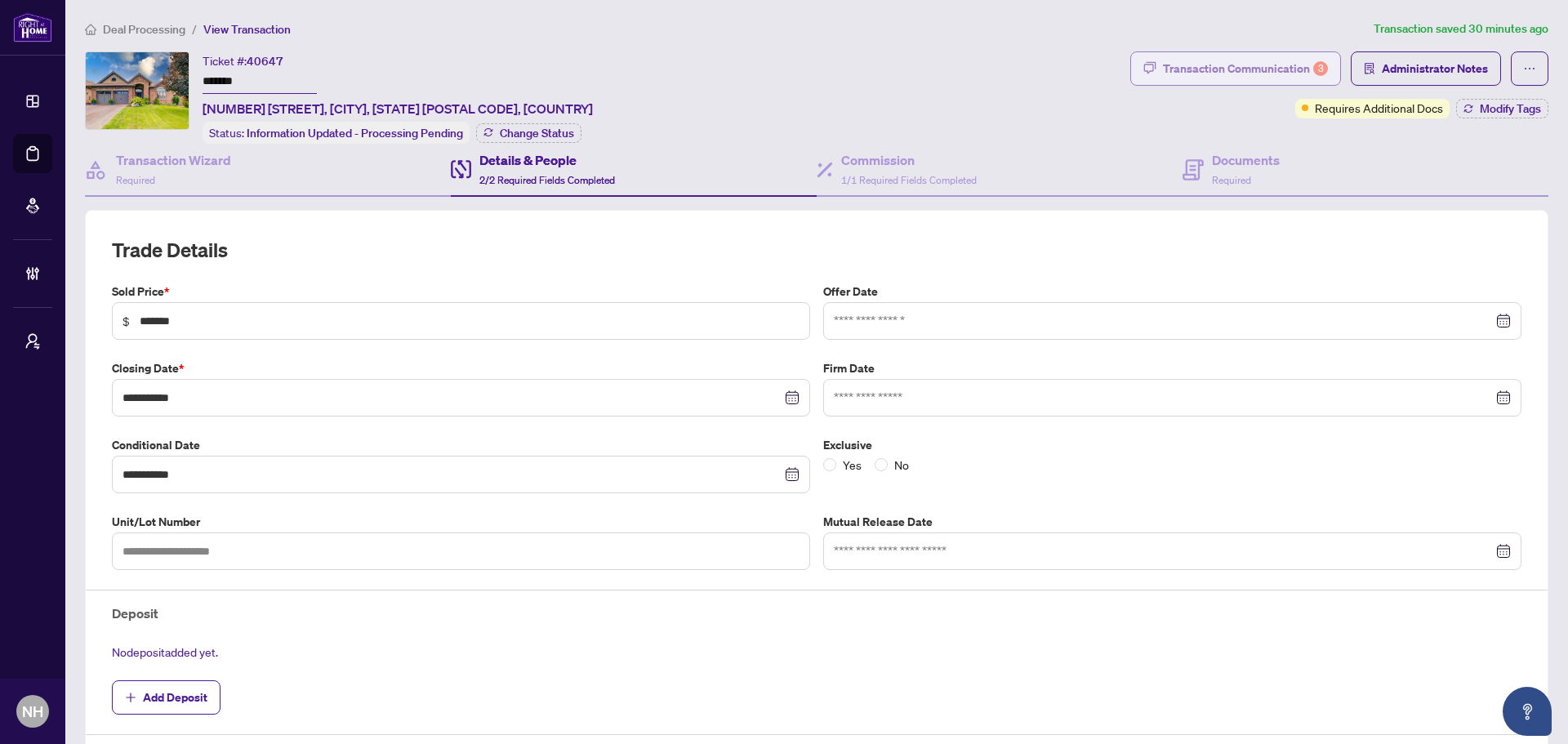 click on "Transaction Communication 3" at bounding box center (1245, 69) 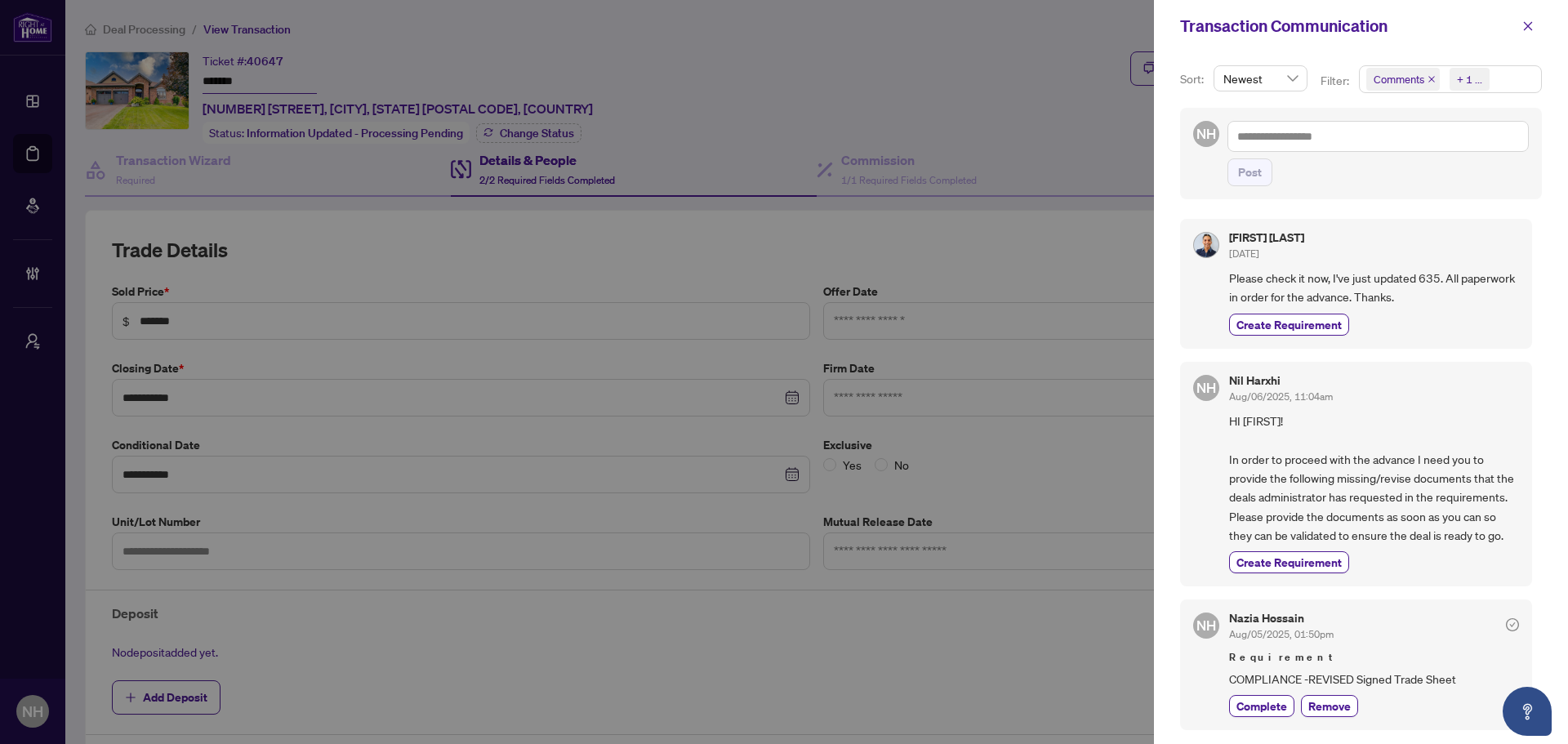 click 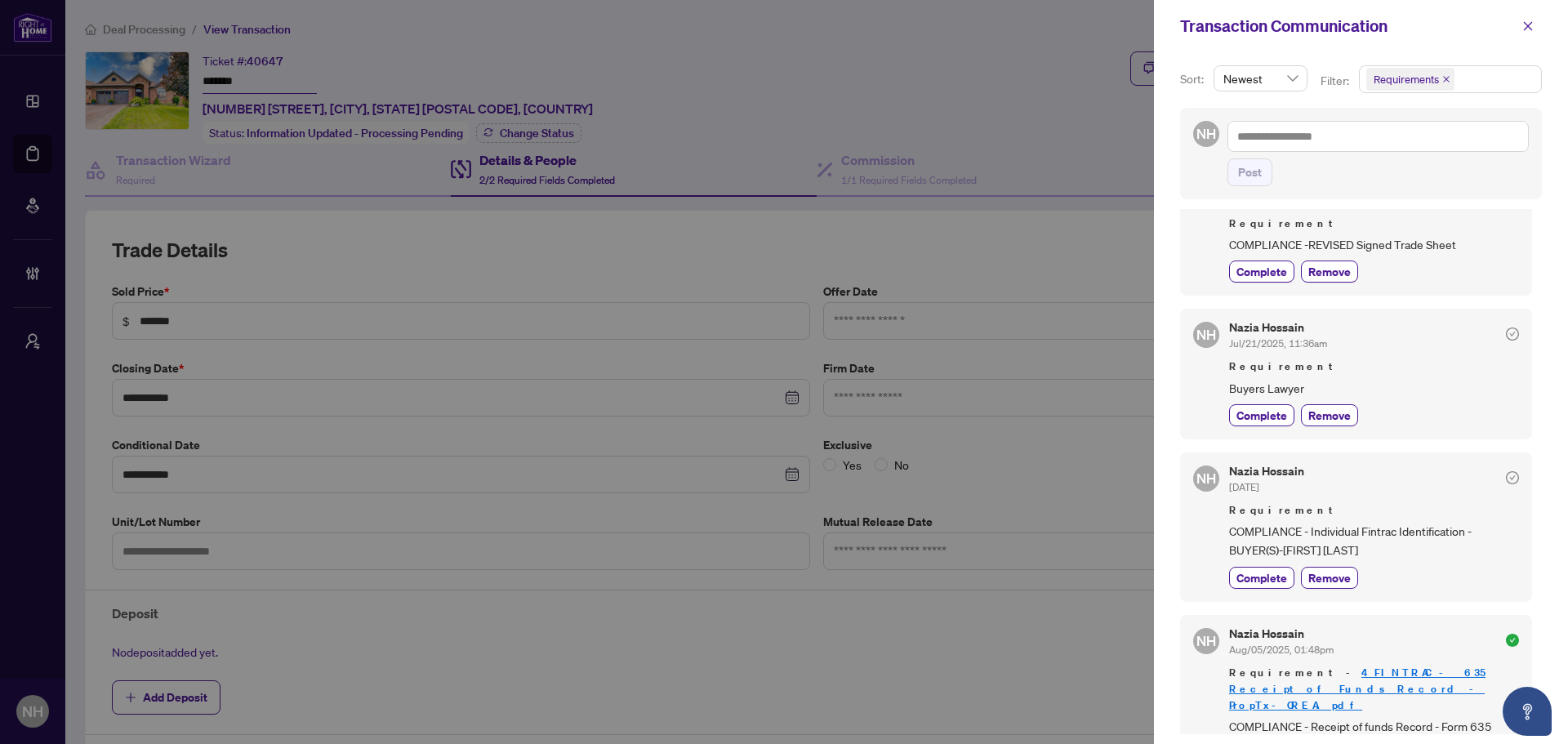 scroll, scrollTop: 82, scrollLeft: 0, axis: vertical 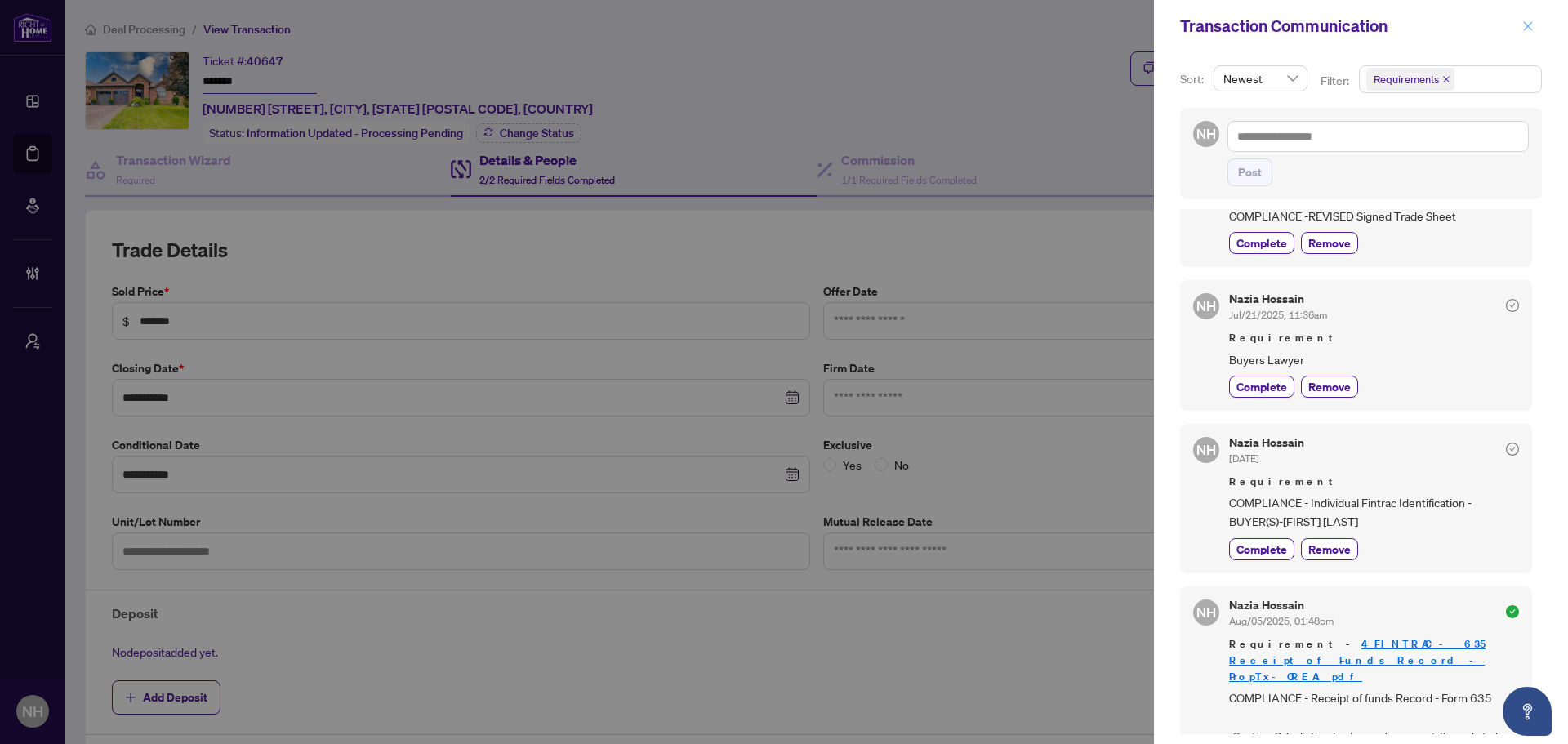 click 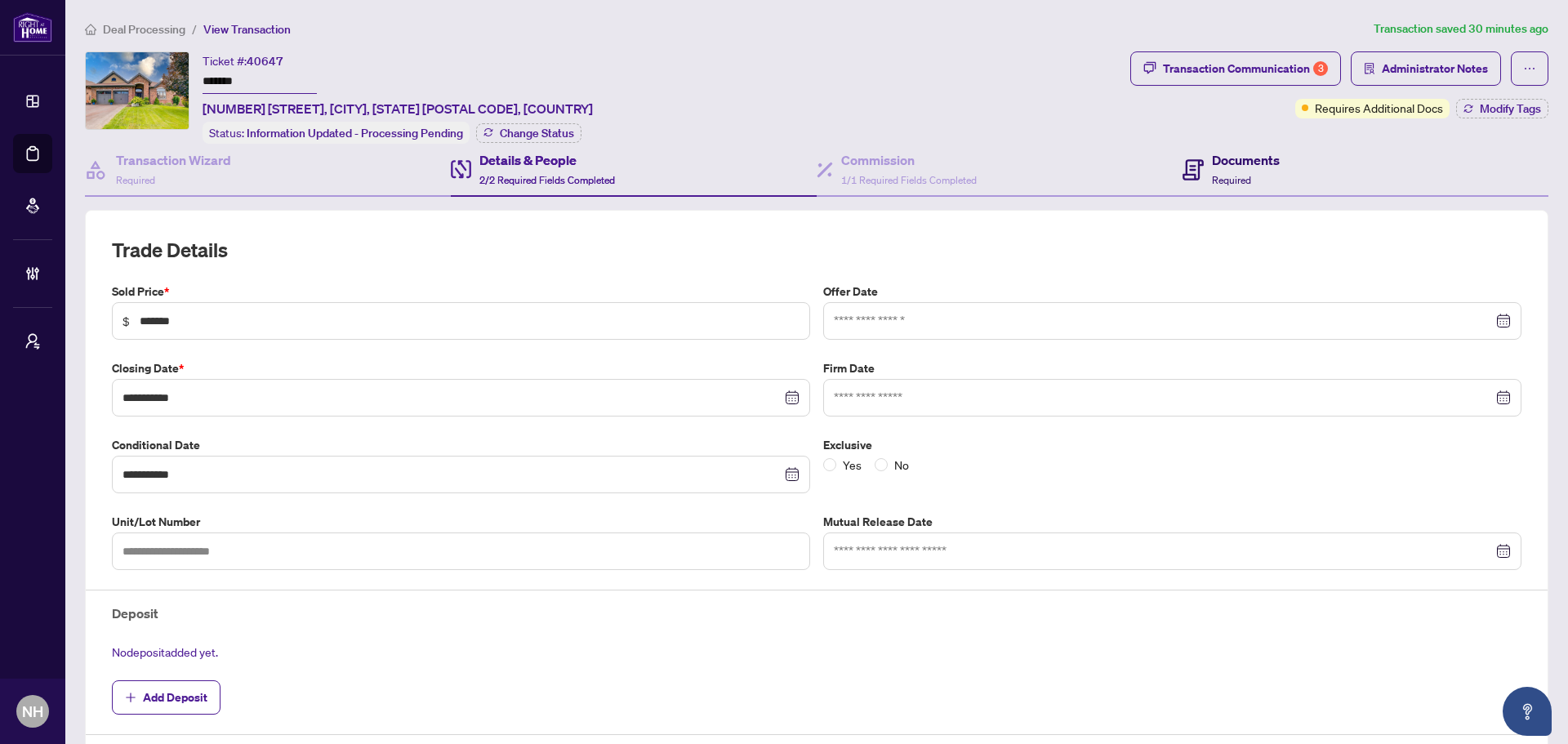 click on "Required" at bounding box center [1232, 180] 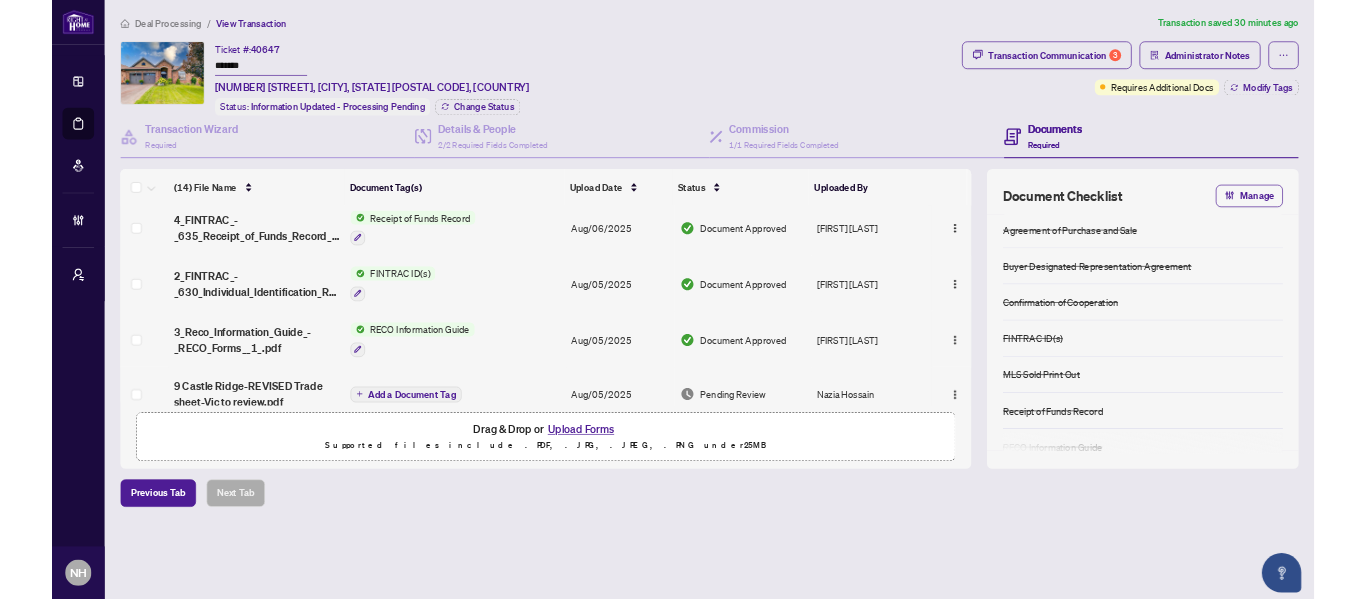 scroll, scrollTop: 0, scrollLeft: 0, axis: both 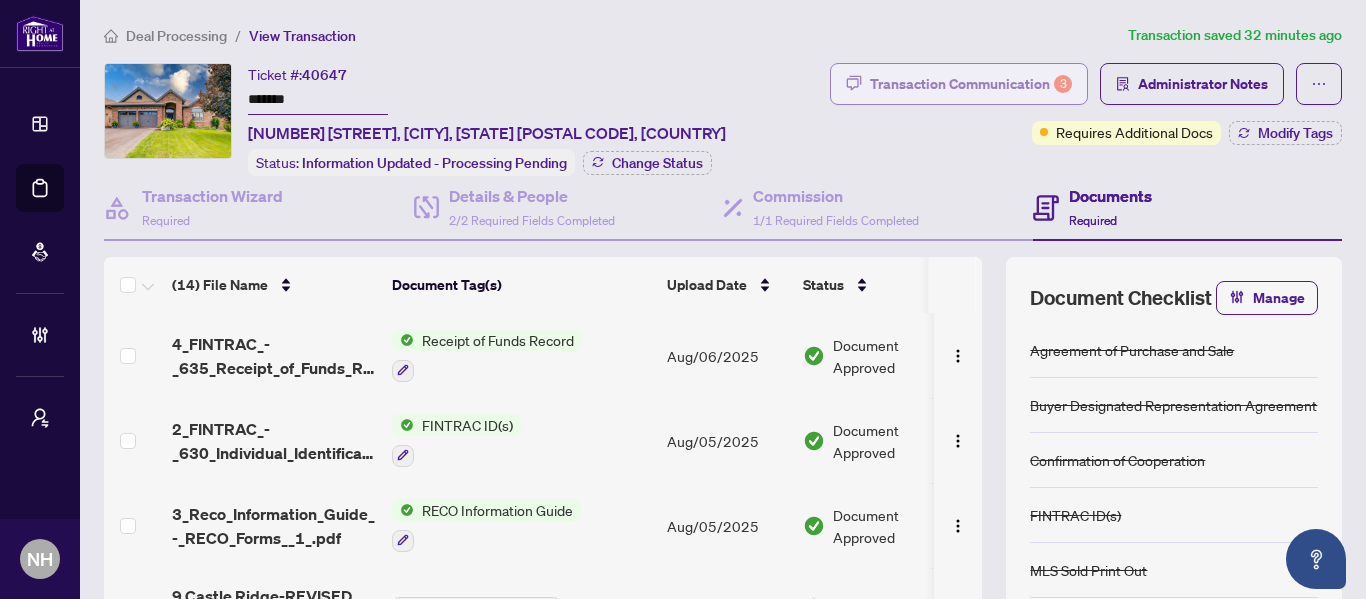 click on "Transaction Communication 3" at bounding box center (971, 84) 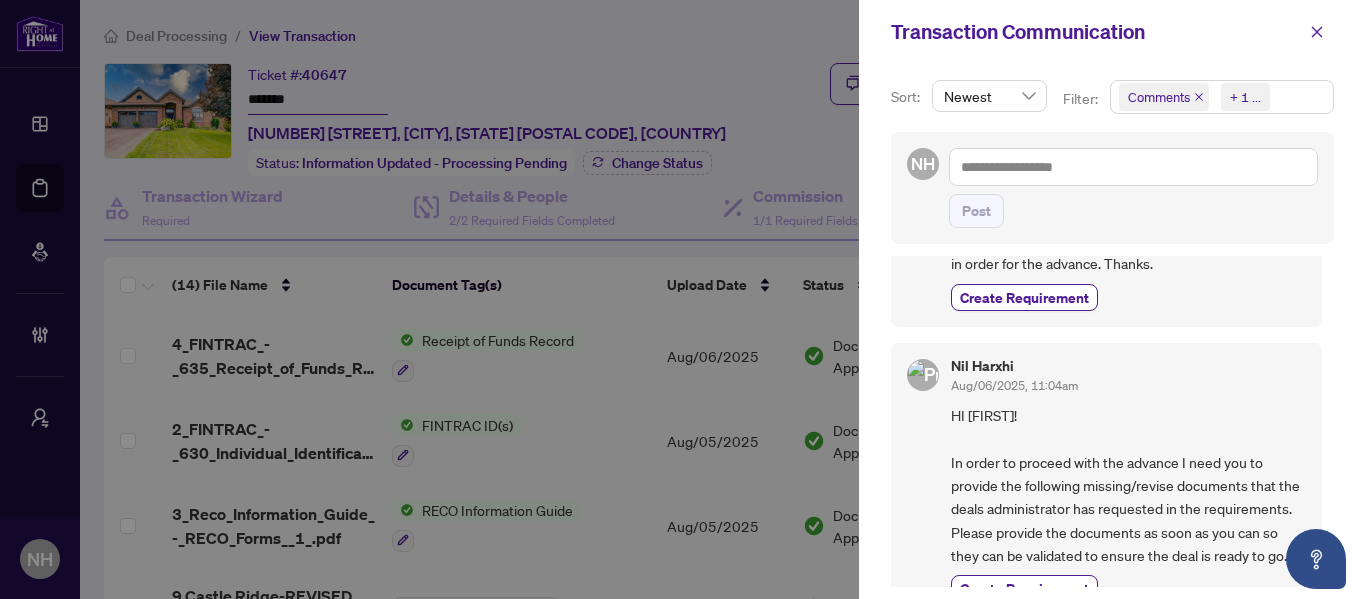 scroll, scrollTop: 0, scrollLeft: 0, axis: both 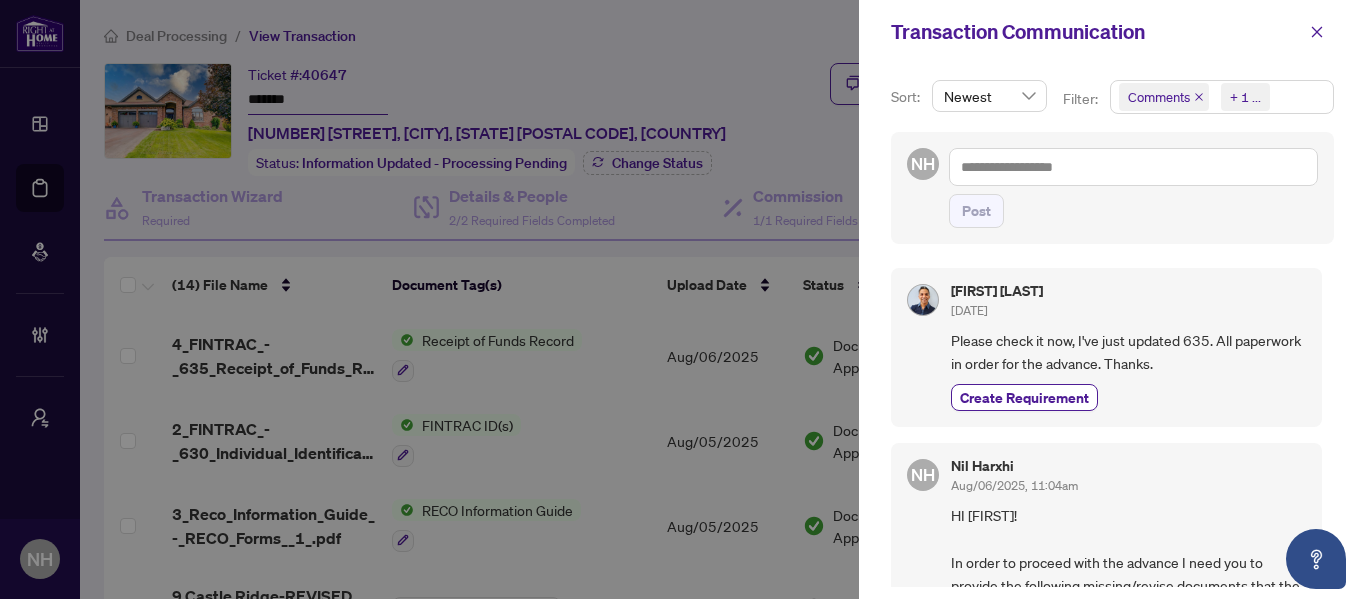 drag, startPoint x: 1192, startPoint y: 96, endPoint x: 1188, endPoint y: 112, distance: 16.492422 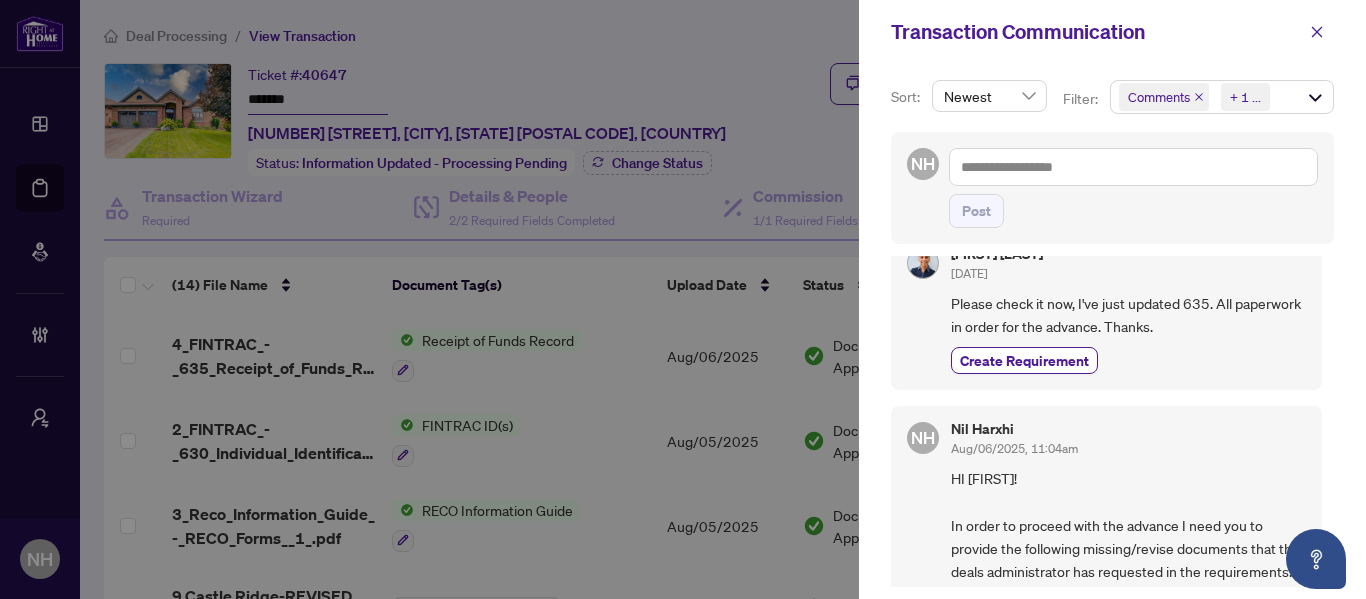 scroll, scrollTop: 0, scrollLeft: 0, axis: both 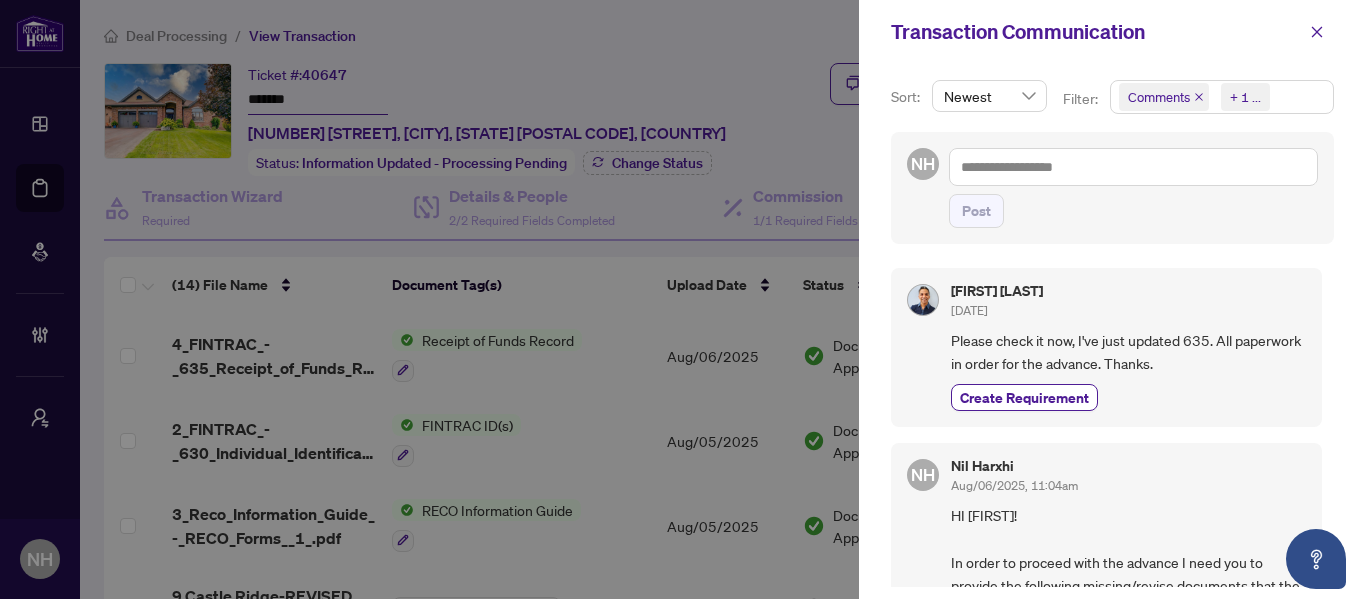 click 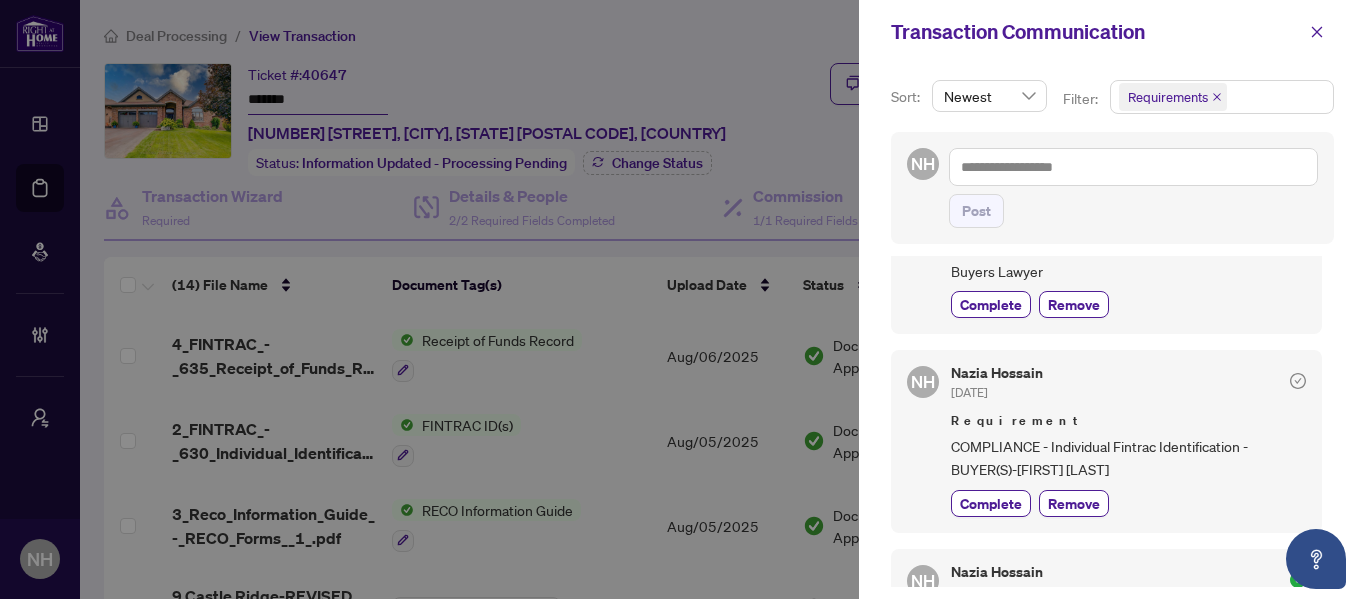scroll, scrollTop: 304, scrollLeft: 0, axis: vertical 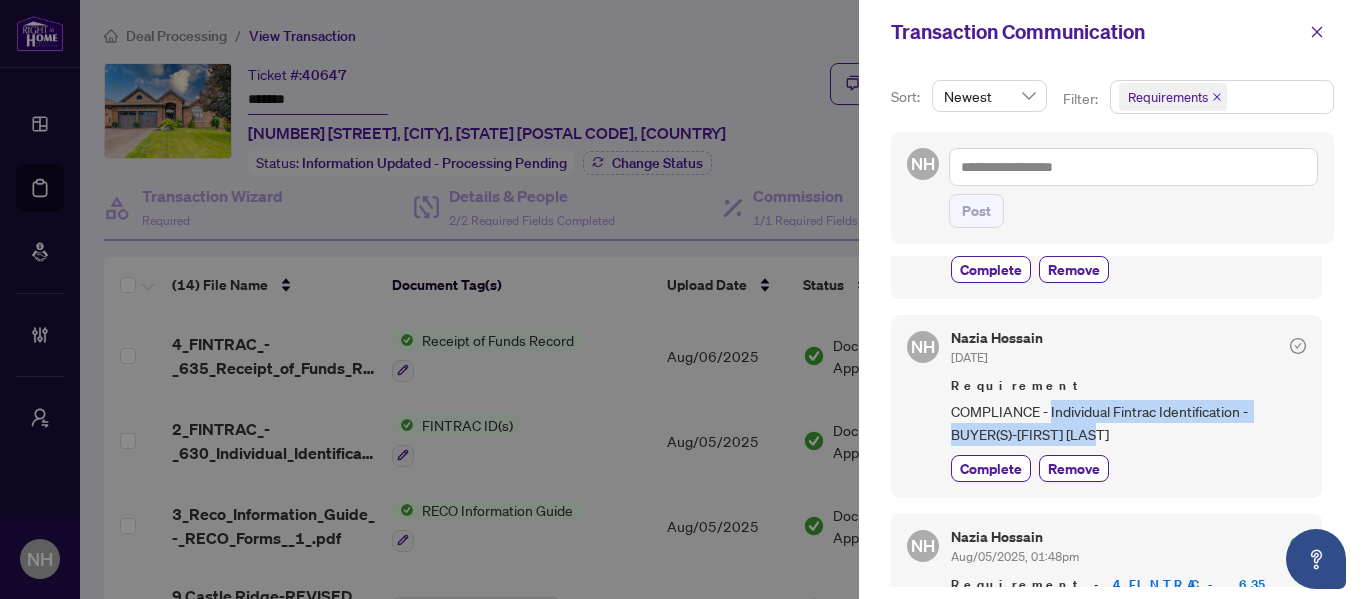drag, startPoint x: 1050, startPoint y: 410, endPoint x: 1097, endPoint y: 441, distance: 56.302753 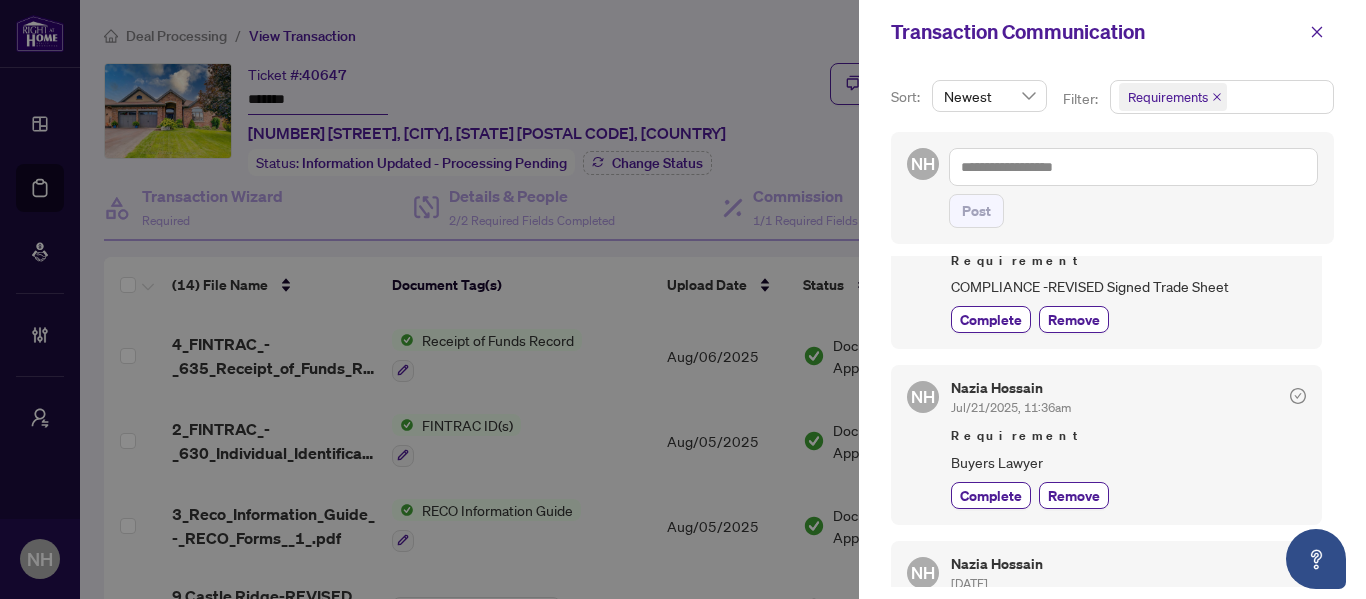 scroll, scrollTop: 100, scrollLeft: 0, axis: vertical 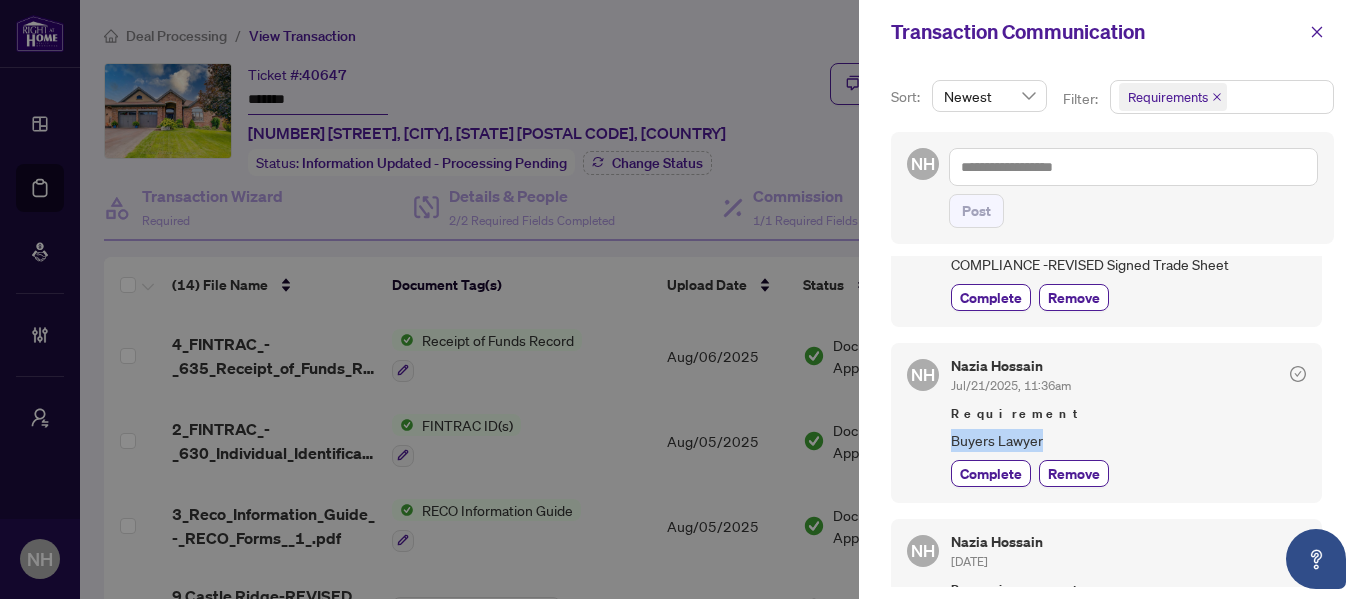 drag, startPoint x: 951, startPoint y: 438, endPoint x: 1063, endPoint y: 445, distance: 112.21854 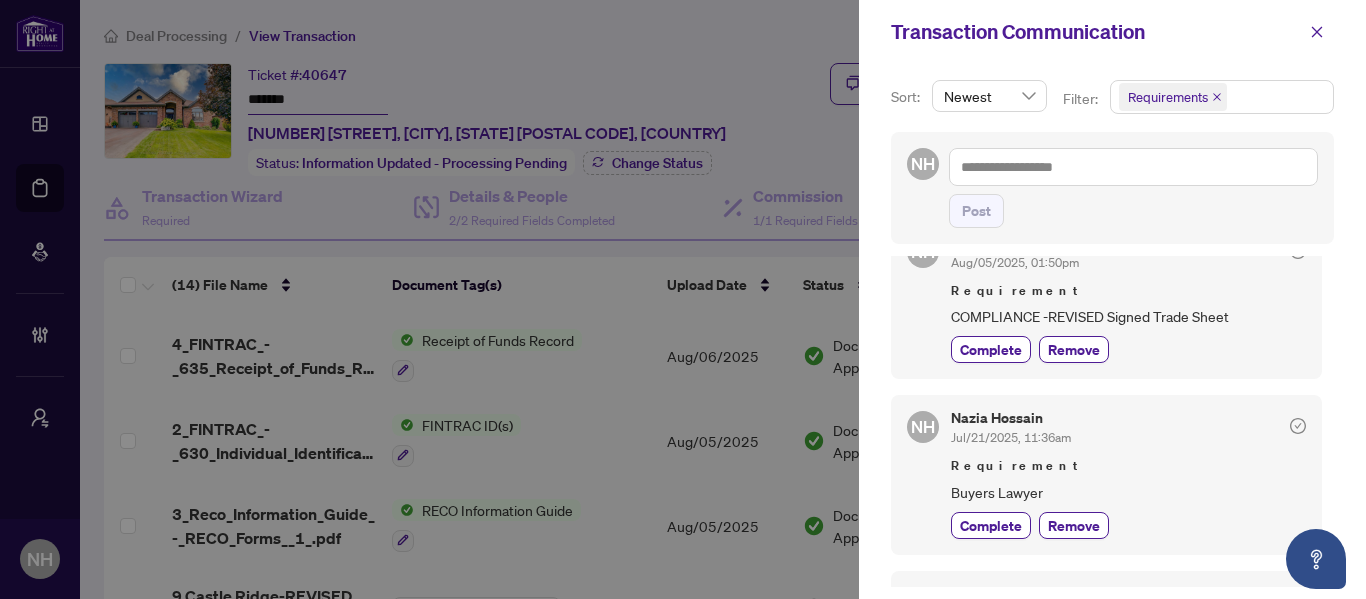 scroll, scrollTop: 0, scrollLeft: 0, axis: both 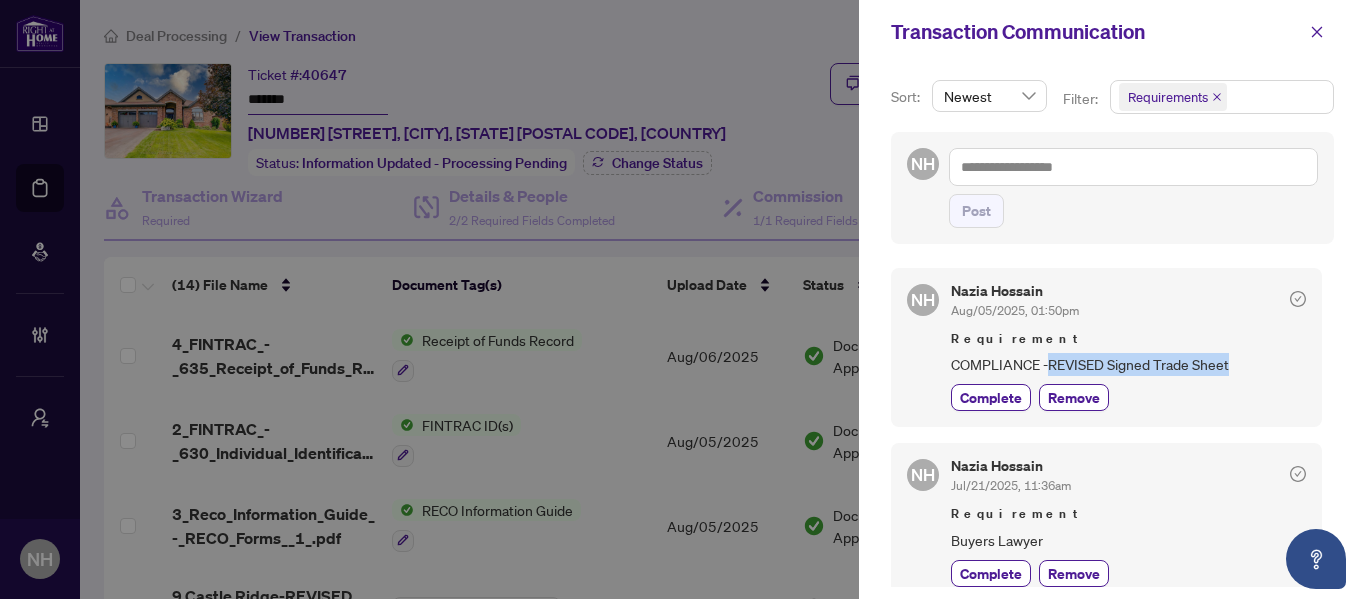 drag, startPoint x: 1048, startPoint y: 362, endPoint x: 1238, endPoint y: 373, distance: 190.31816 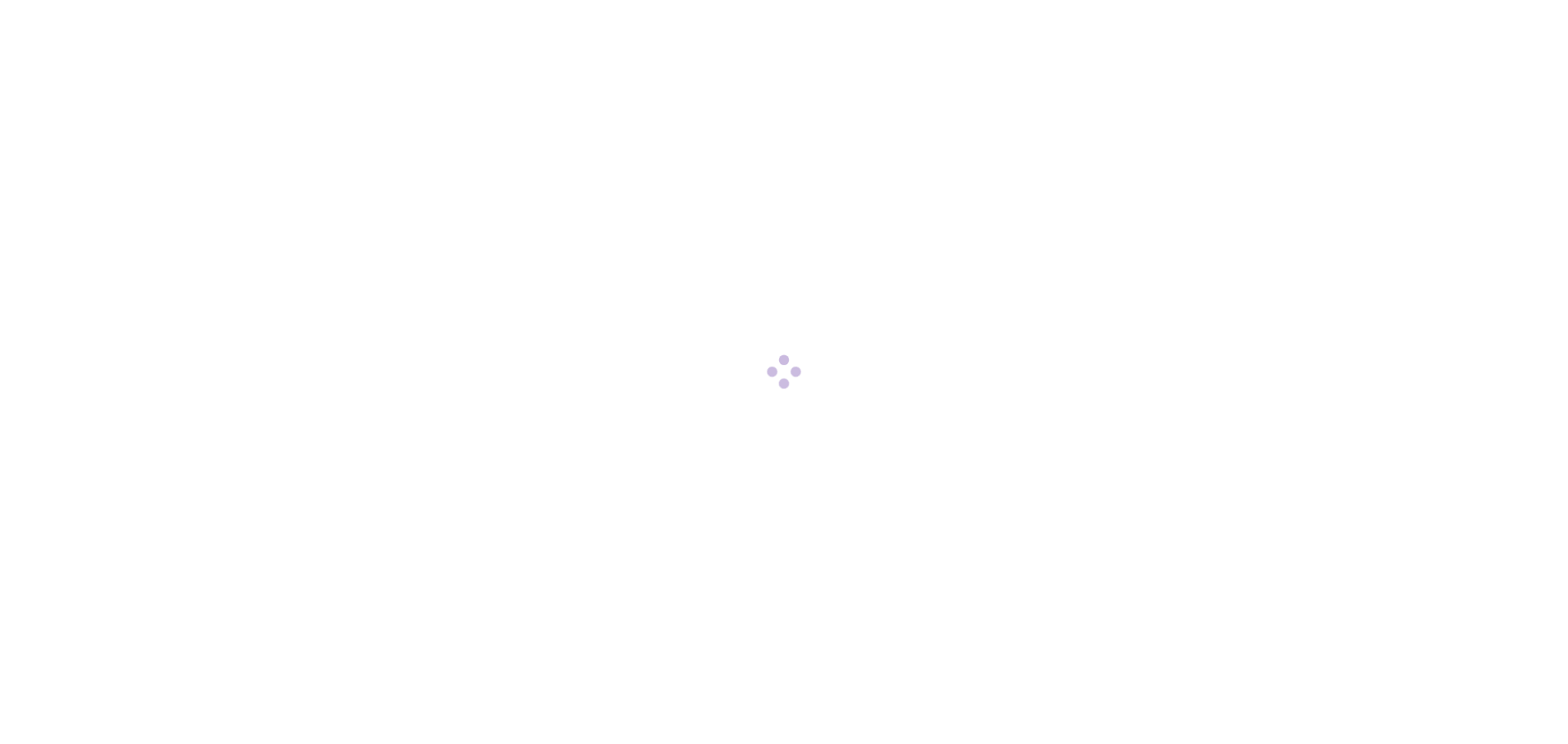 scroll, scrollTop: 0, scrollLeft: 0, axis: both 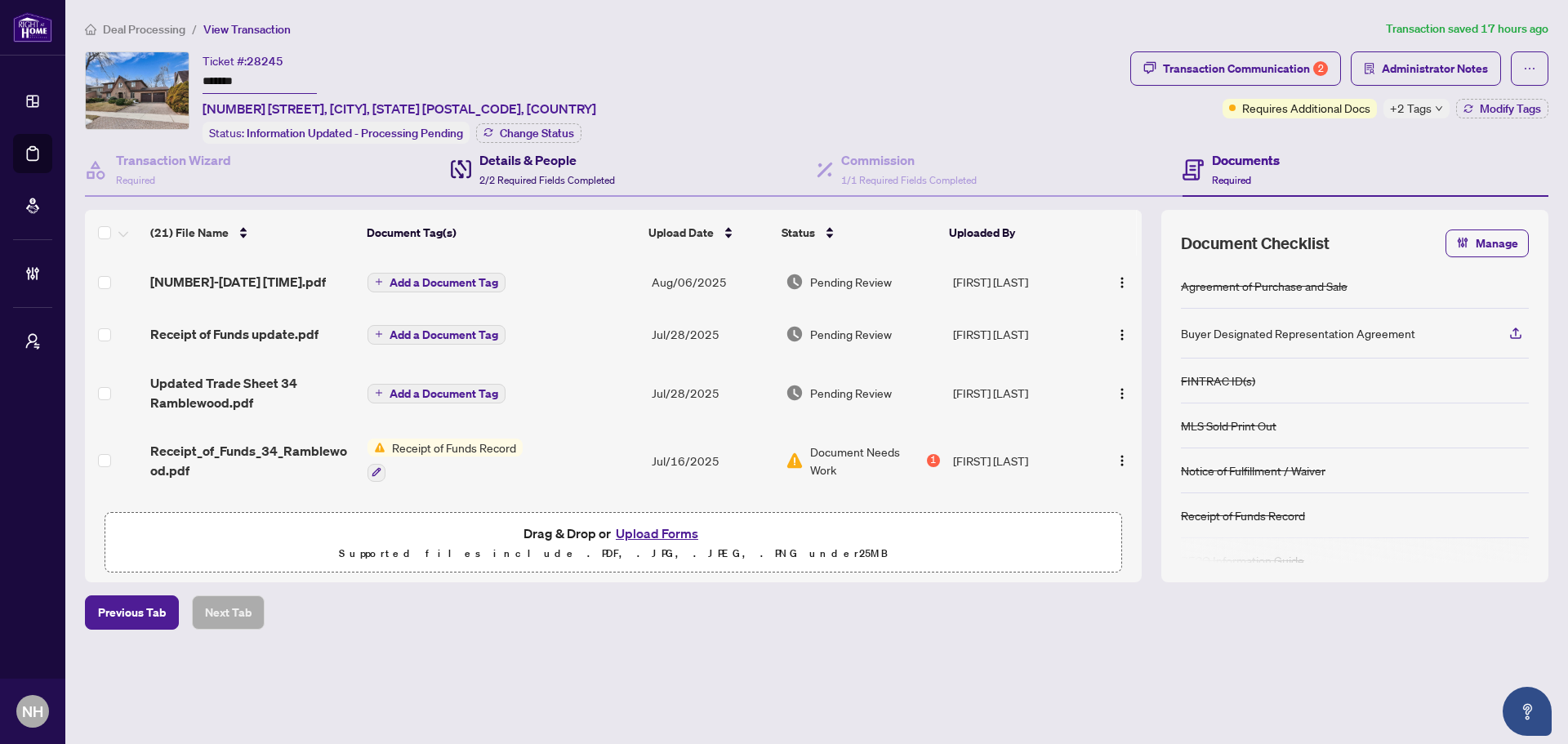 click on "Details & People" at bounding box center [547, 160] 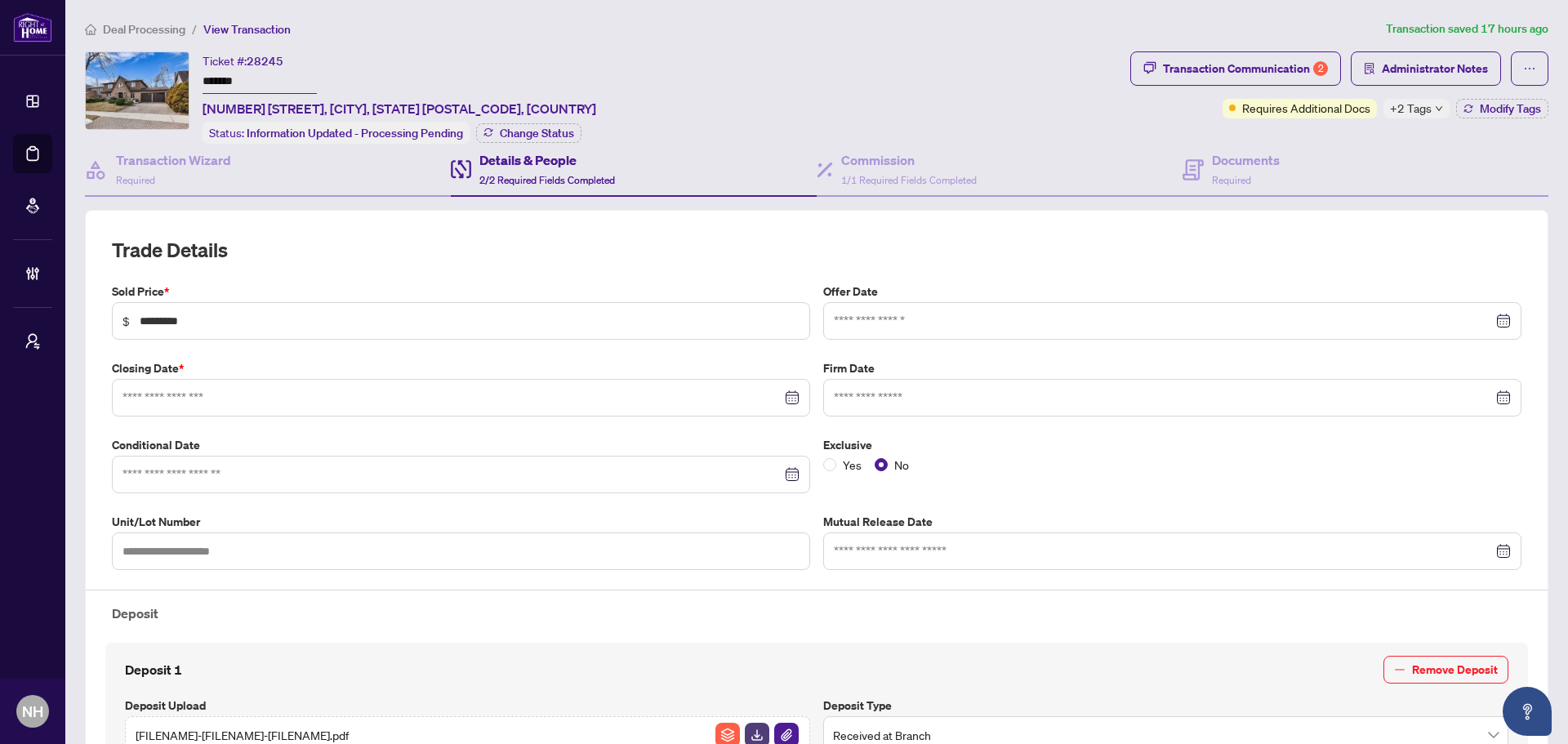 type on "**********" 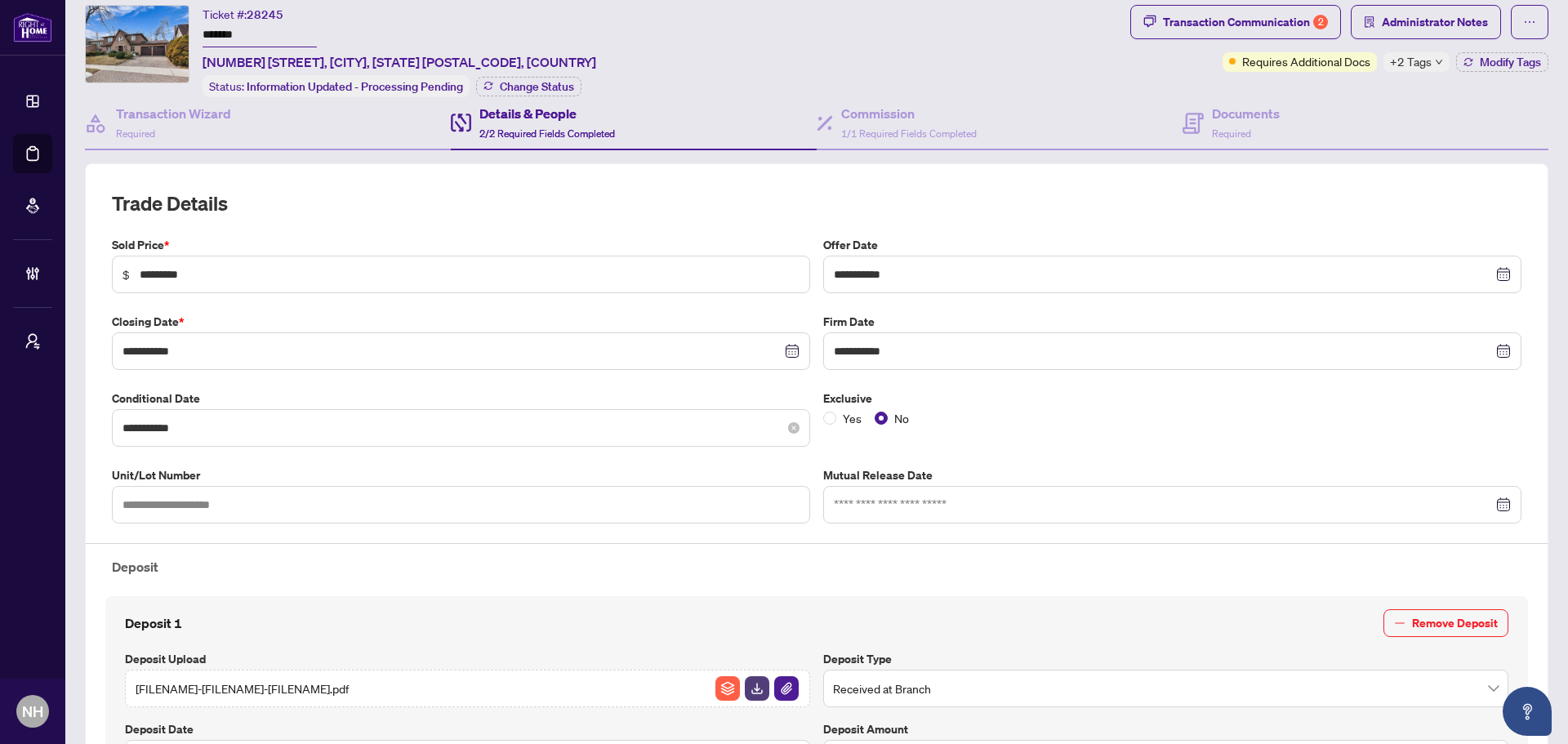 scroll, scrollTop: 0, scrollLeft: 0, axis: both 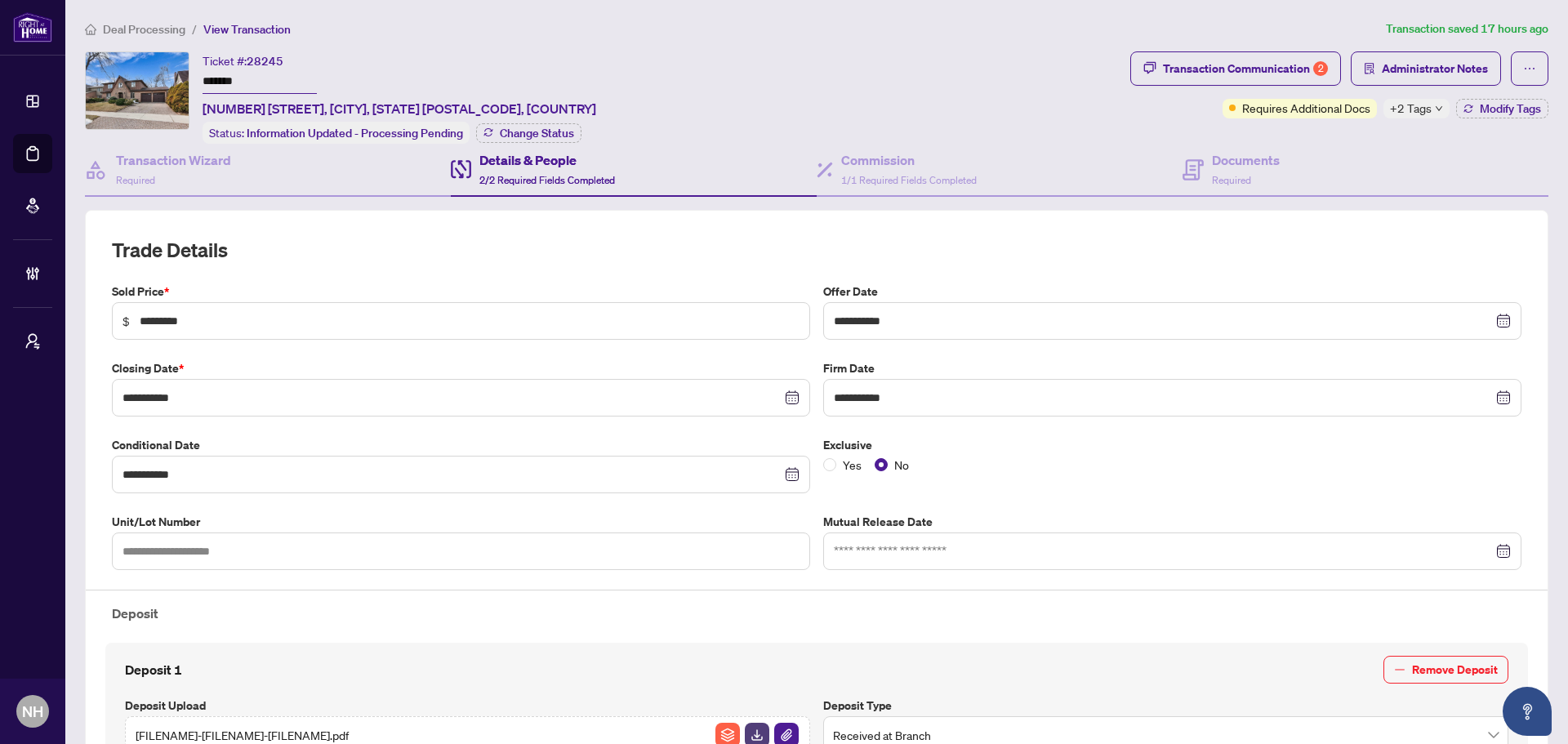 click on "Deal Processing" at bounding box center (144, 29) 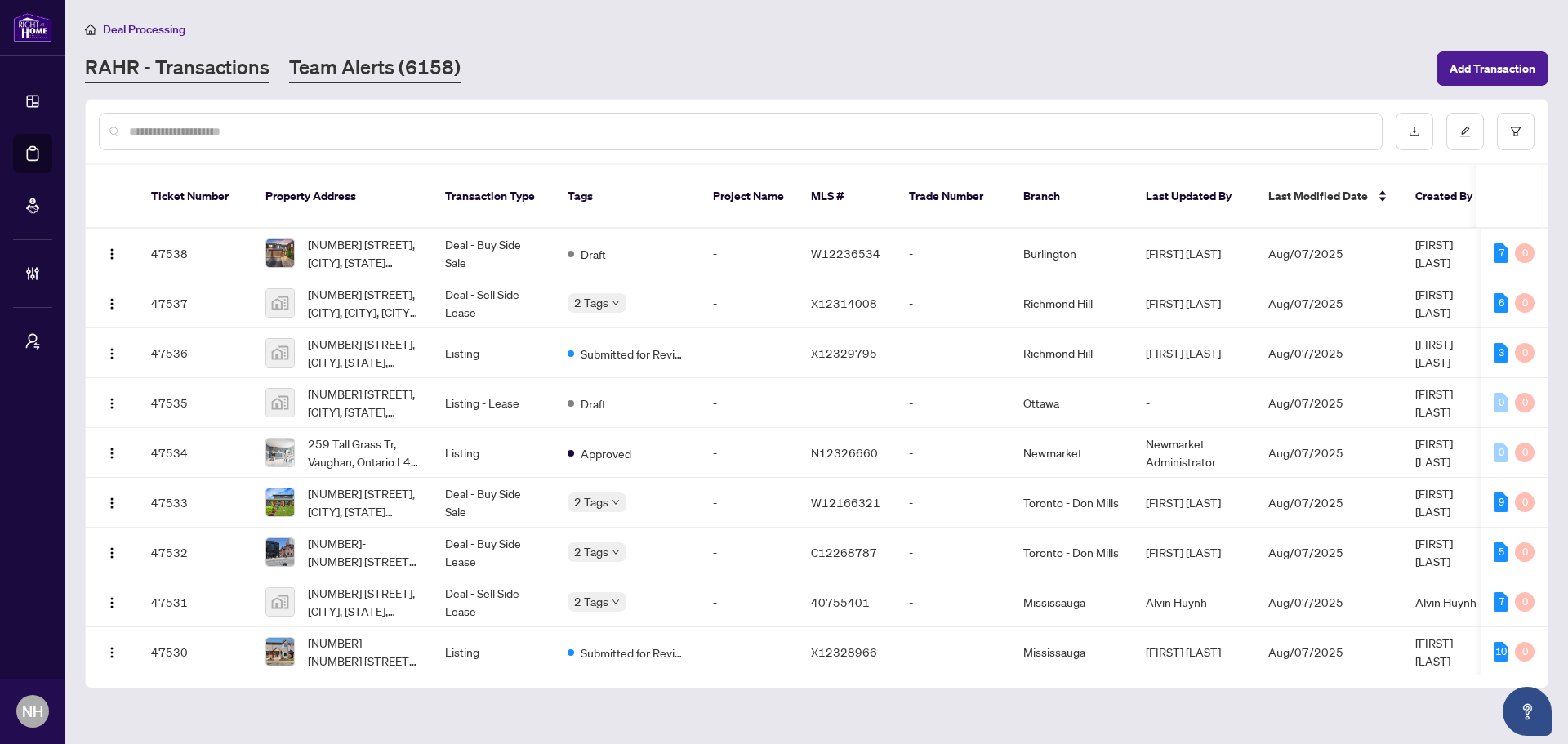 click on "Team Alerts   (6158)" at bounding box center [375, 69] 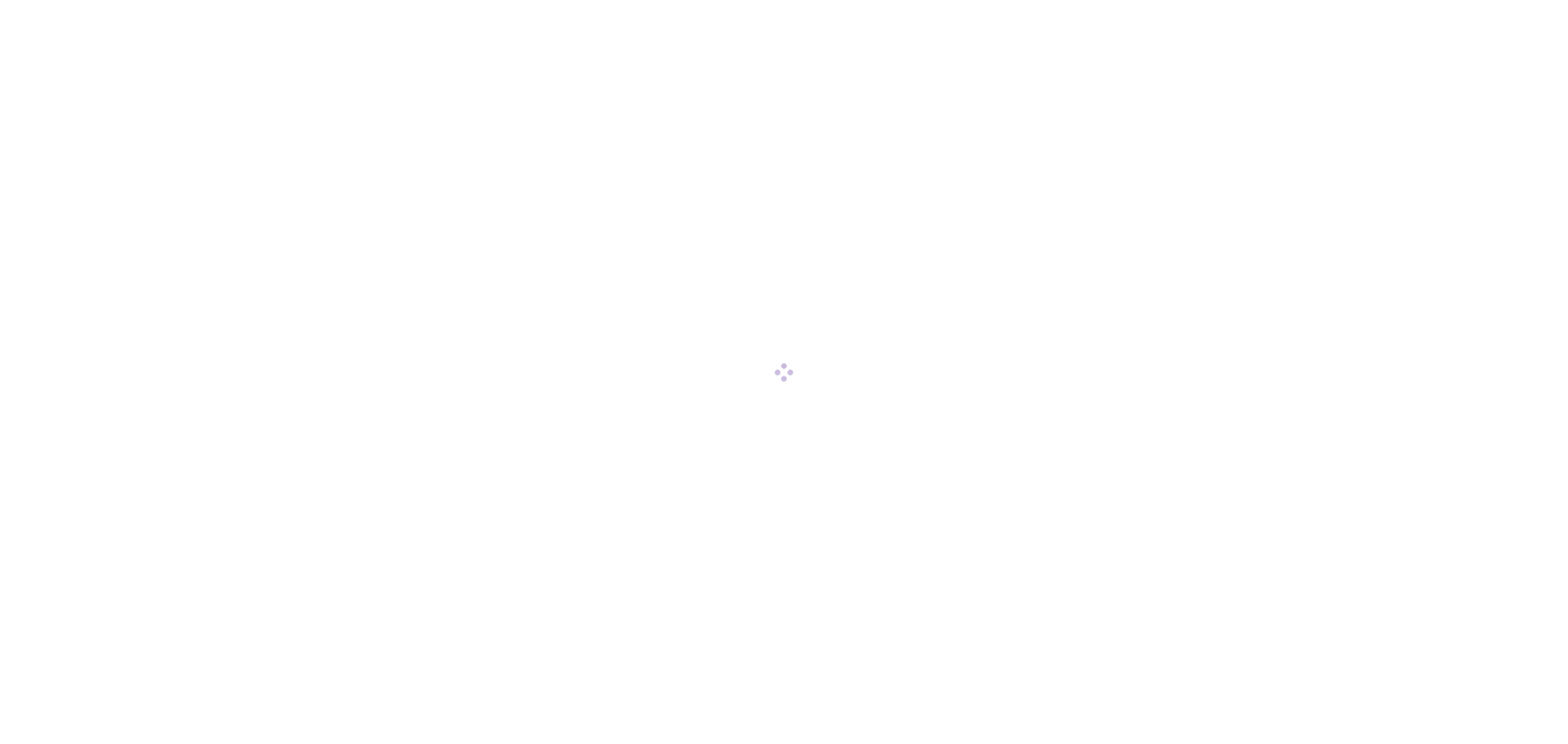 scroll, scrollTop: 0, scrollLeft: 0, axis: both 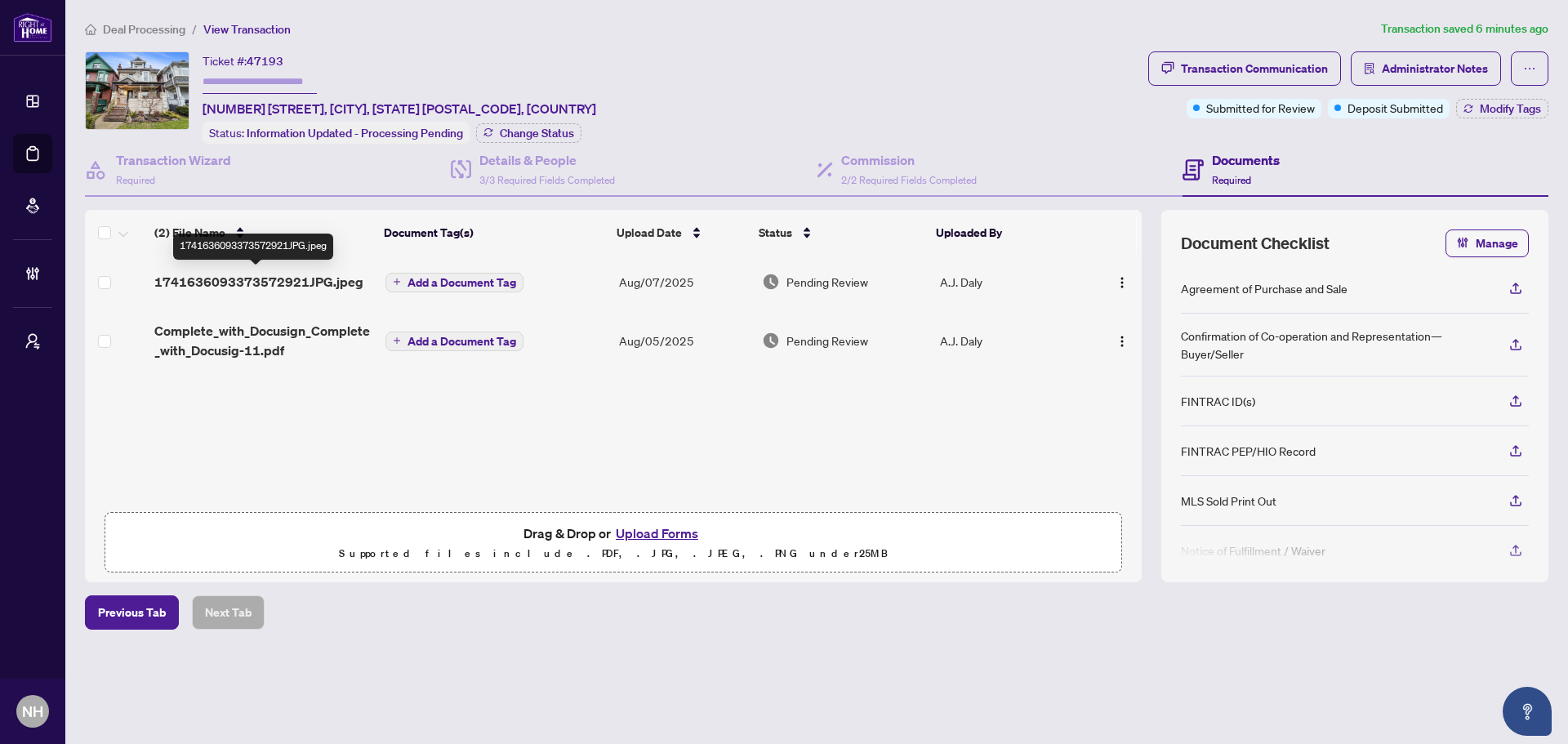 click on "1741636093373572921JPG.jpeg" at bounding box center (259, 282) 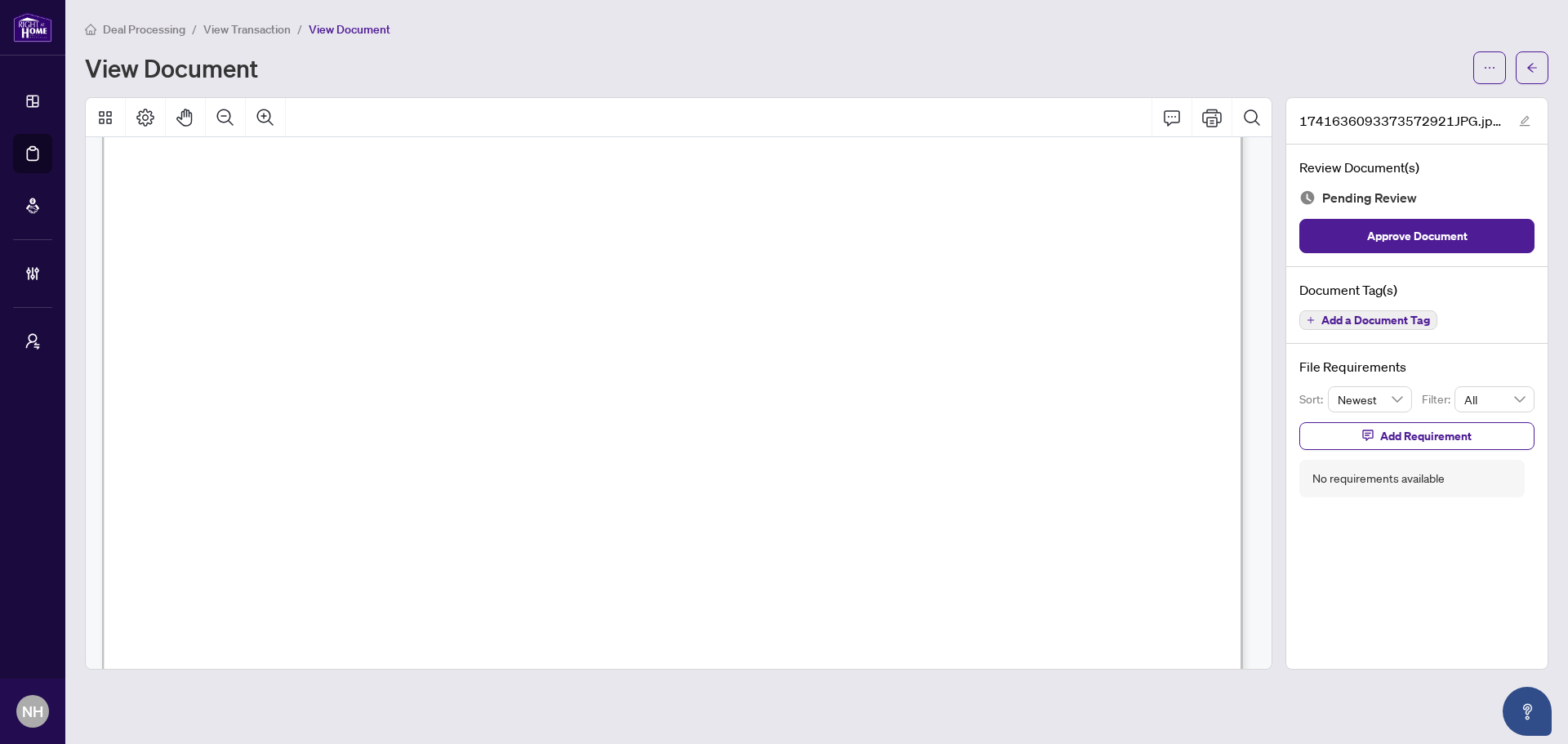 scroll, scrollTop: 216, scrollLeft: 0, axis: vertical 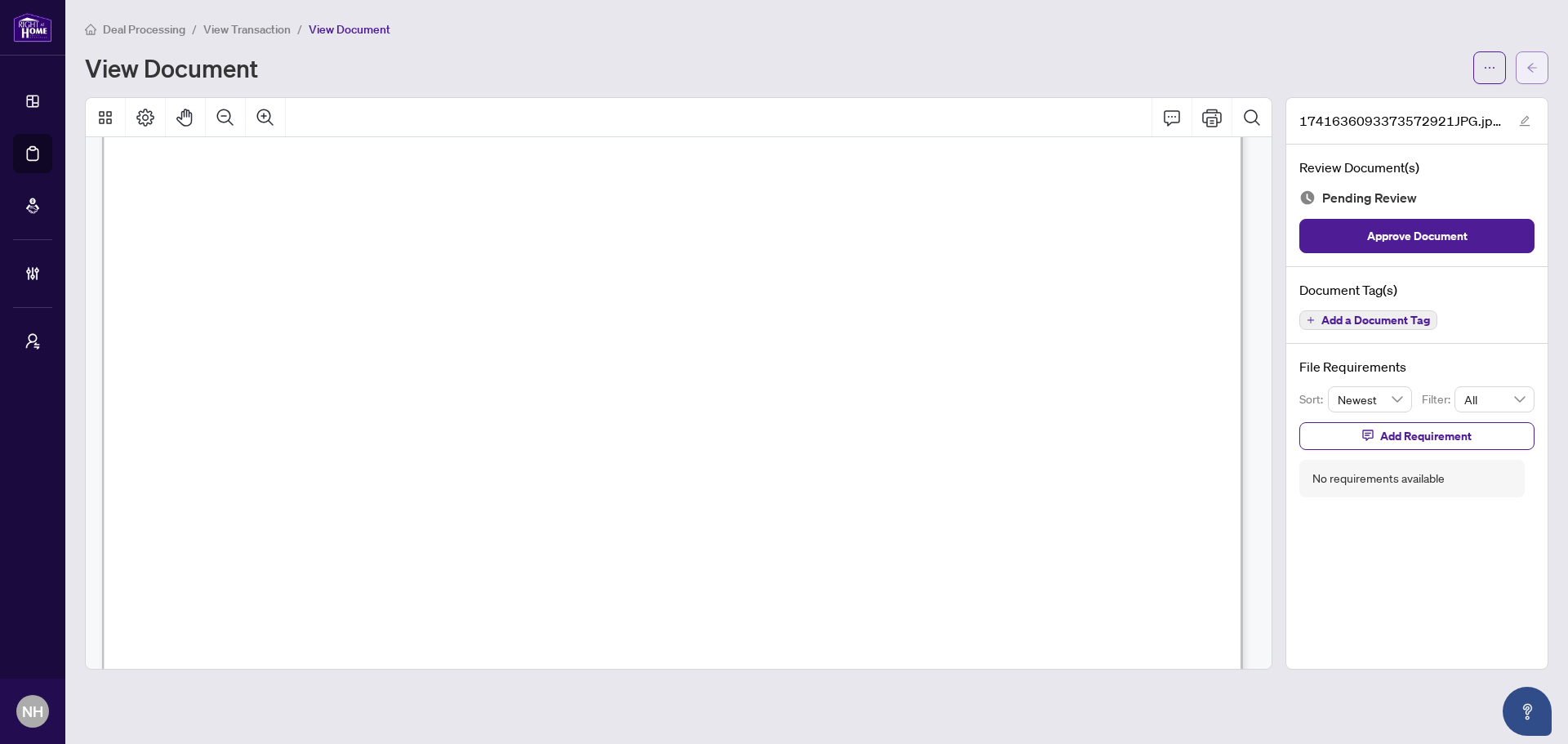 click 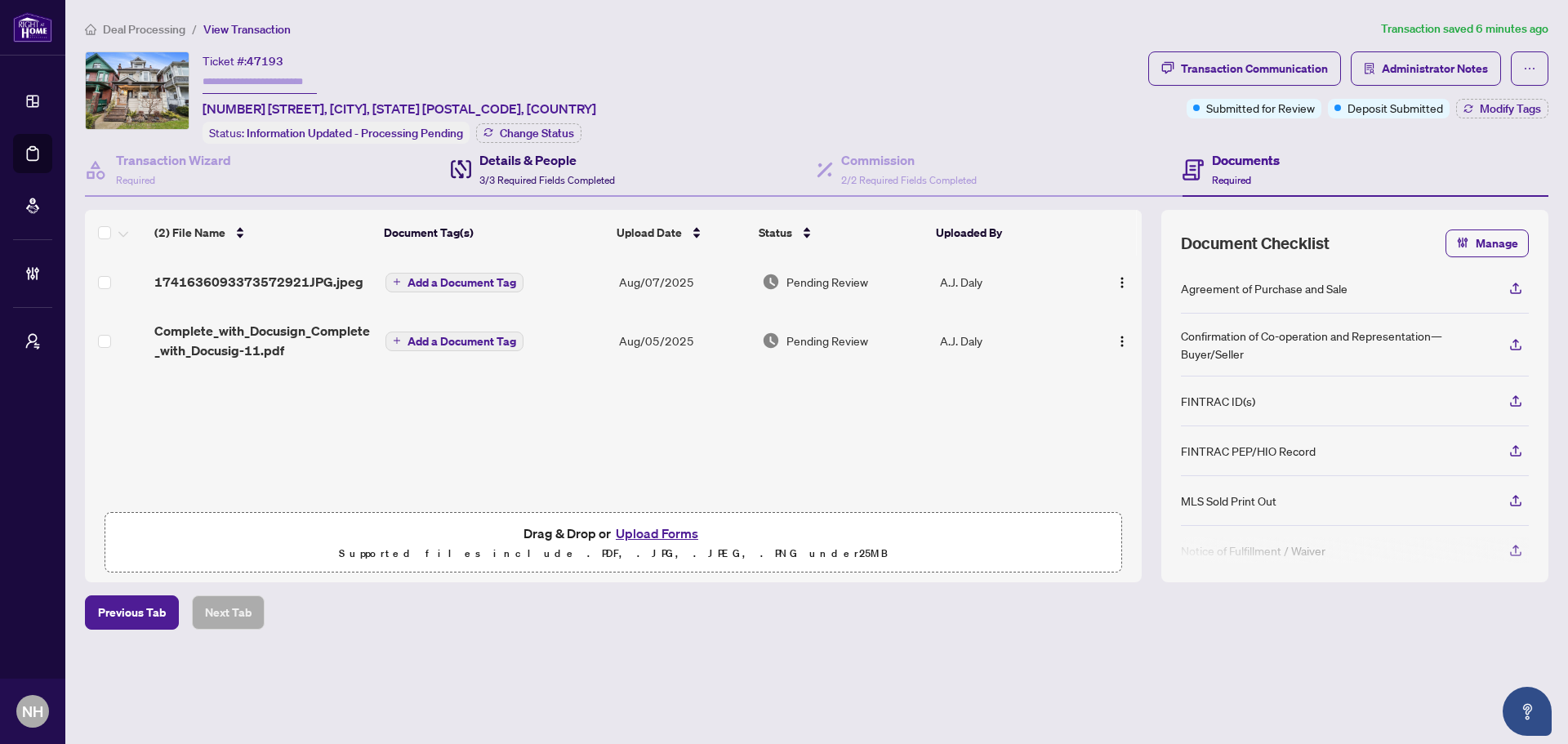 drag, startPoint x: 570, startPoint y: 163, endPoint x: 20, endPoint y: 245, distance: 556.07913 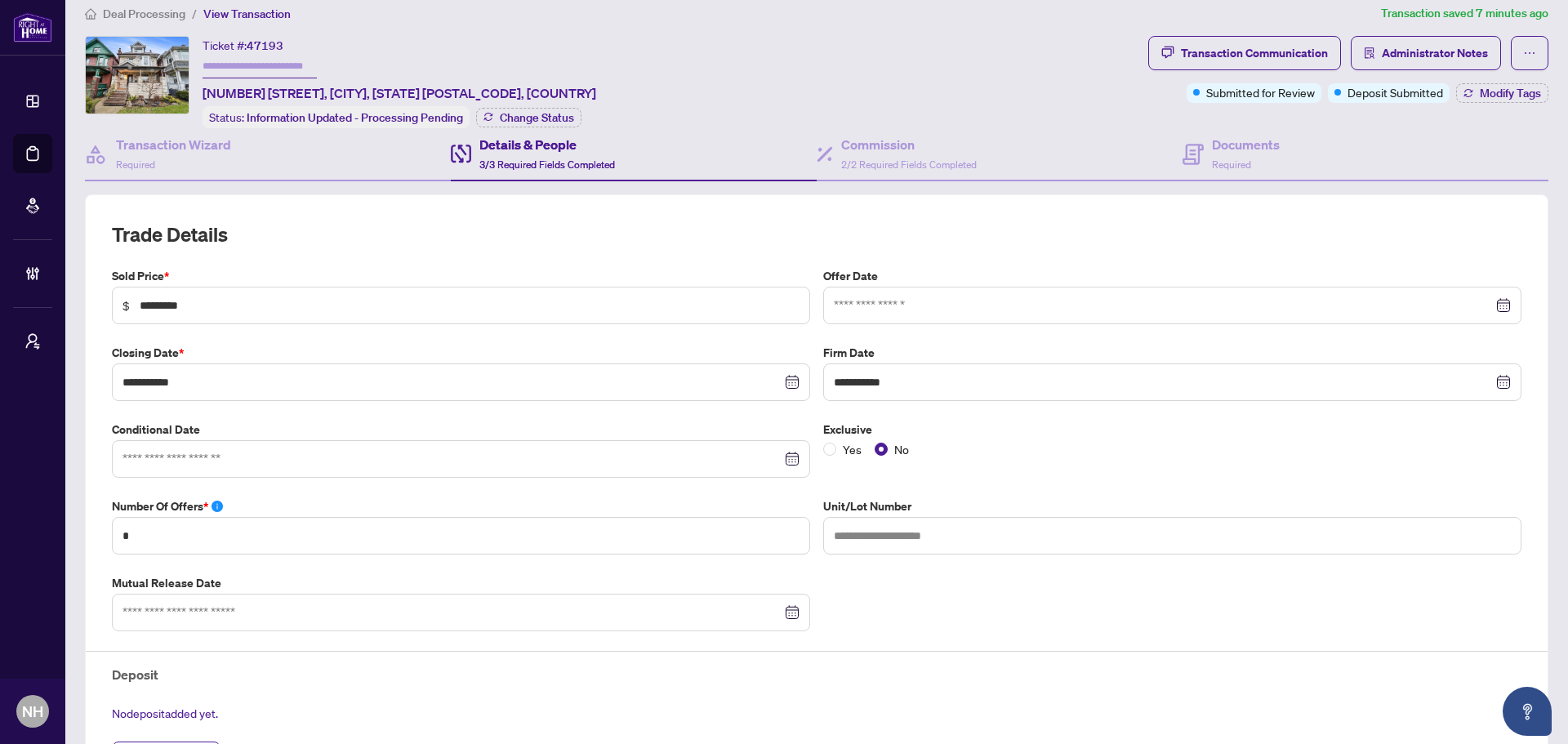 scroll, scrollTop: 0, scrollLeft: 0, axis: both 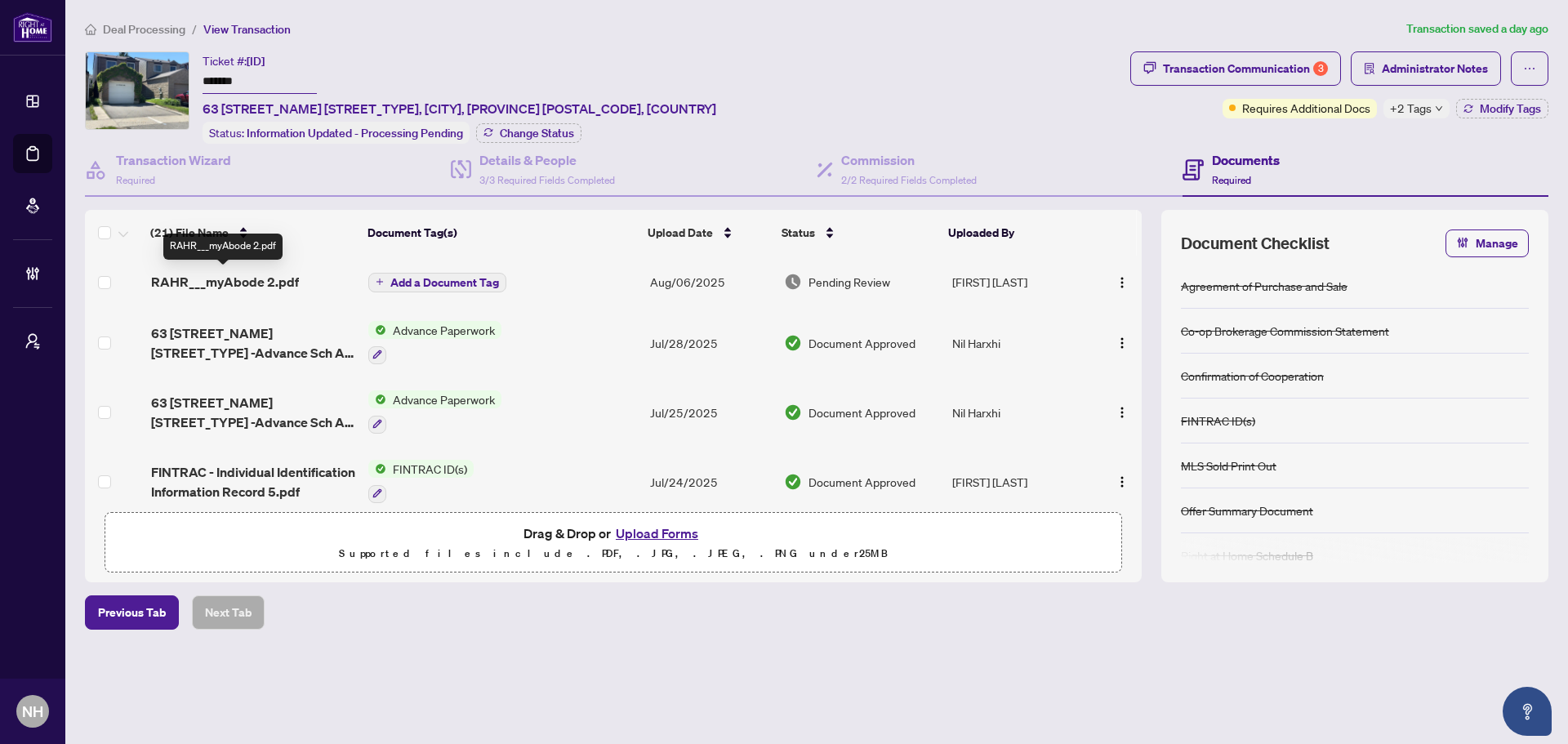 click on "RAHR___myAbode 2.pdf" at bounding box center (225, 282) 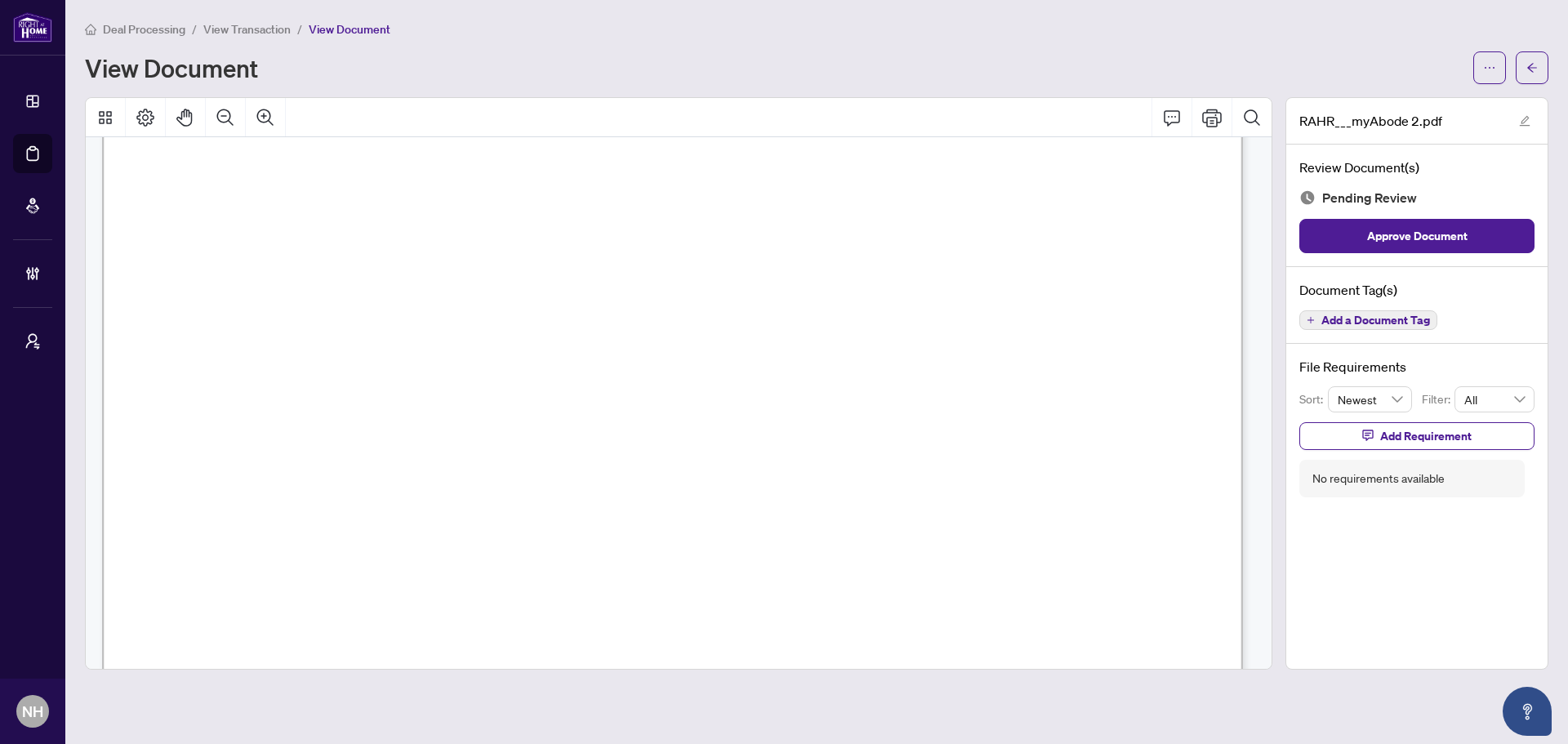 scroll, scrollTop: 0, scrollLeft: 0, axis: both 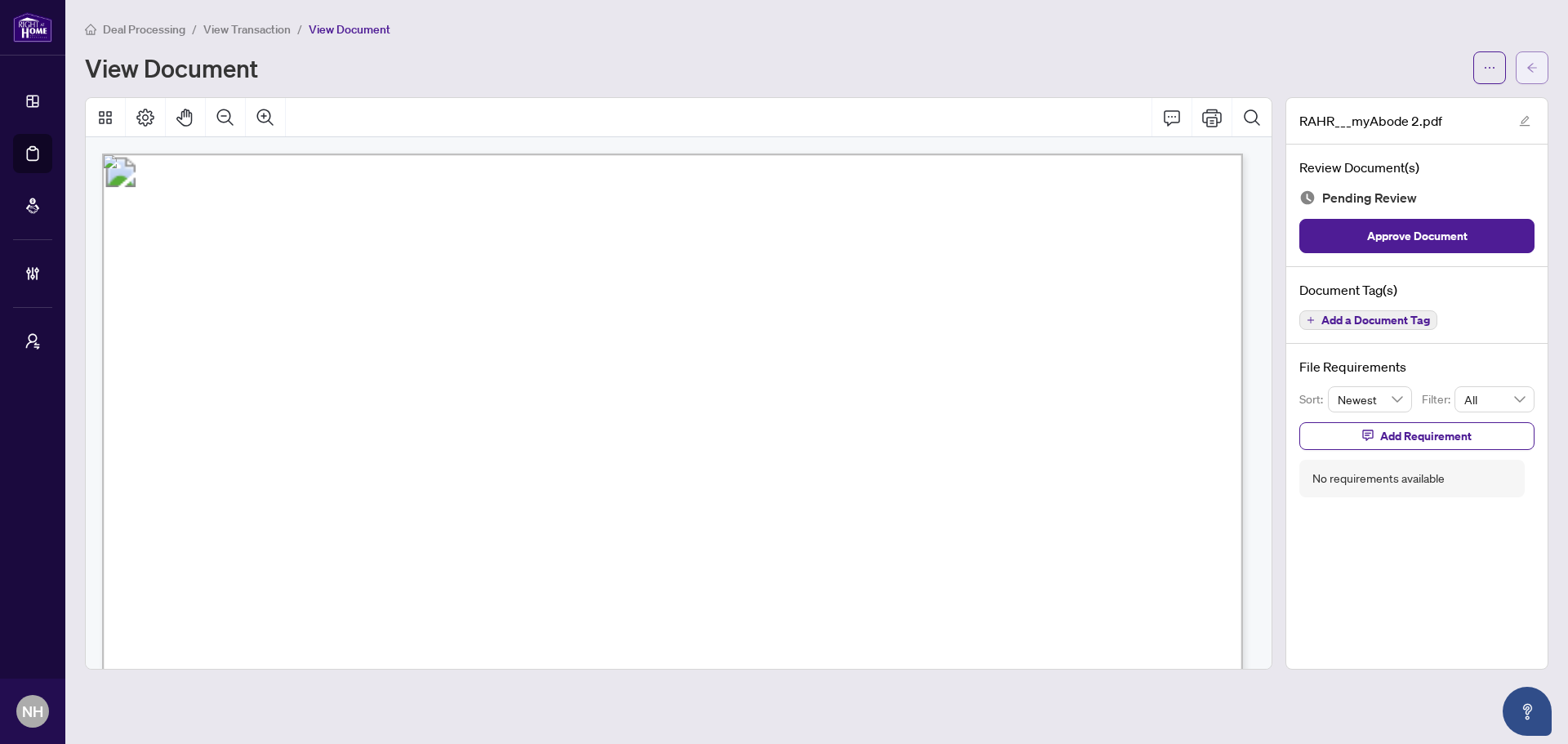 click 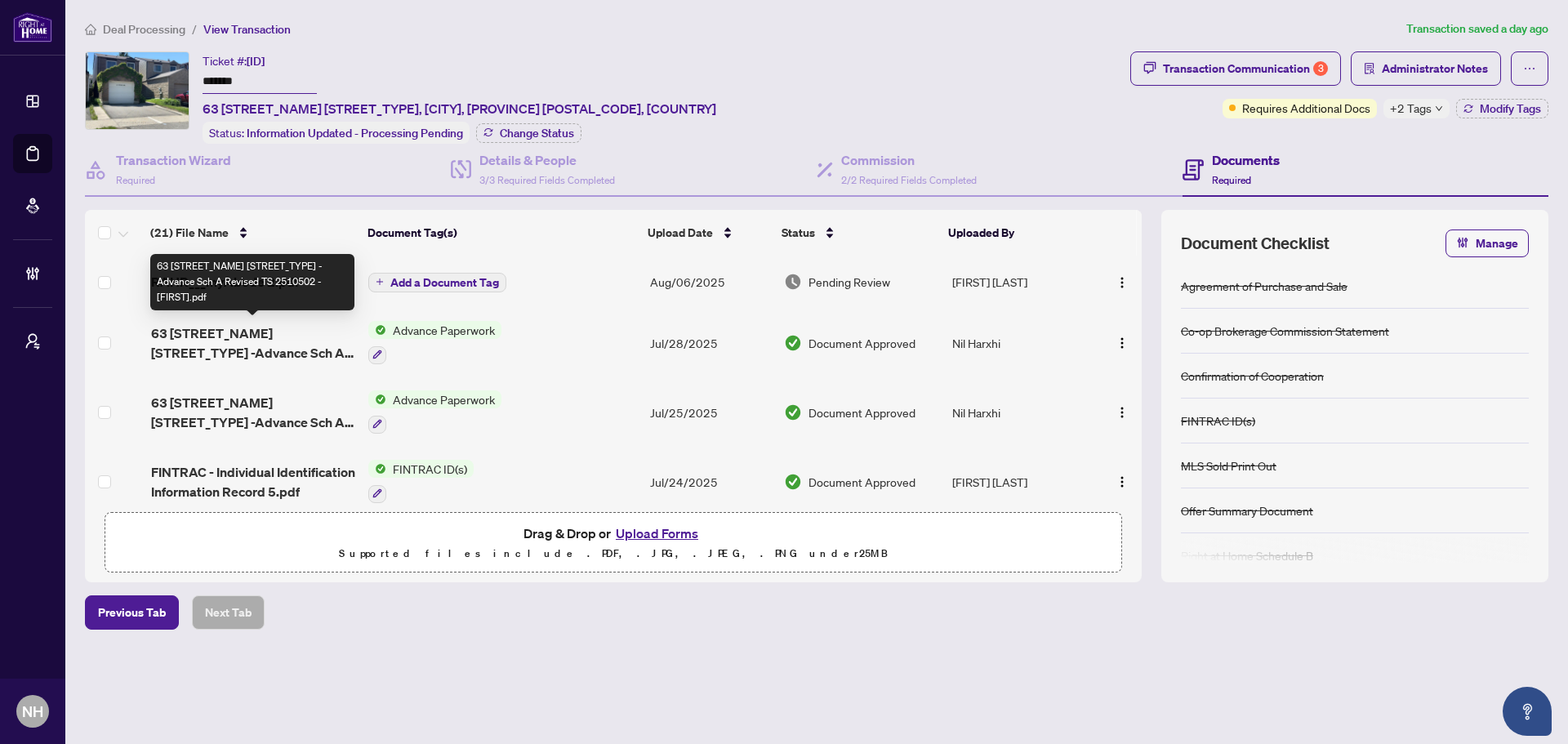 click on "[DOCUMENT_TYPE] - [NUMBER] [STREET] - [DOCUMENT_DETAIL] - [PERSON].pdf" at bounding box center (253, 343) 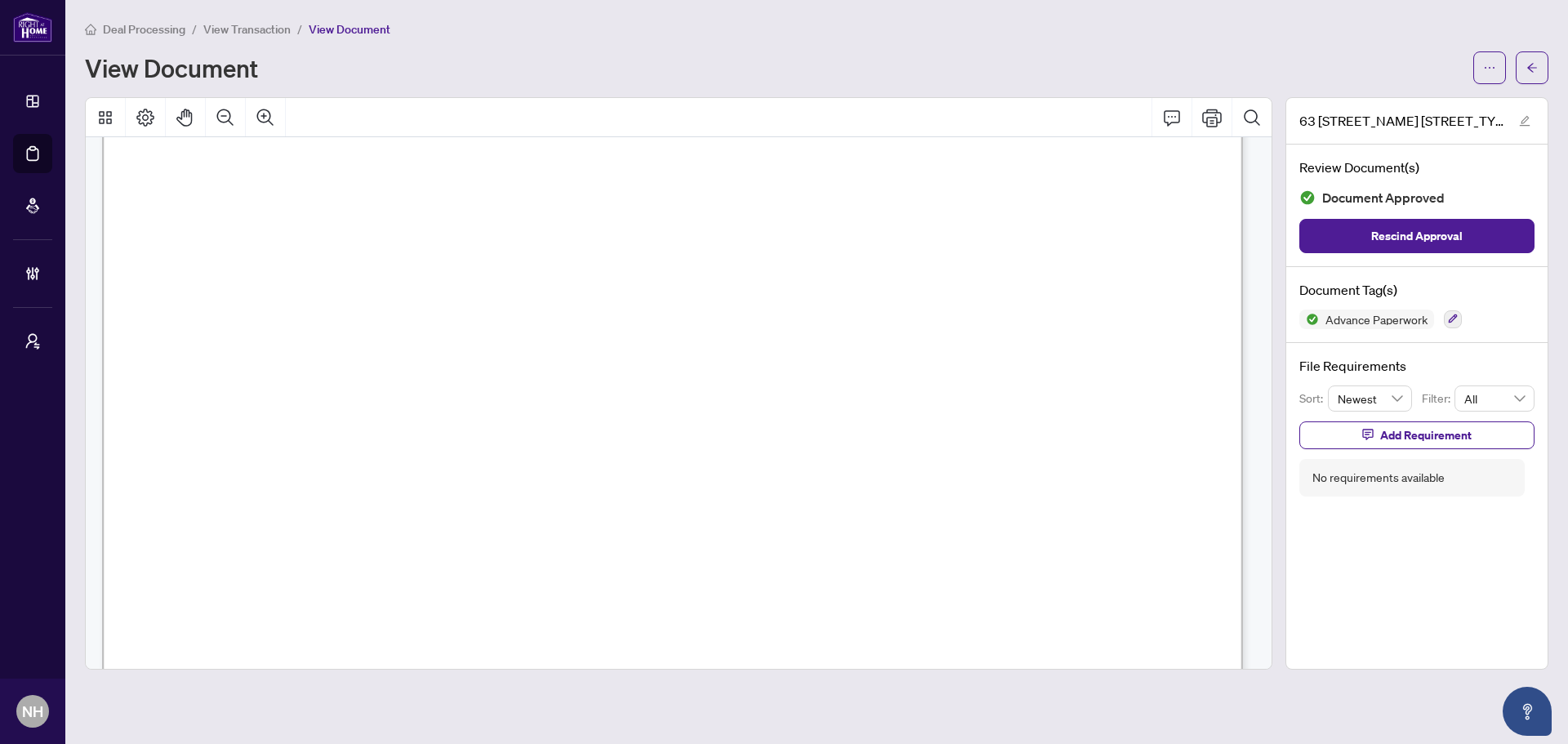 scroll, scrollTop: 653, scrollLeft: 0, axis: vertical 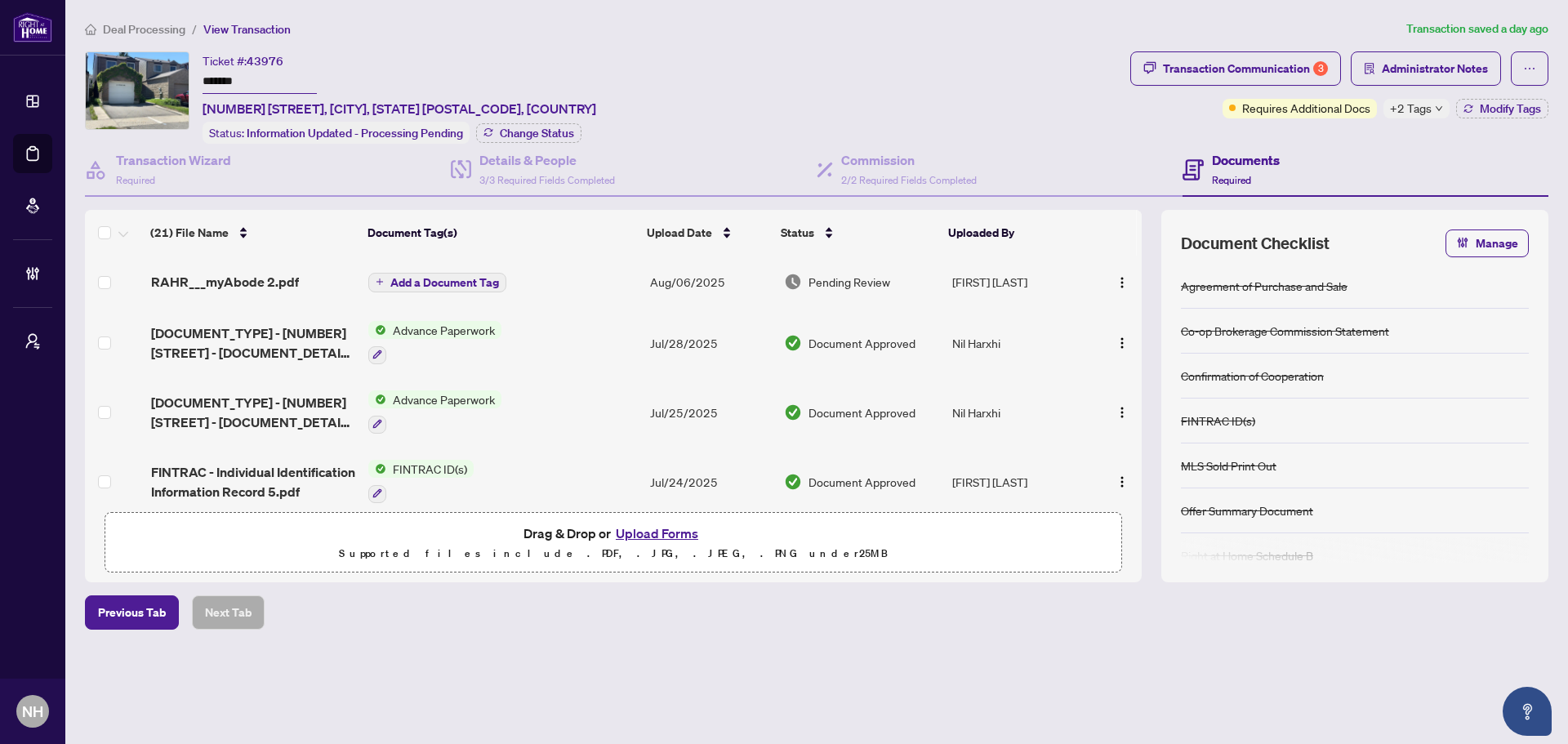 click on "Deal Processing" at bounding box center (144, 29) 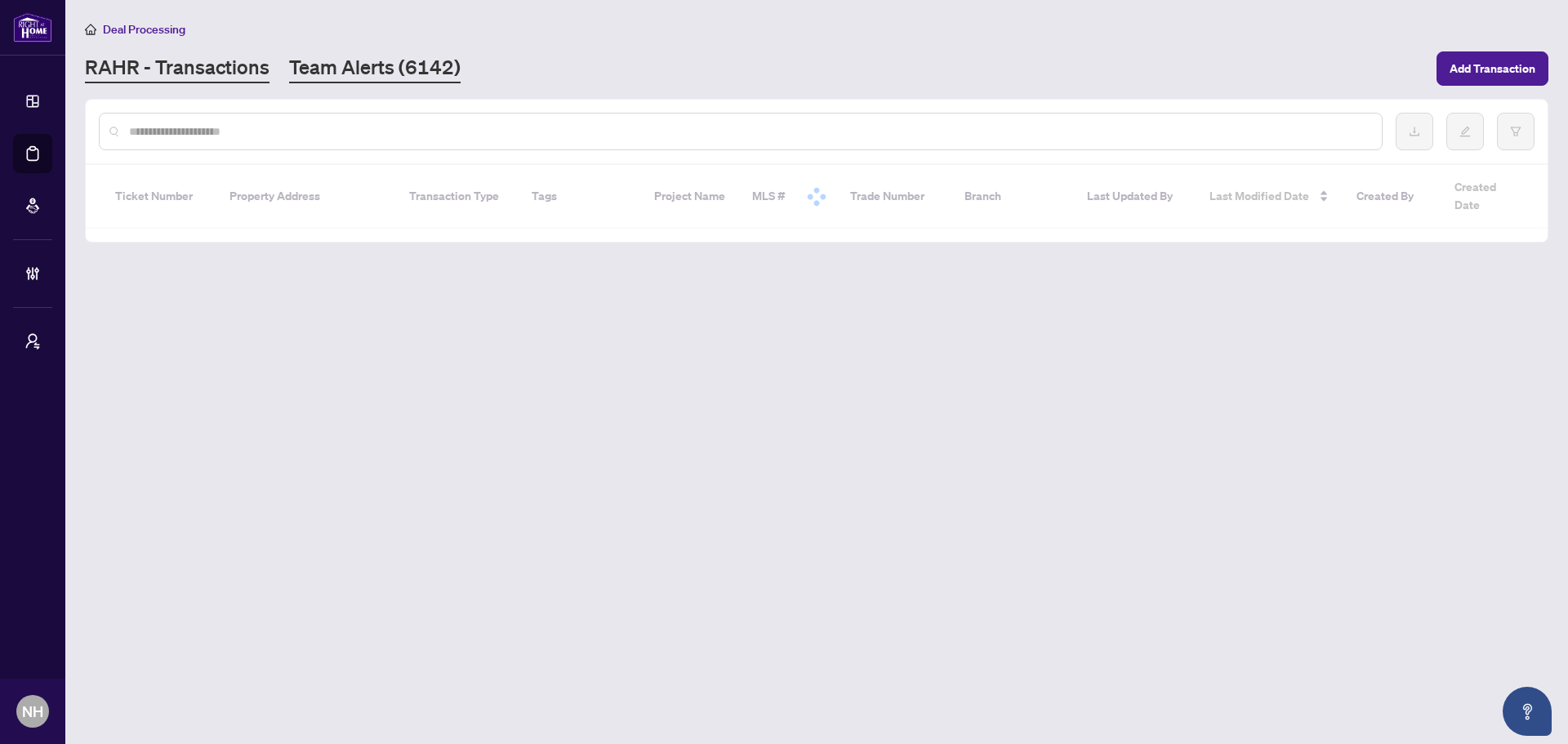 click on "Team Alerts   ([NUMBER])" at bounding box center [375, 69] 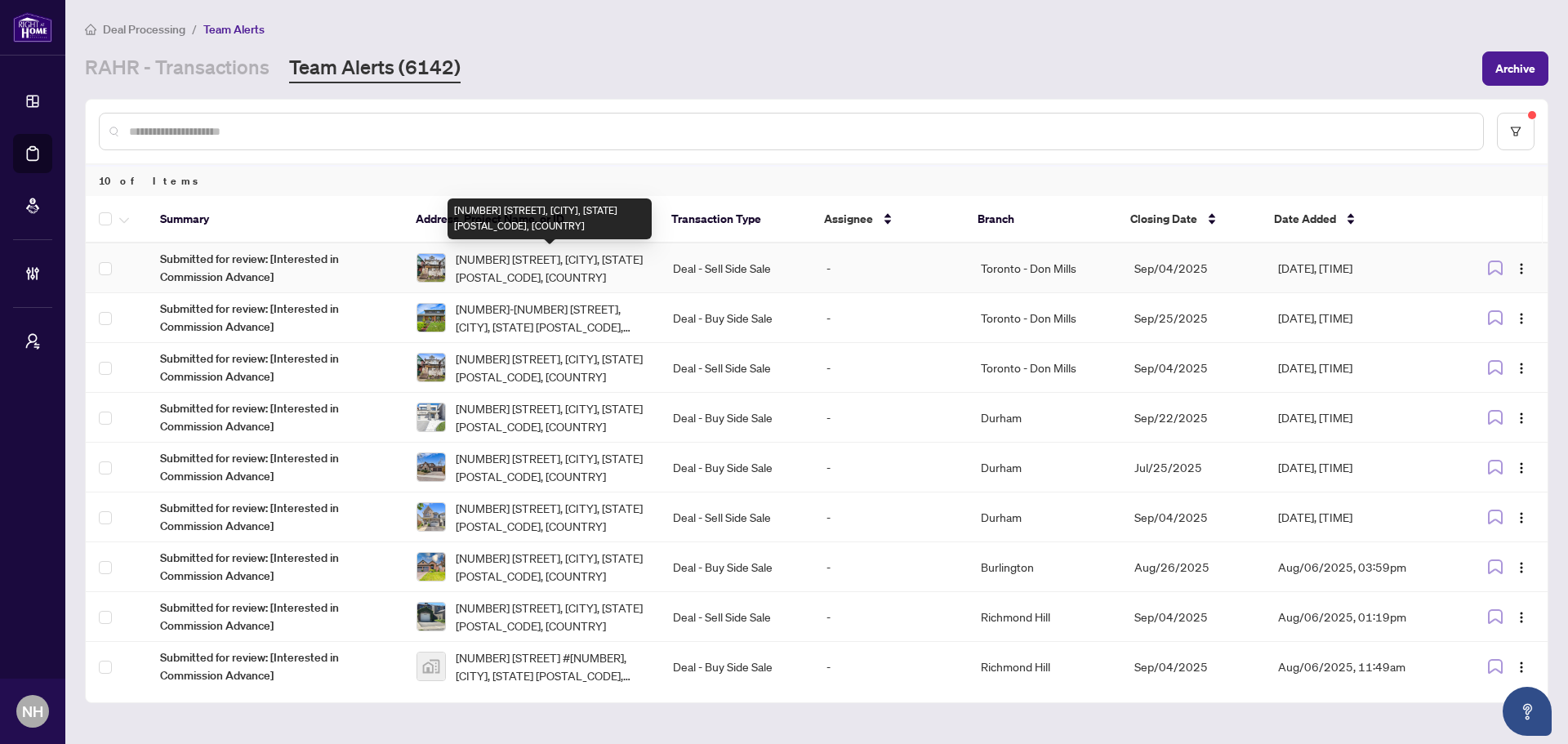 click on "[NUMBER] [STREET], [CITY], [STATE] [POSTAL_CODE], [COUNTRY]" at bounding box center [551, 268] 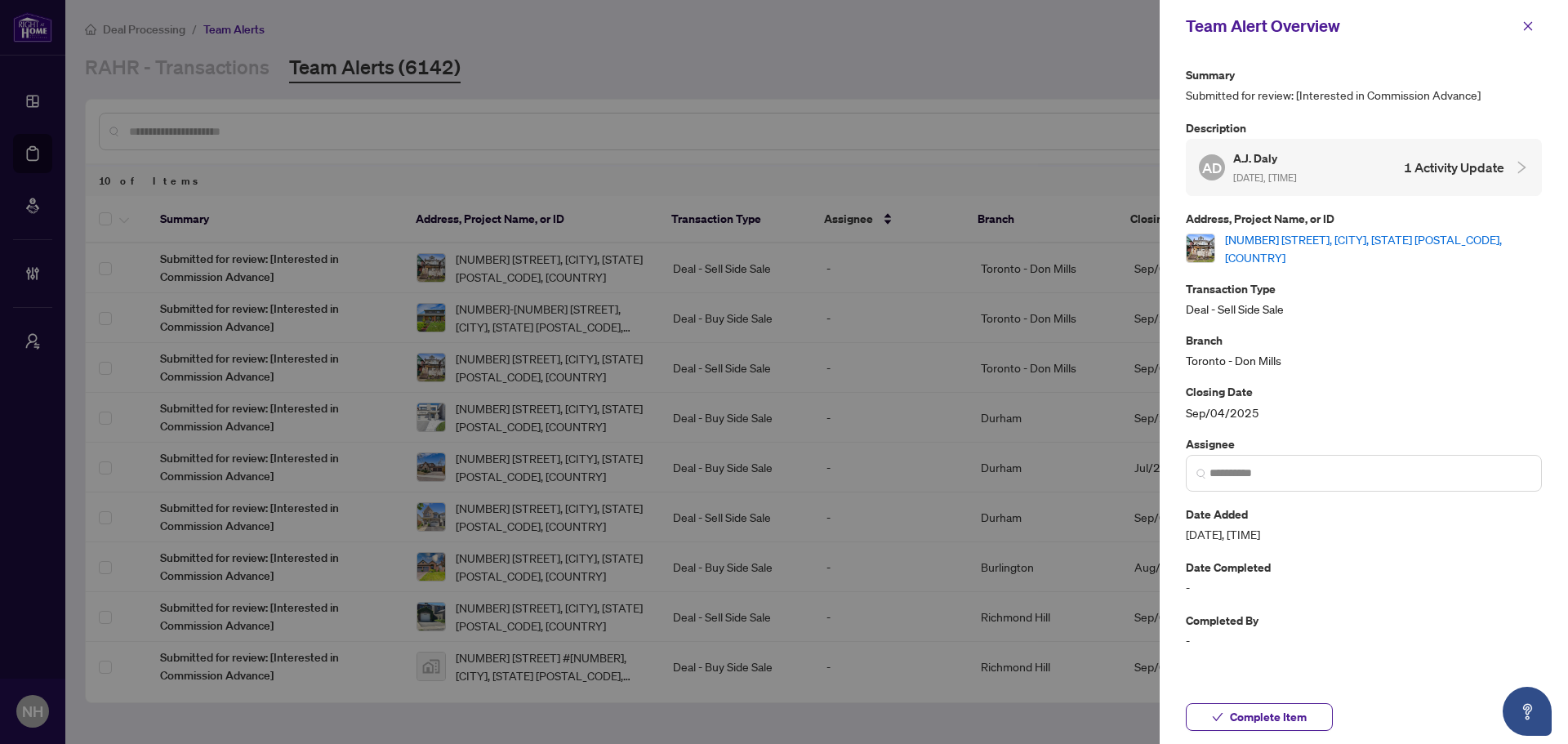 click on "[NUMBER] [STREET], [CITY], [STATE] [POSTAL_CODE], [COUNTRY]" at bounding box center [1383, 248] 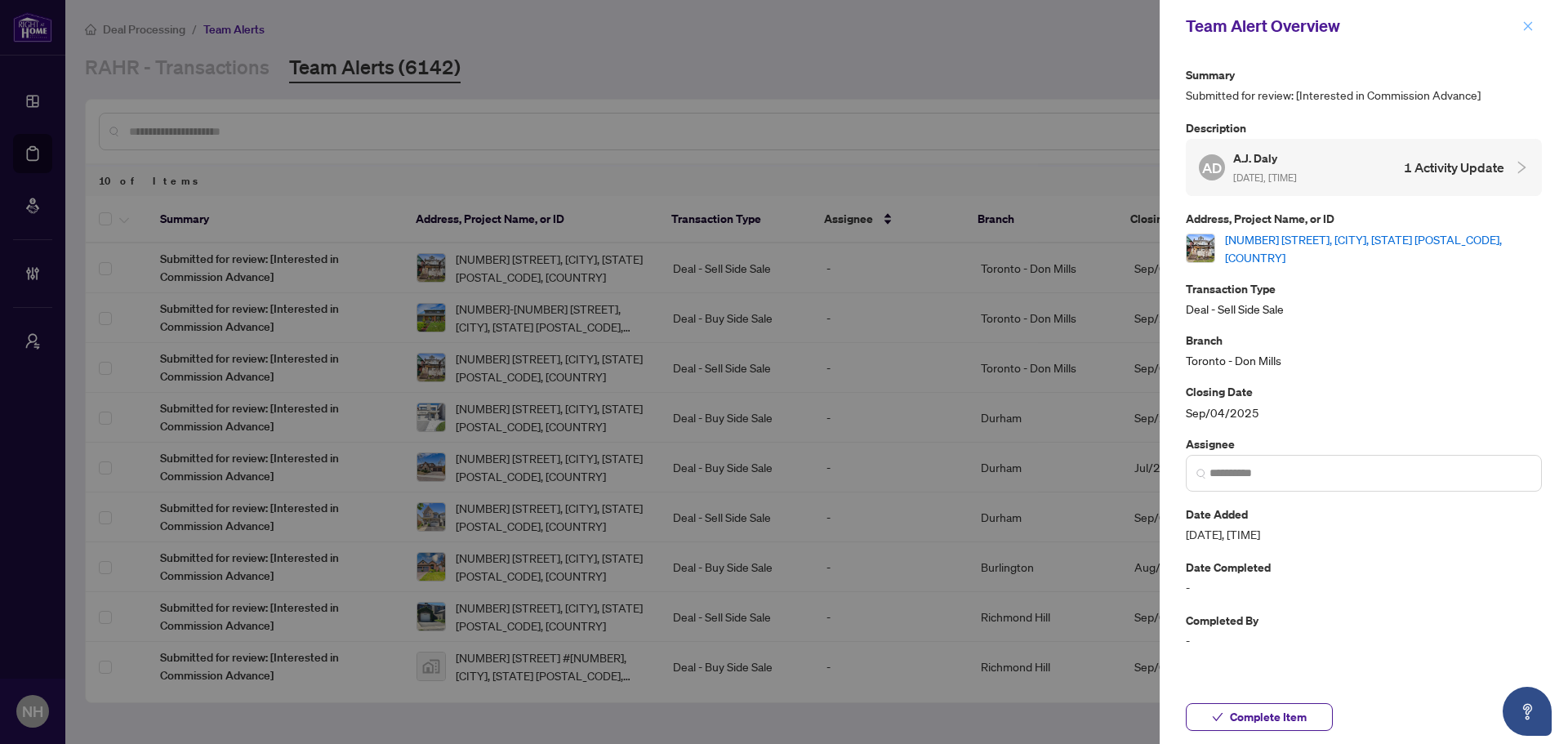 click 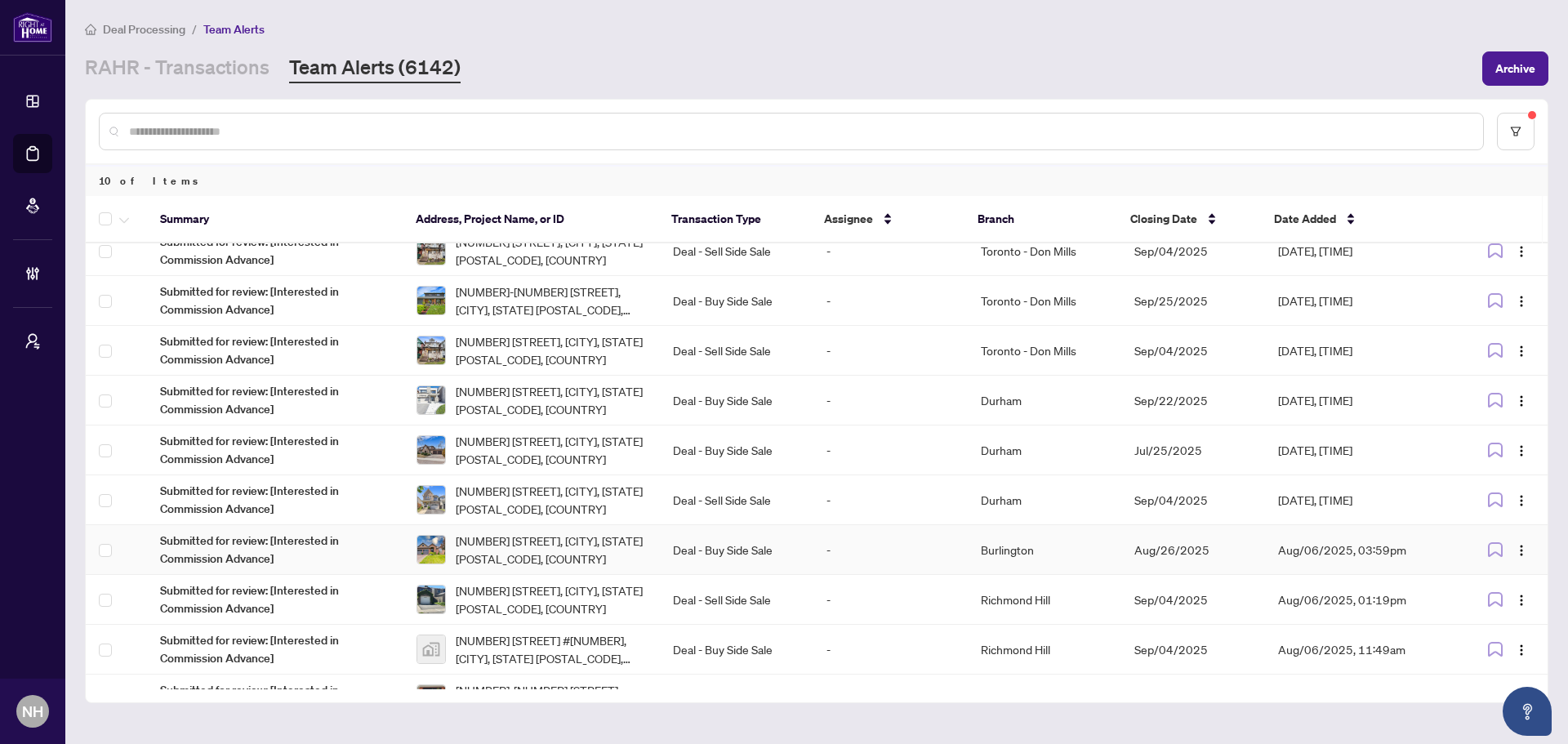 scroll, scrollTop: 0, scrollLeft: 0, axis: both 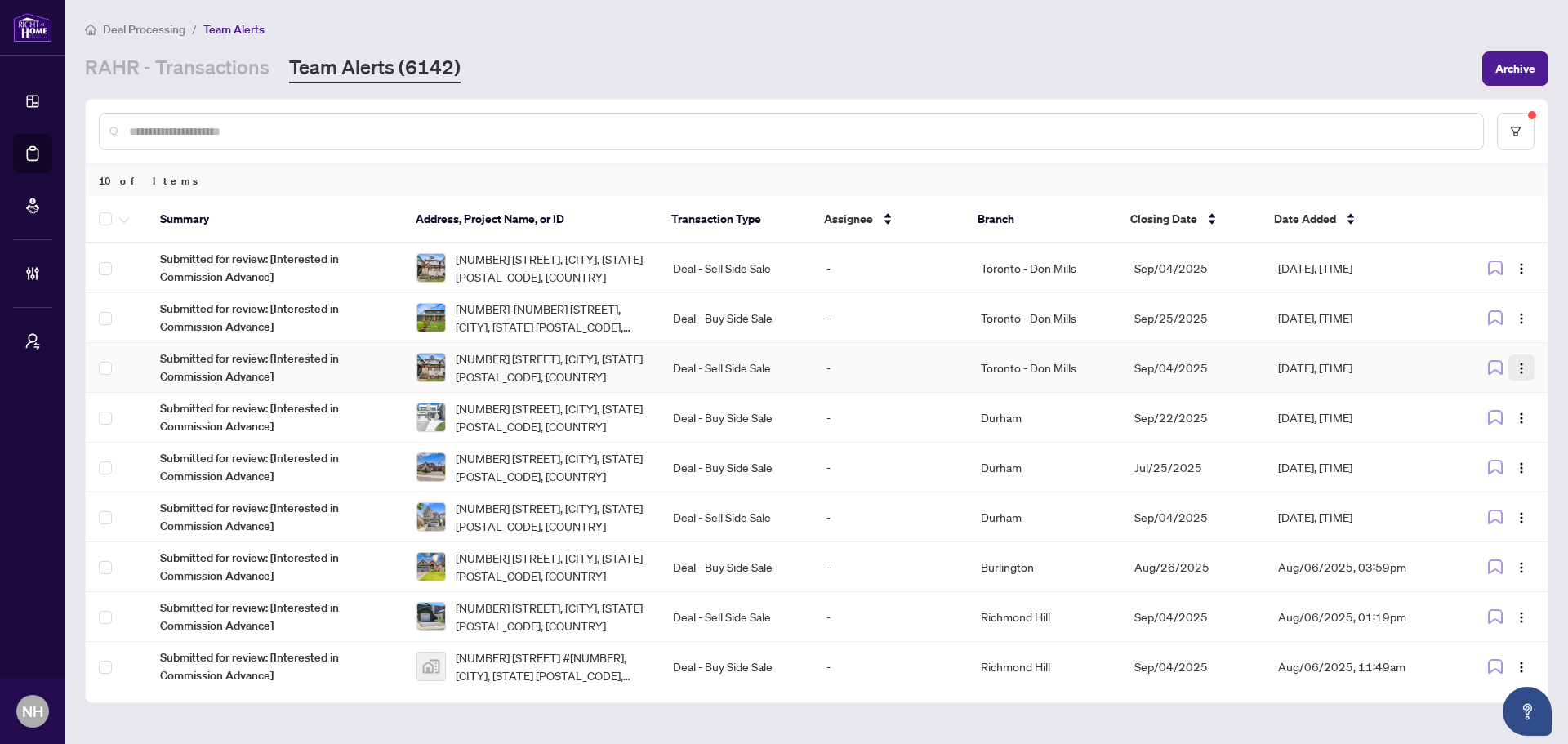 click at bounding box center (1521, 368) 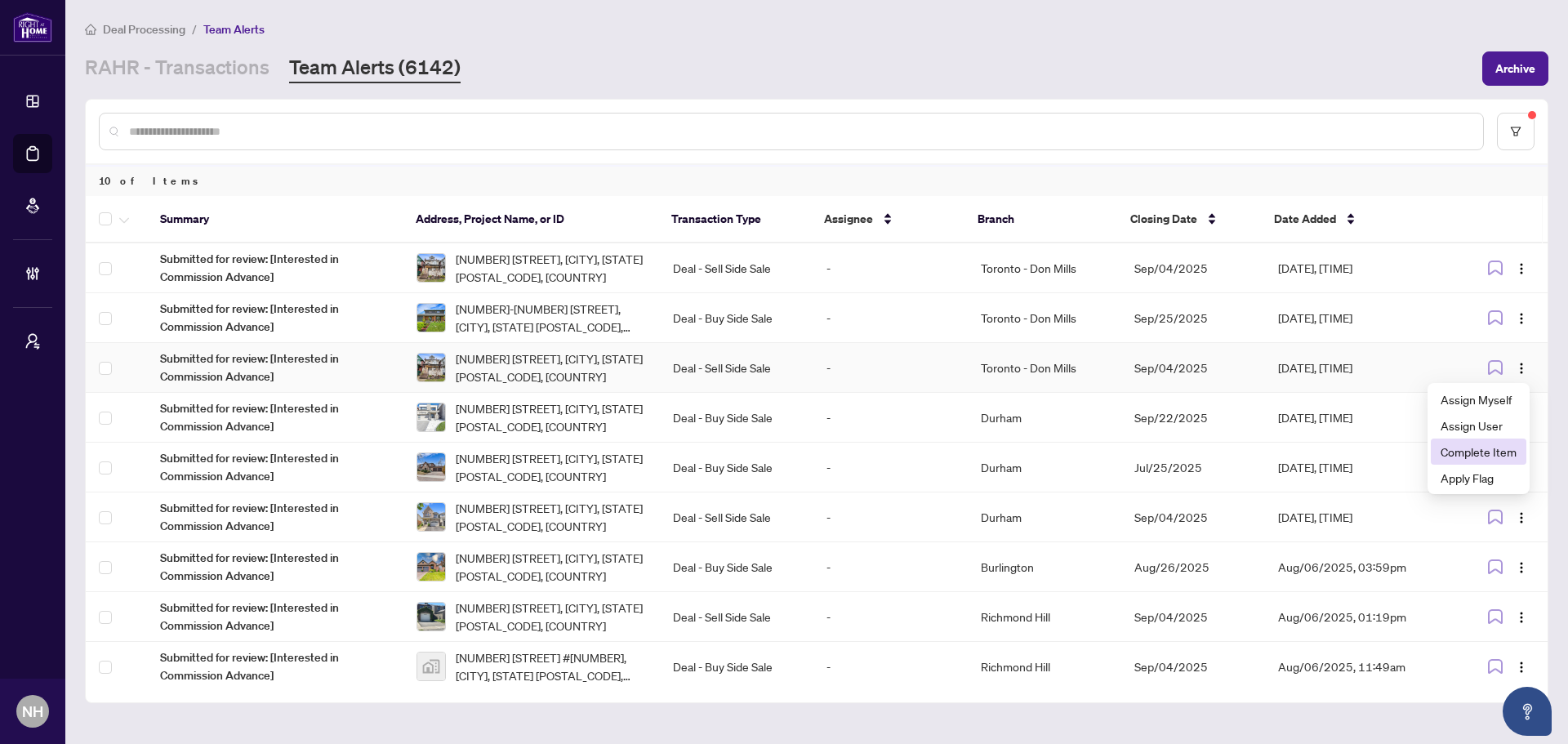 click on "Complete Item" at bounding box center (1478, 452) 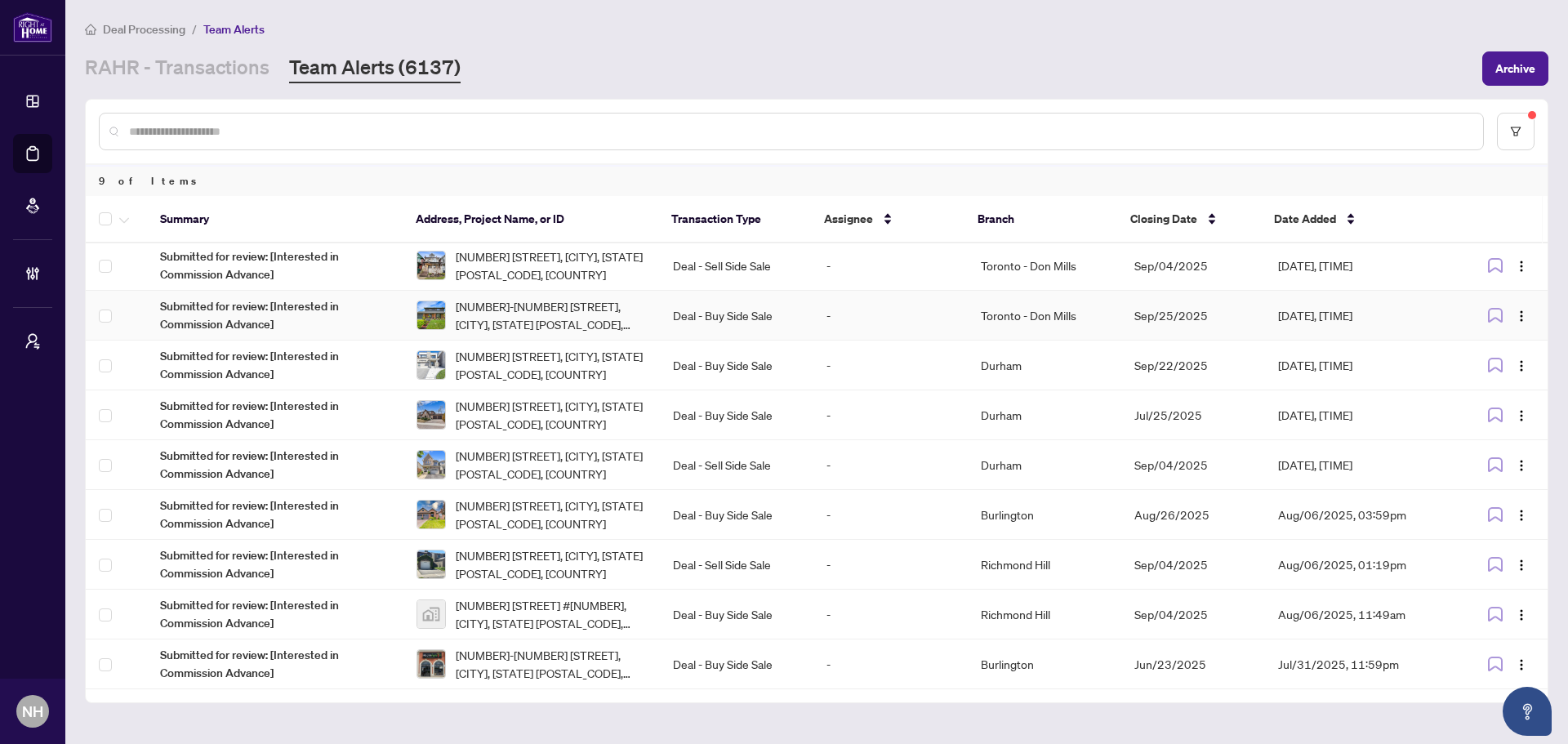 scroll, scrollTop: 0, scrollLeft: 0, axis: both 